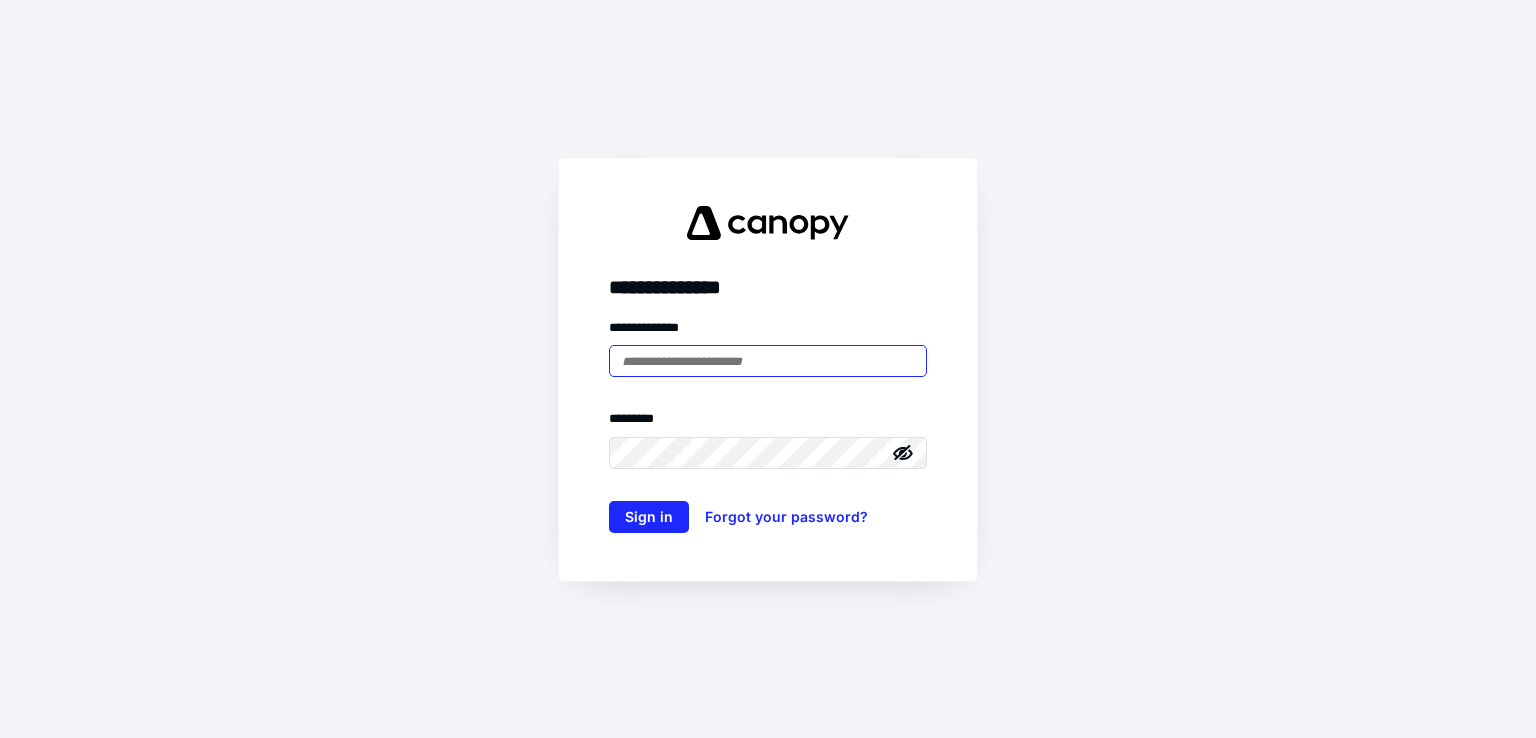 scroll, scrollTop: 0, scrollLeft: 0, axis: both 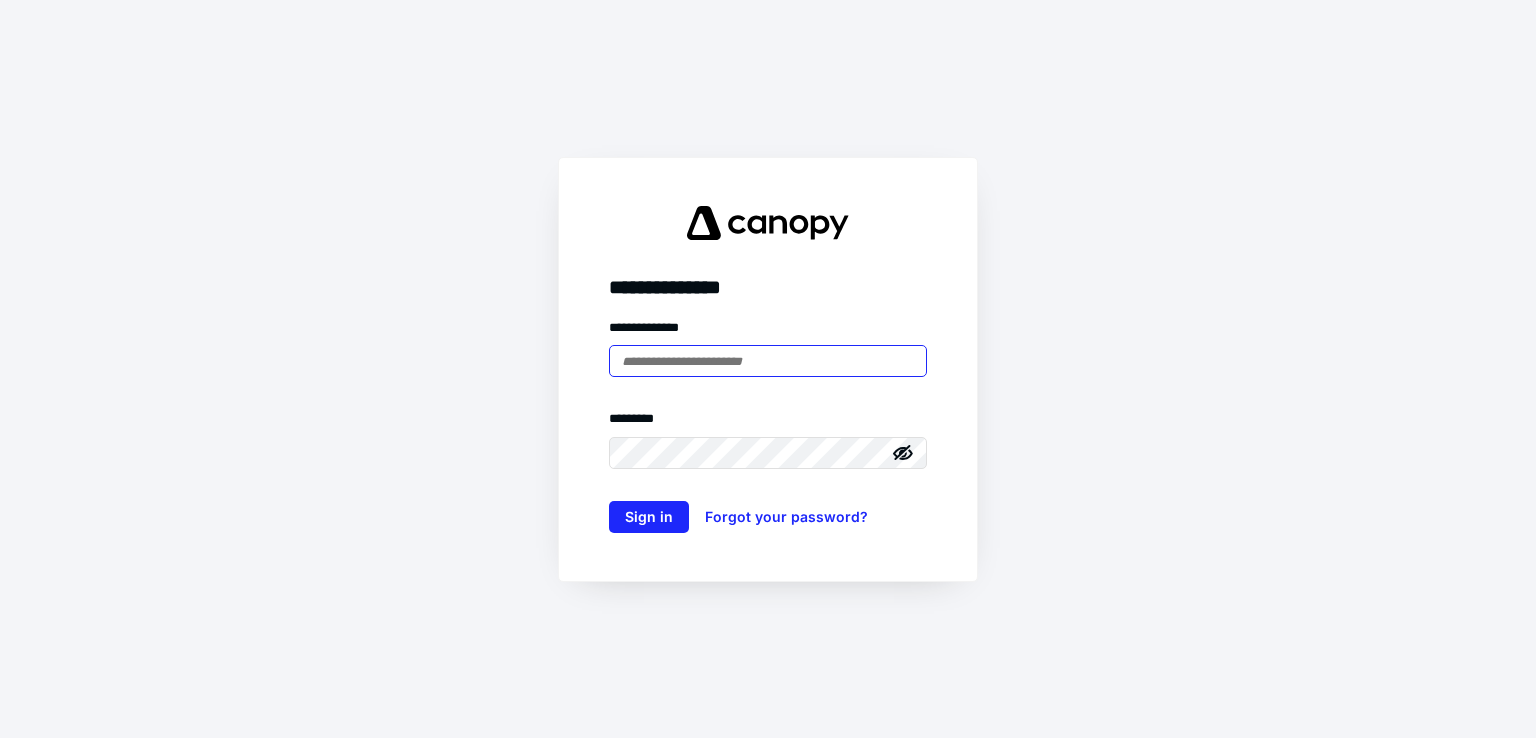 type on "**********" 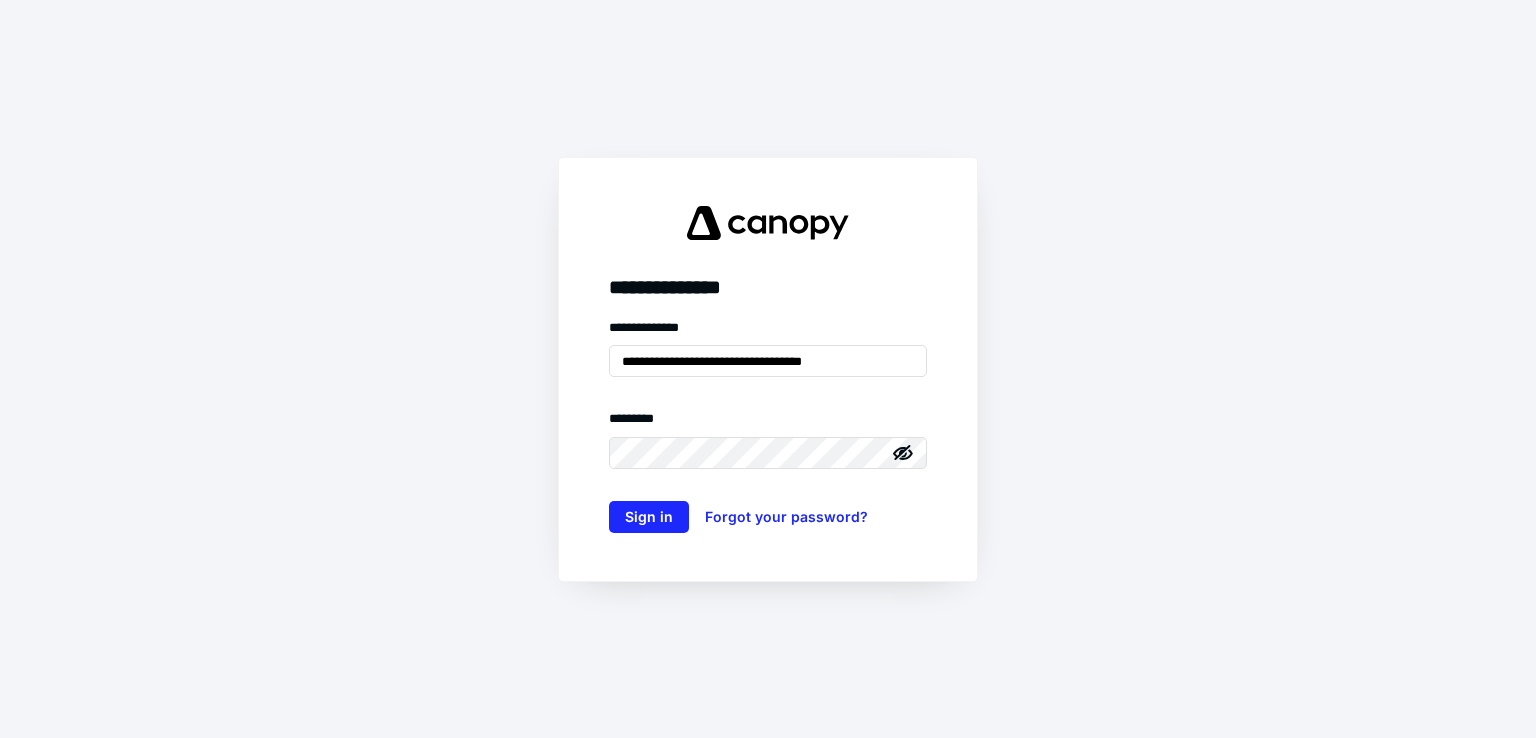 click on "**********" at bounding box center [768, 369] 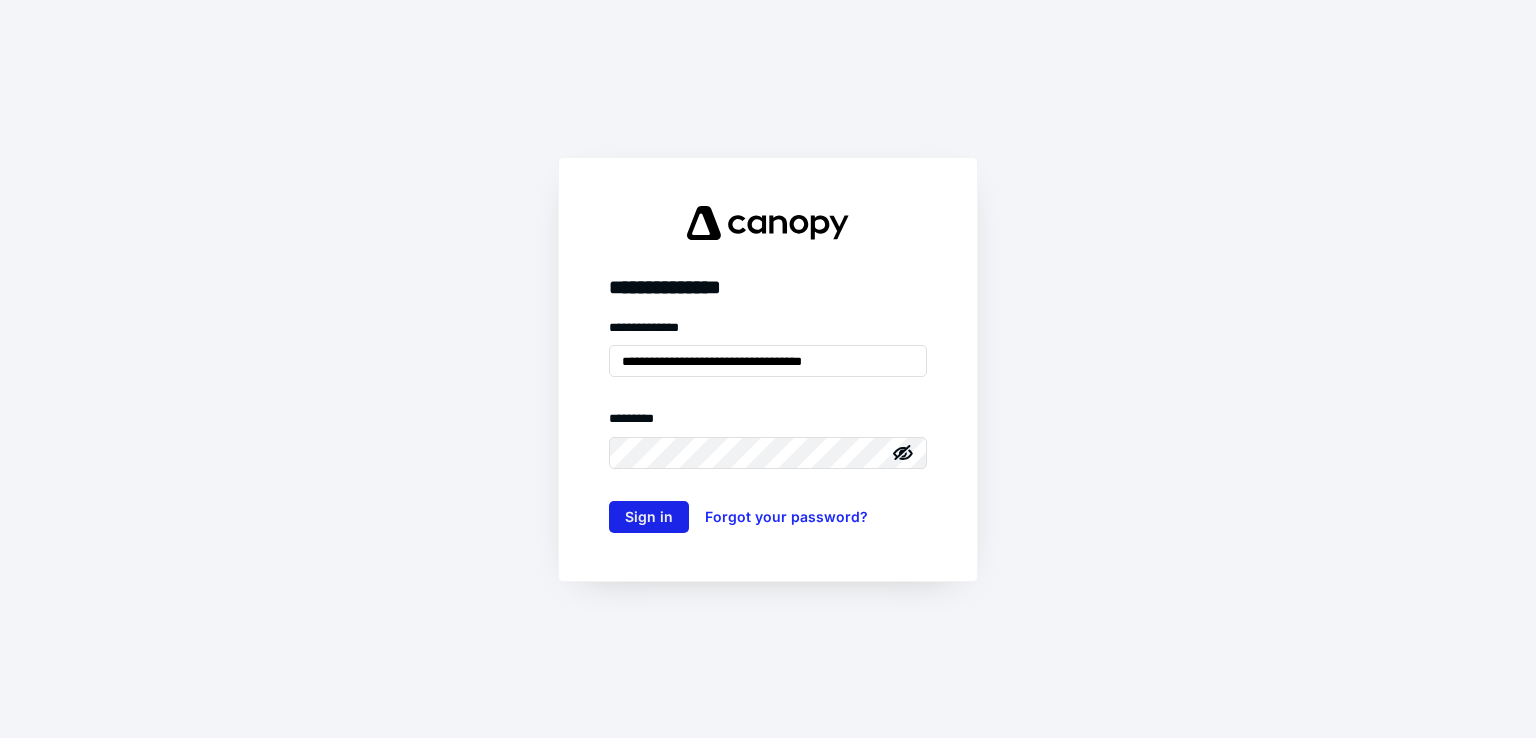 click on "Sign in" at bounding box center [649, 517] 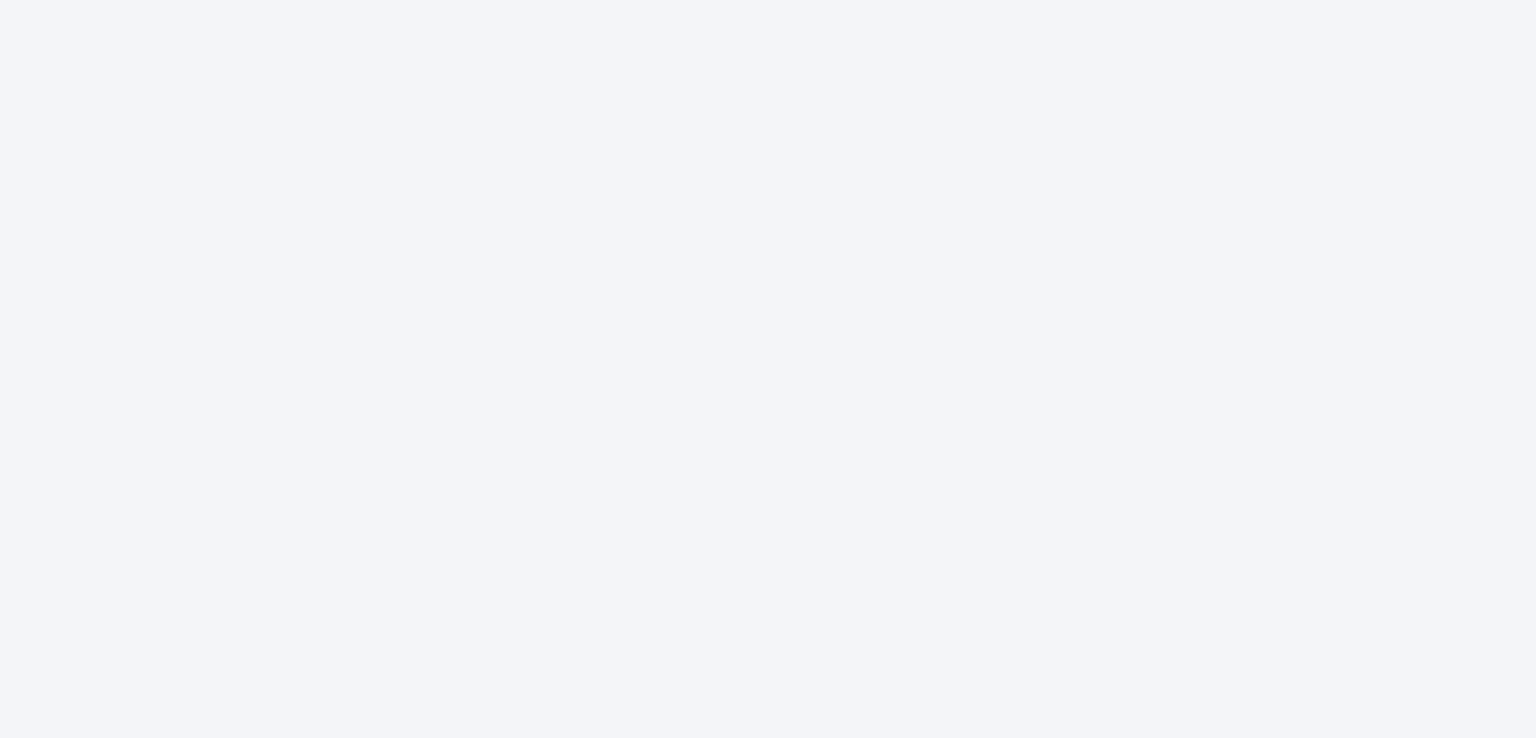 scroll, scrollTop: 0, scrollLeft: 0, axis: both 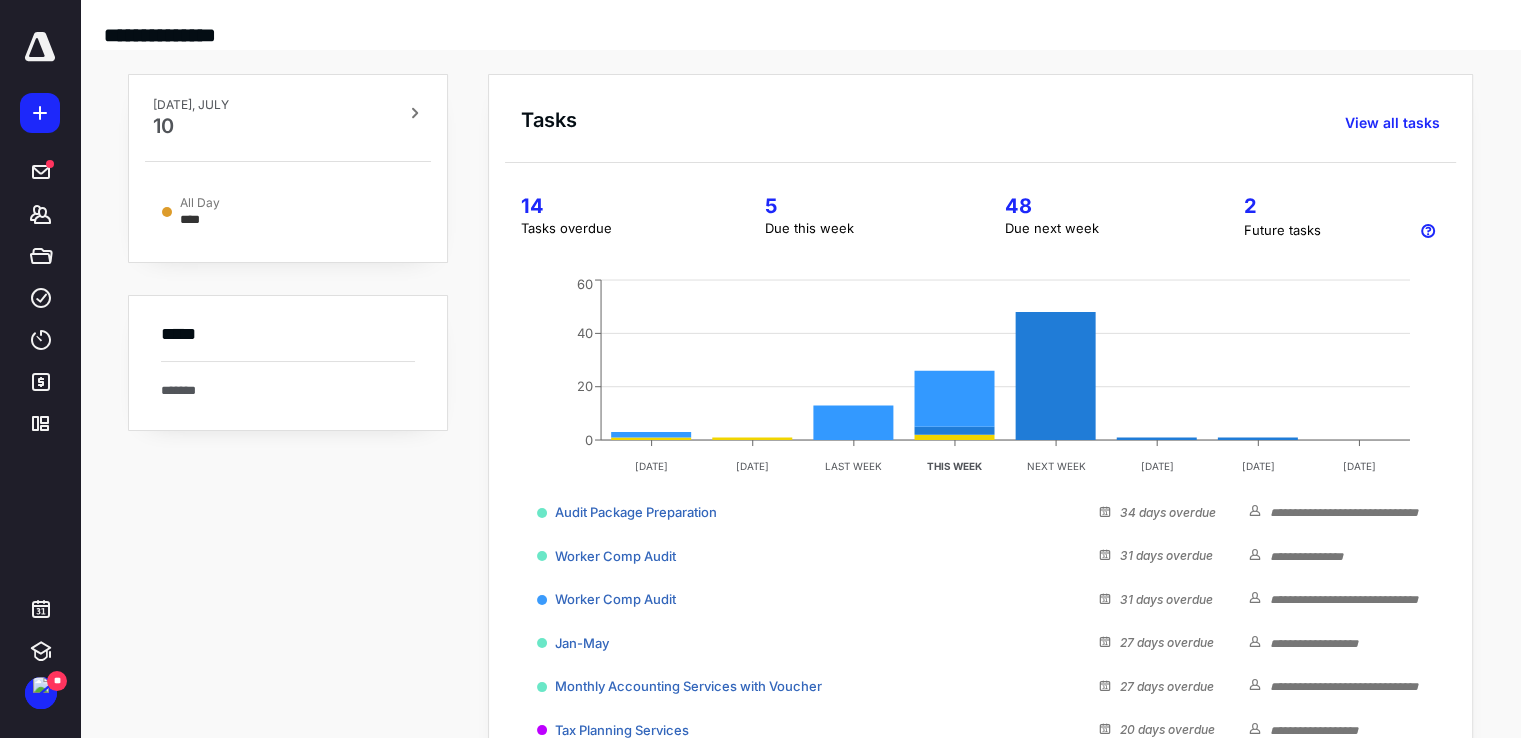 click on "Tasks View all tasks" at bounding box center (988, 115) 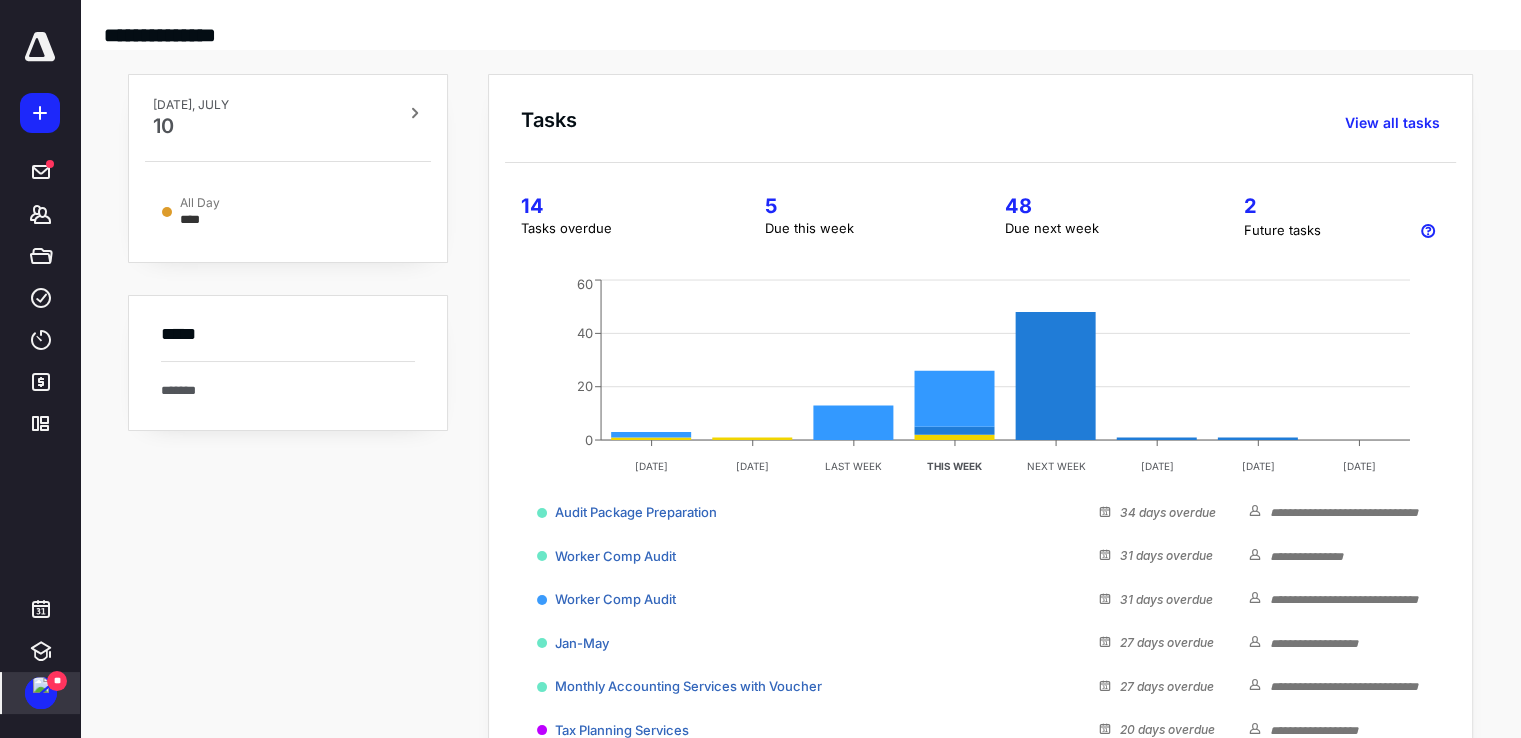 click at bounding box center (41, 685) 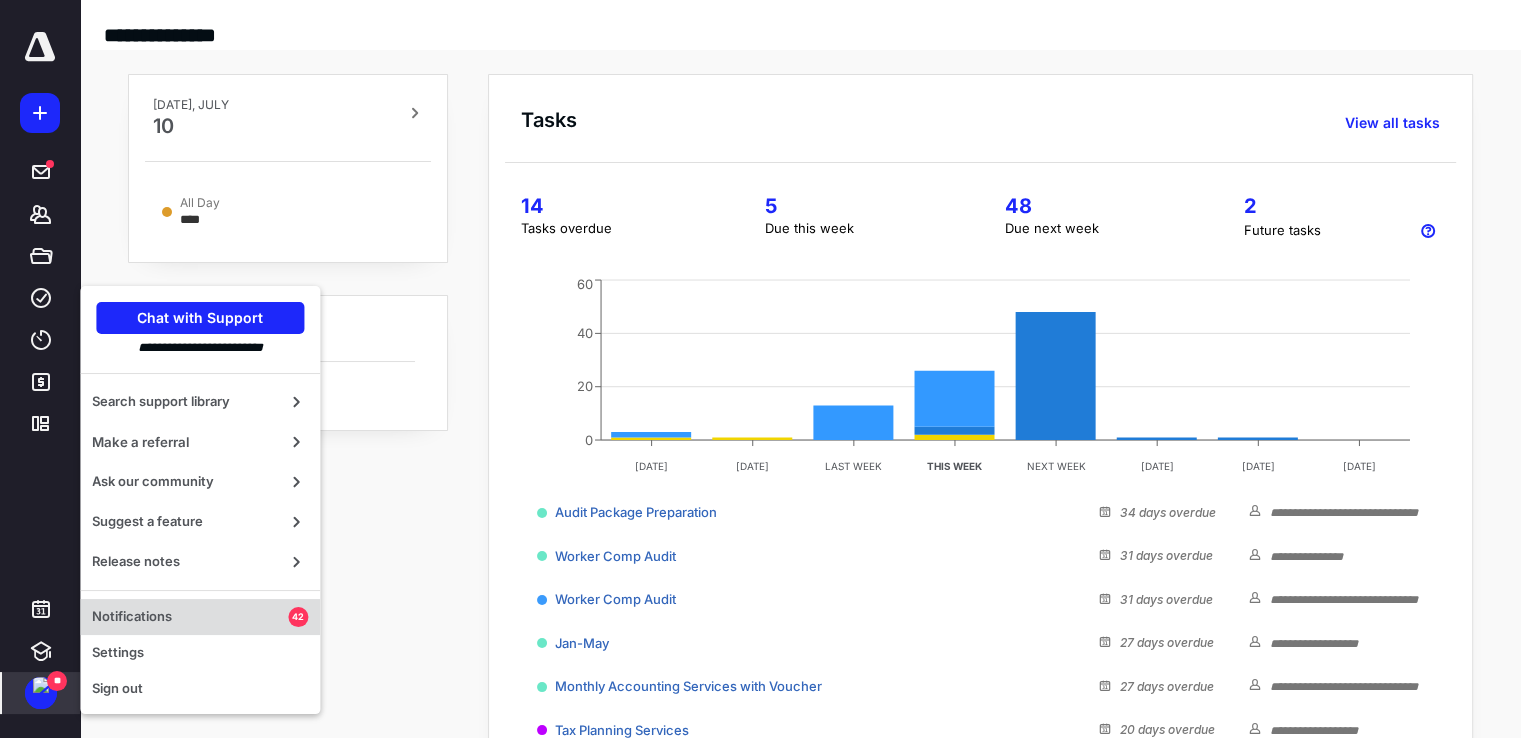 click on "Notifications" at bounding box center [190, 617] 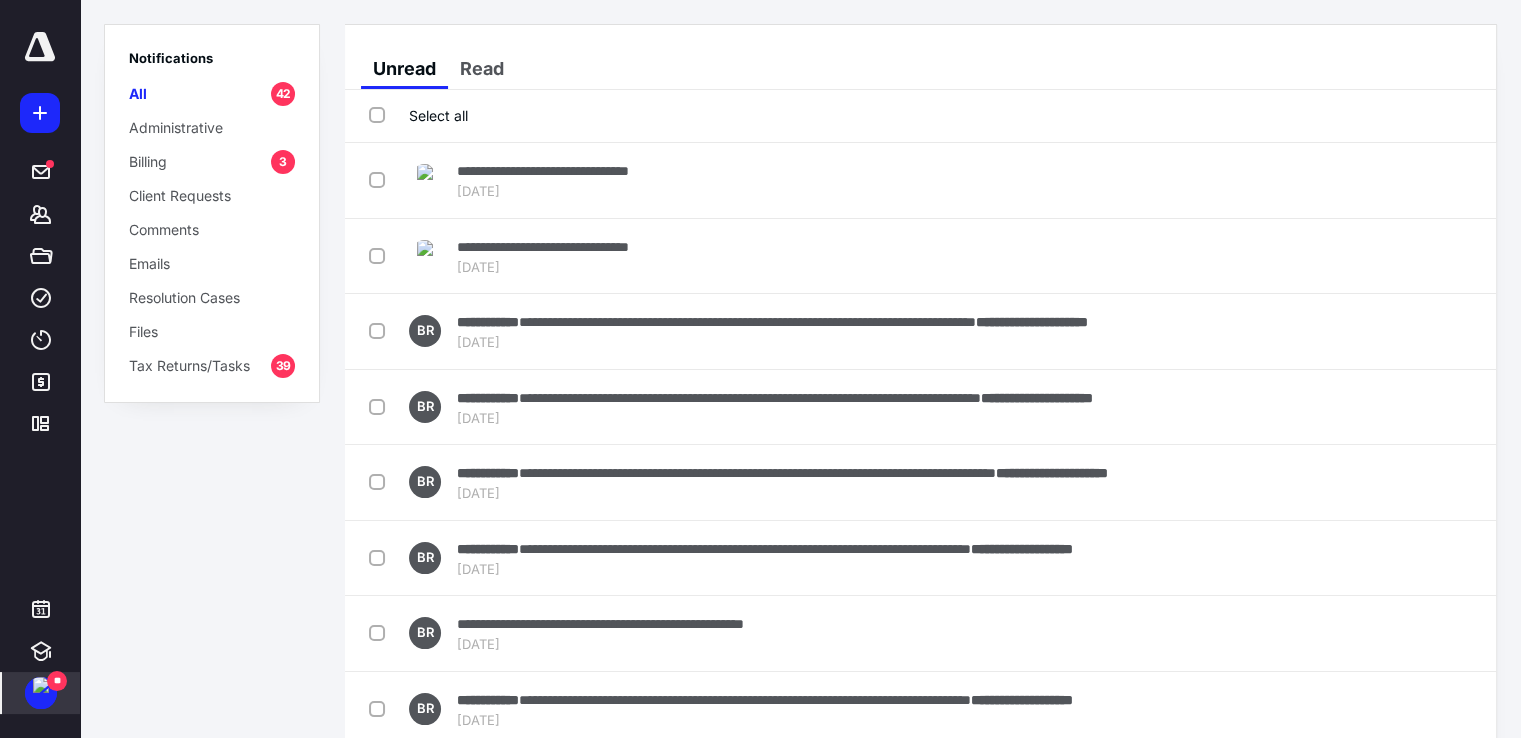 click on "Billing 3" at bounding box center [212, 161] 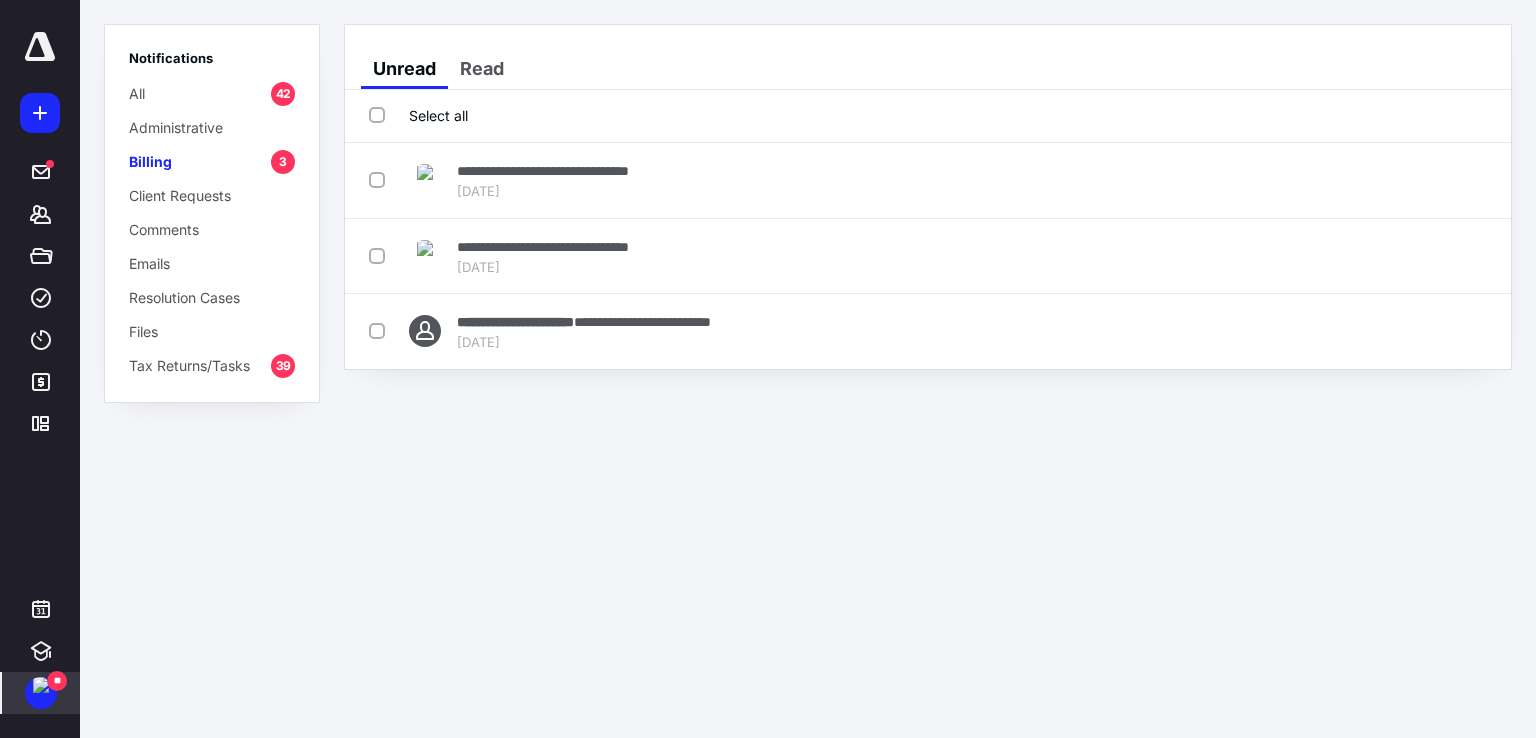 click on "Tax Returns/Tasks" at bounding box center (189, 365) 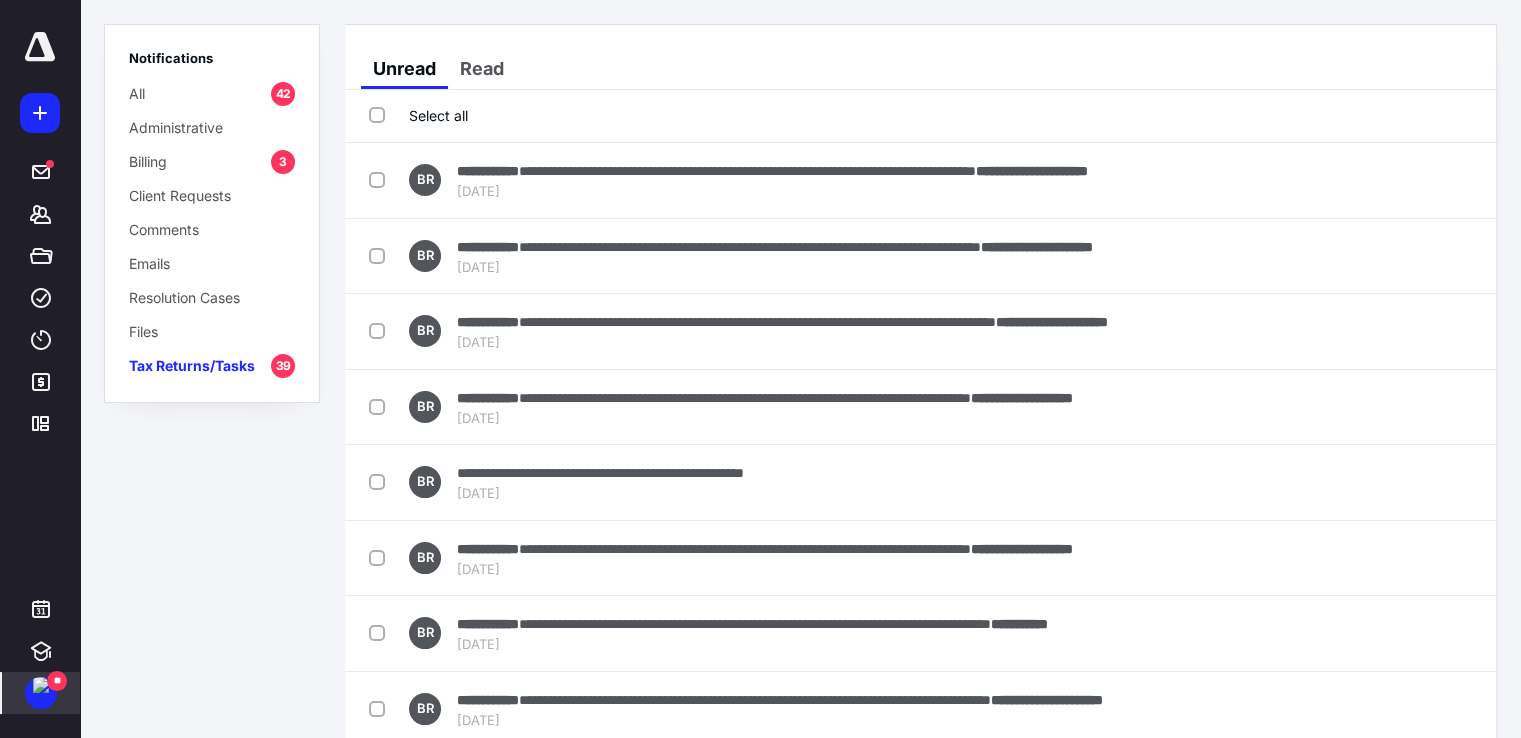 click on "Notifications All 42 Administrative Billing 3 Client Requests Comments Emails Resolution Cases Files Tax Returns/Tasks 39" at bounding box center [212, 213] 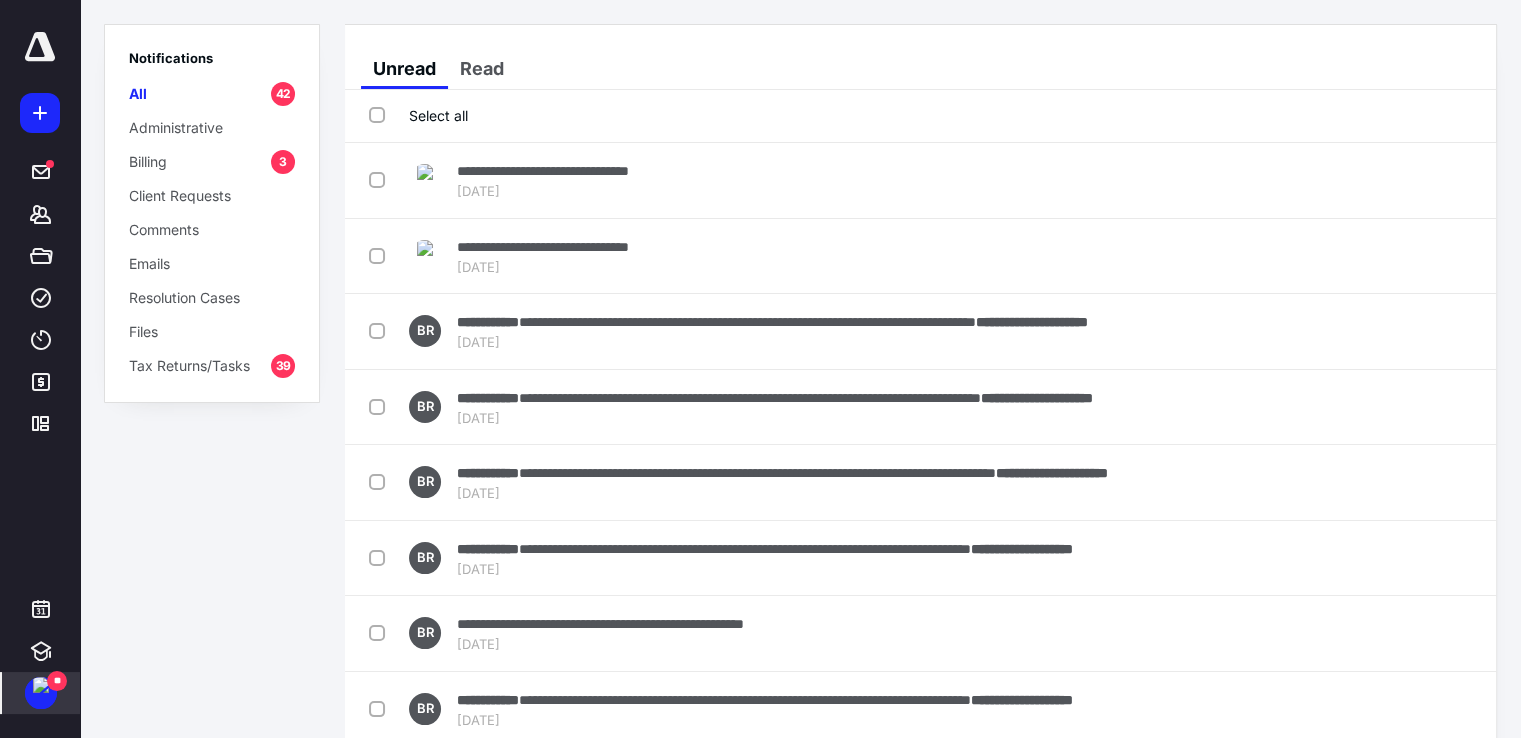 click on "42" at bounding box center [283, 94] 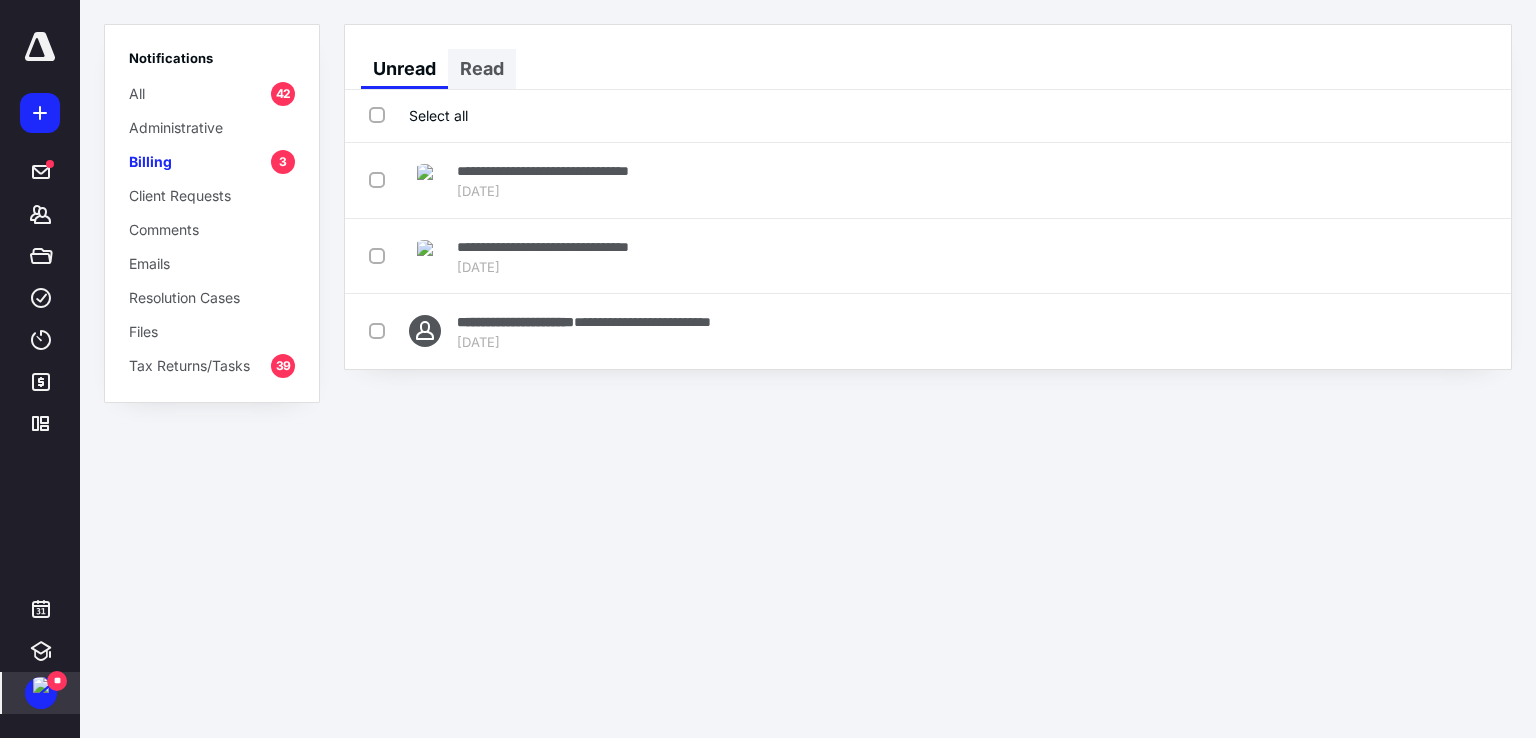 click on "Read" at bounding box center (482, 69) 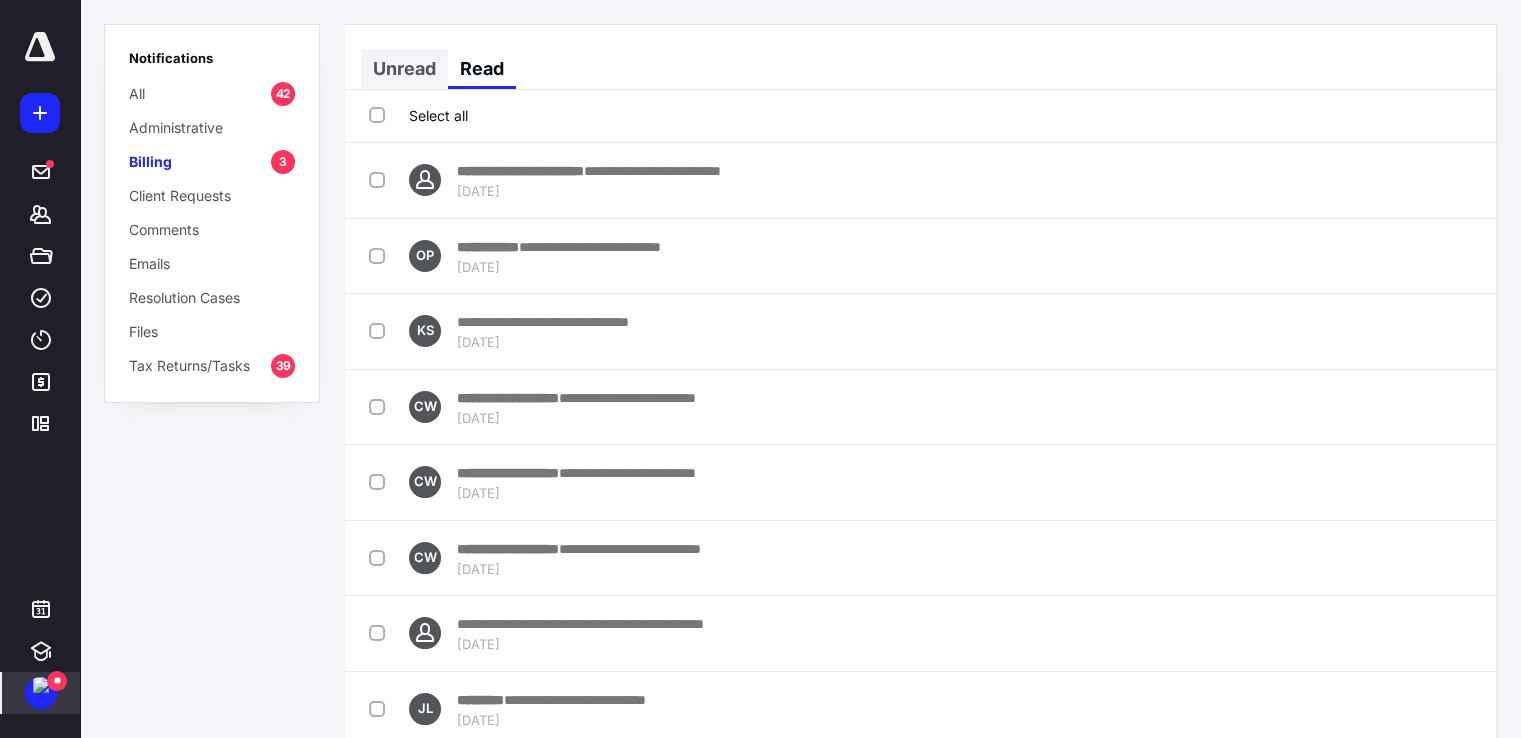 click on "Unread" at bounding box center (404, 69) 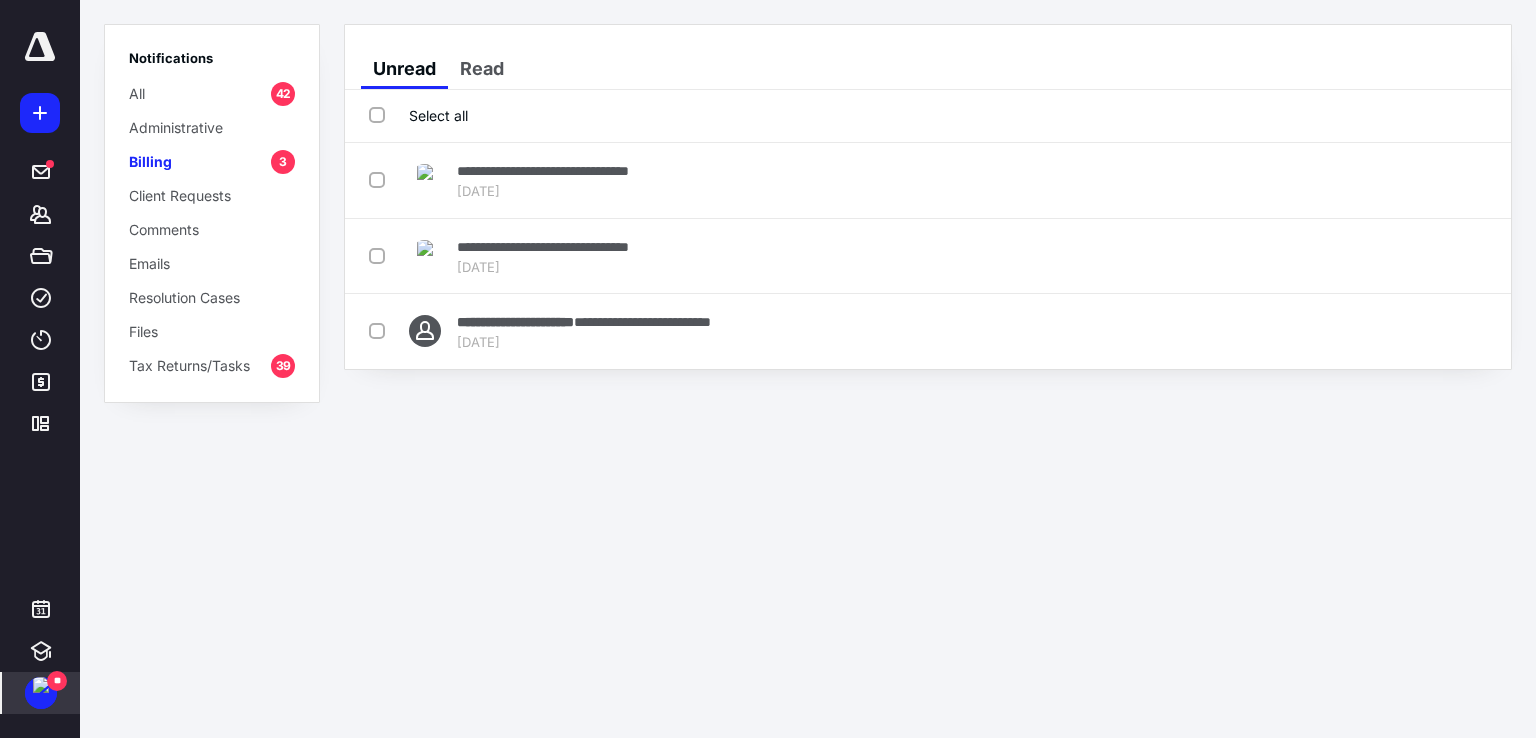 click on "Tax Returns/Tasks" at bounding box center (189, 365) 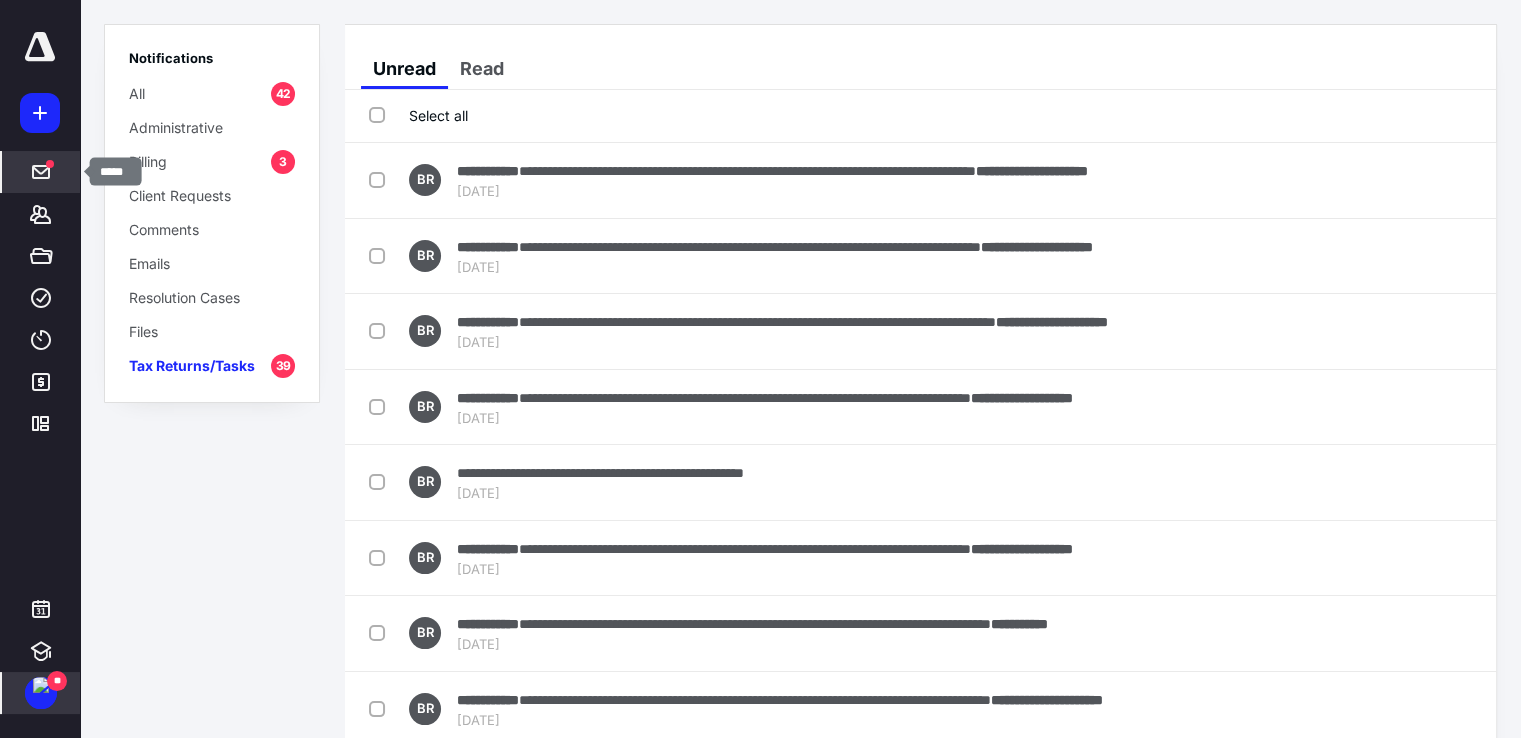 click 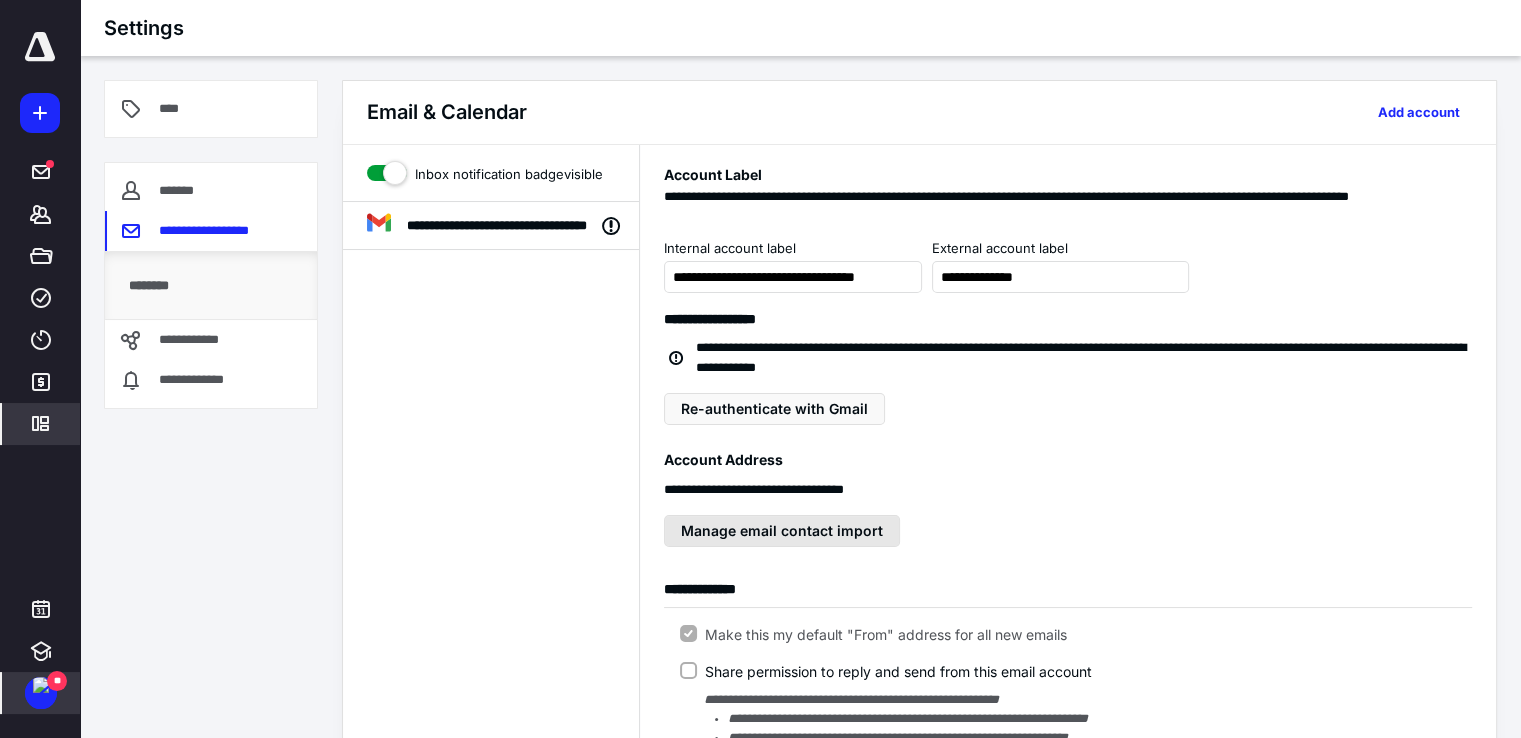 scroll, scrollTop: 100, scrollLeft: 0, axis: vertical 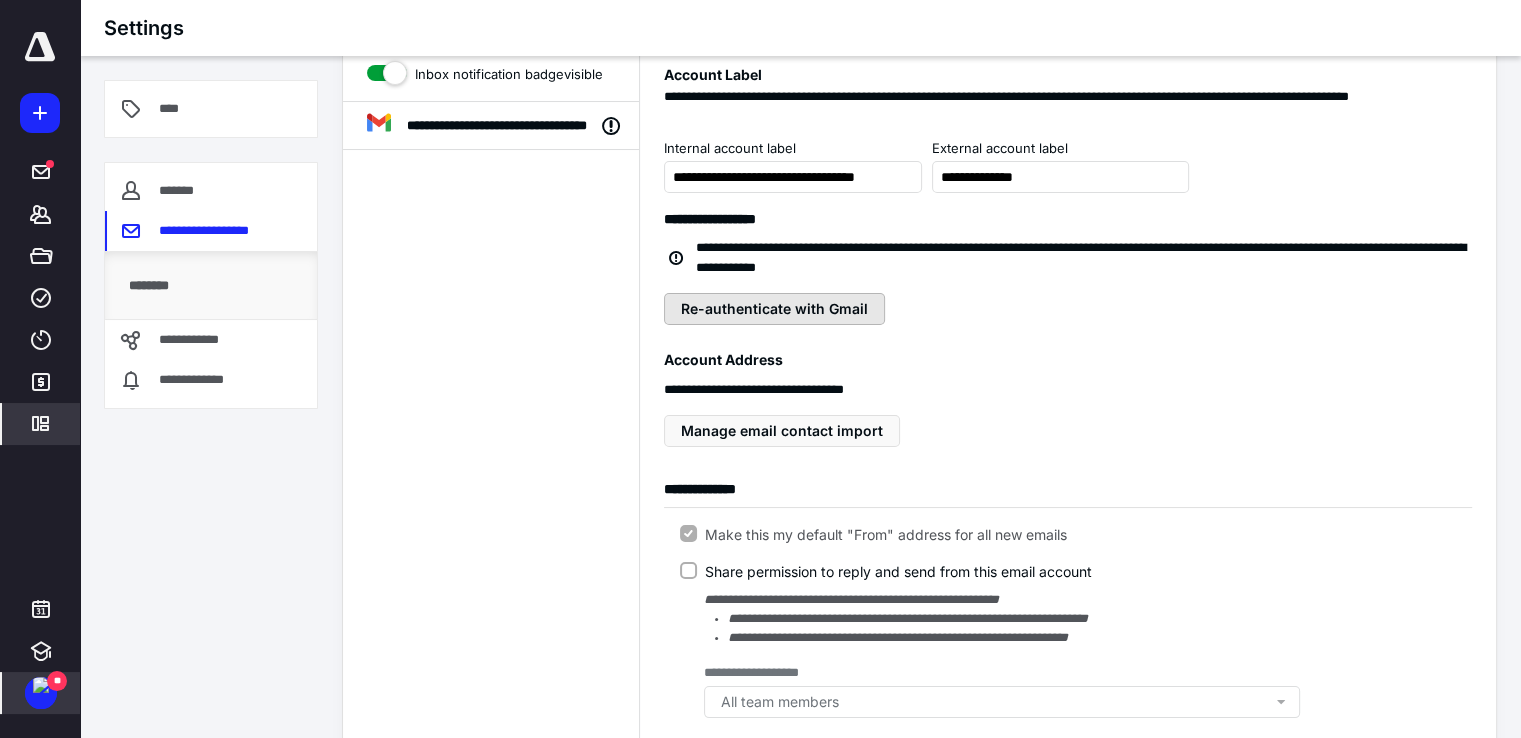 click on "Re-authenticate with Gmail" at bounding box center (774, 309) 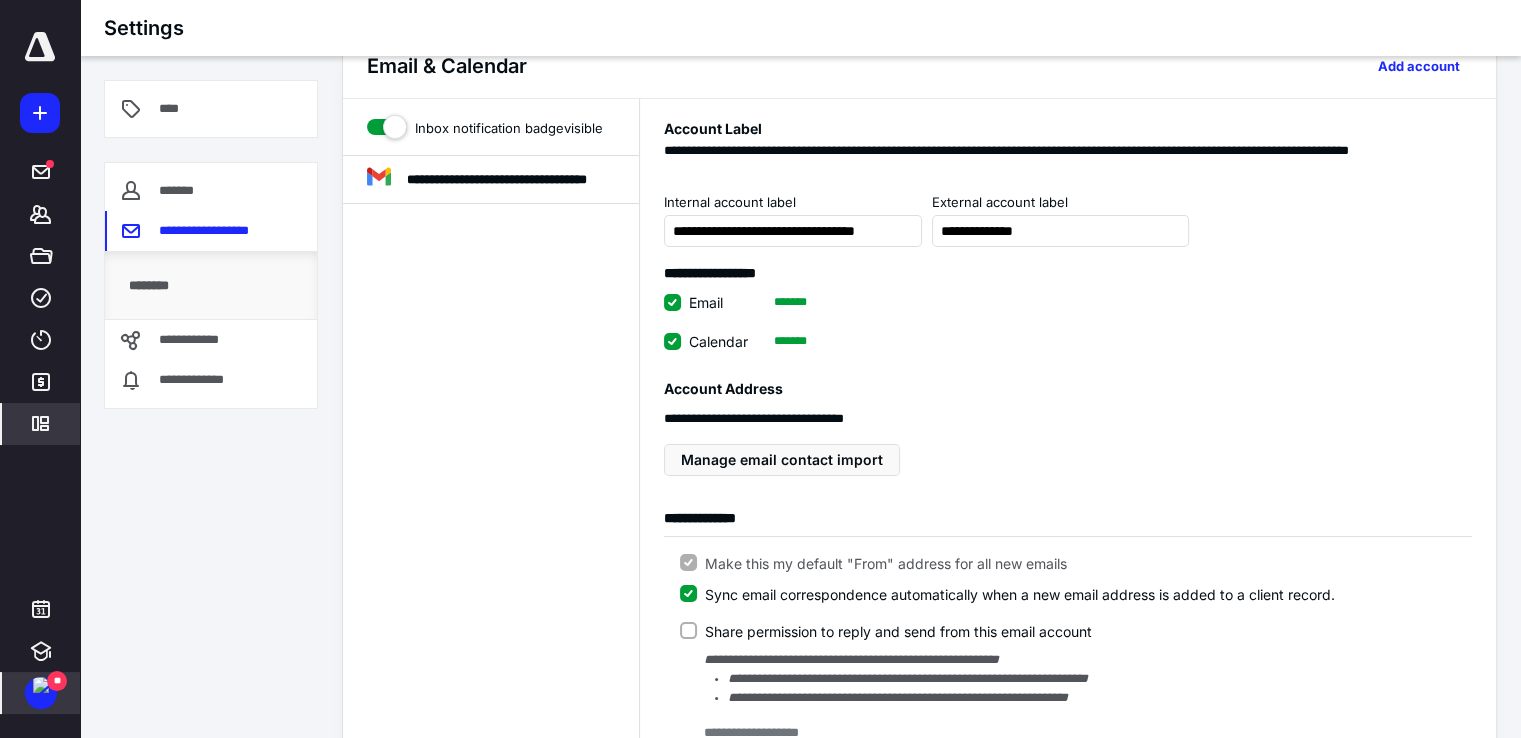 scroll, scrollTop: 0, scrollLeft: 0, axis: both 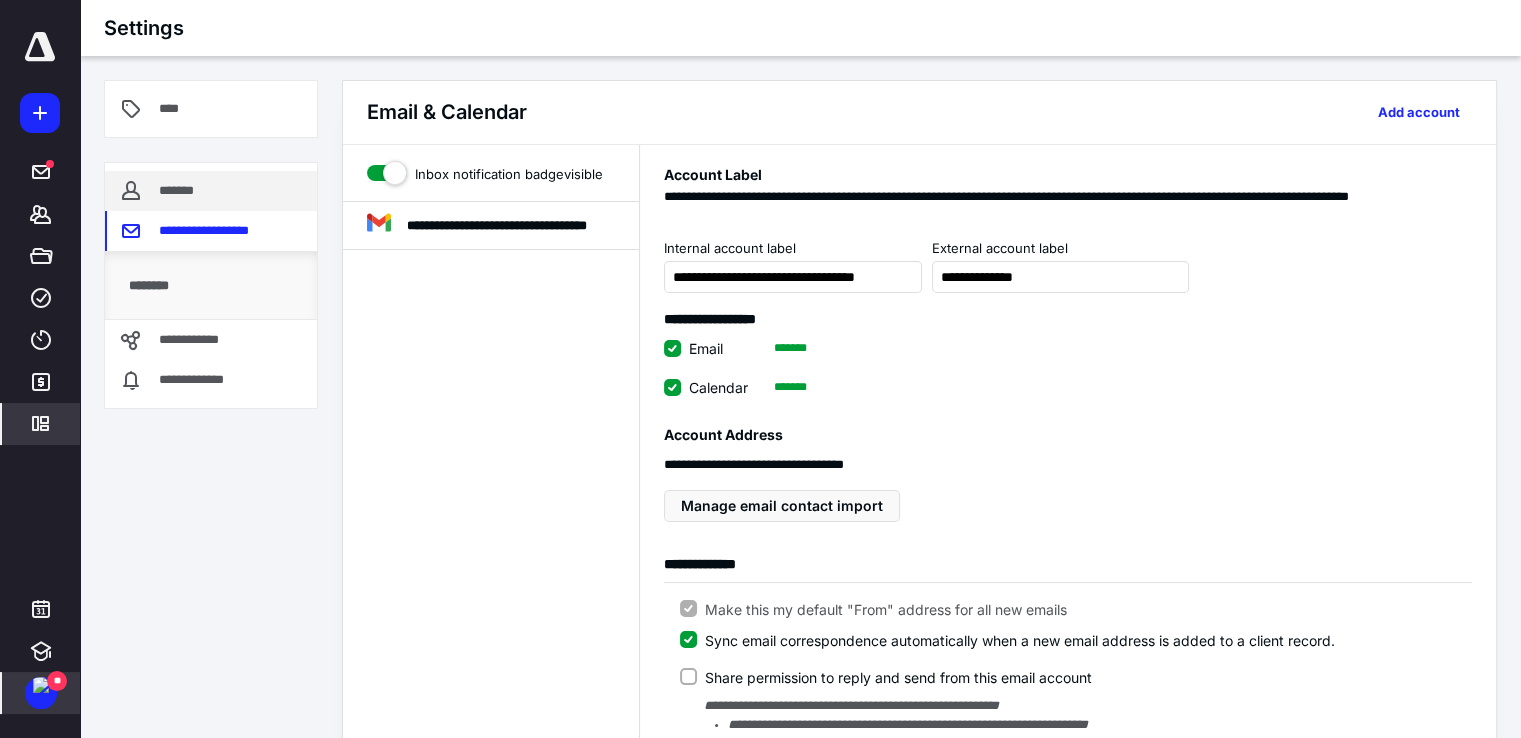 click on "*******" at bounding box center [178, 191] 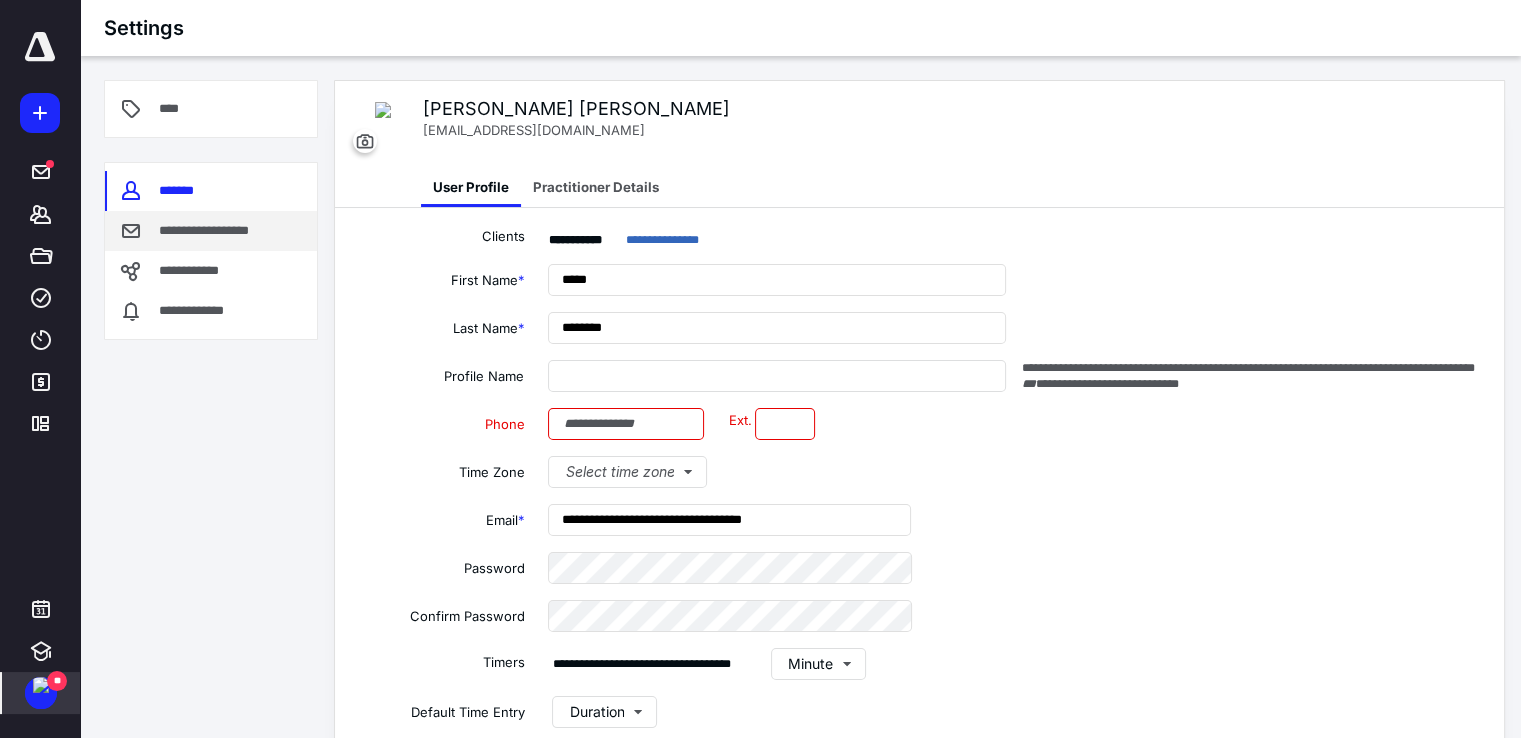 click on "**********" at bounding box center [218, 231] 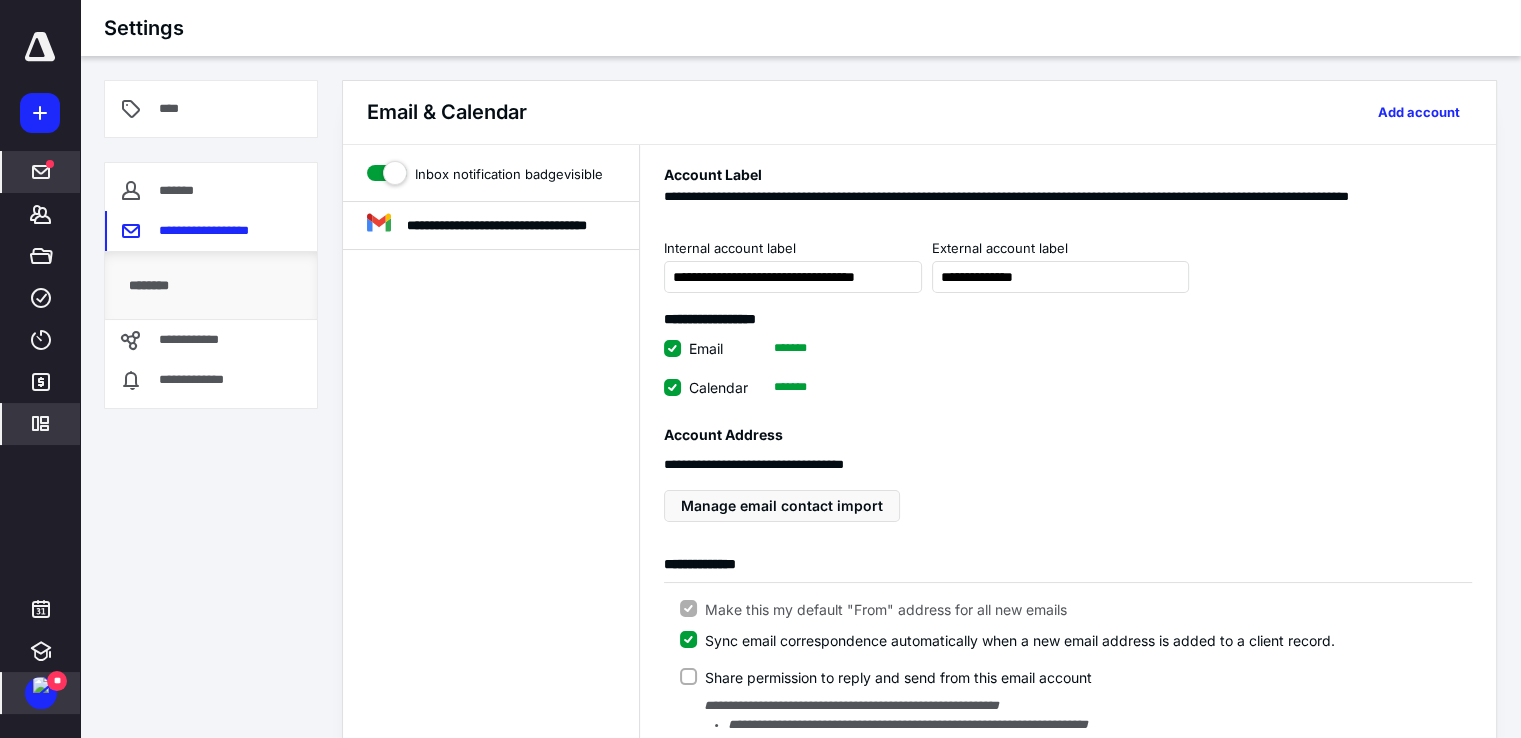 click on "*****" at bounding box center [41, 172] 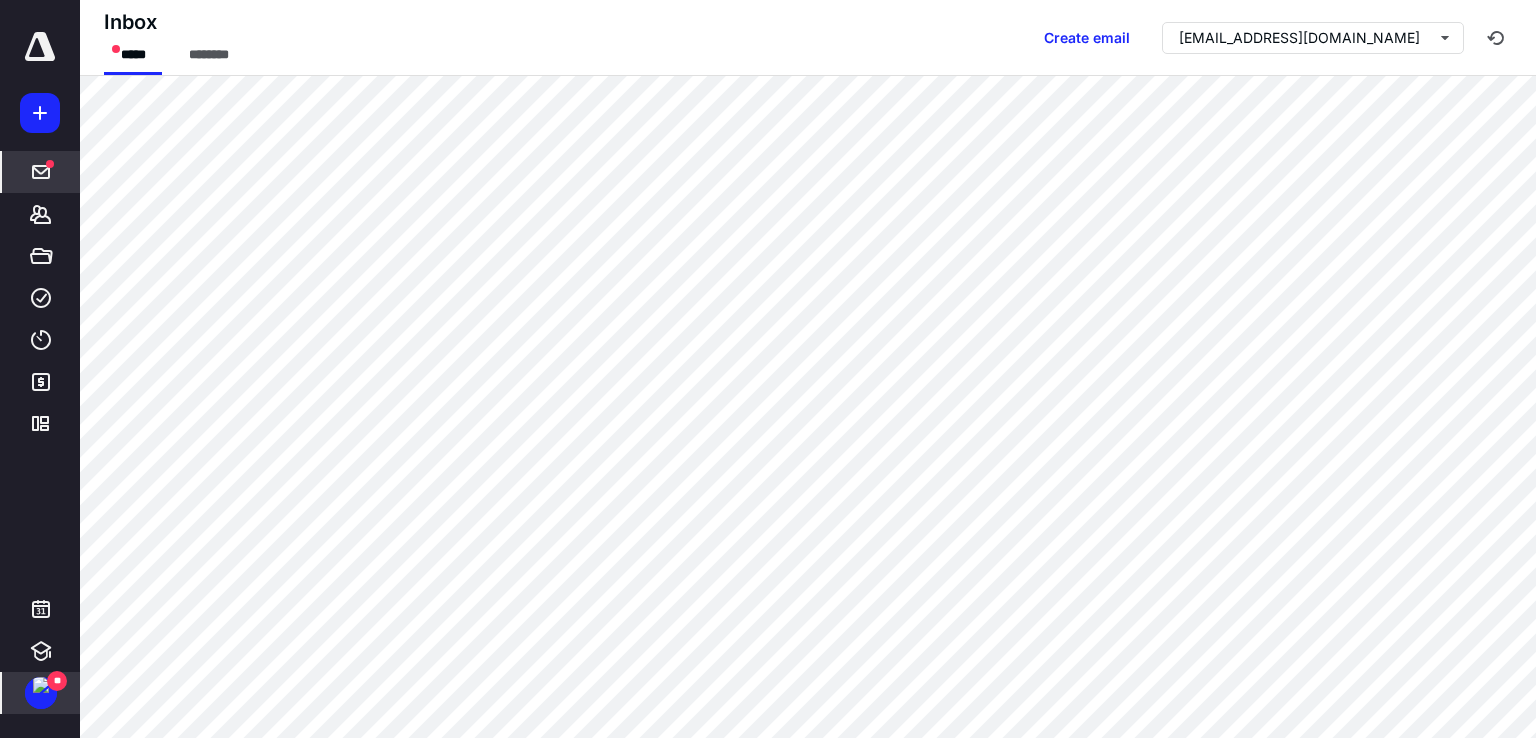 click at bounding box center (41, 685) 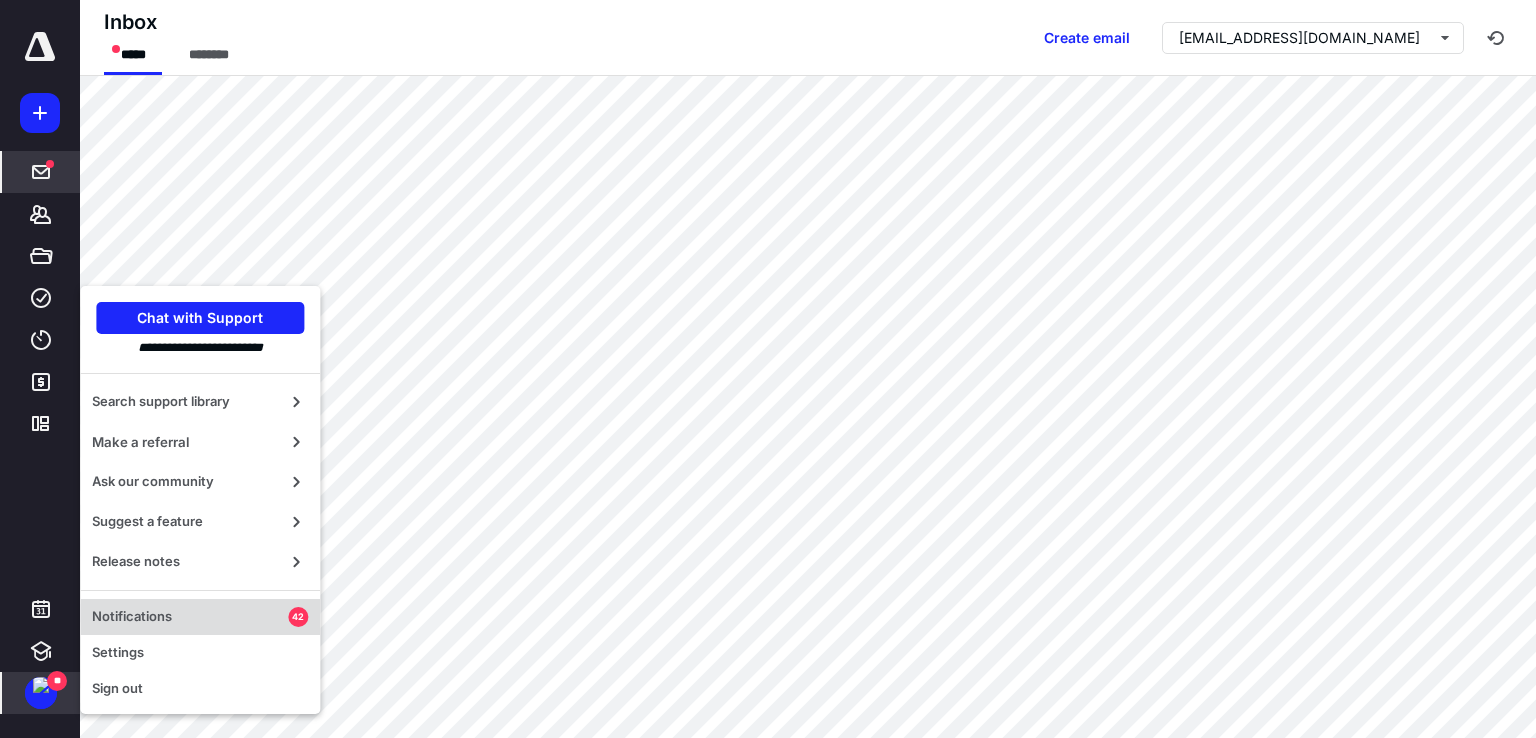click on "Notifications" at bounding box center (190, 617) 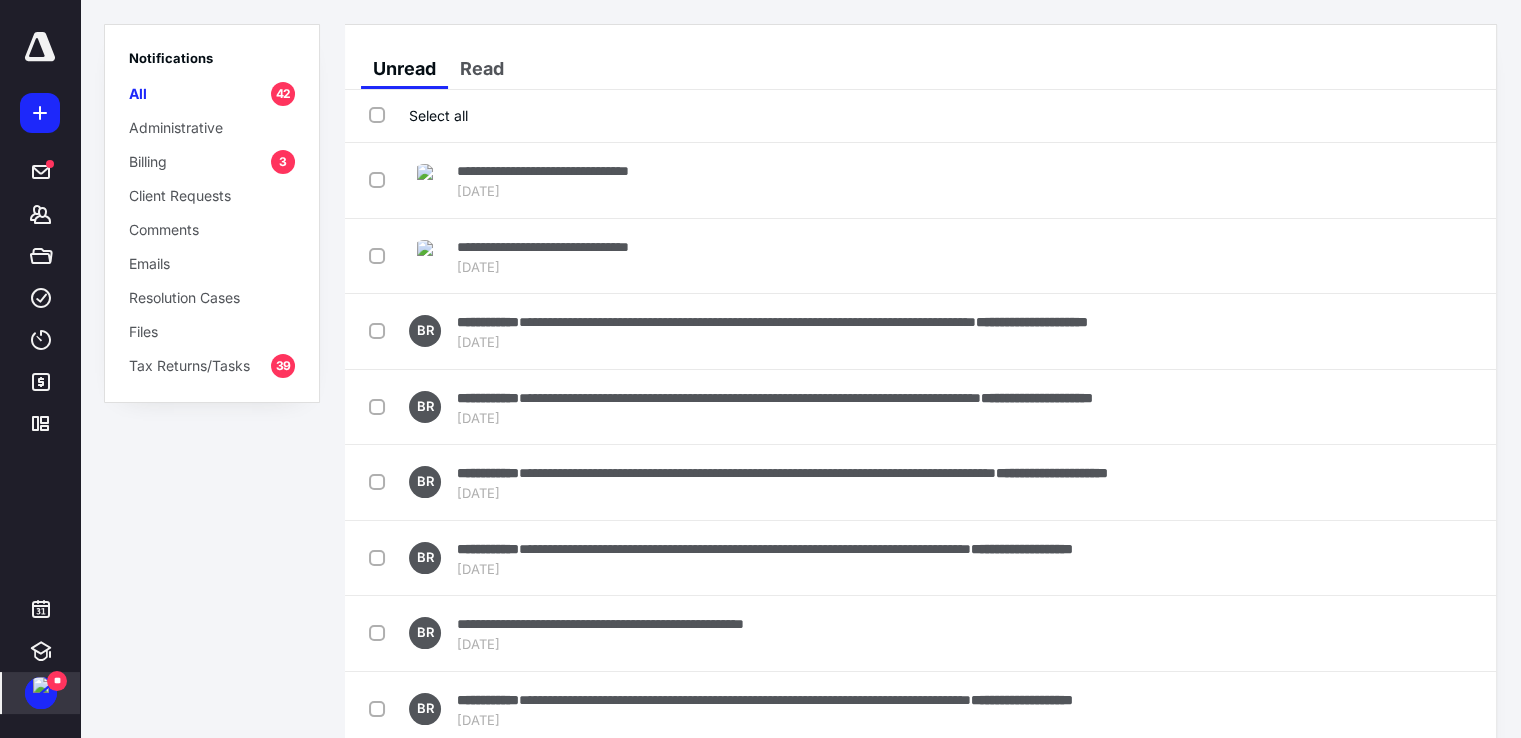 click on "Tax Returns/Tasks" at bounding box center [189, 365] 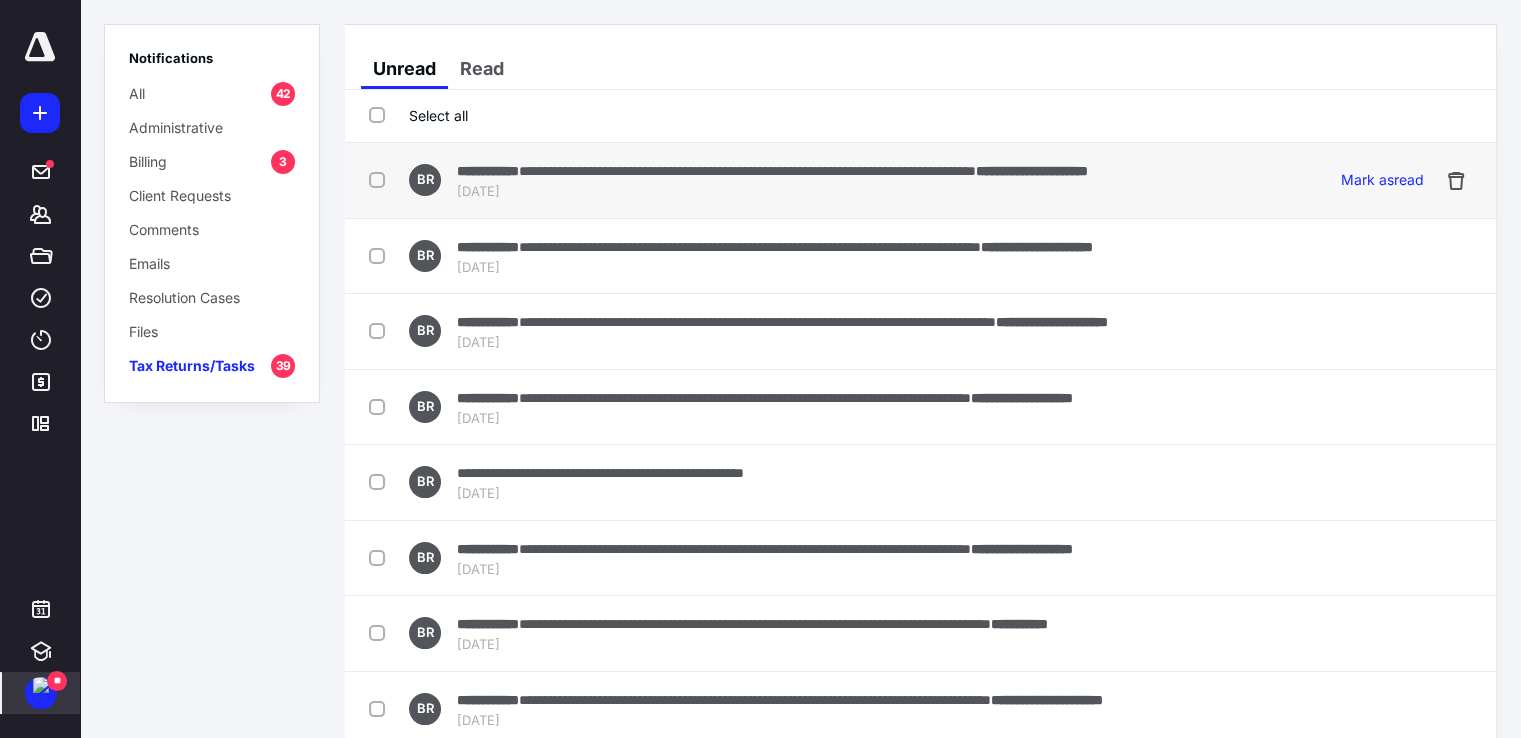 click on "**********" at bounding box center [747, 171] 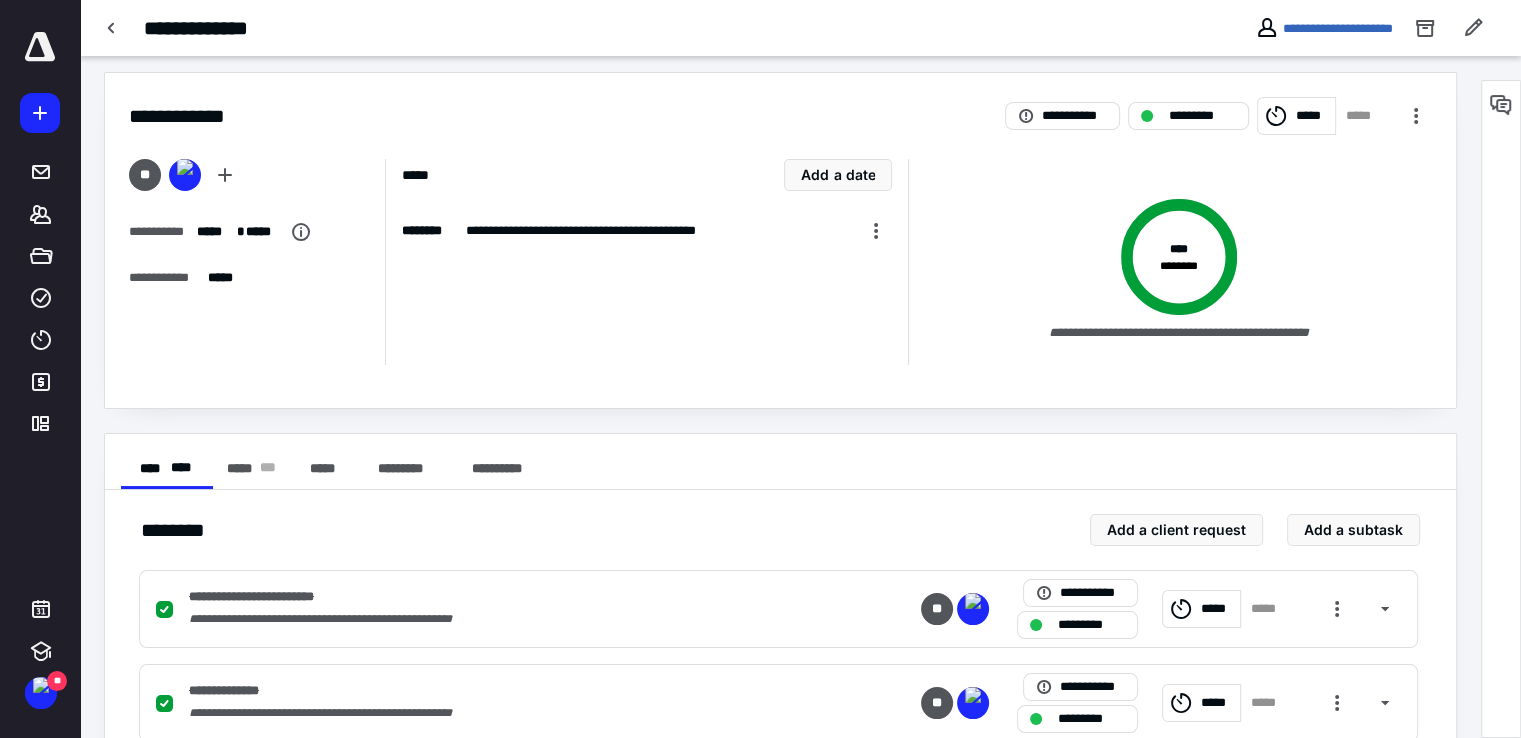 scroll, scrollTop: 0, scrollLeft: 0, axis: both 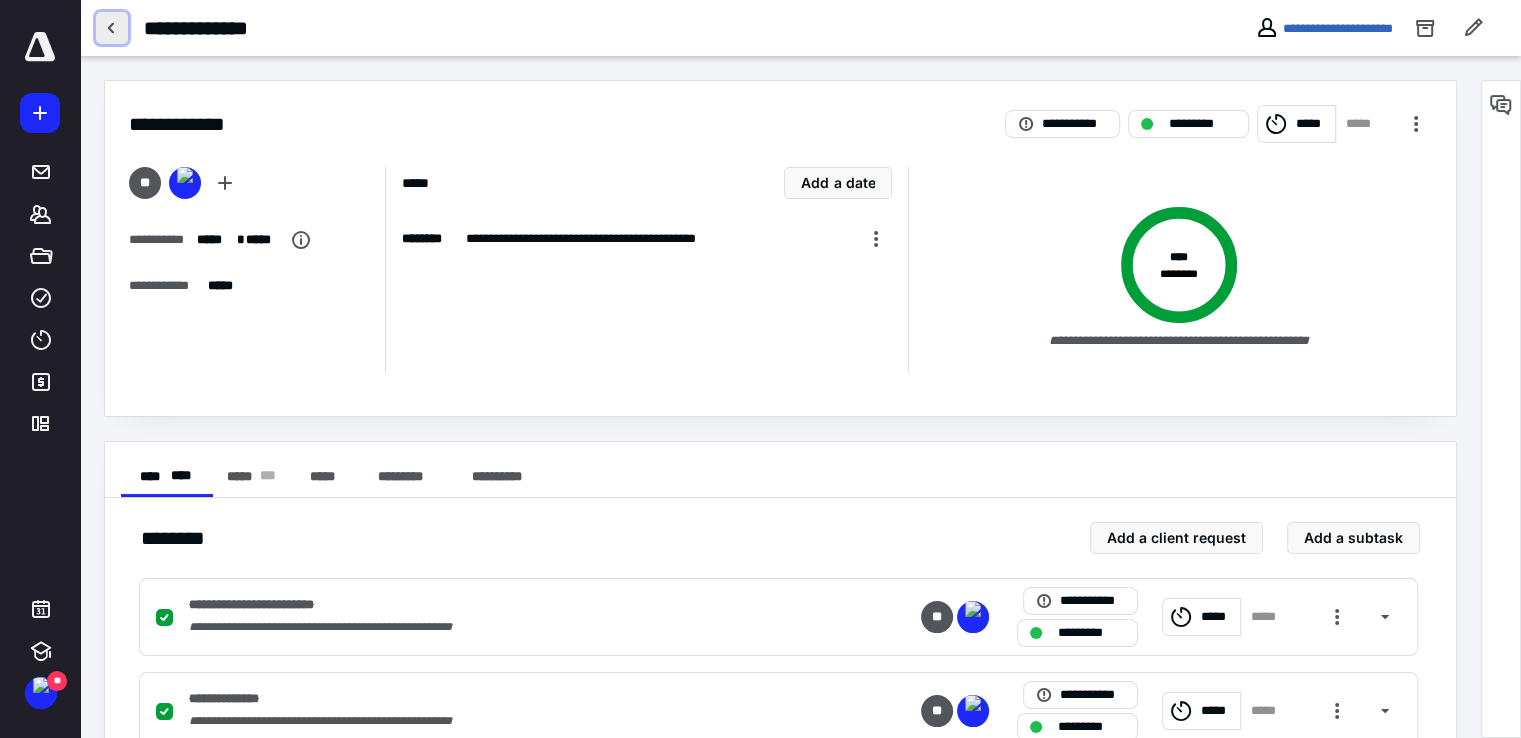click at bounding box center (112, 28) 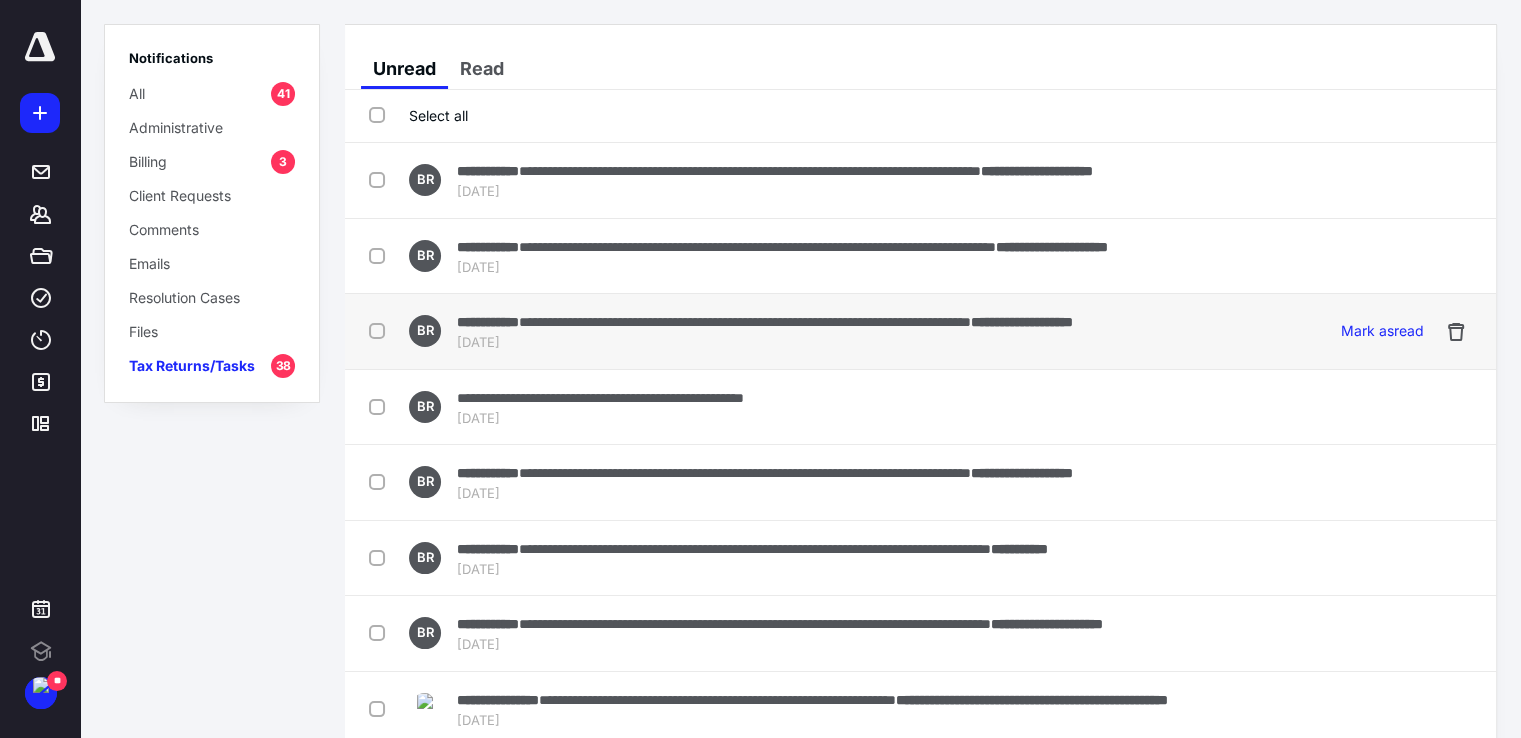 scroll, scrollTop: 0, scrollLeft: 0, axis: both 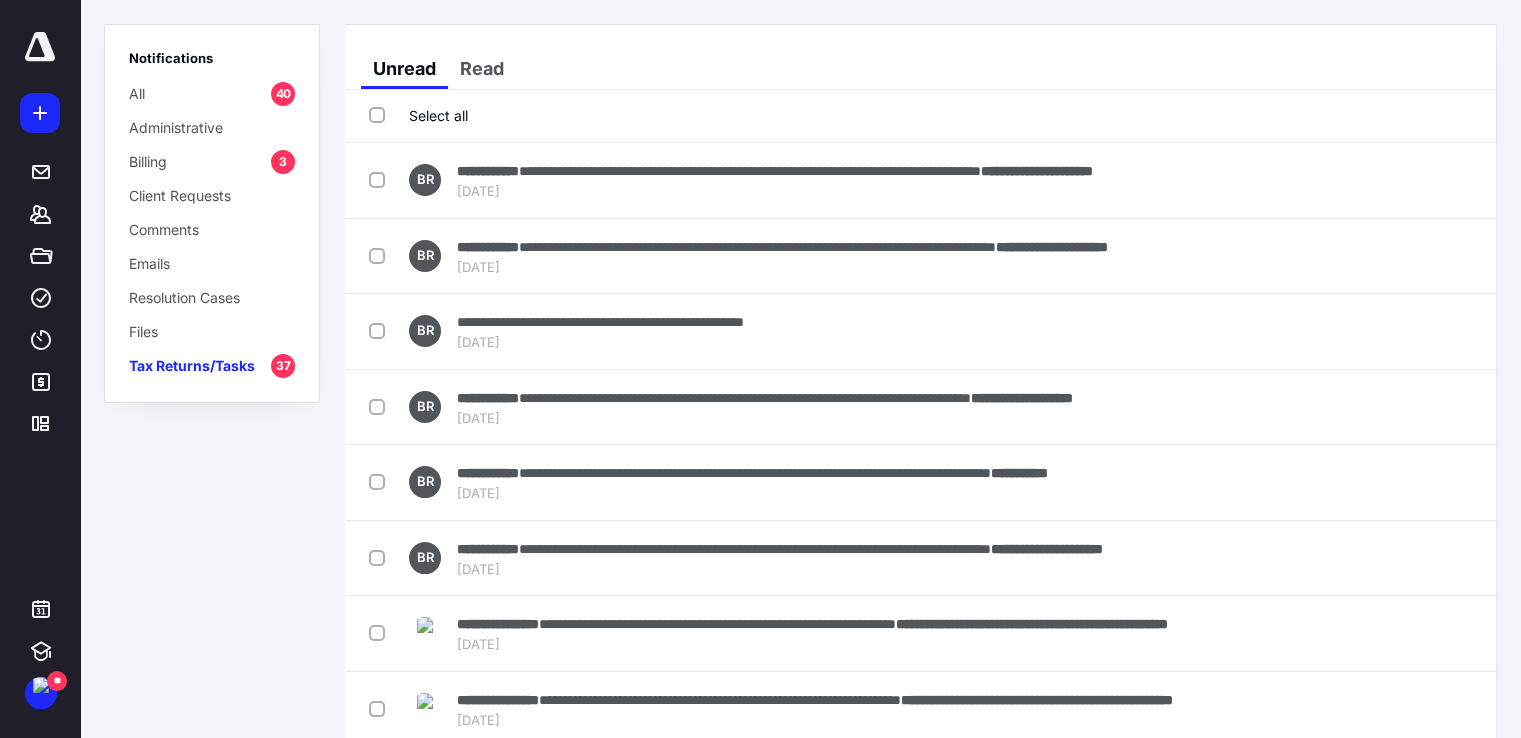 click on "Tax Returns/Tasks" at bounding box center (192, 365) 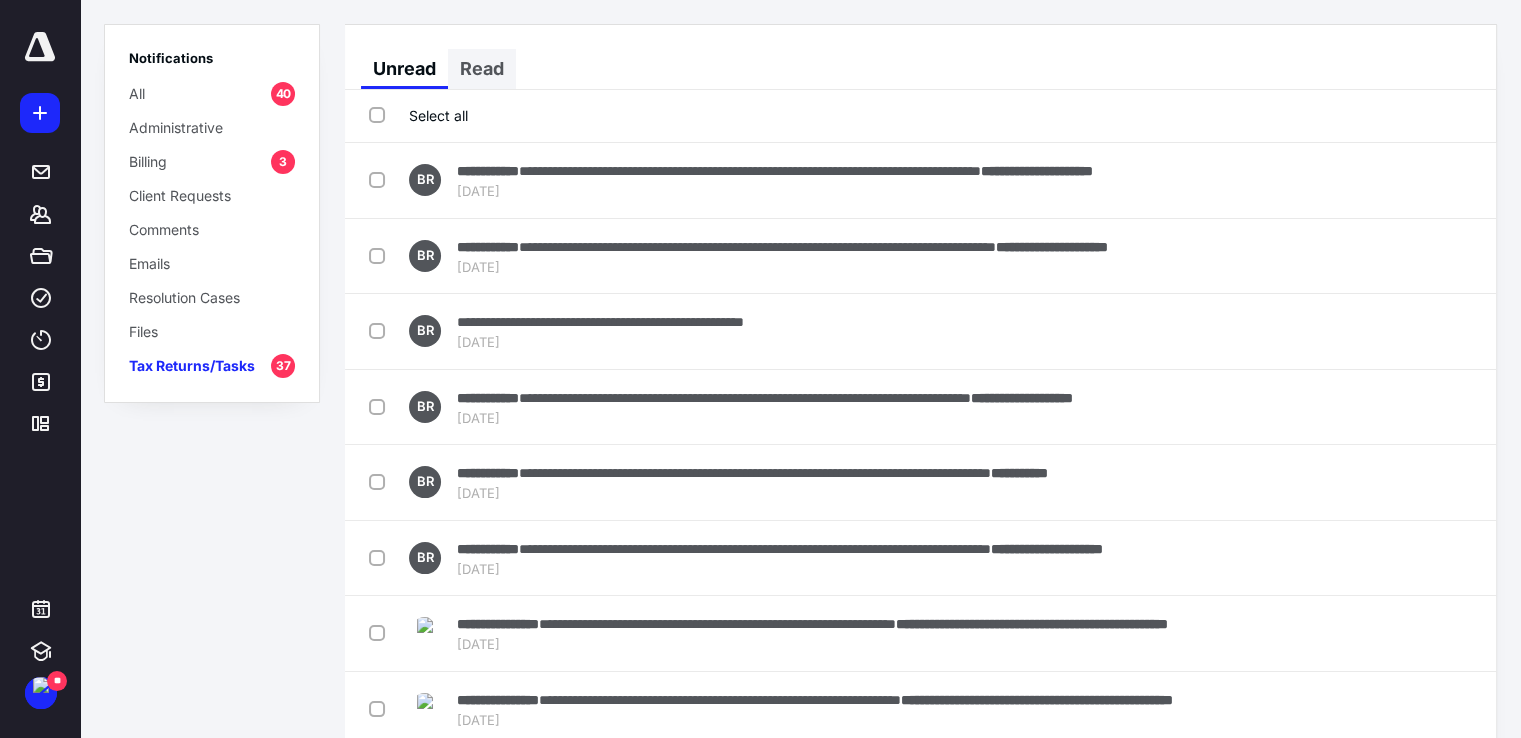 click on "Read" at bounding box center [482, 69] 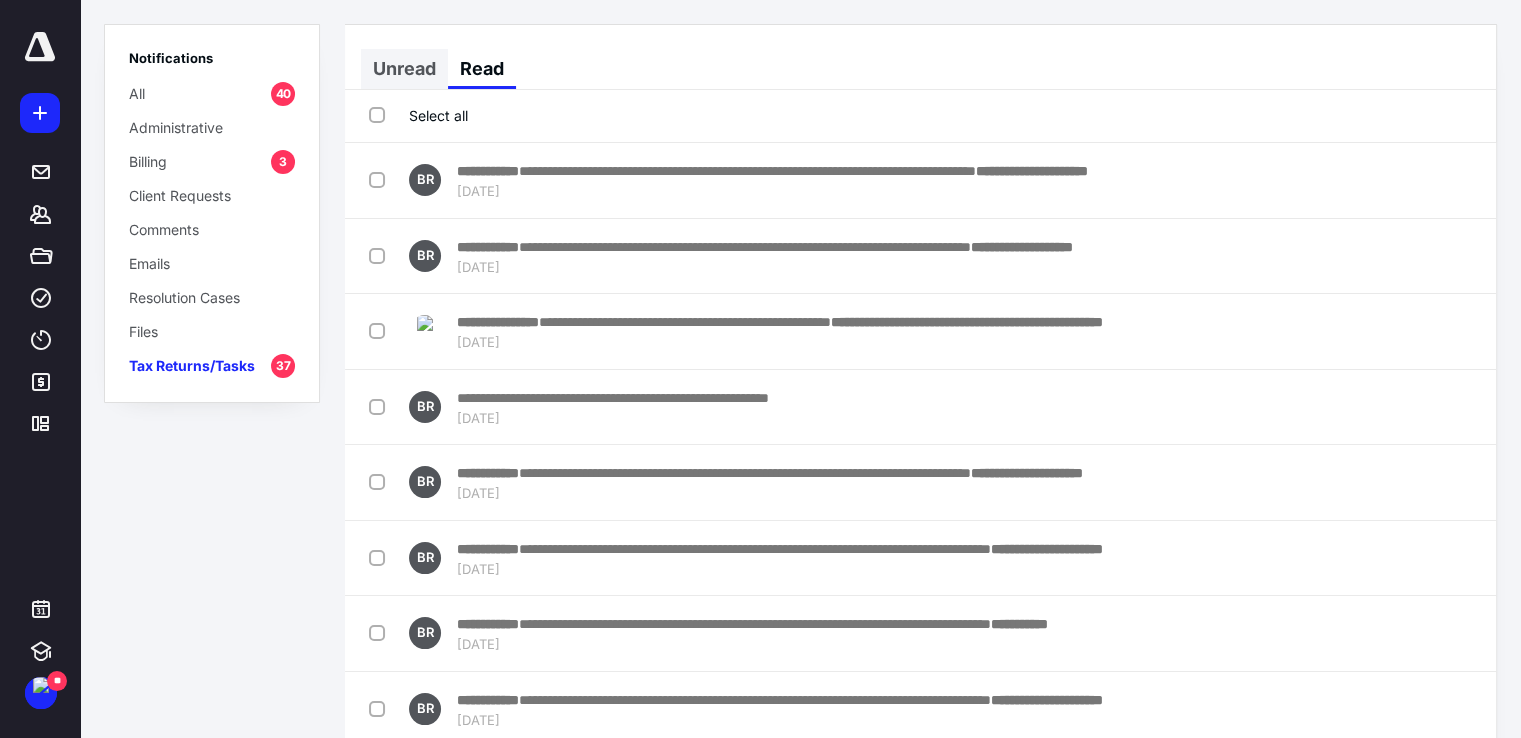 click on "Unread" at bounding box center [404, 69] 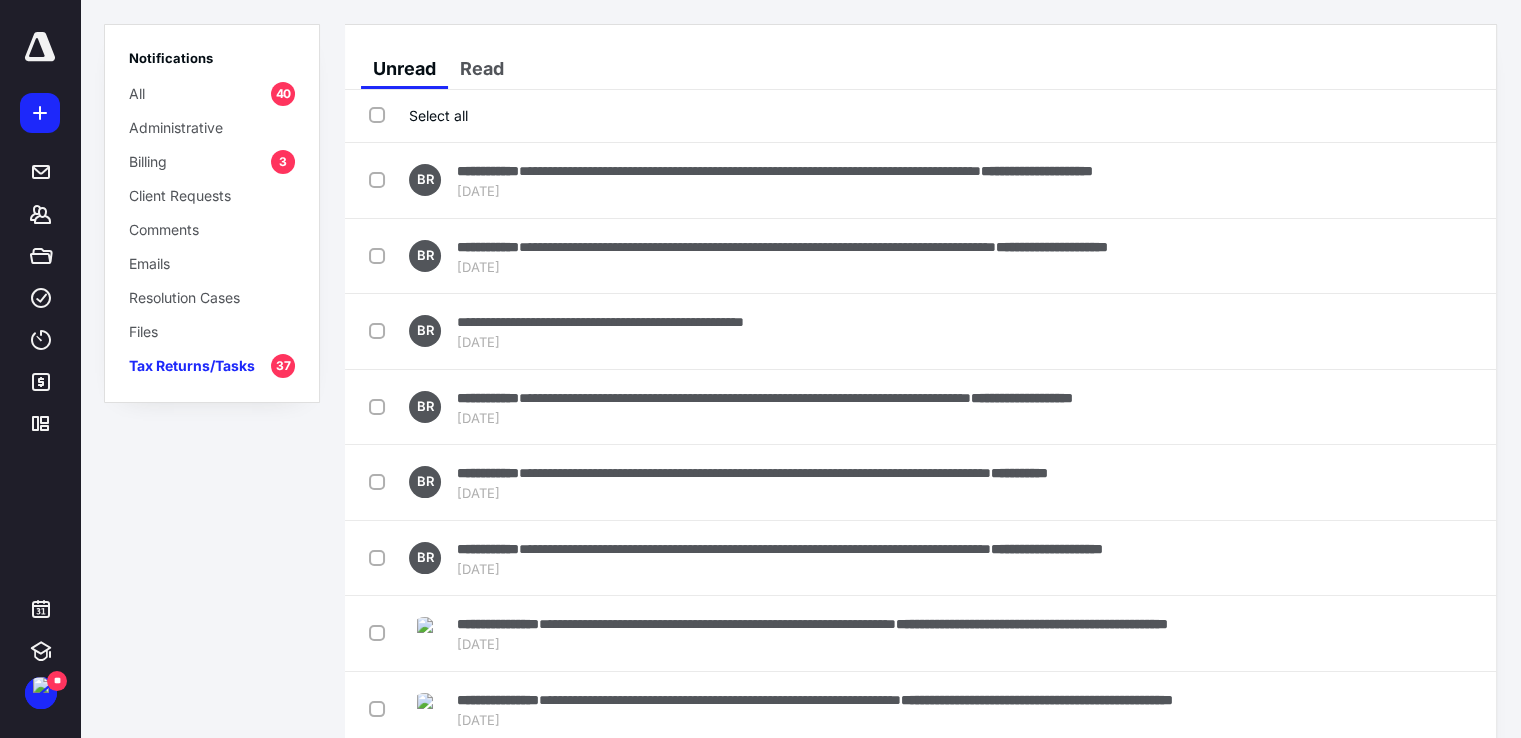 click on "Select all" at bounding box center (920, 116) 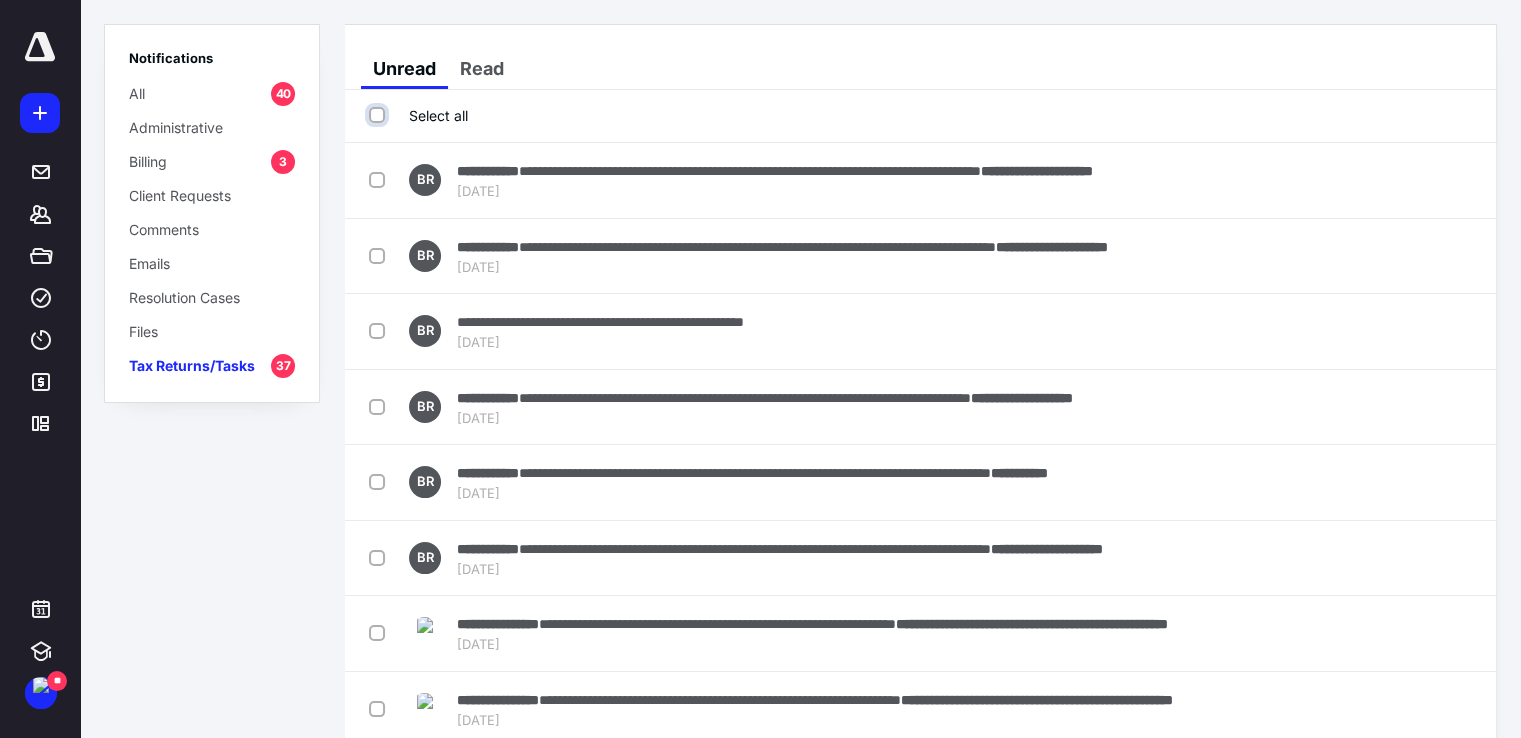 click on "Select all" at bounding box center (379, 115) 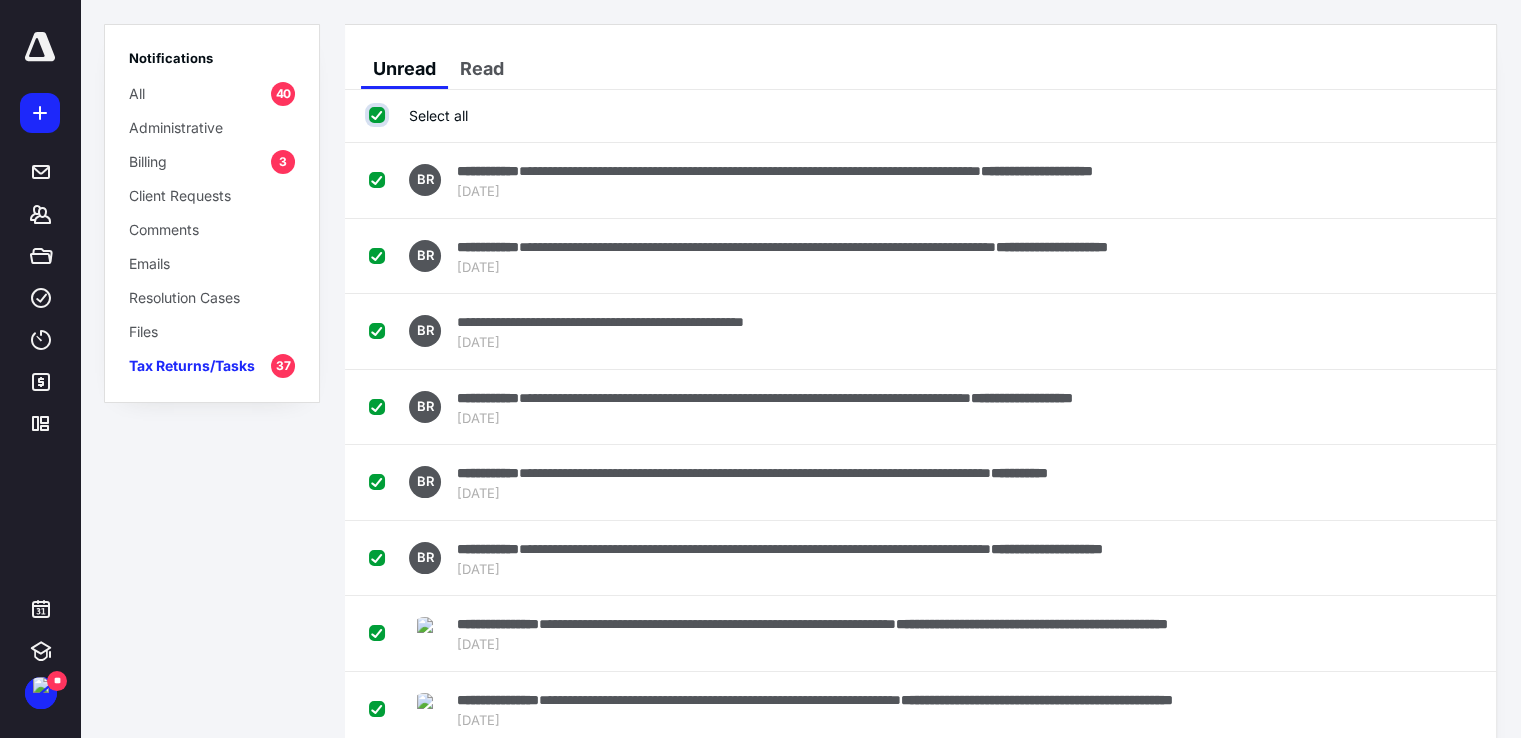 checkbox on "true" 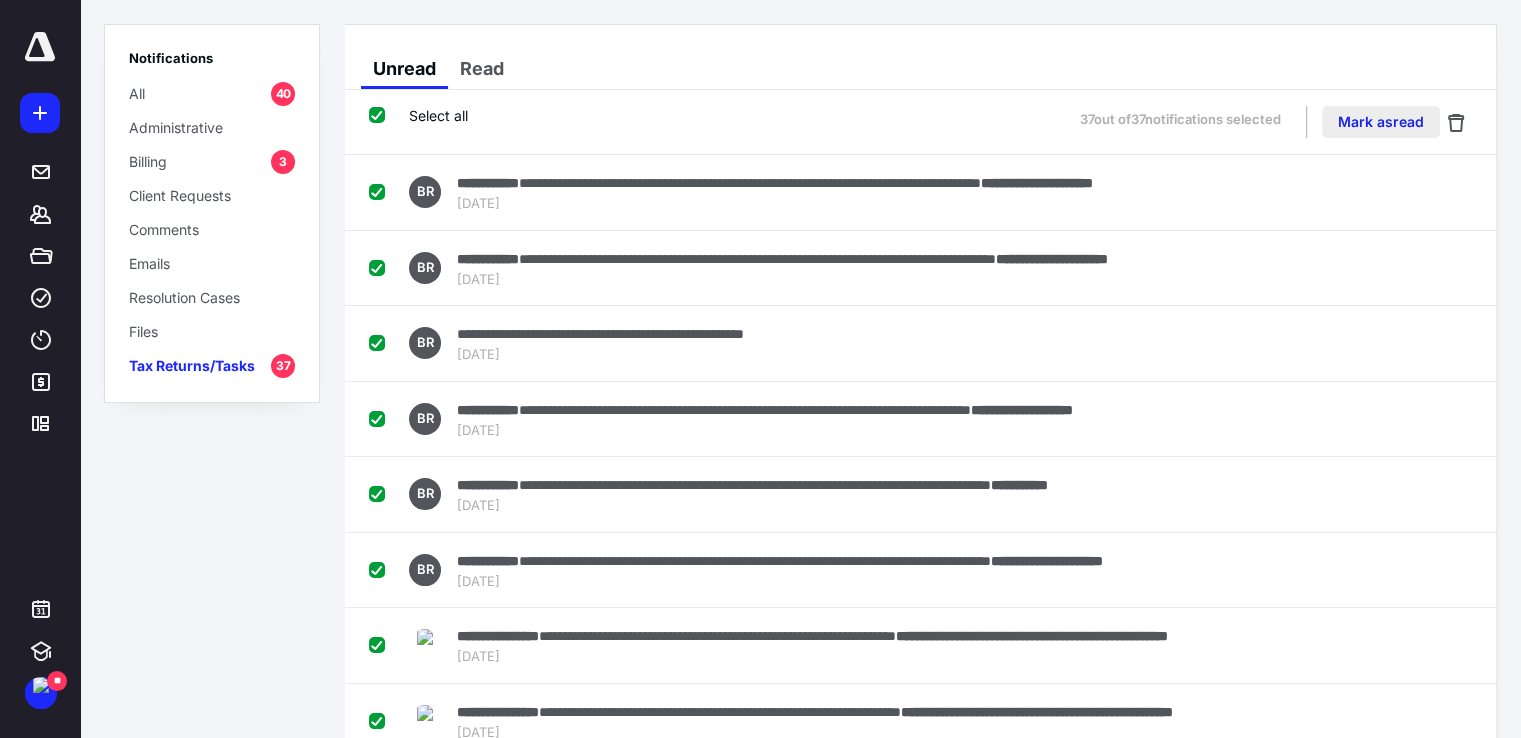 click on "Mark as  read" at bounding box center (1381, 122) 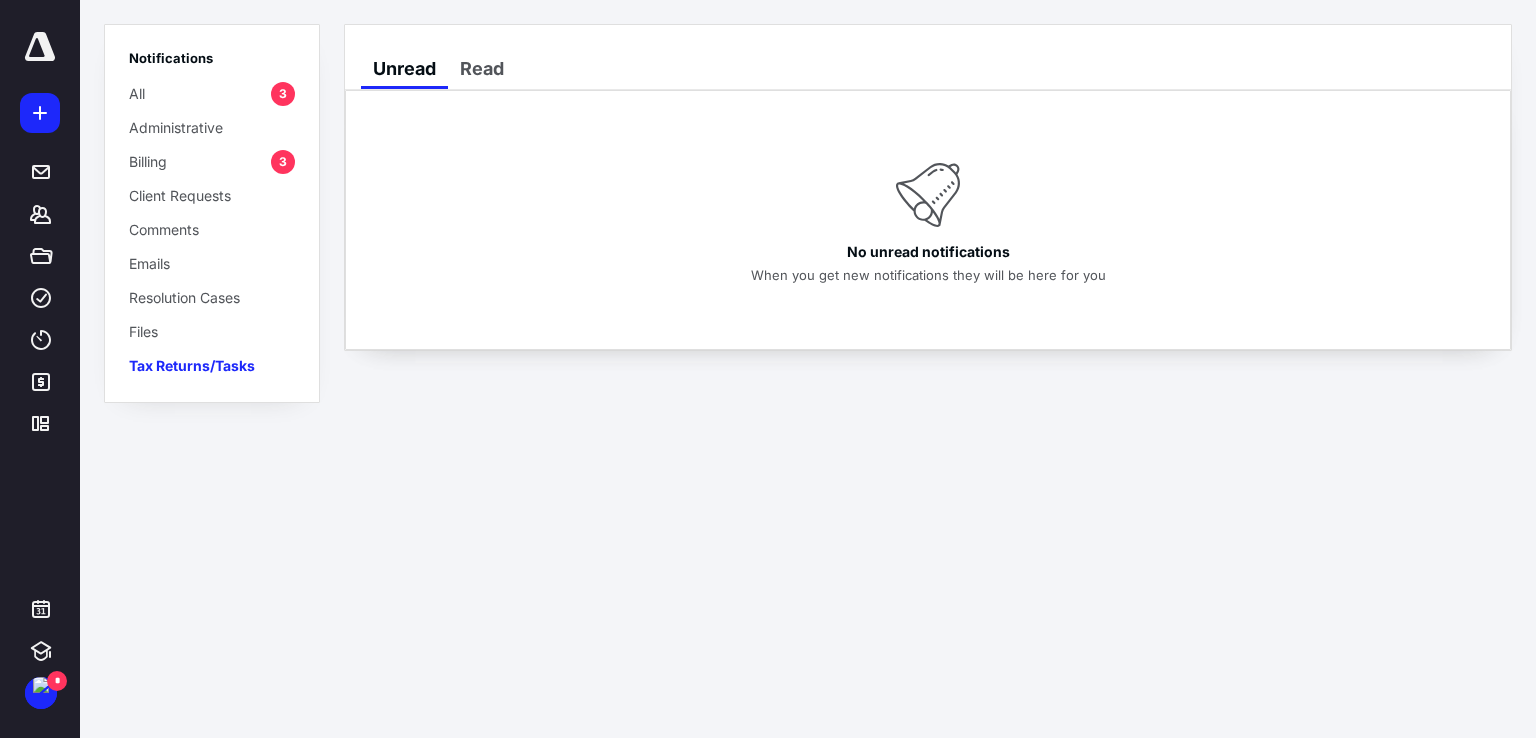 click on "All 3" at bounding box center [212, 93] 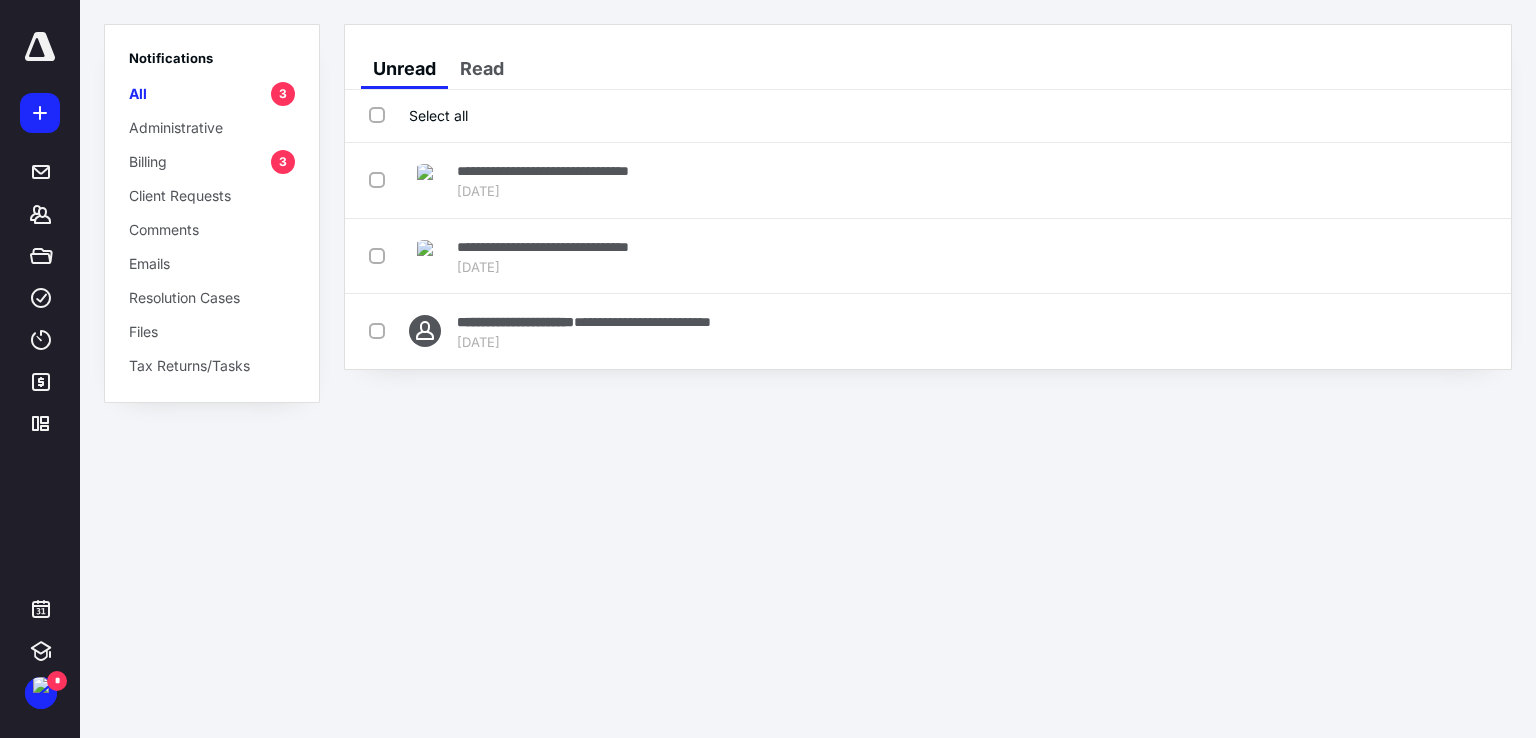 click on "Billing 3" at bounding box center (212, 161) 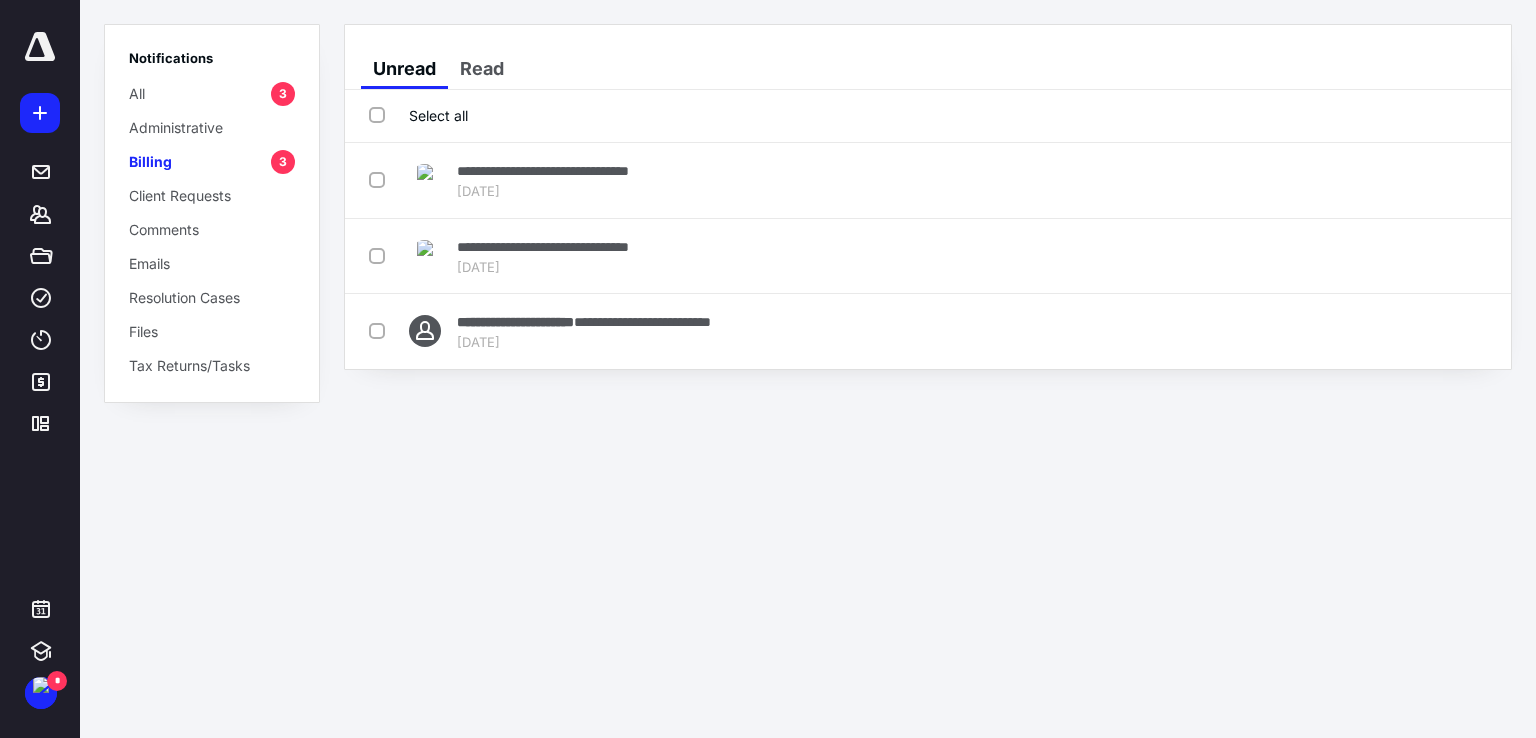 click on "Select all" at bounding box center [418, 115] 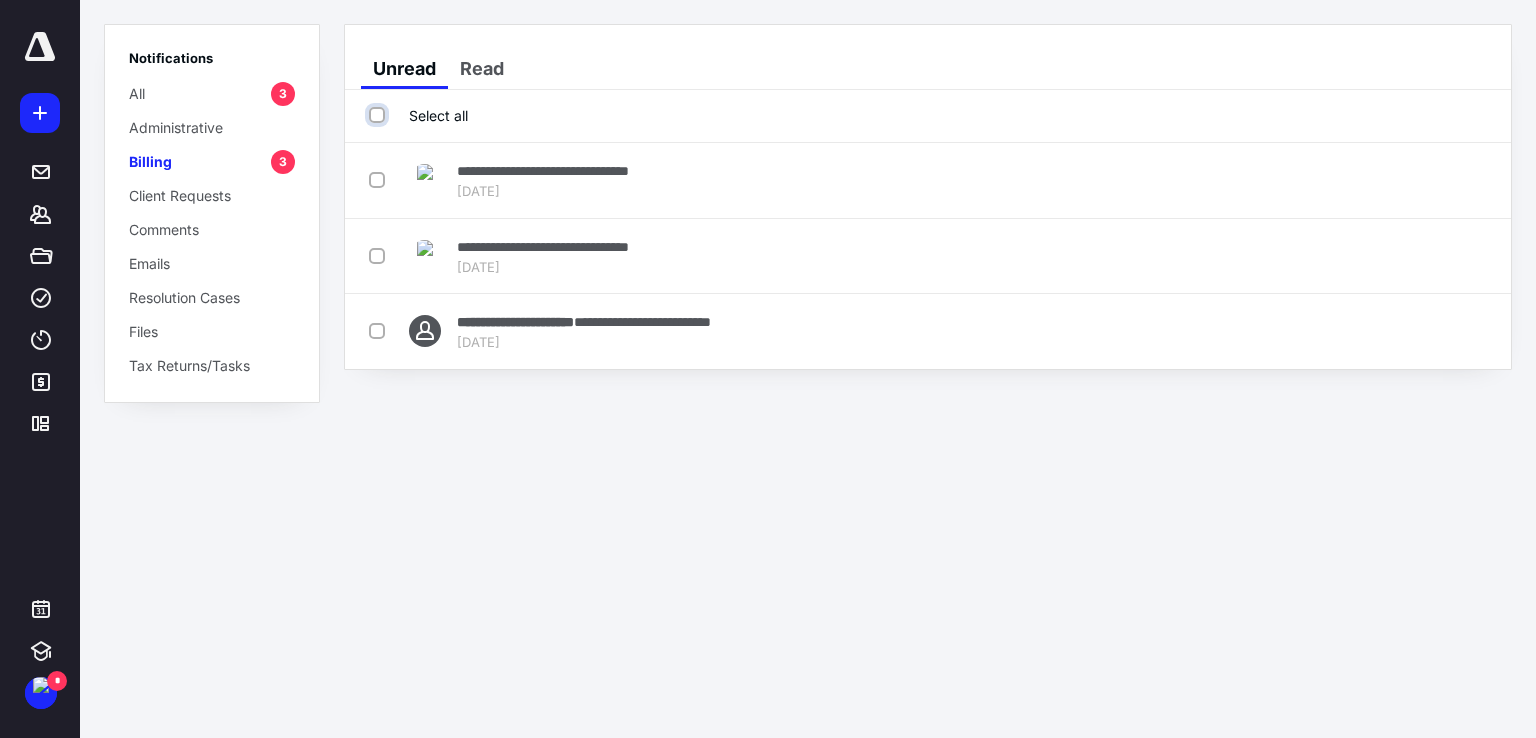 checkbox on "true" 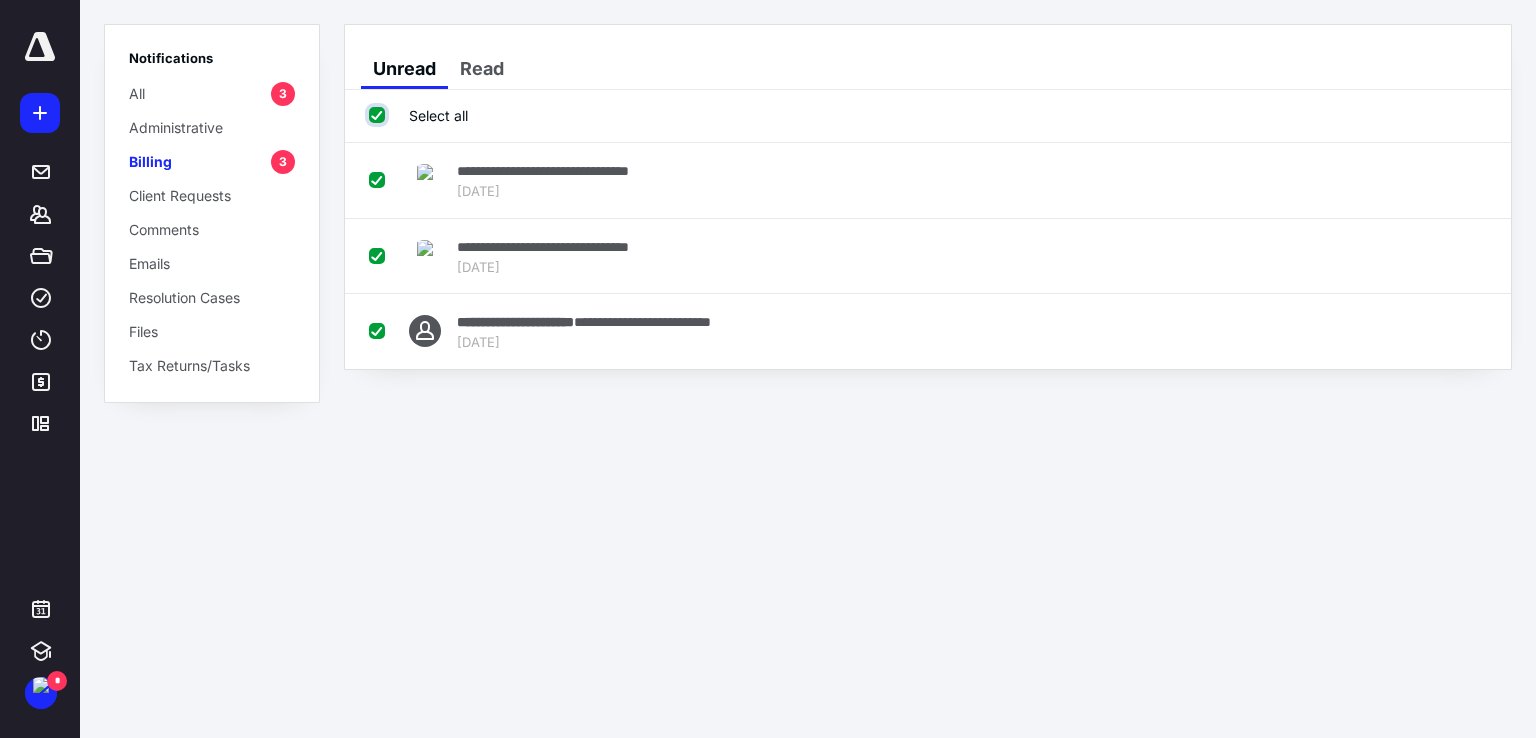 checkbox on "true" 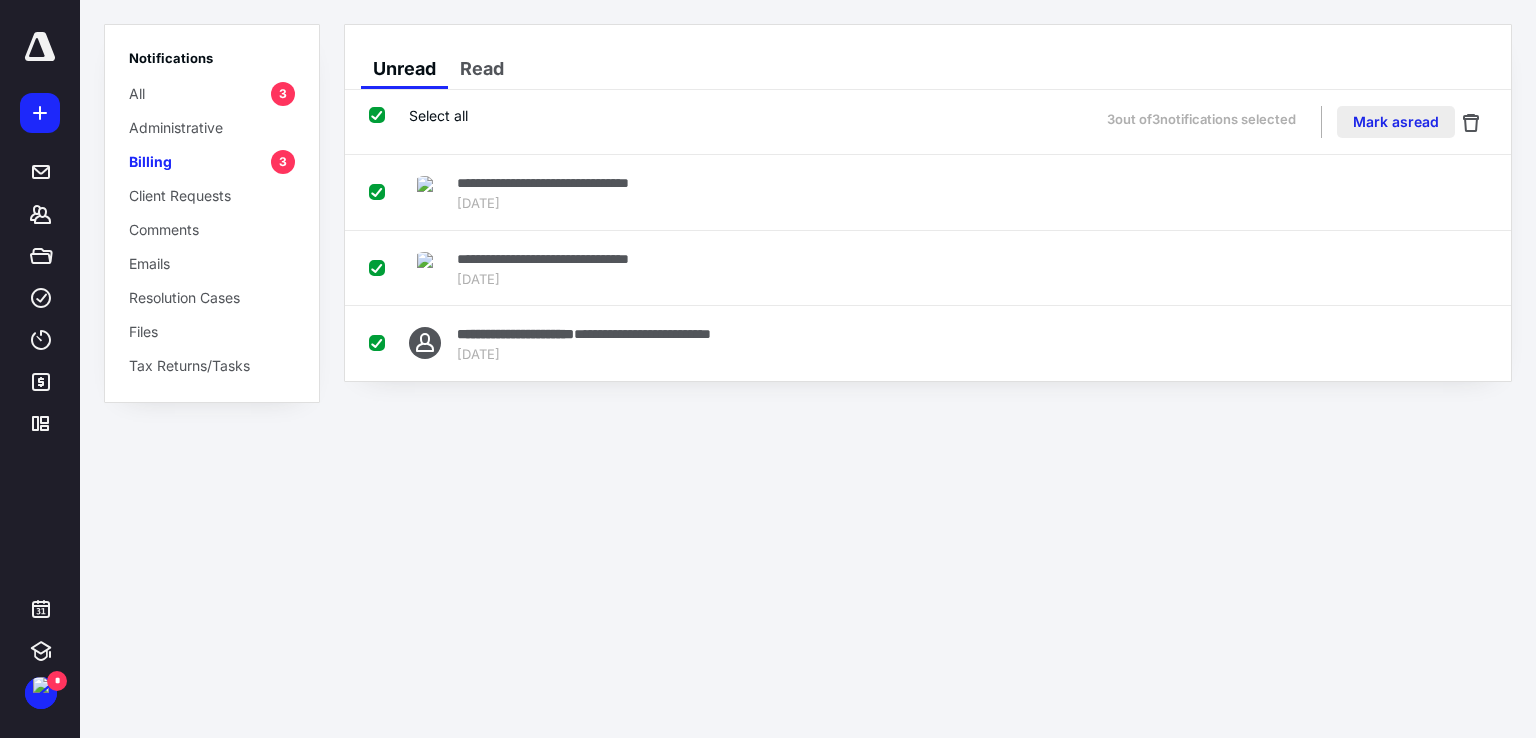 click on "Mark as  read" at bounding box center (1396, 122) 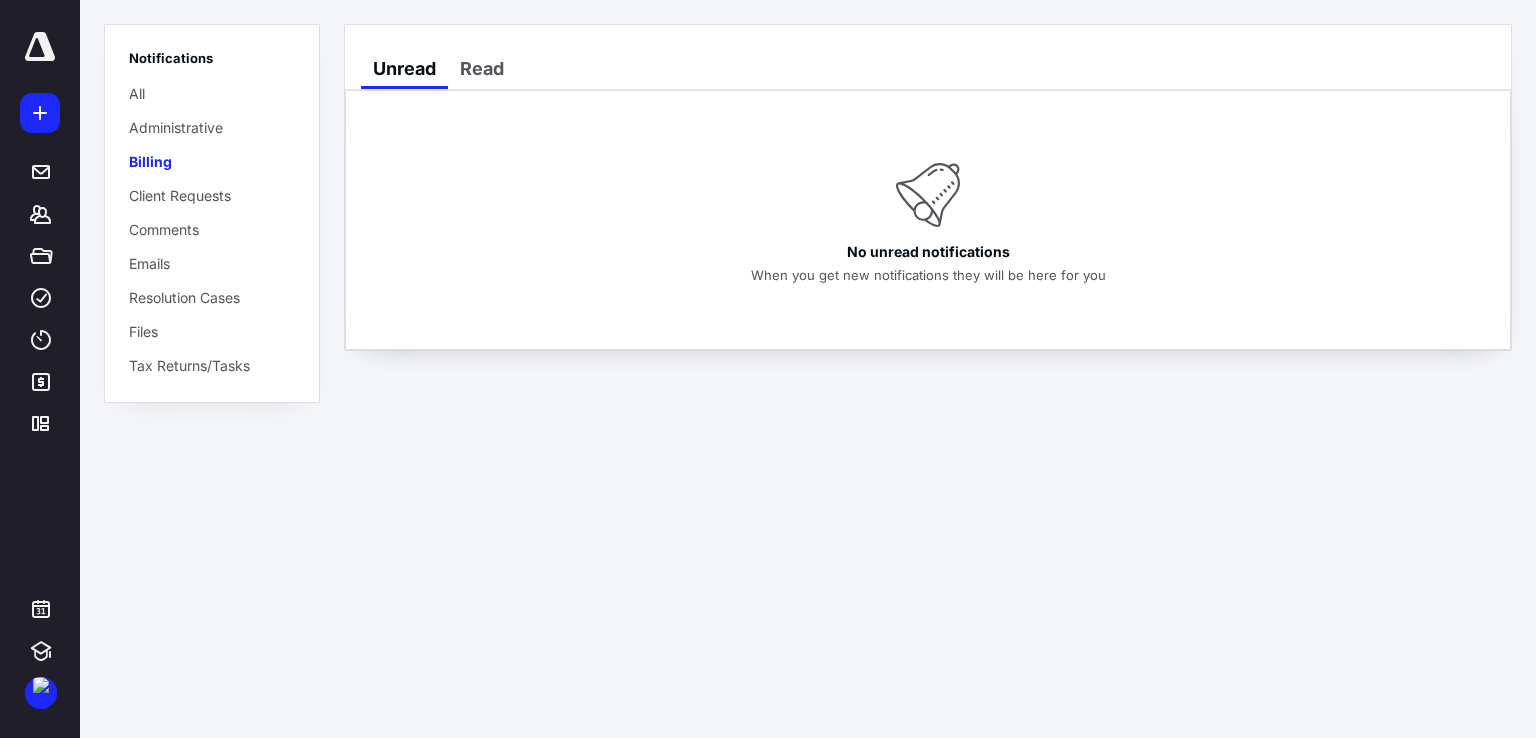 click on "Notifications All Administrative Billing Client Requests Comments Emails Resolution Cases Files Tax Returns/Tasks" at bounding box center [212, 213] 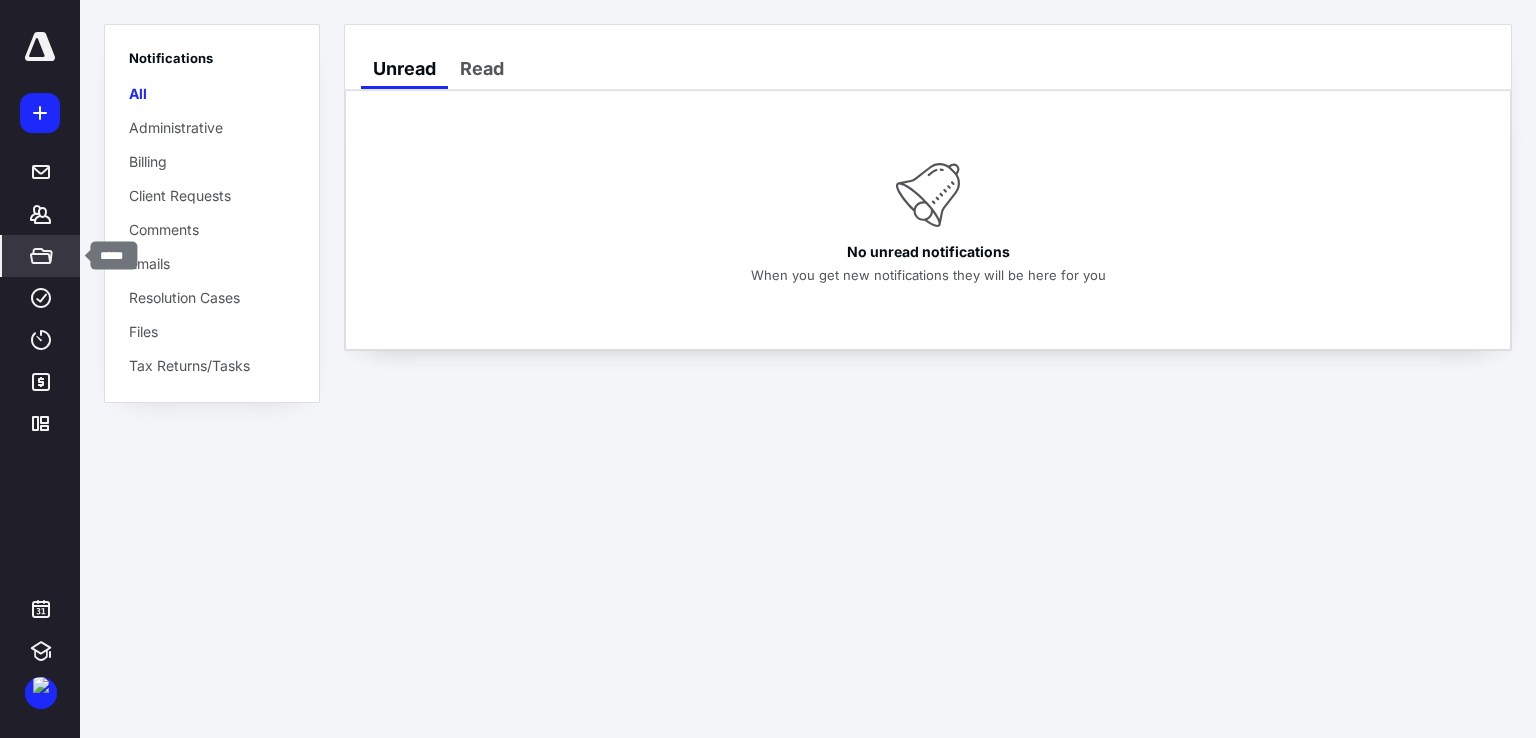 click on "*****" at bounding box center (41, 256) 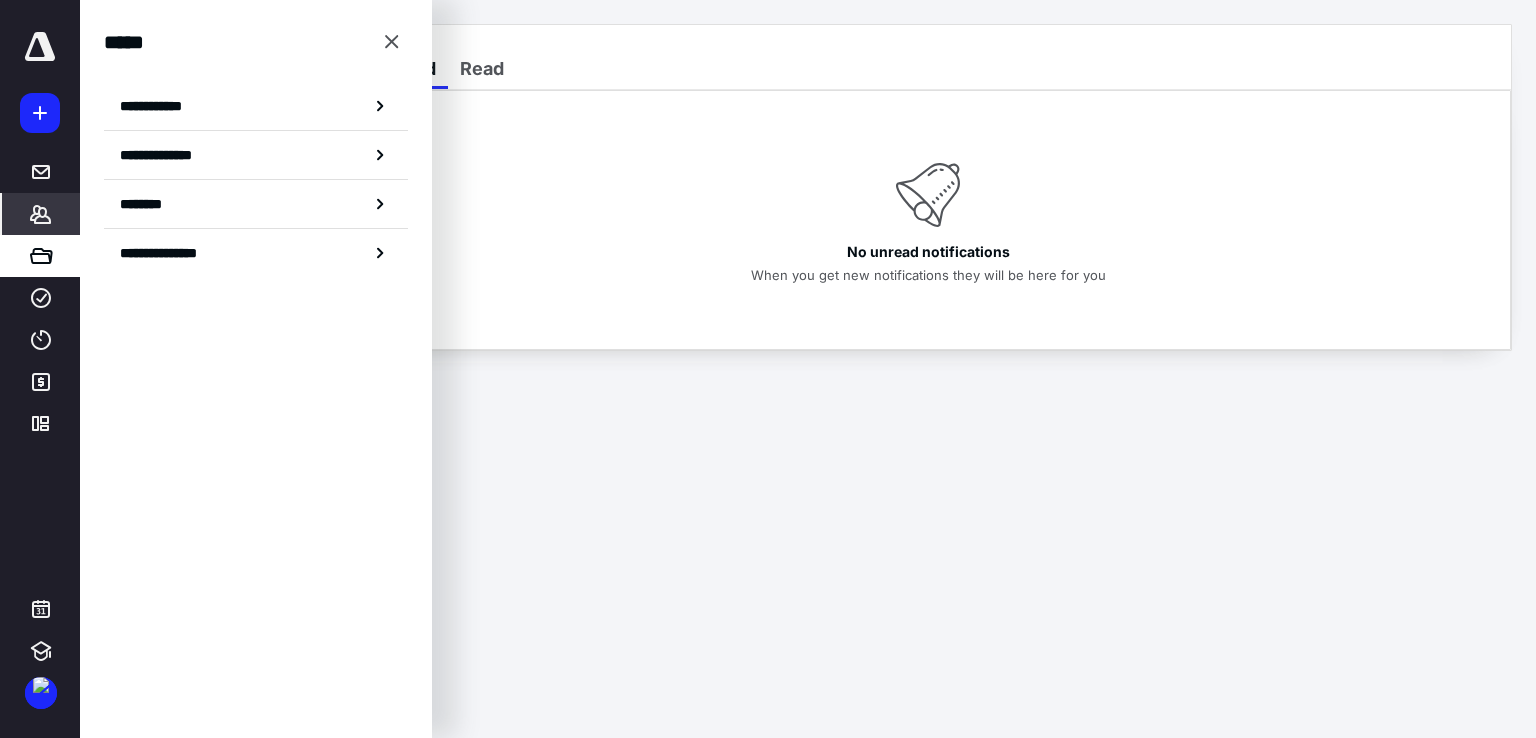 click 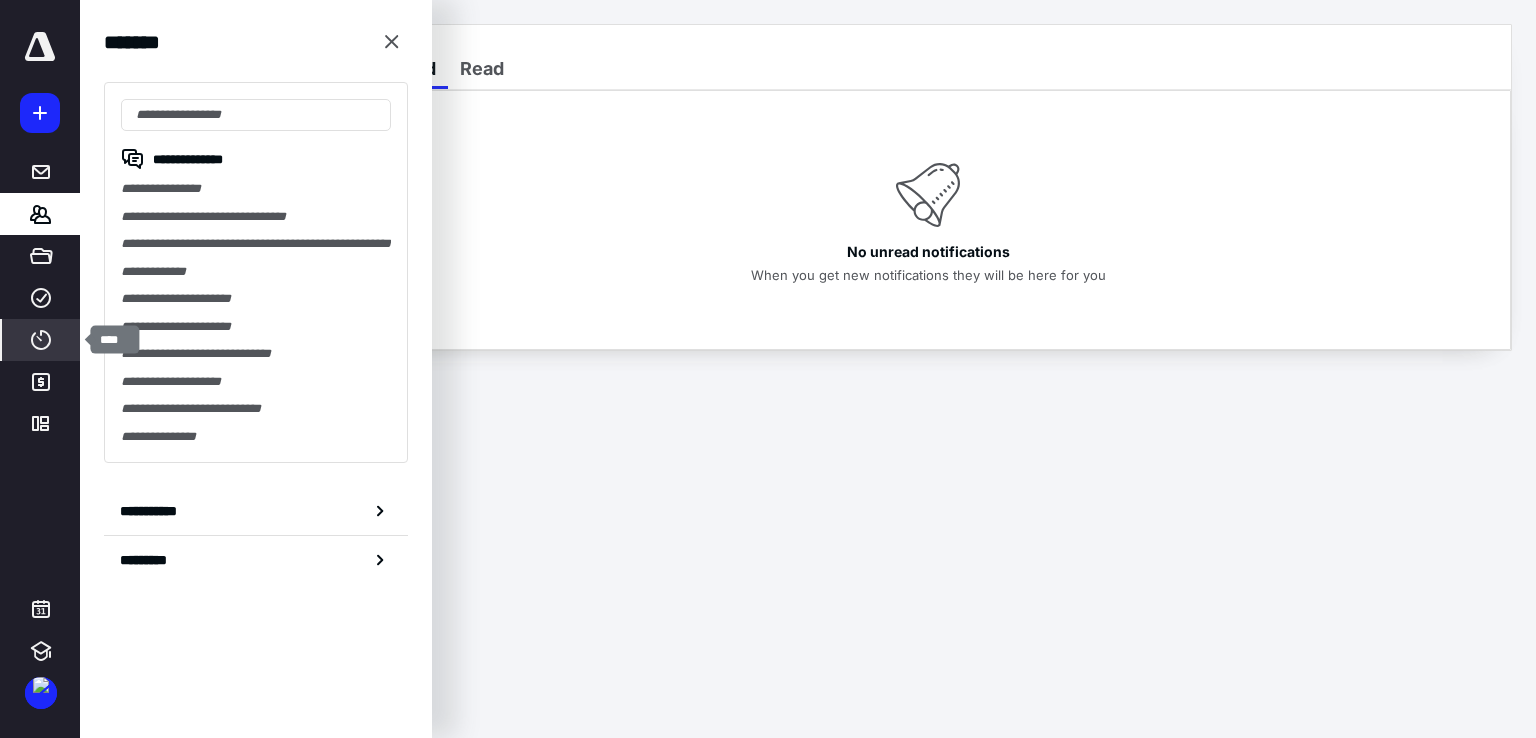 click 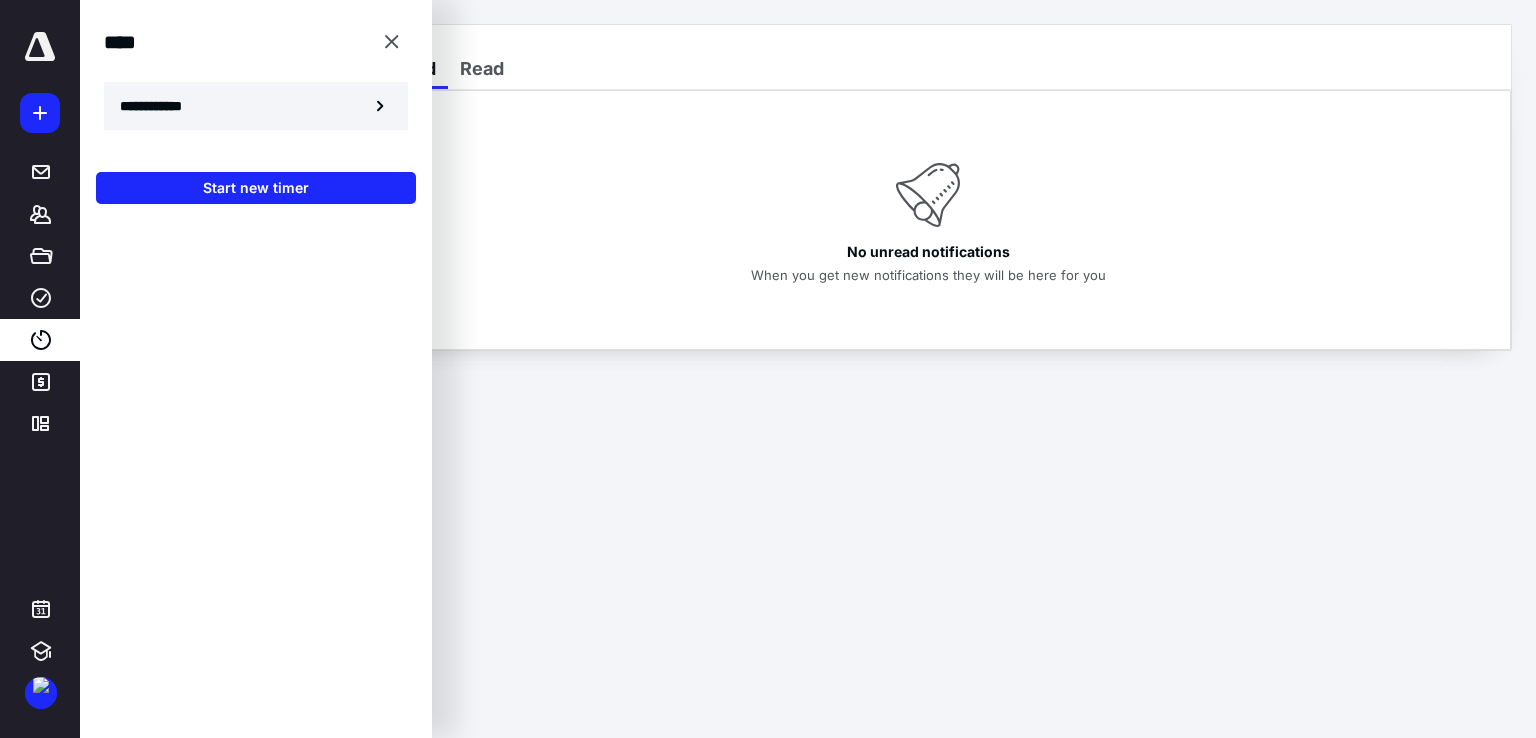 click on "**********" at bounding box center (256, 106) 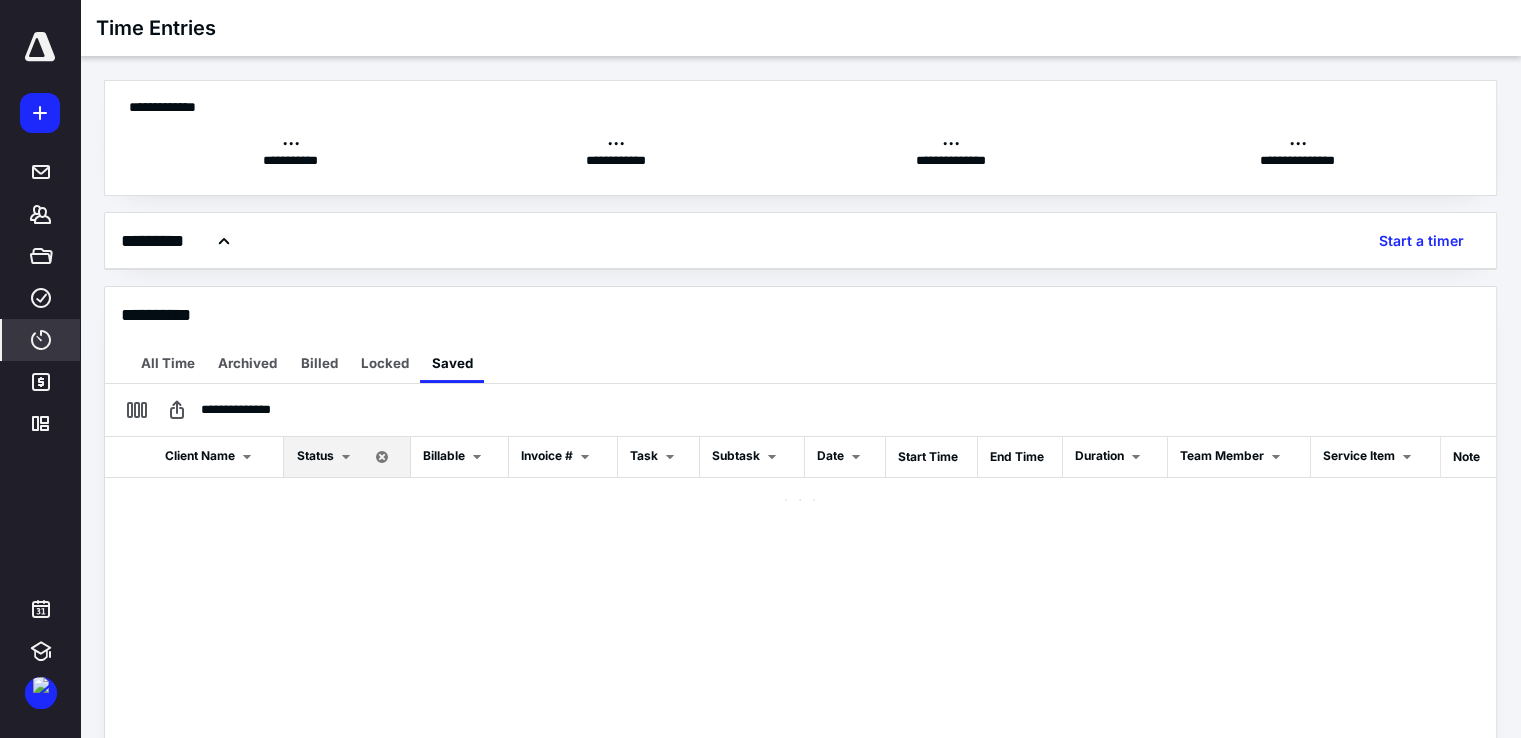 checkbox on "true" 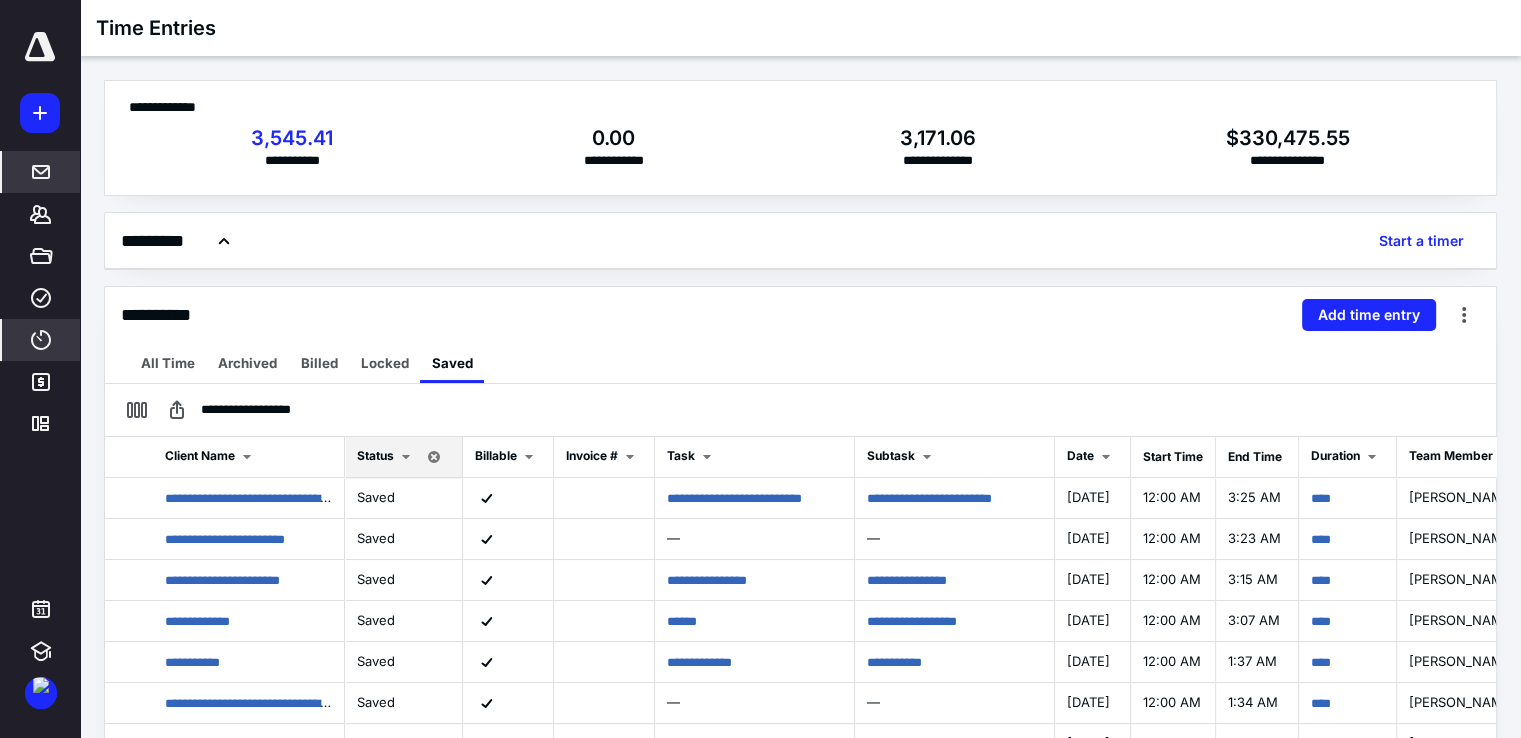 click at bounding box center [41, 172] 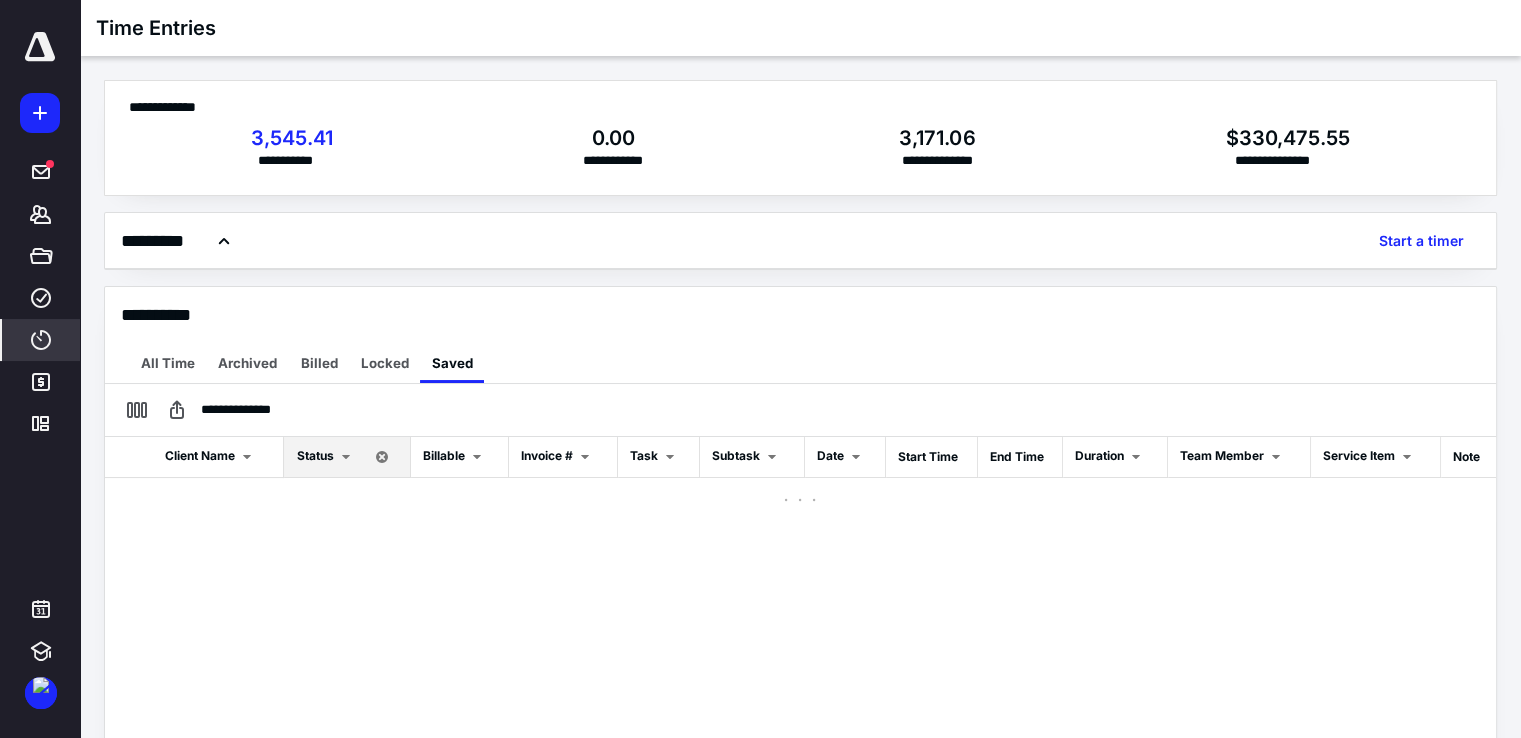 checkbox on "true" 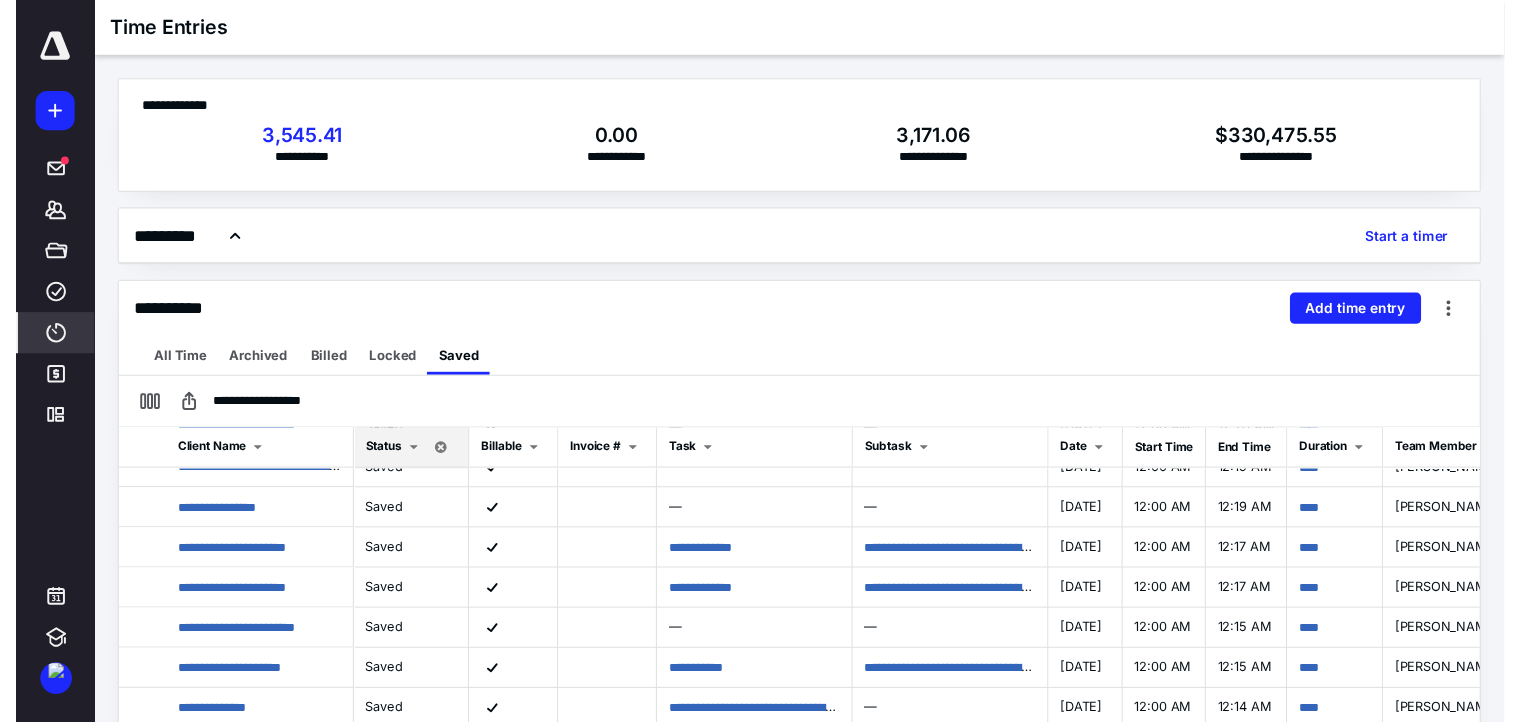 scroll, scrollTop: 700, scrollLeft: 0, axis: vertical 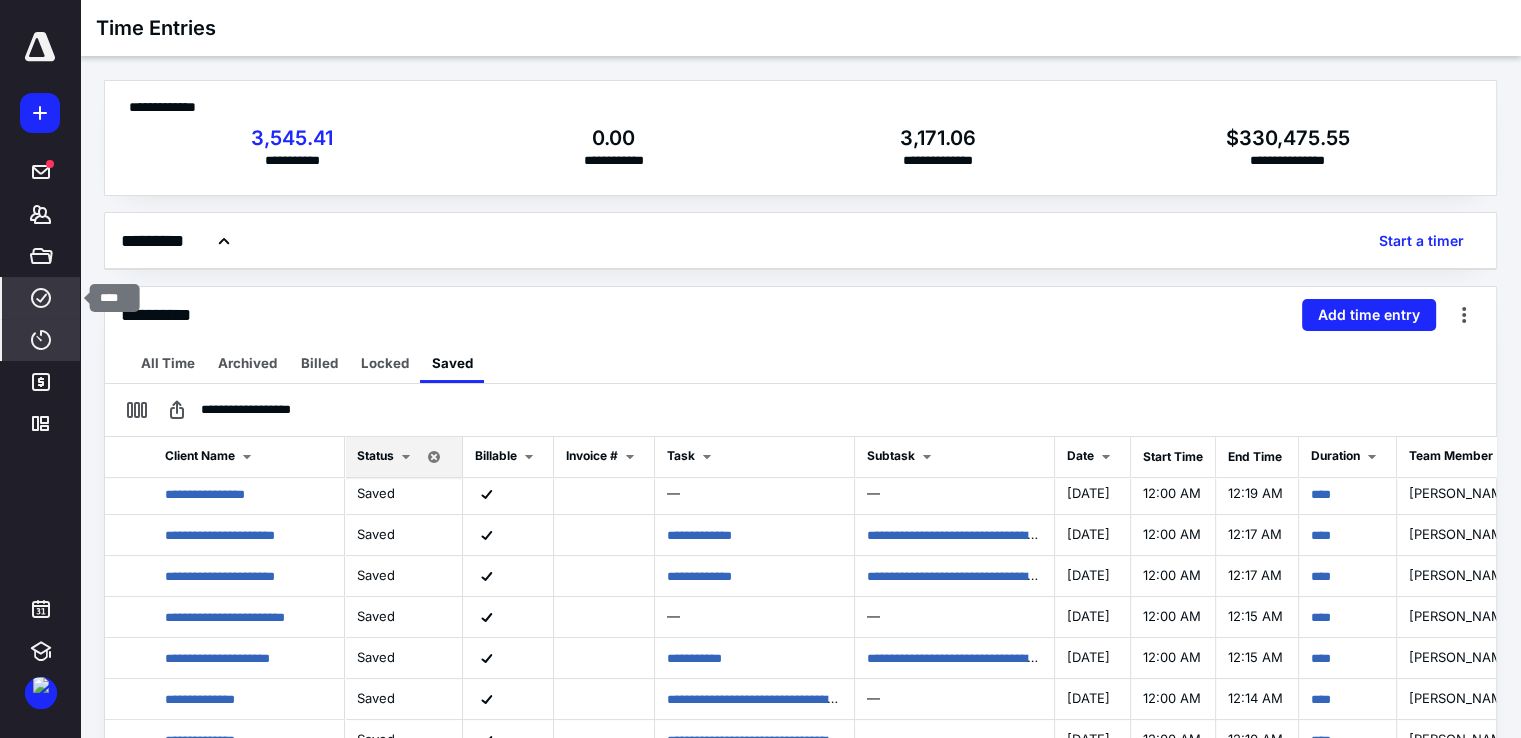 click 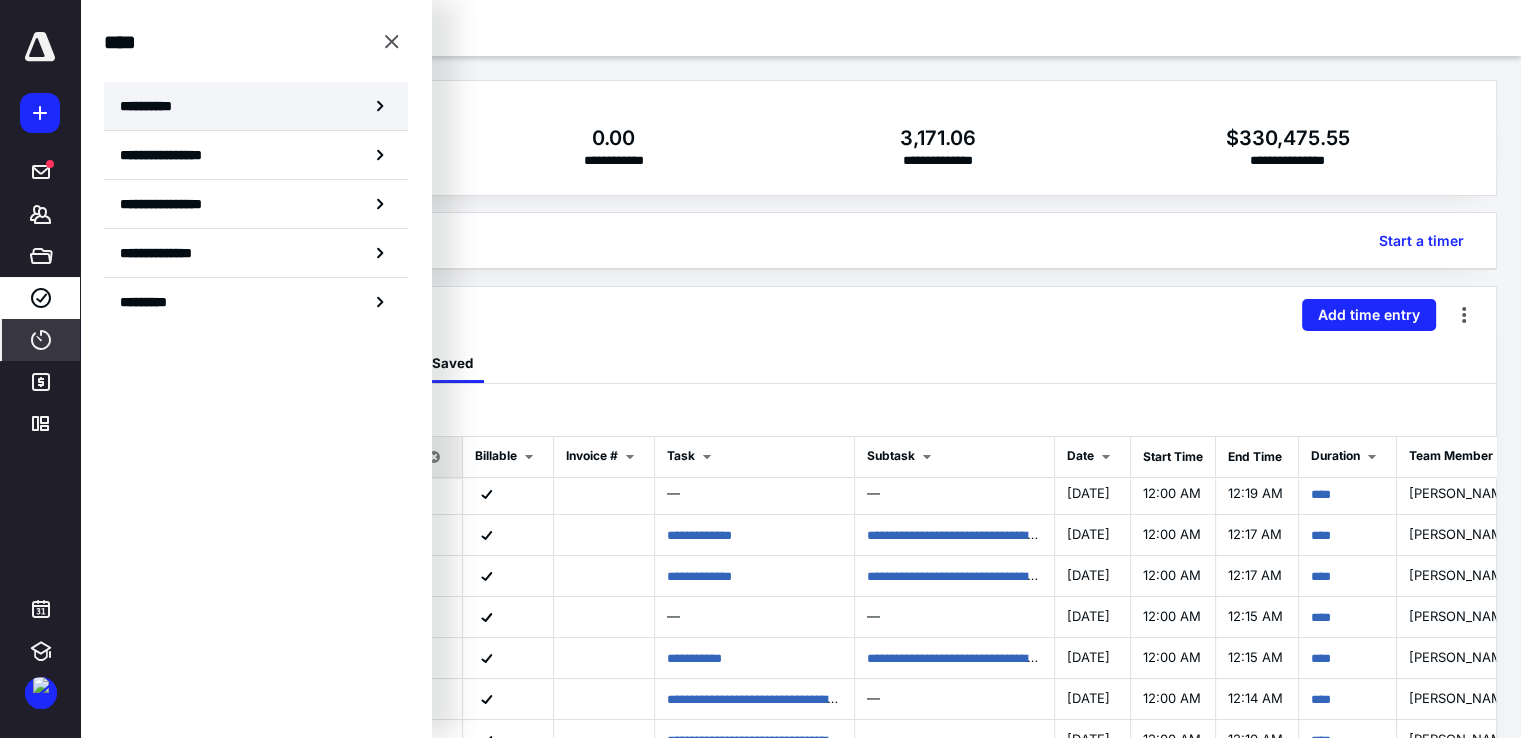 click on "**********" at bounding box center [256, 106] 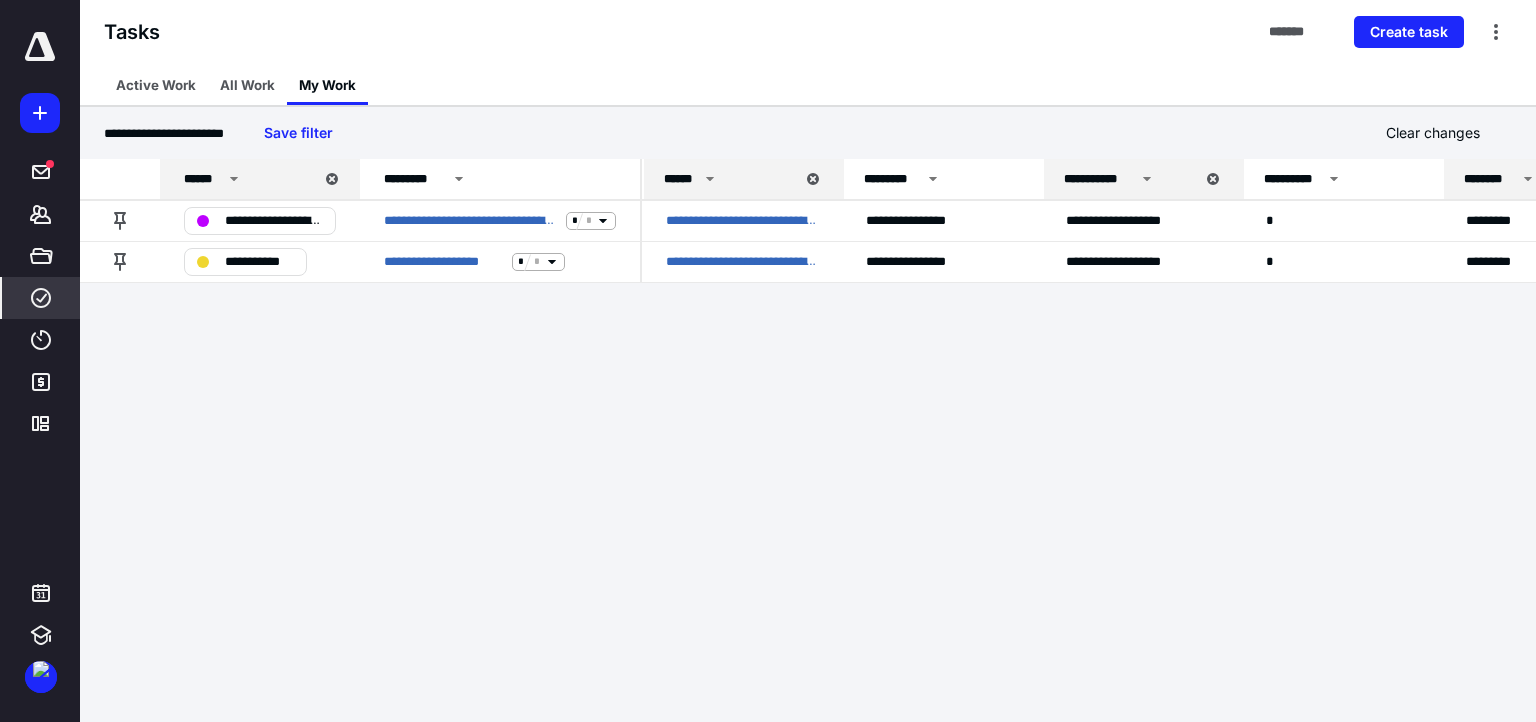 click on "******" at bounding box center [248, 179] 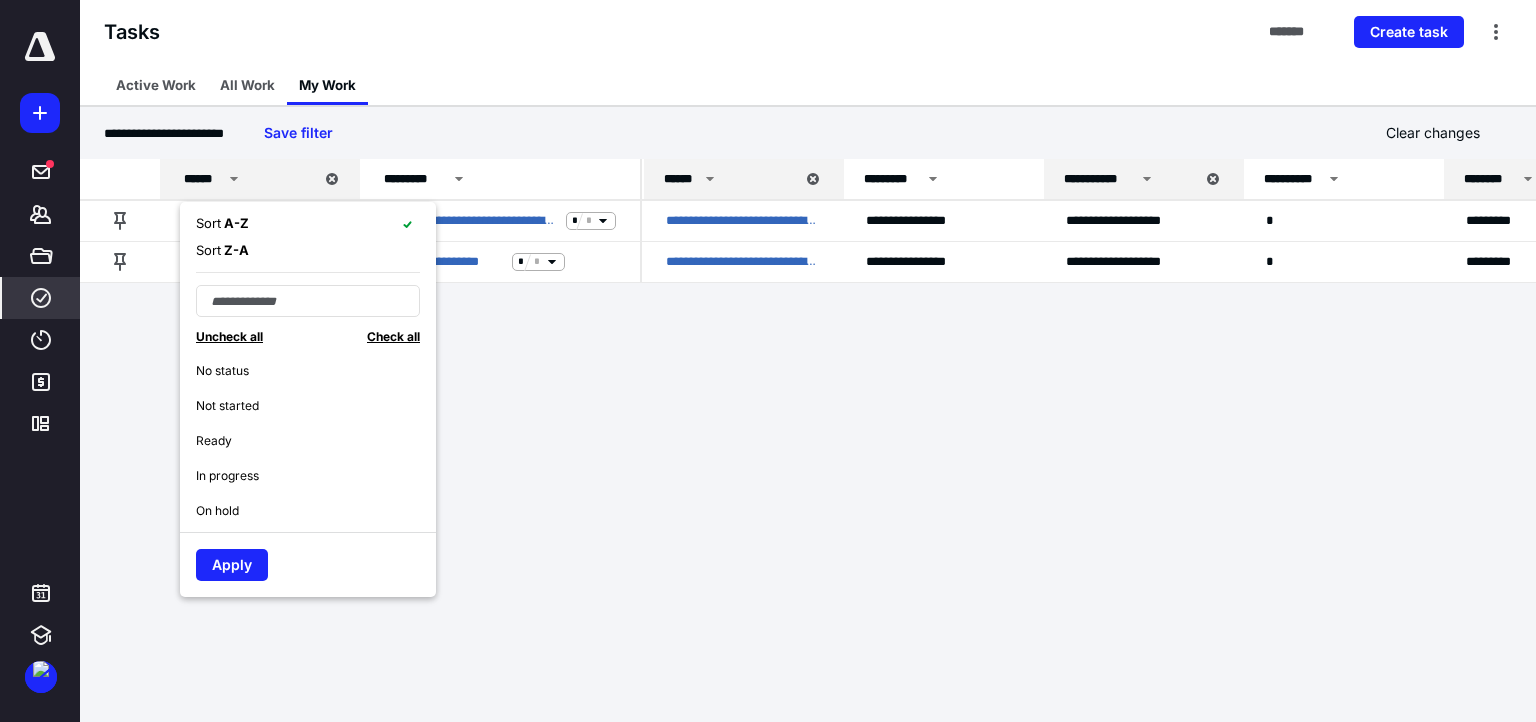 click on "**********" at bounding box center (768, 361) 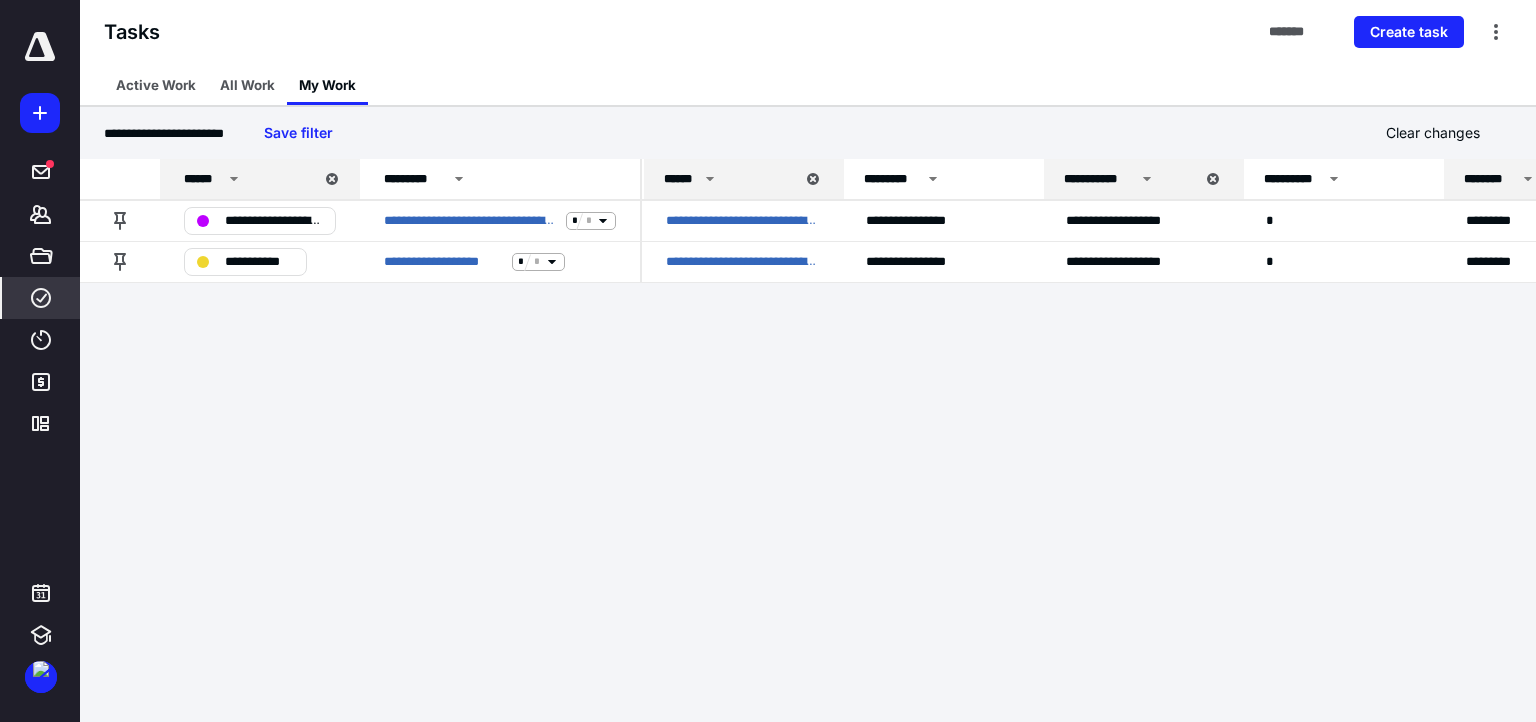 click on "******" at bounding box center (681, 179) 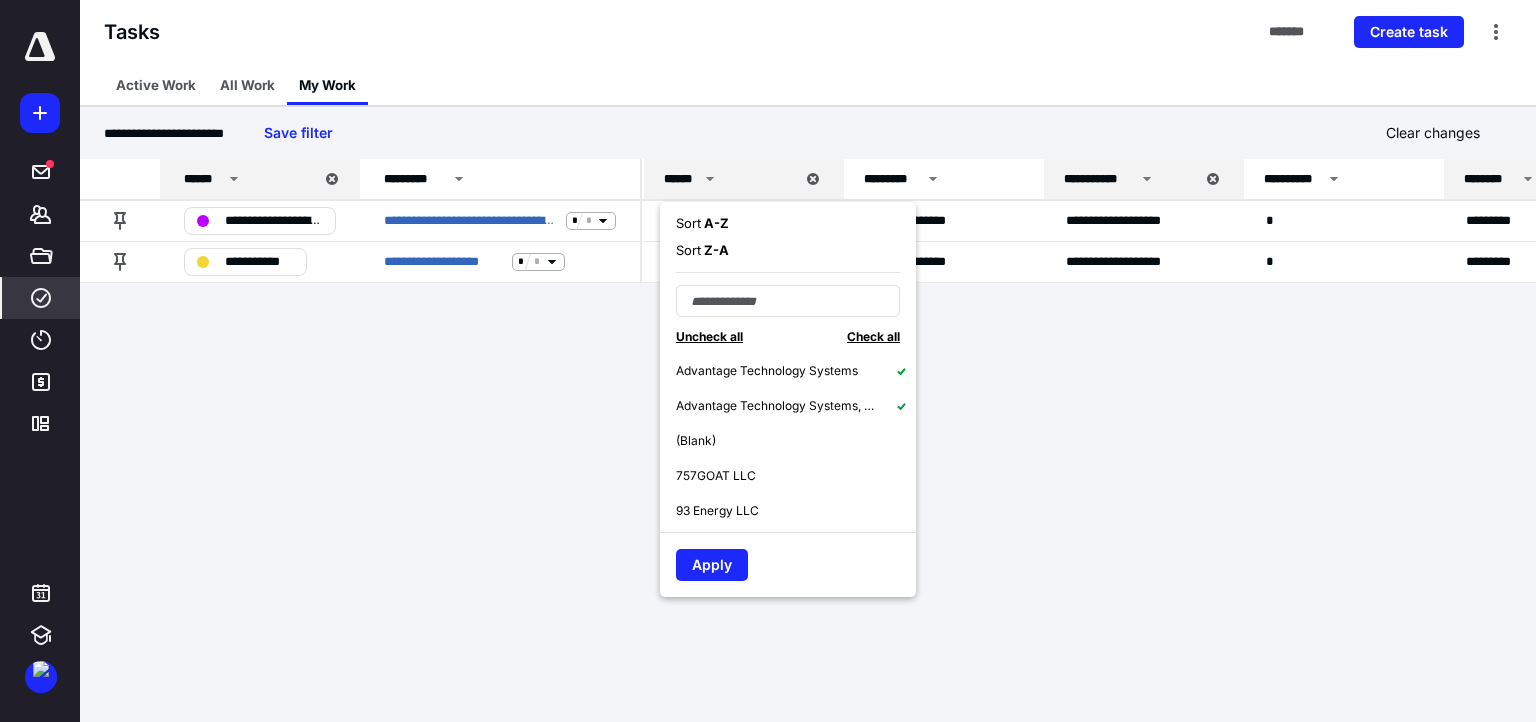 click on "Check all" at bounding box center (873, 336) 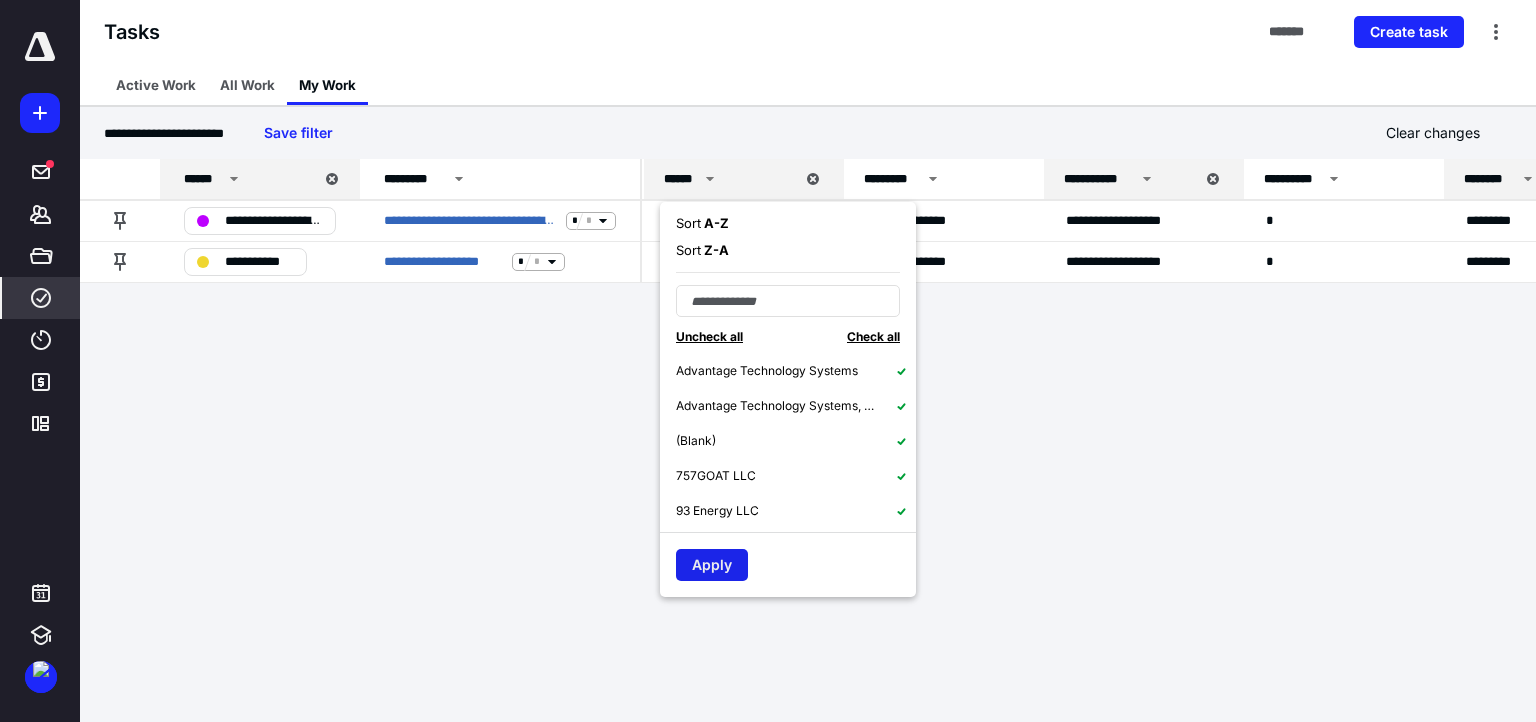 click on "Apply" at bounding box center [712, 565] 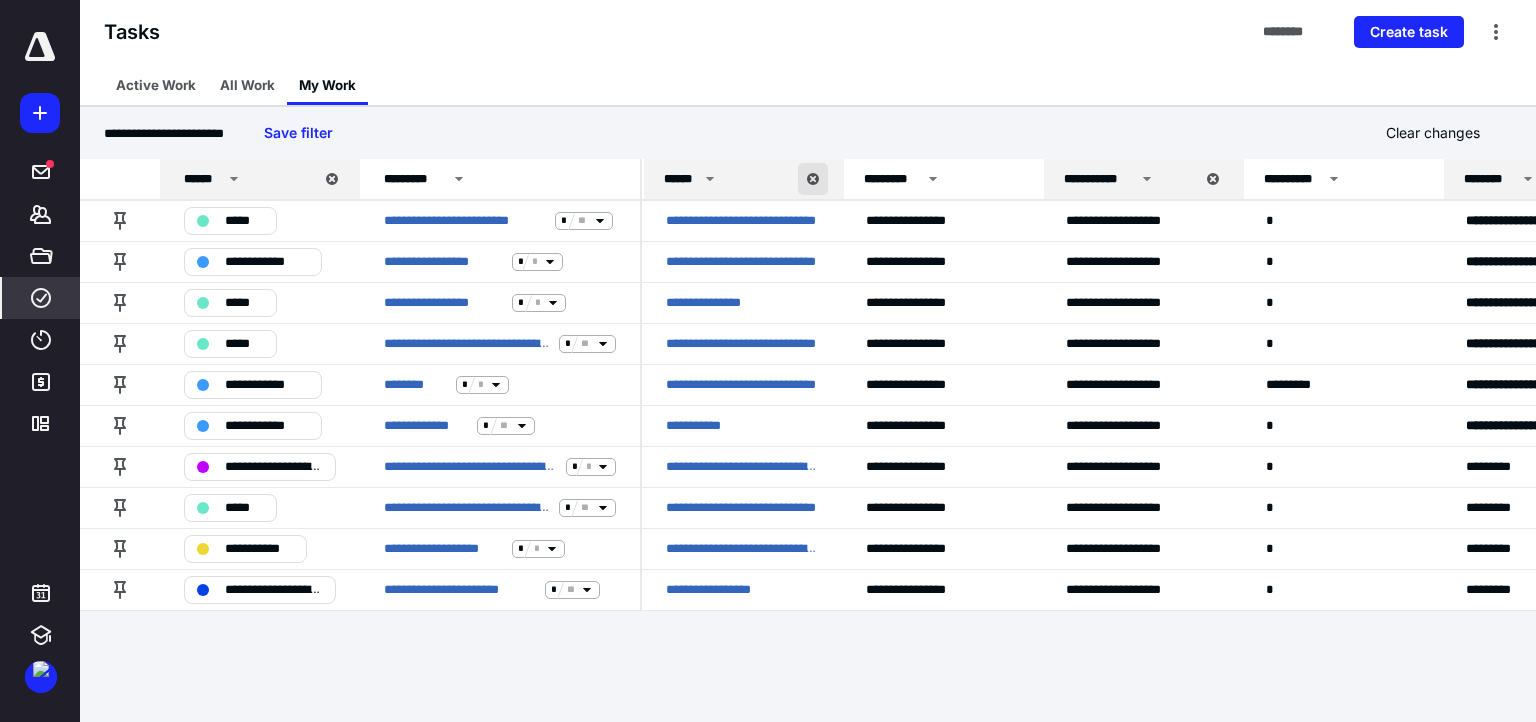 click at bounding box center [813, 179] 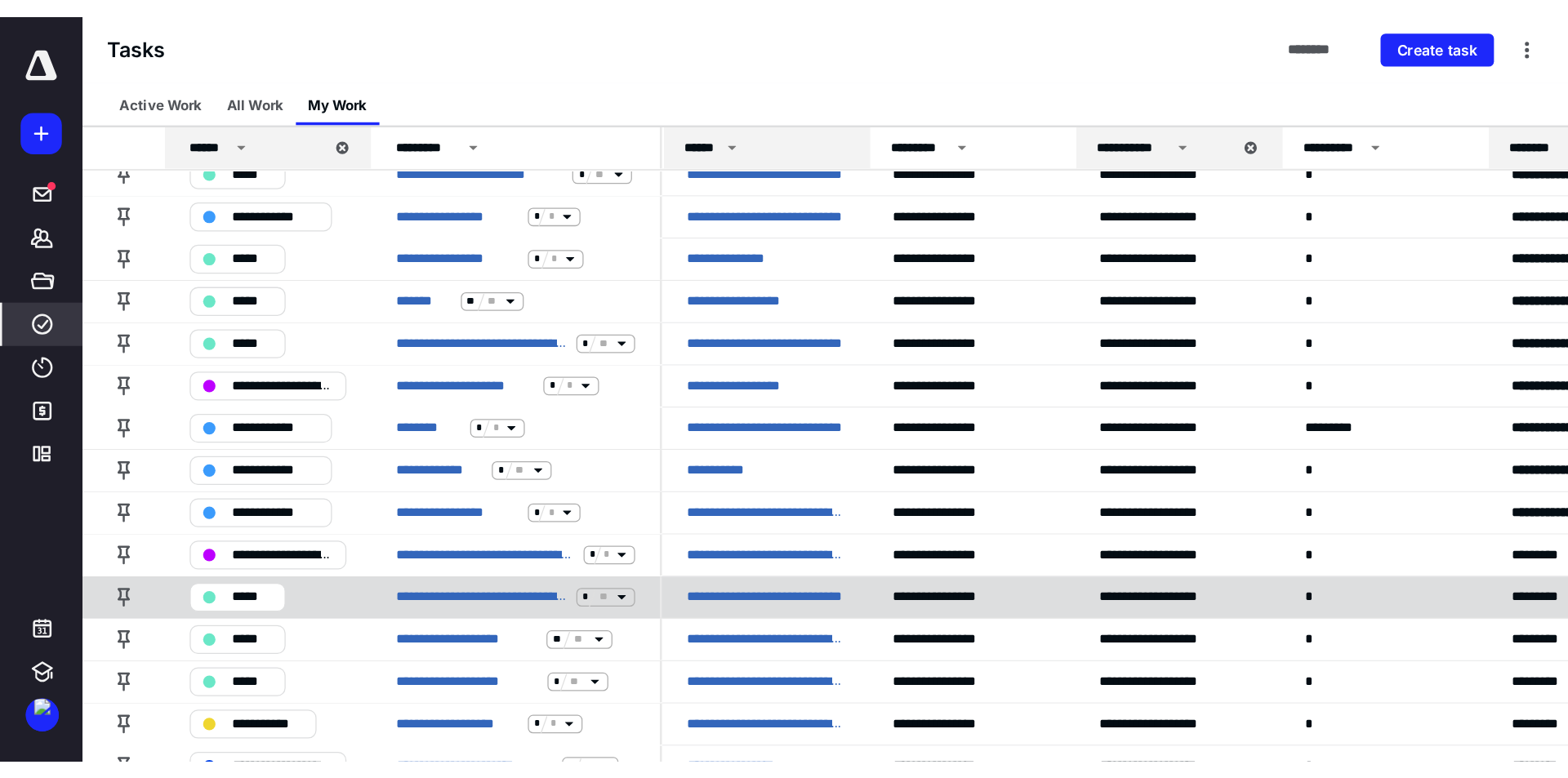 scroll, scrollTop: 0, scrollLeft: 0, axis: both 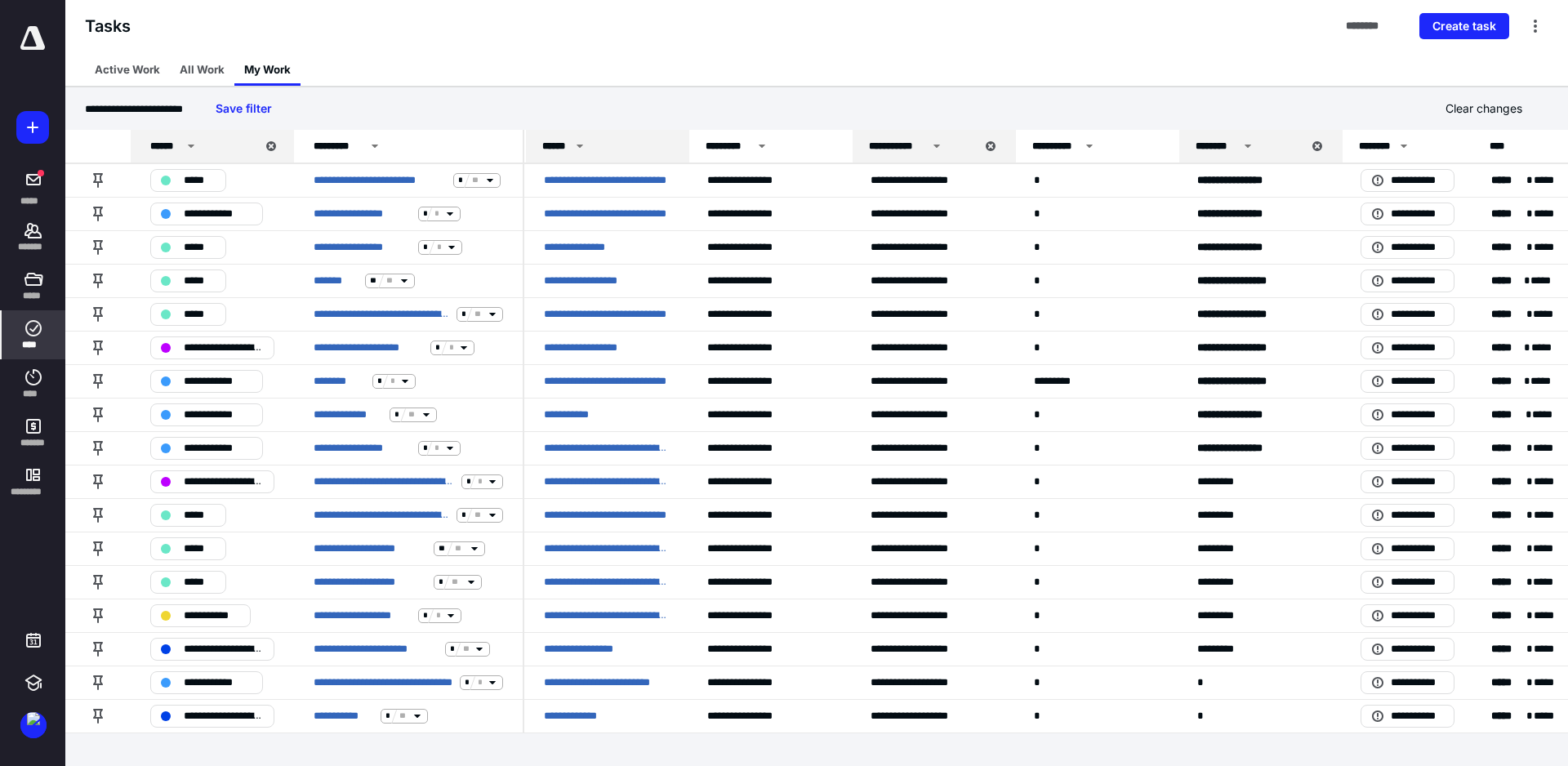 click at bounding box center (33, 38) 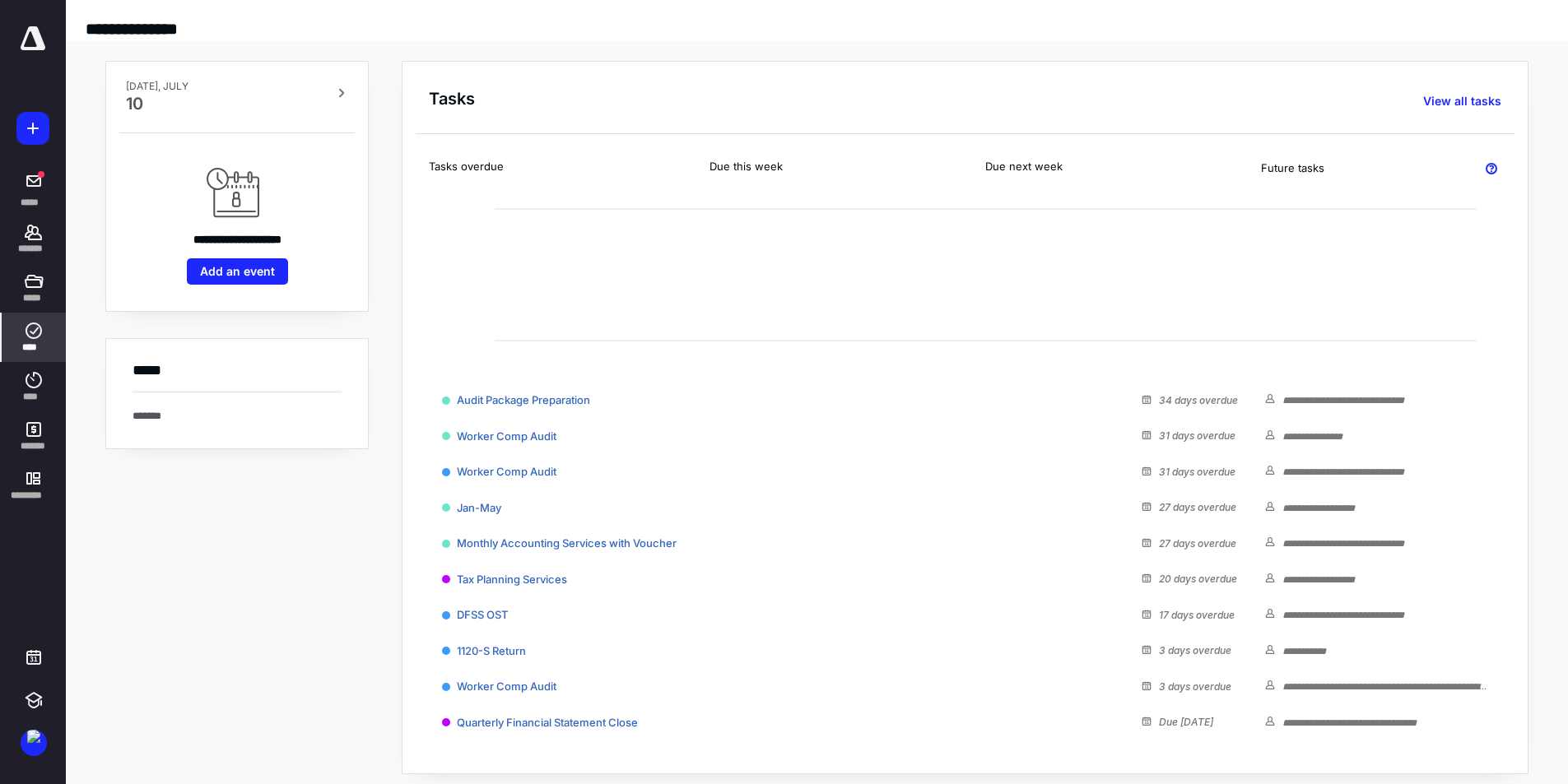 click on "****" at bounding box center (34, 347) 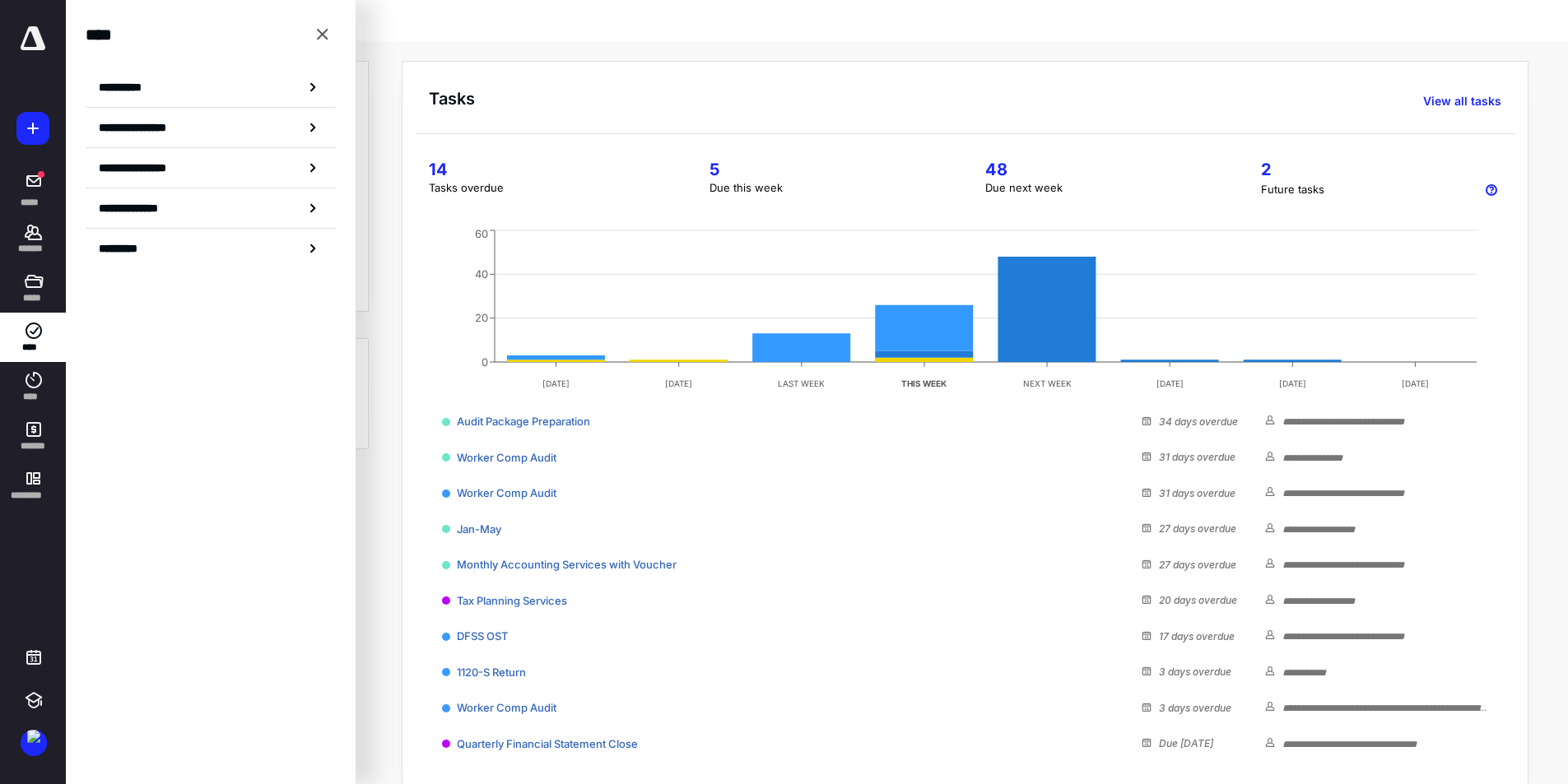 click at bounding box center (33, 41) 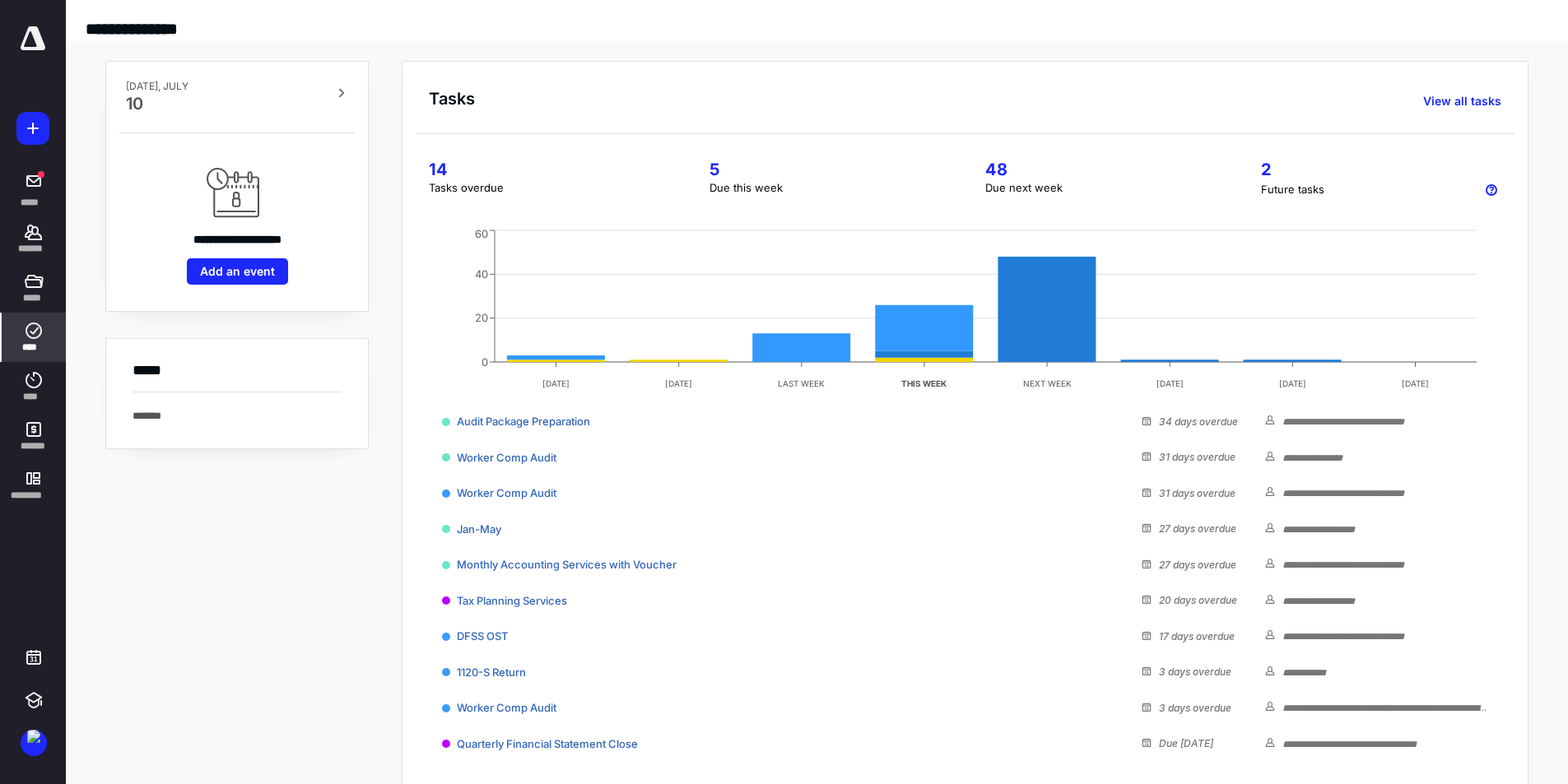 click on "****" at bounding box center (34, 337) 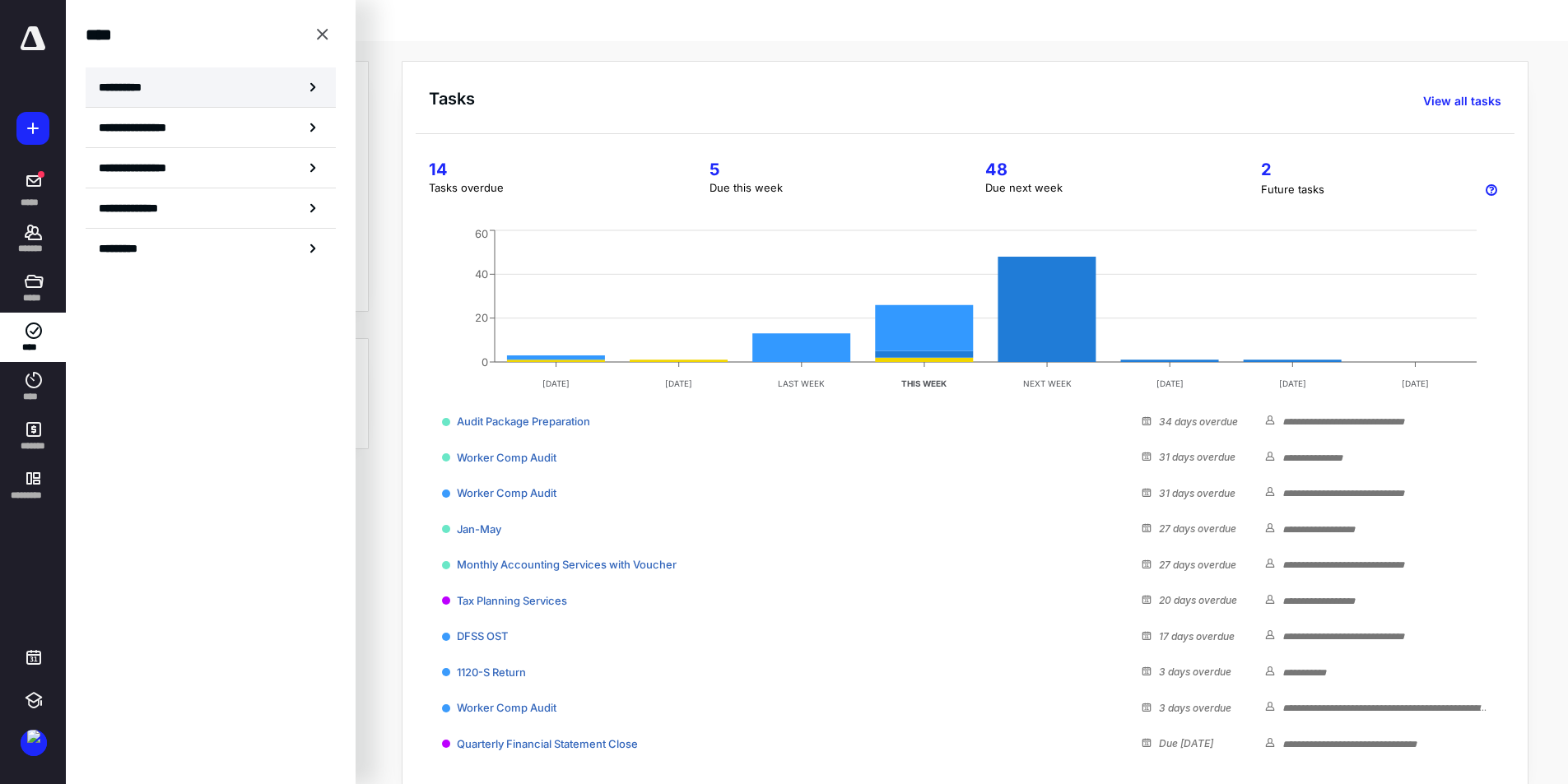 click on "**********" at bounding box center (211, 87) 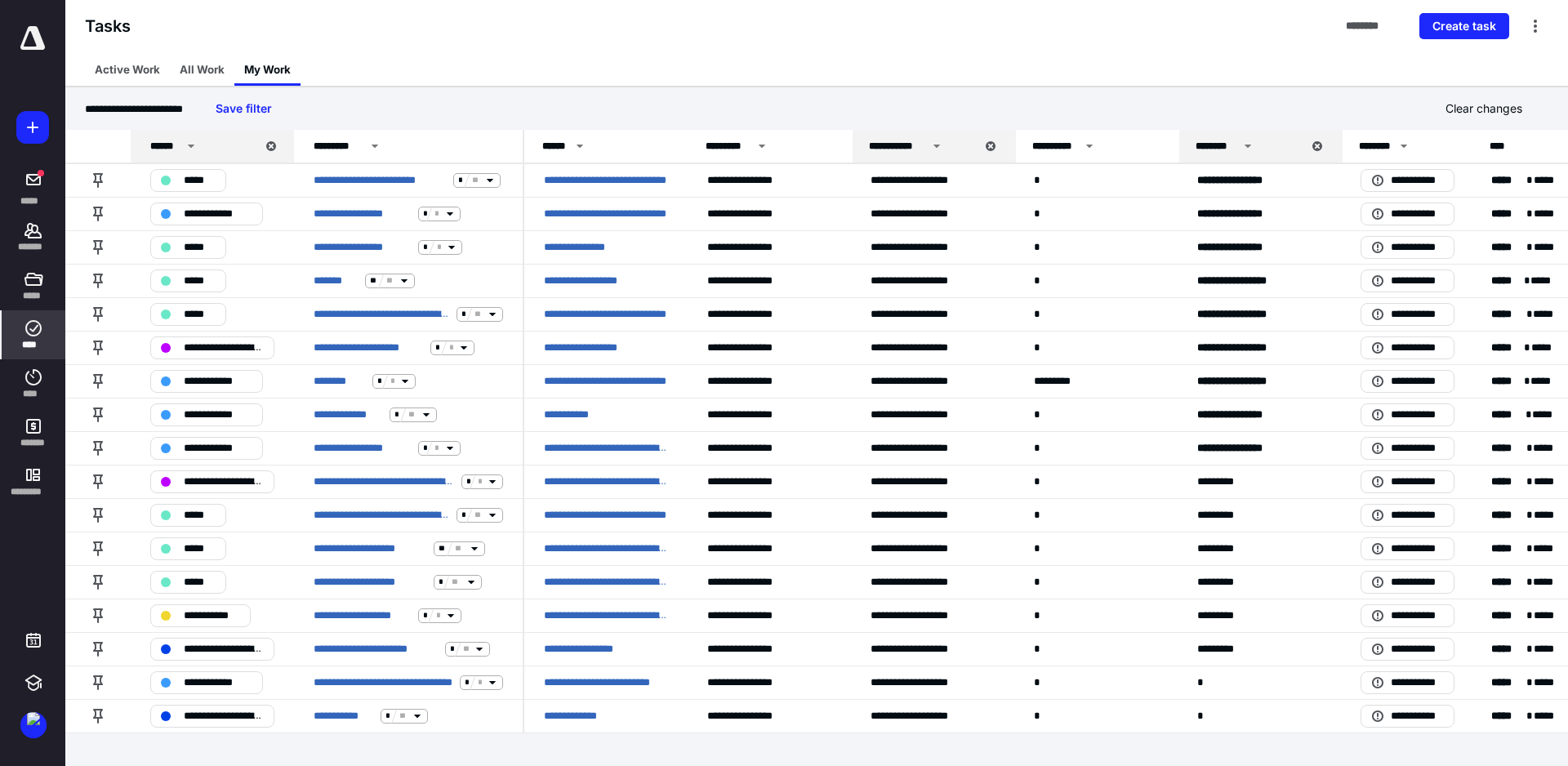 click at bounding box center (33, 127) 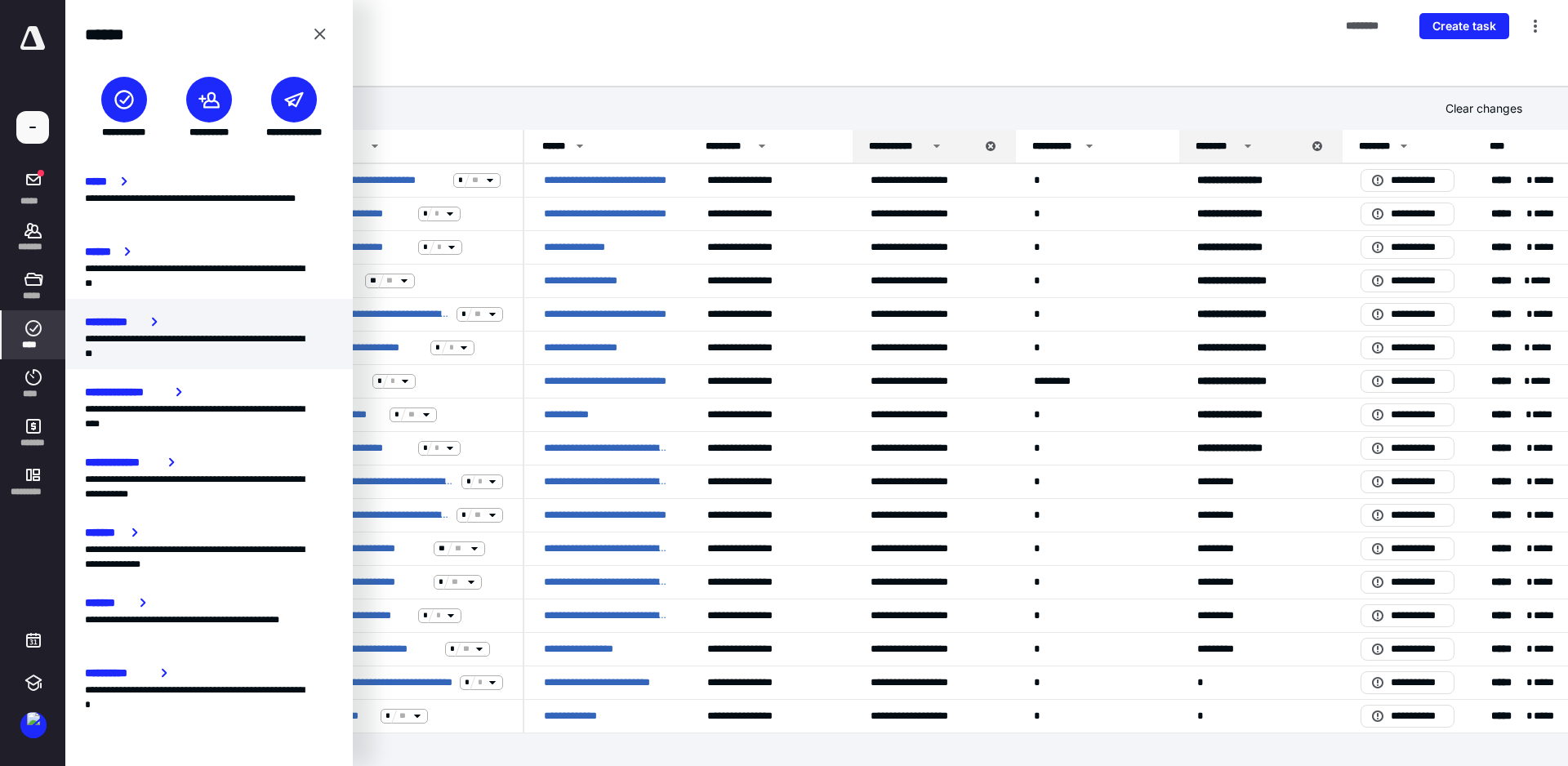 click on "**********" at bounding box center (209, 346) 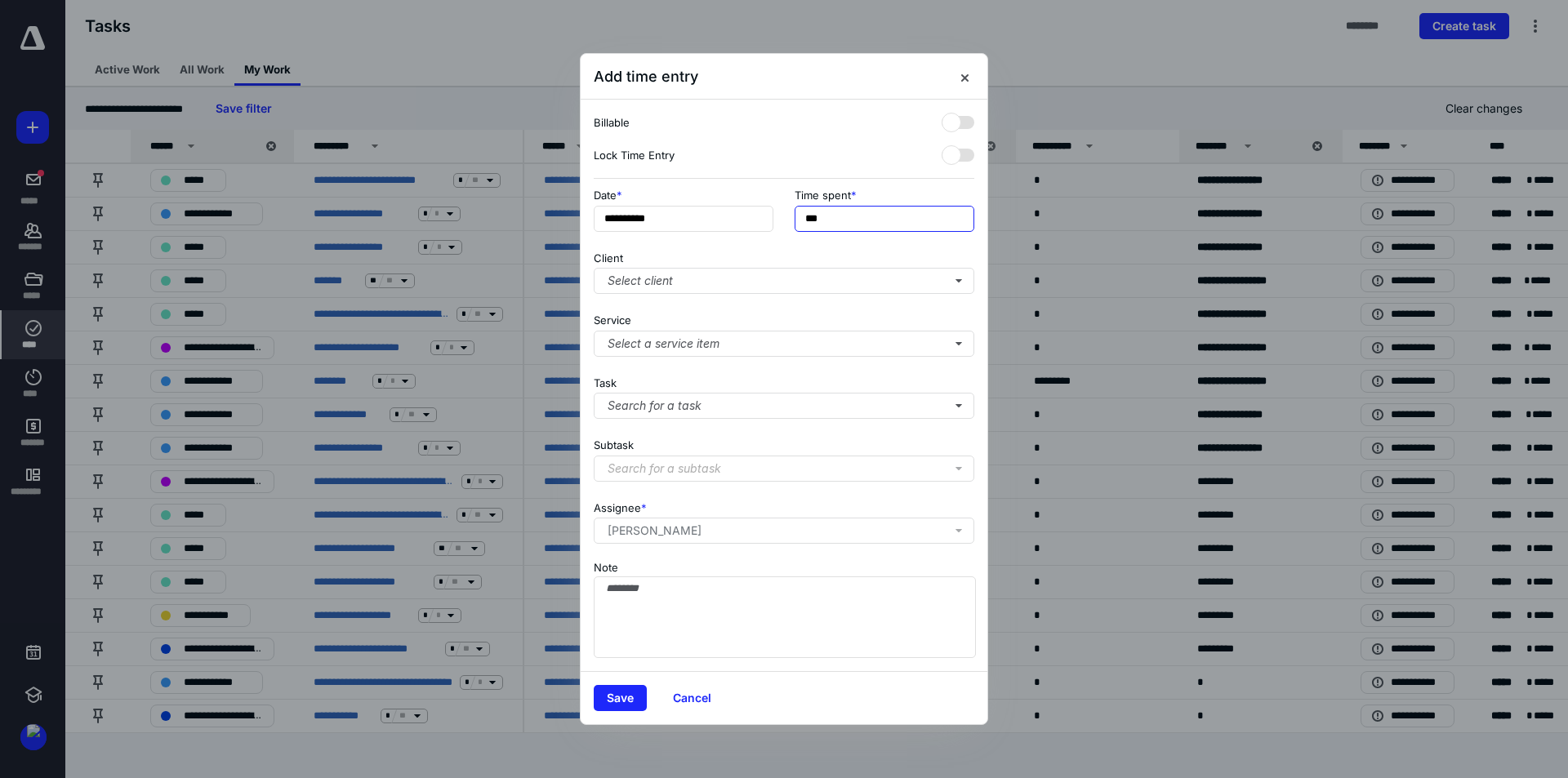 click on "***" at bounding box center [884, 219] 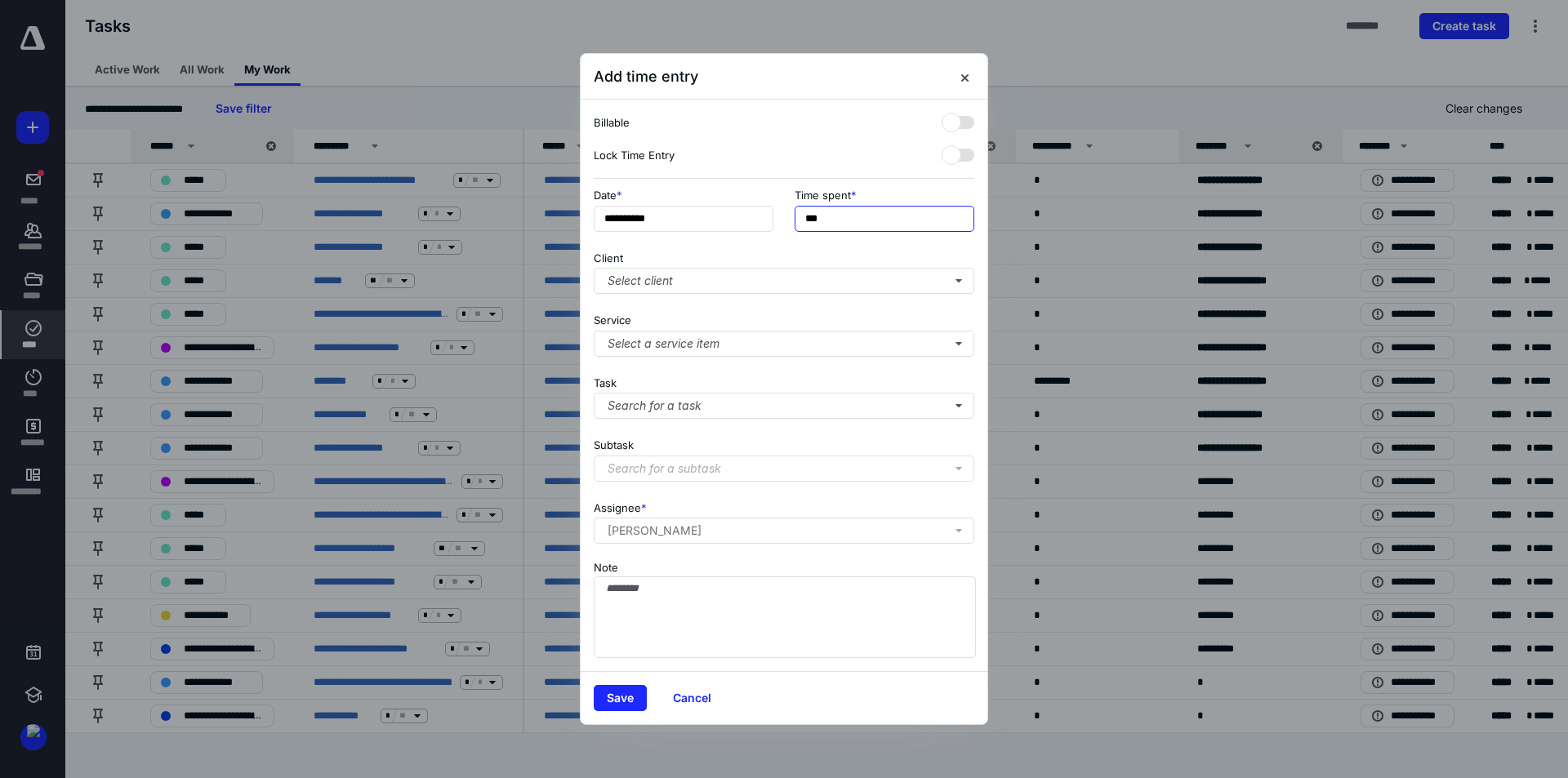 drag, startPoint x: 818, startPoint y: 222, endPoint x: 808, endPoint y: 222, distance: 10 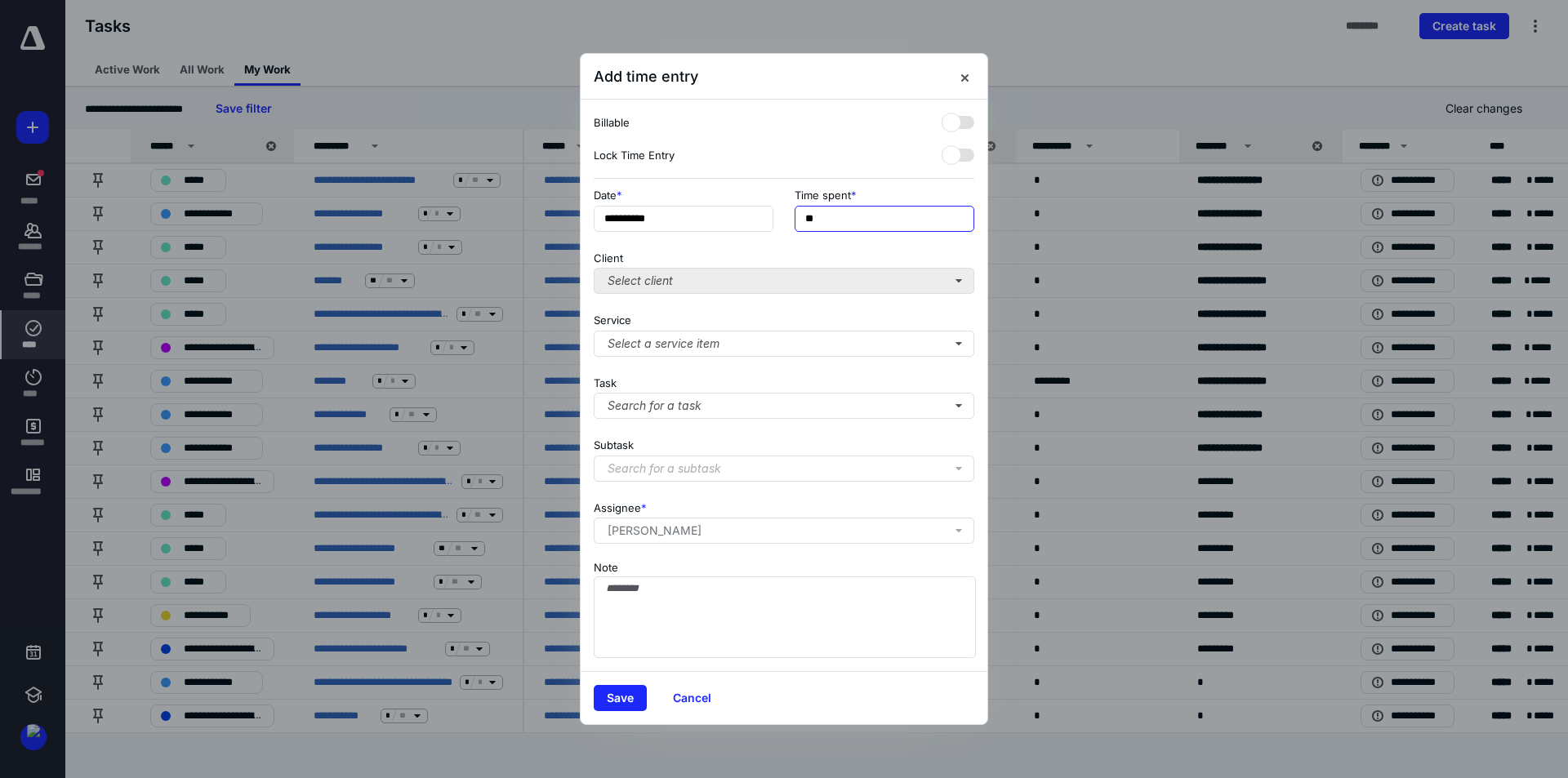 type on "**" 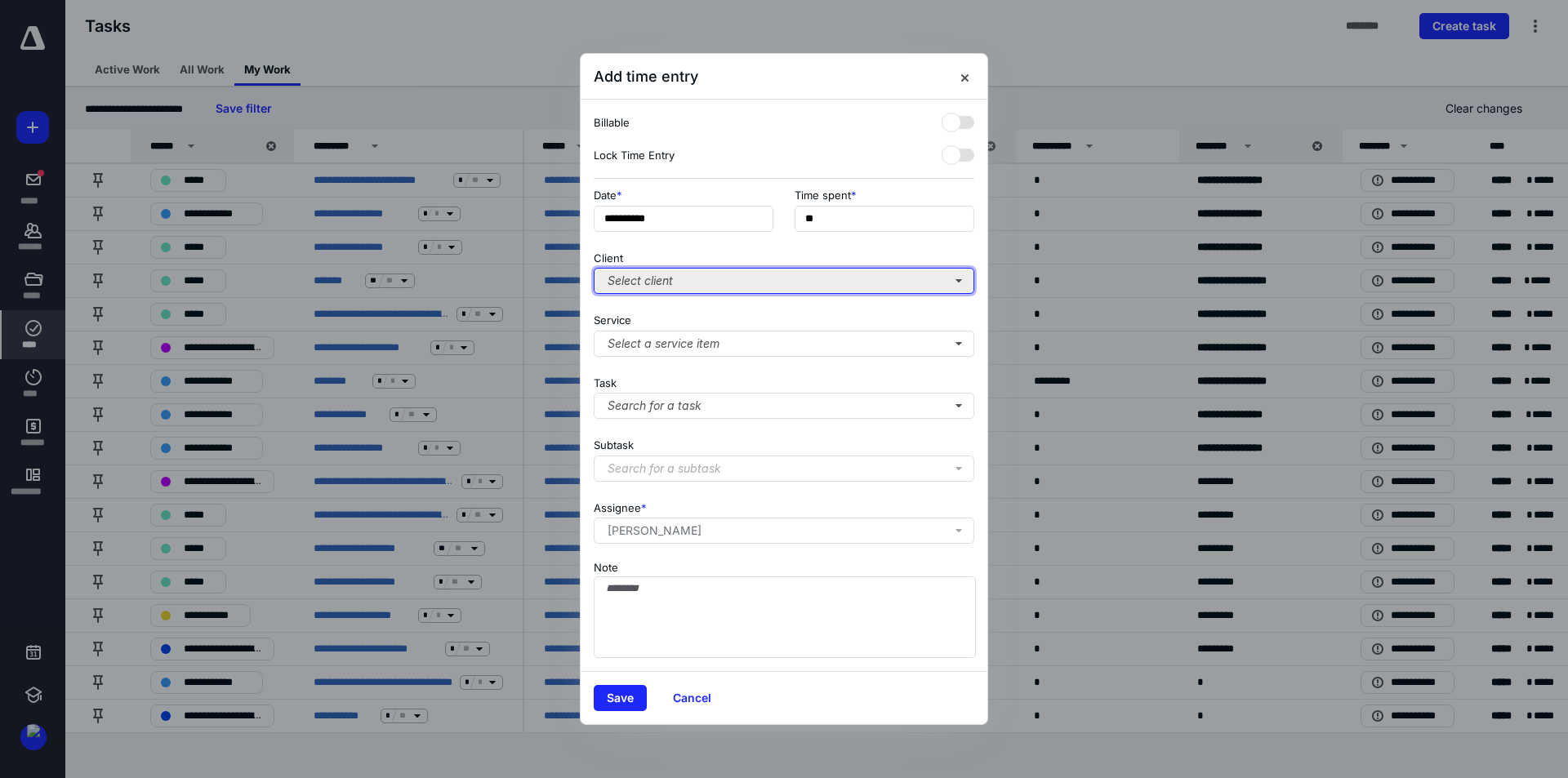 click on "Select client" at bounding box center [784, 281] 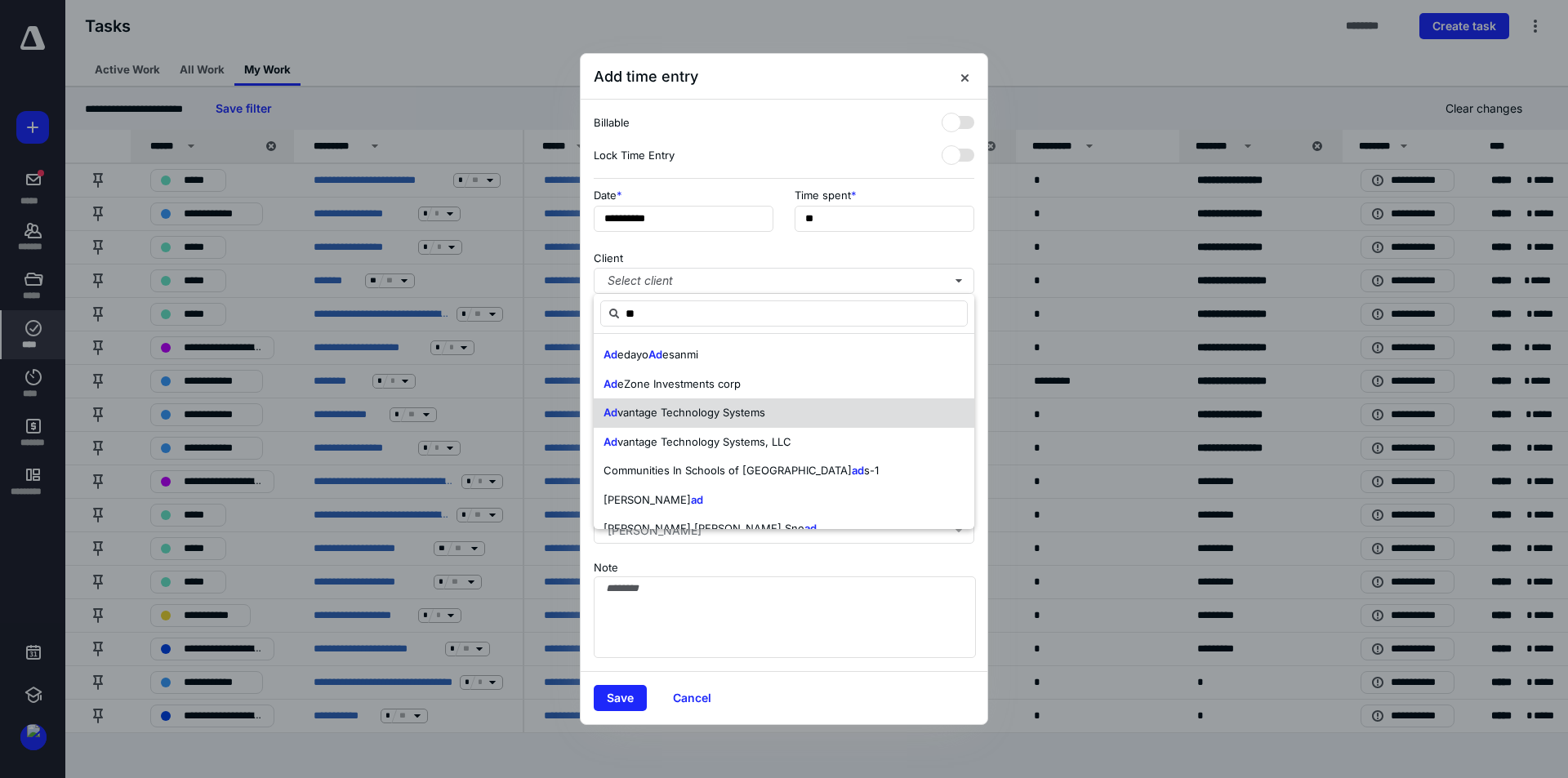 click on "vantage Technology Systems" at bounding box center [691, 412] 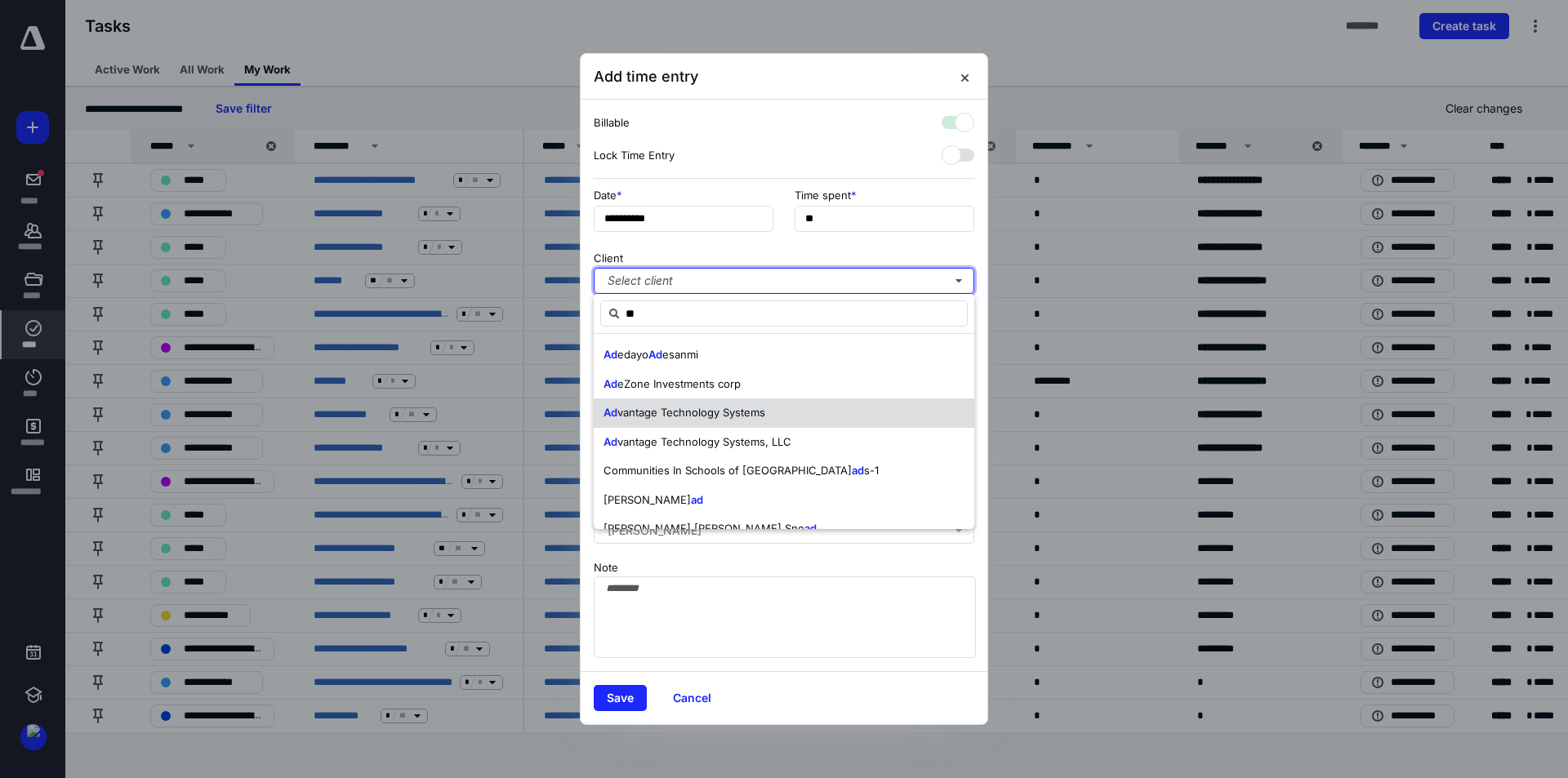 checkbox on "true" 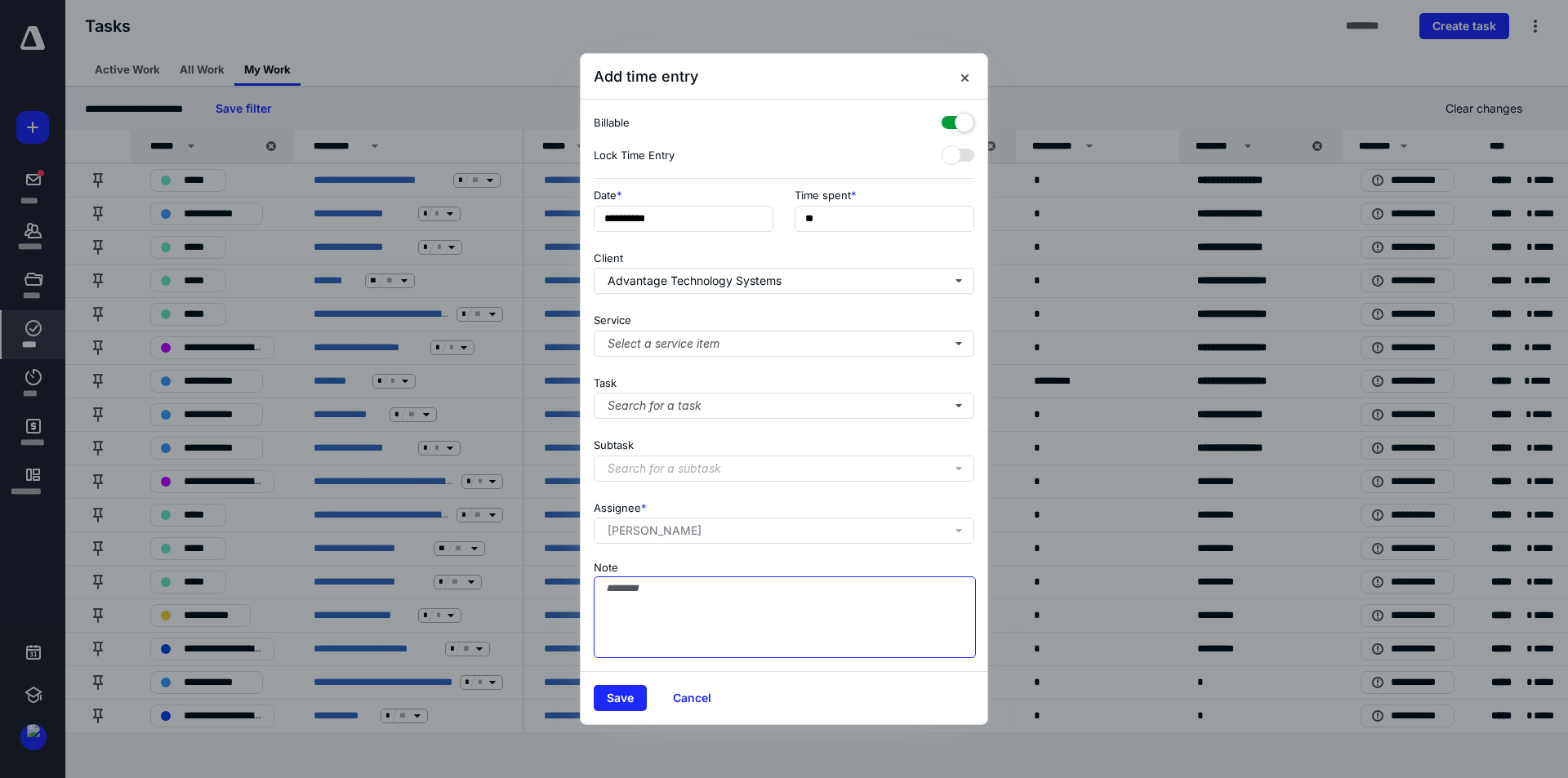 click on "Note" at bounding box center [785, 617] 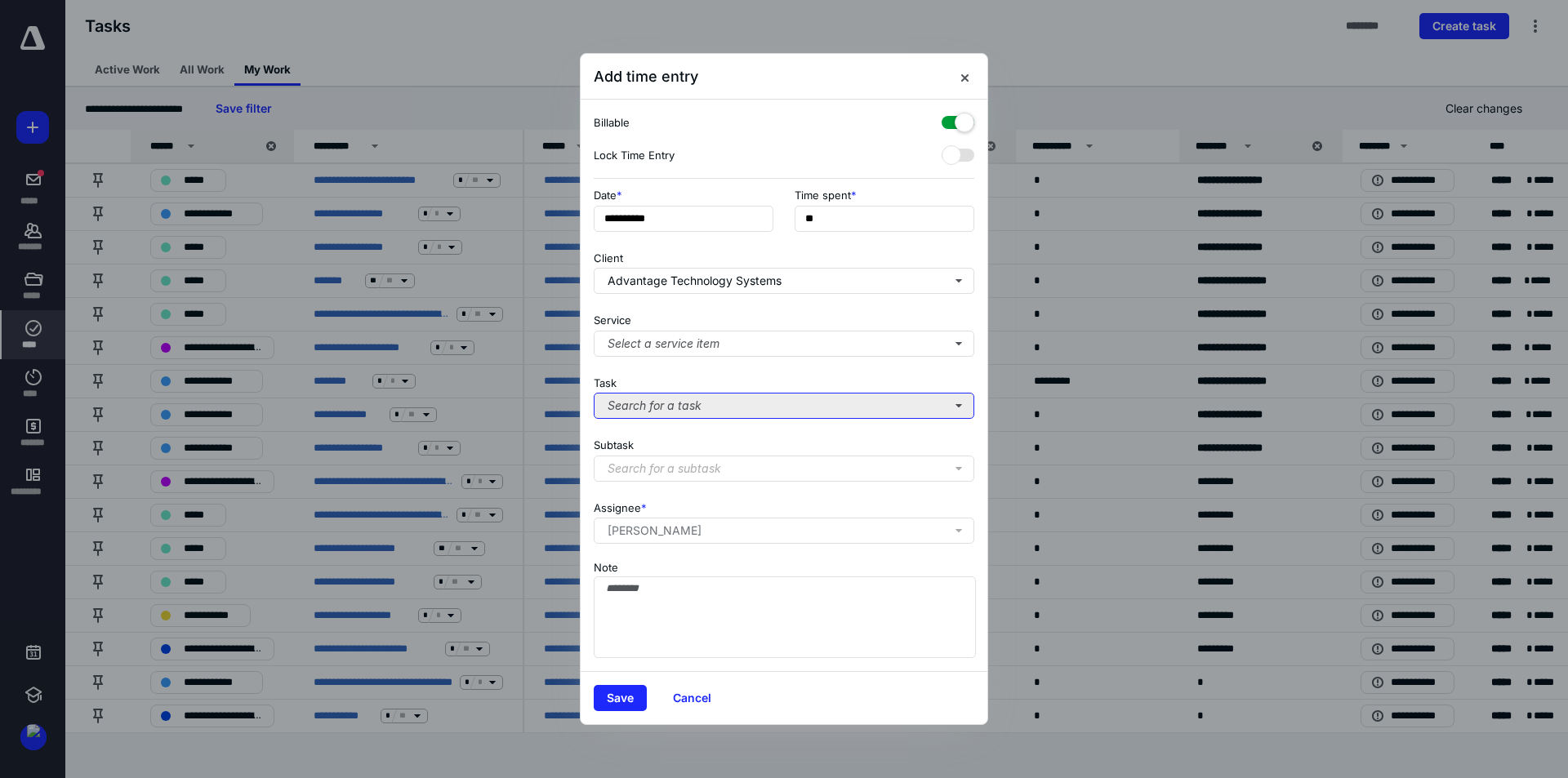 click on "Search for a task" at bounding box center (784, 406) 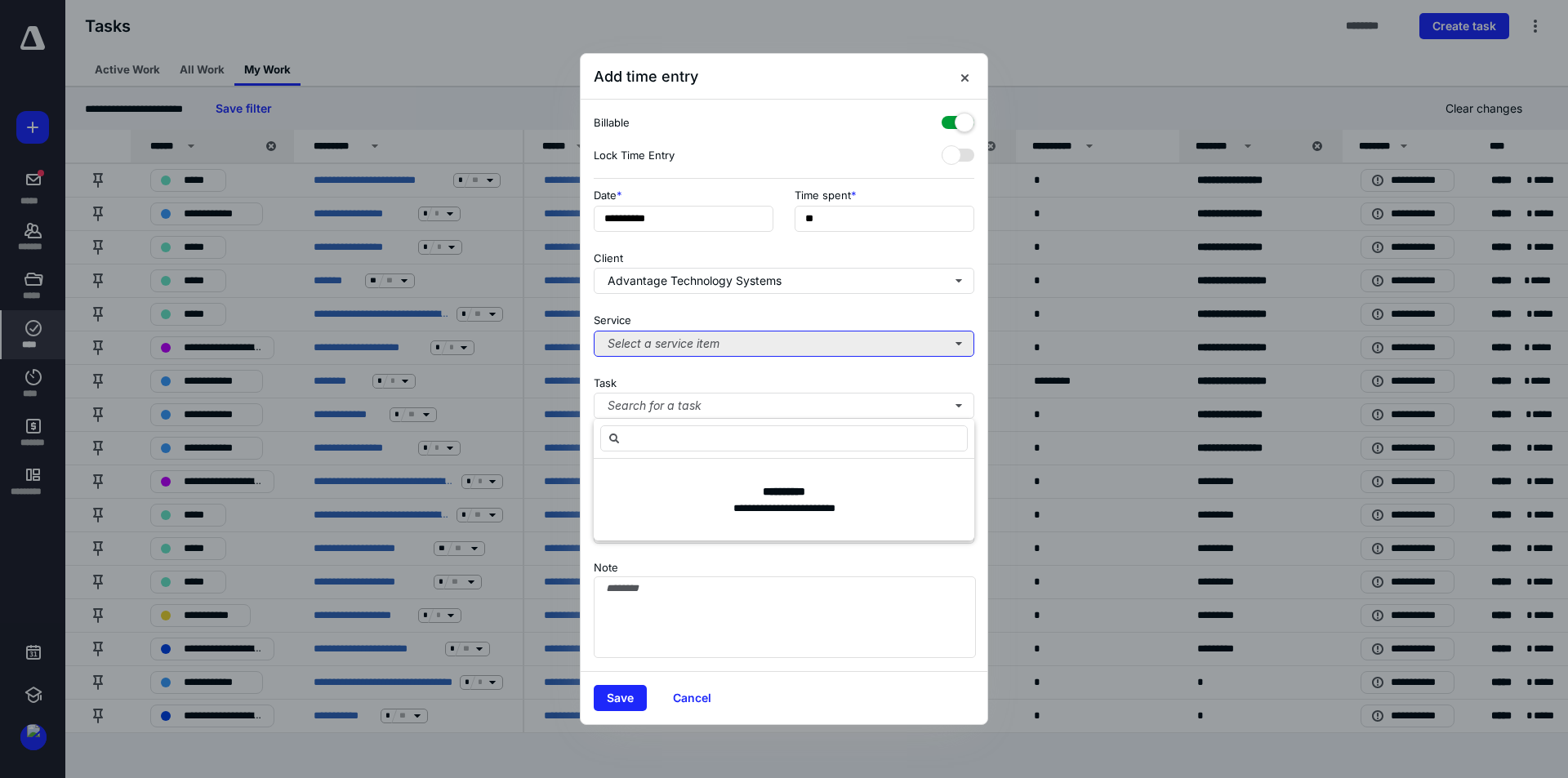 click on "Select a service item" at bounding box center [784, 344] 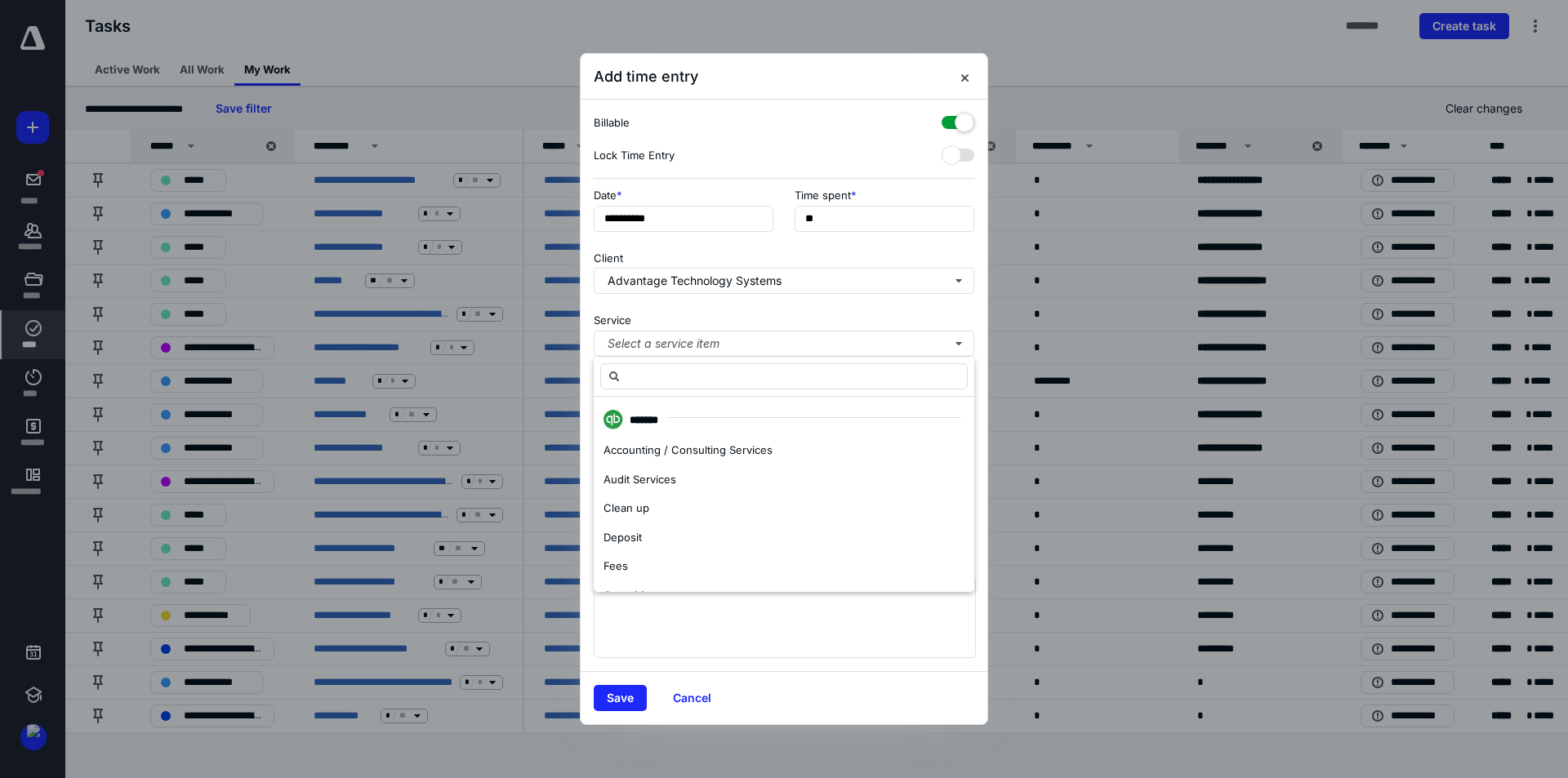 click on "**********" at bounding box center (784, 385) 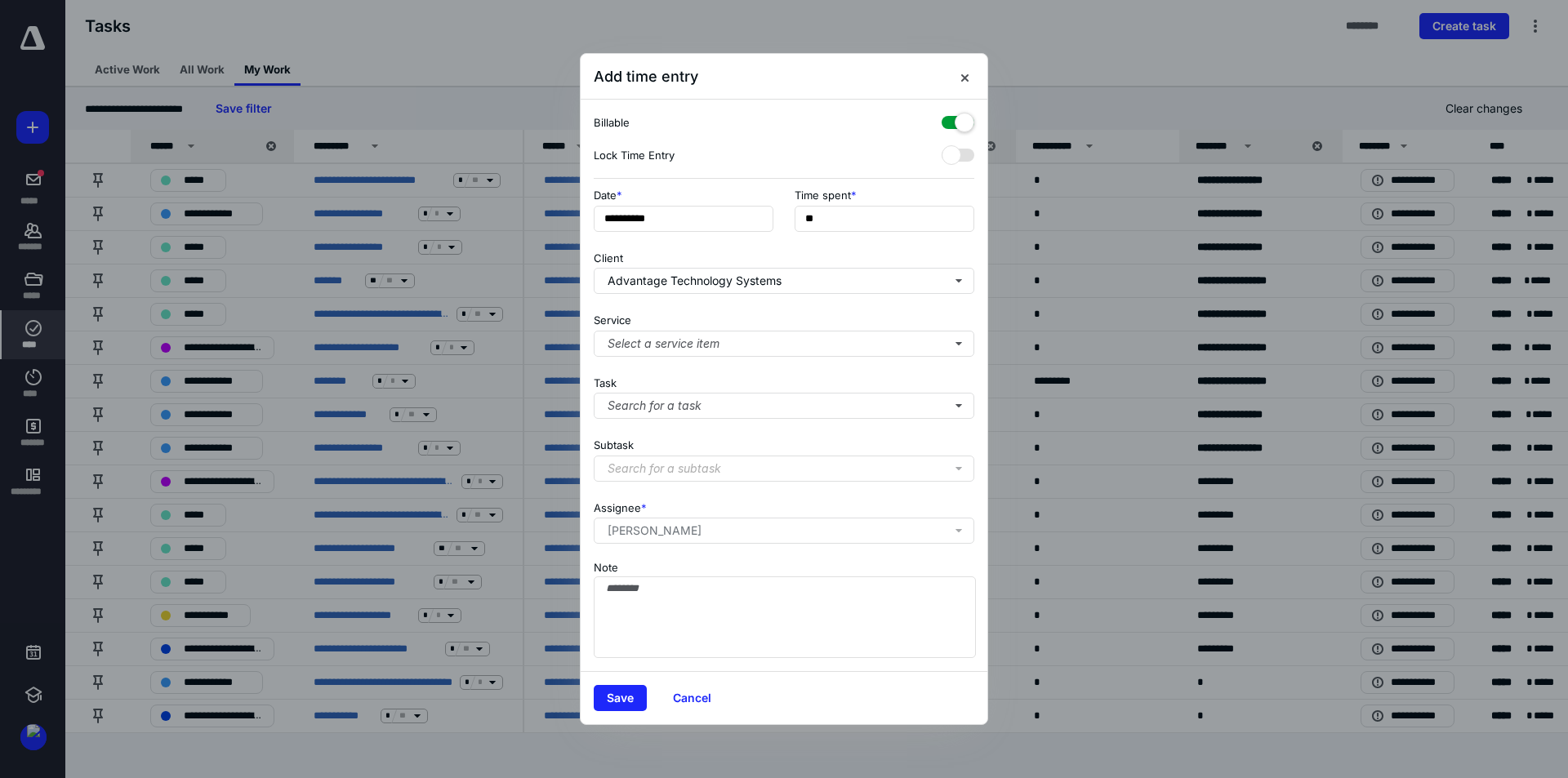 click on "Search for a subtask" at bounding box center (784, 469) 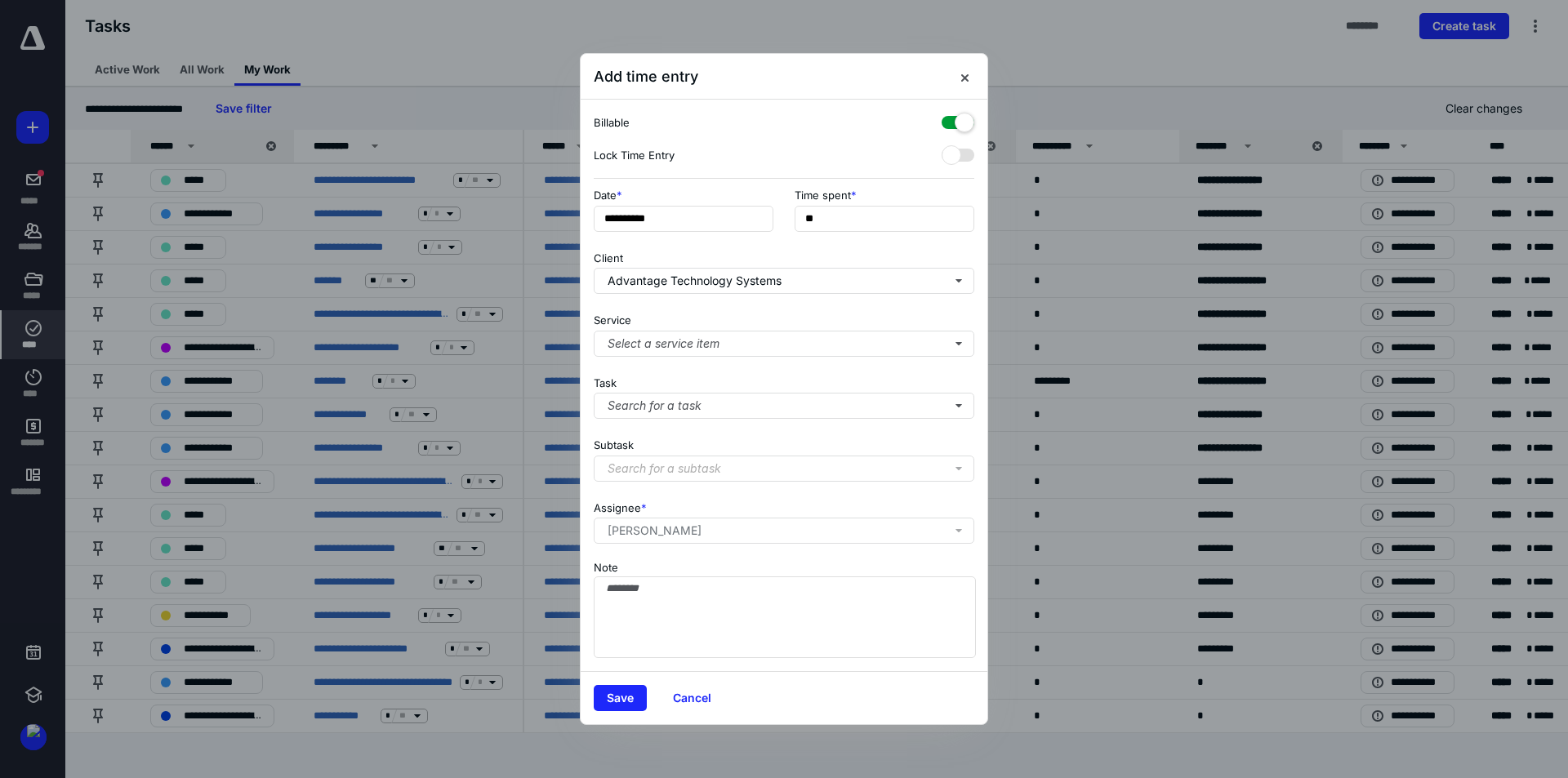 click 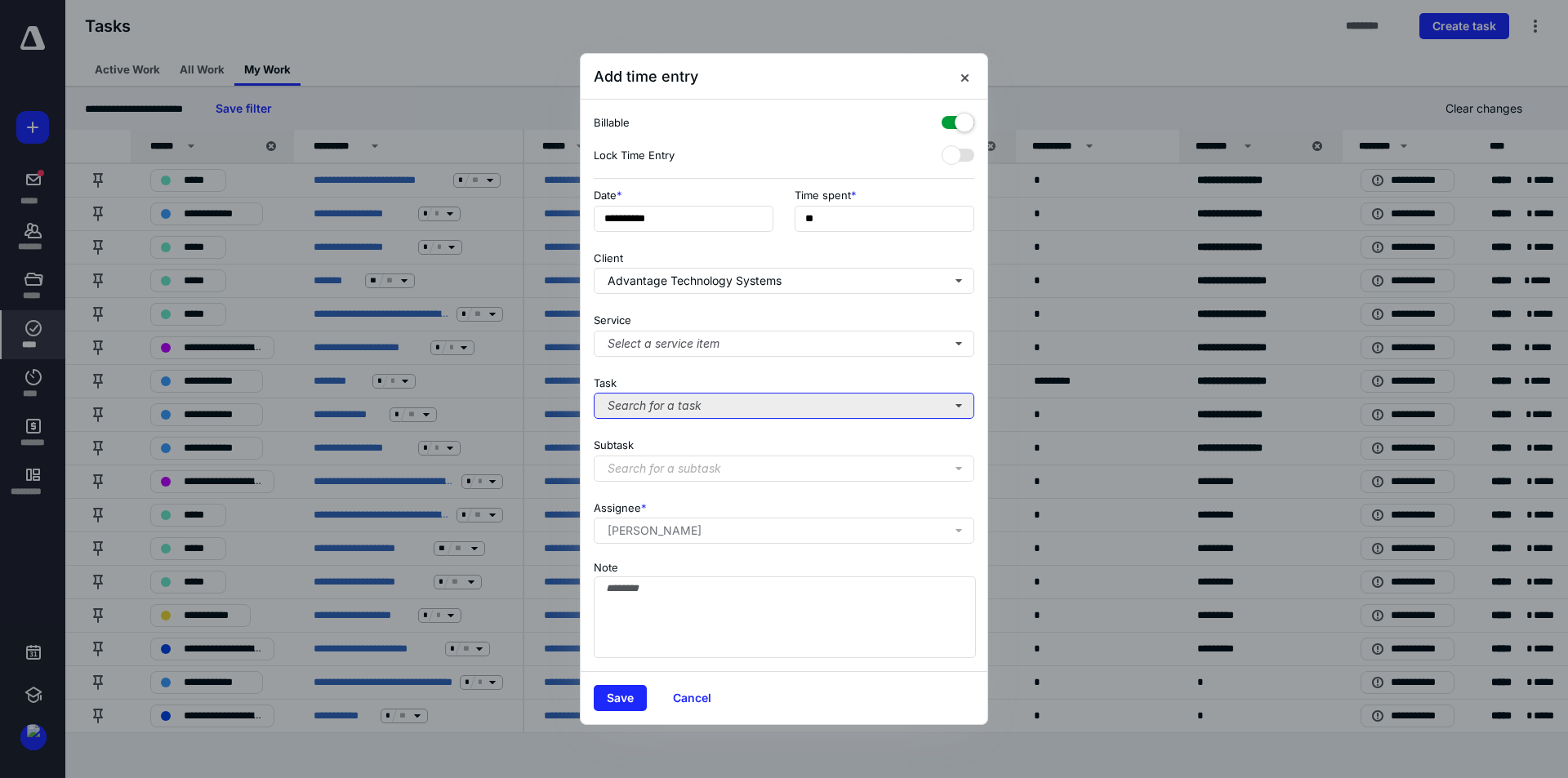 click on "Search for a task" at bounding box center [784, 406] 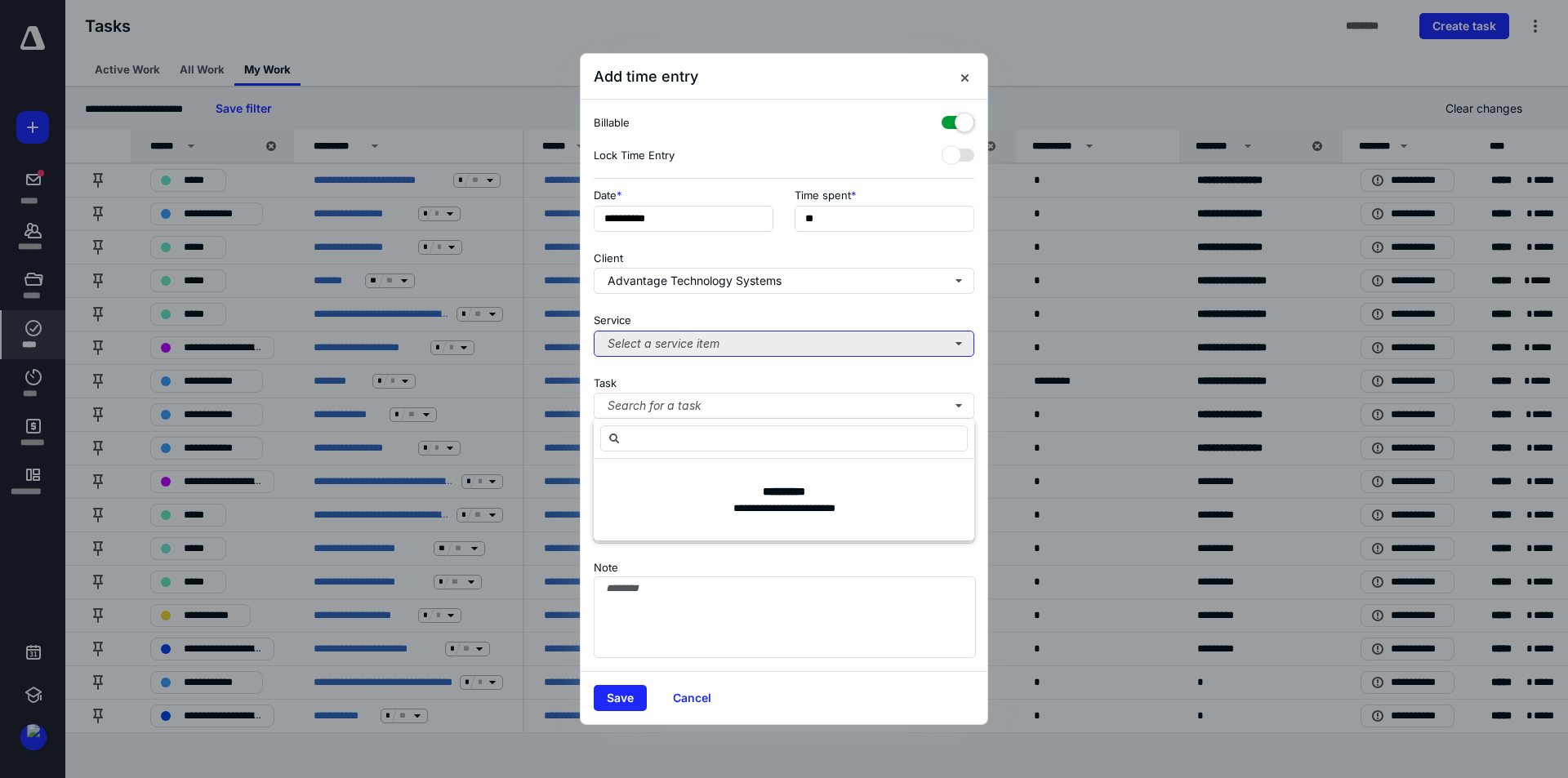 click on "Select a service item" at bounding box center [784, 344] 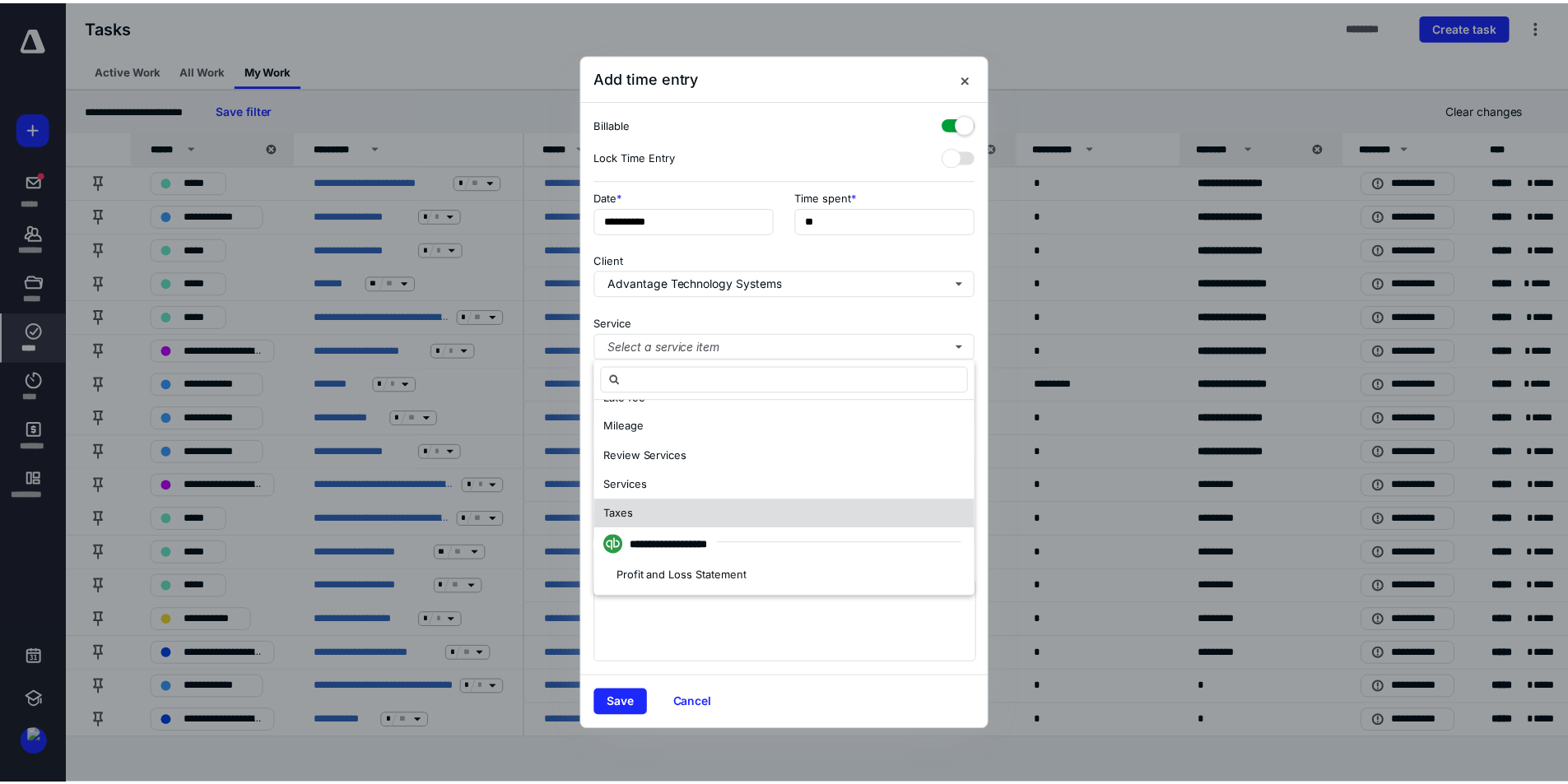 scroll, scrollTop: 262, scrollLeft: 0, axis: vertical 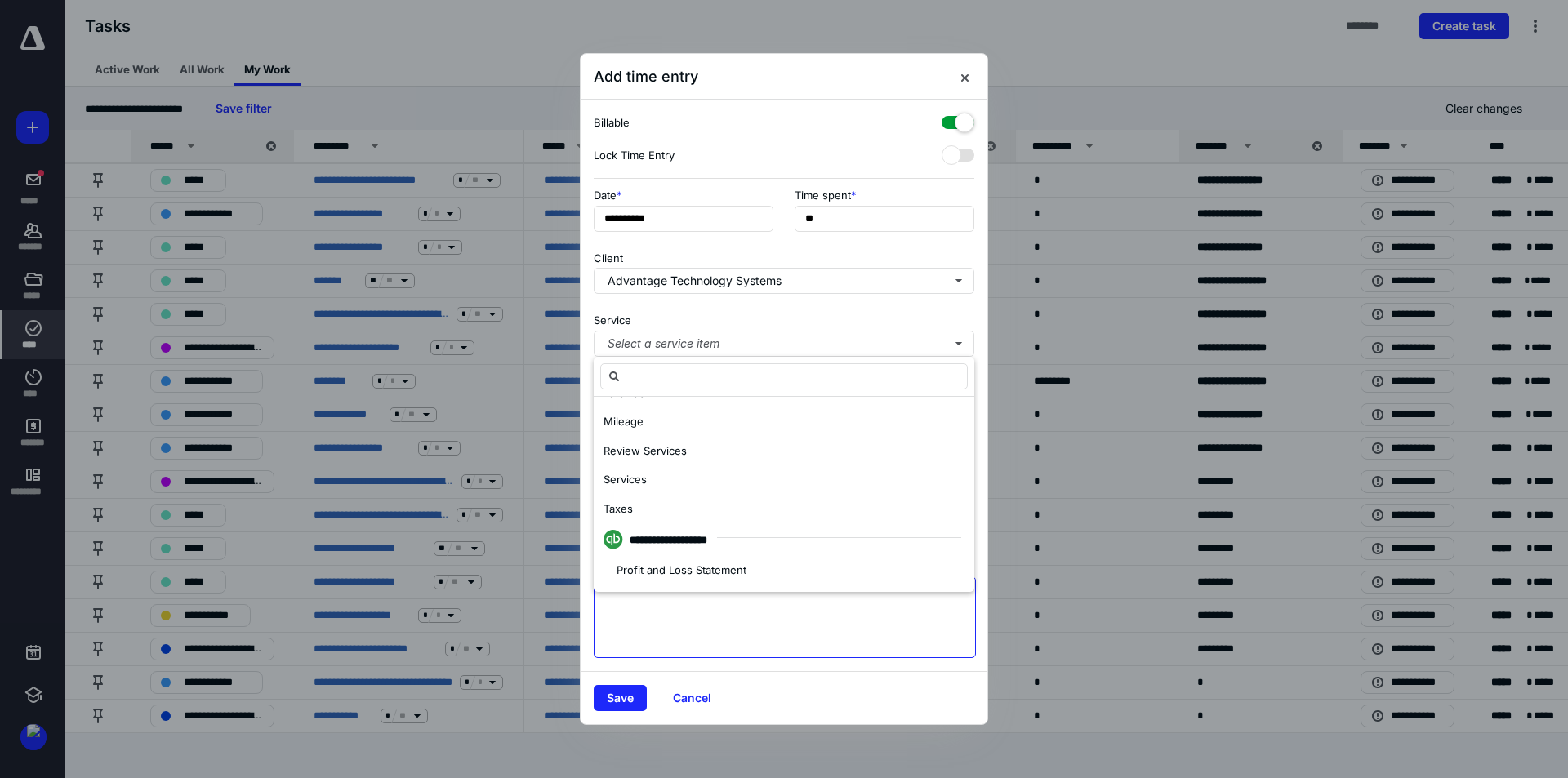 click on "Note" at bounding box center (785, 617) 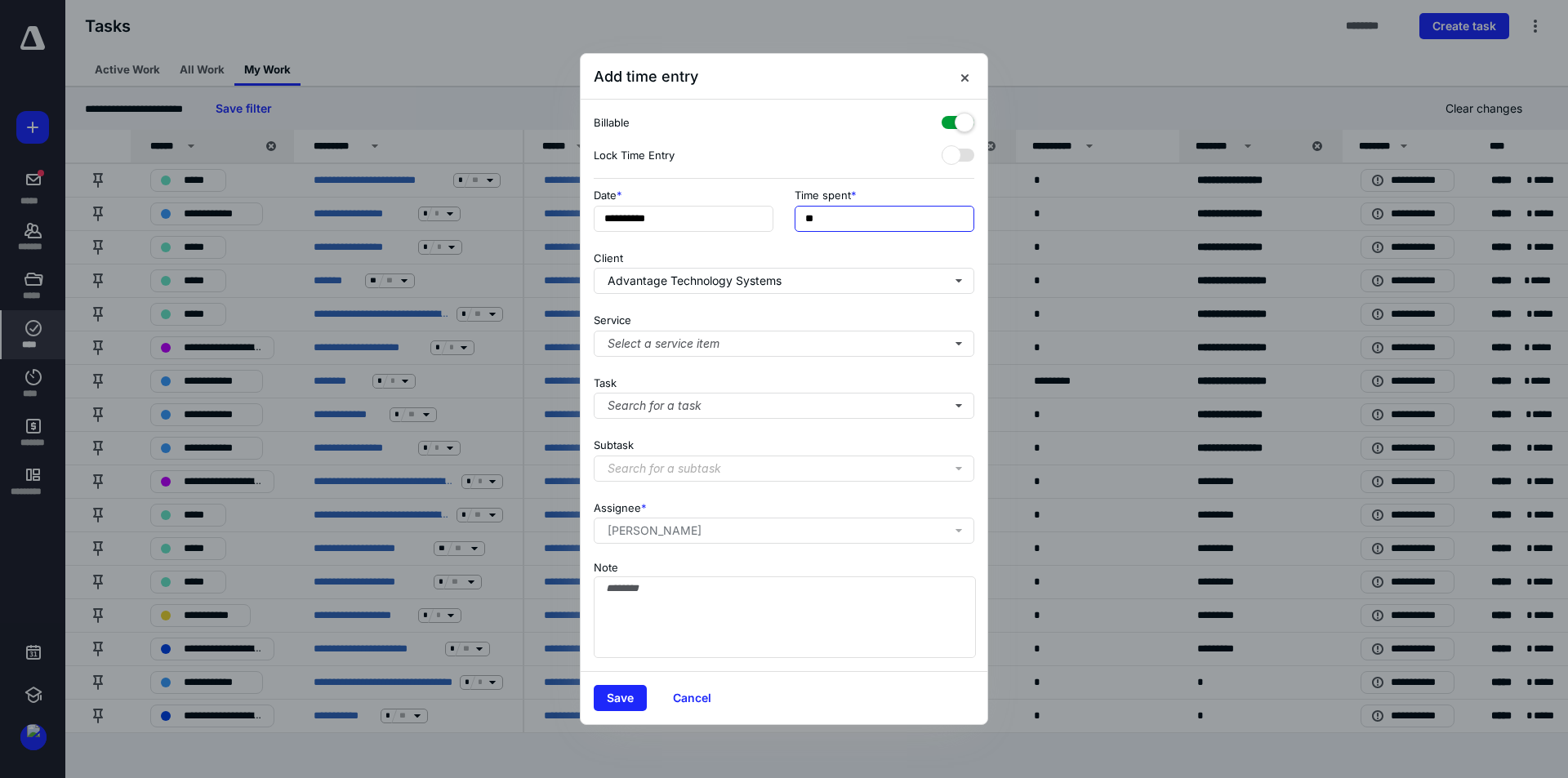 drag, startPoint x: 854, startPoint y: 220, endPoint x: 863, endPoint y: 219, distance: 9.05539 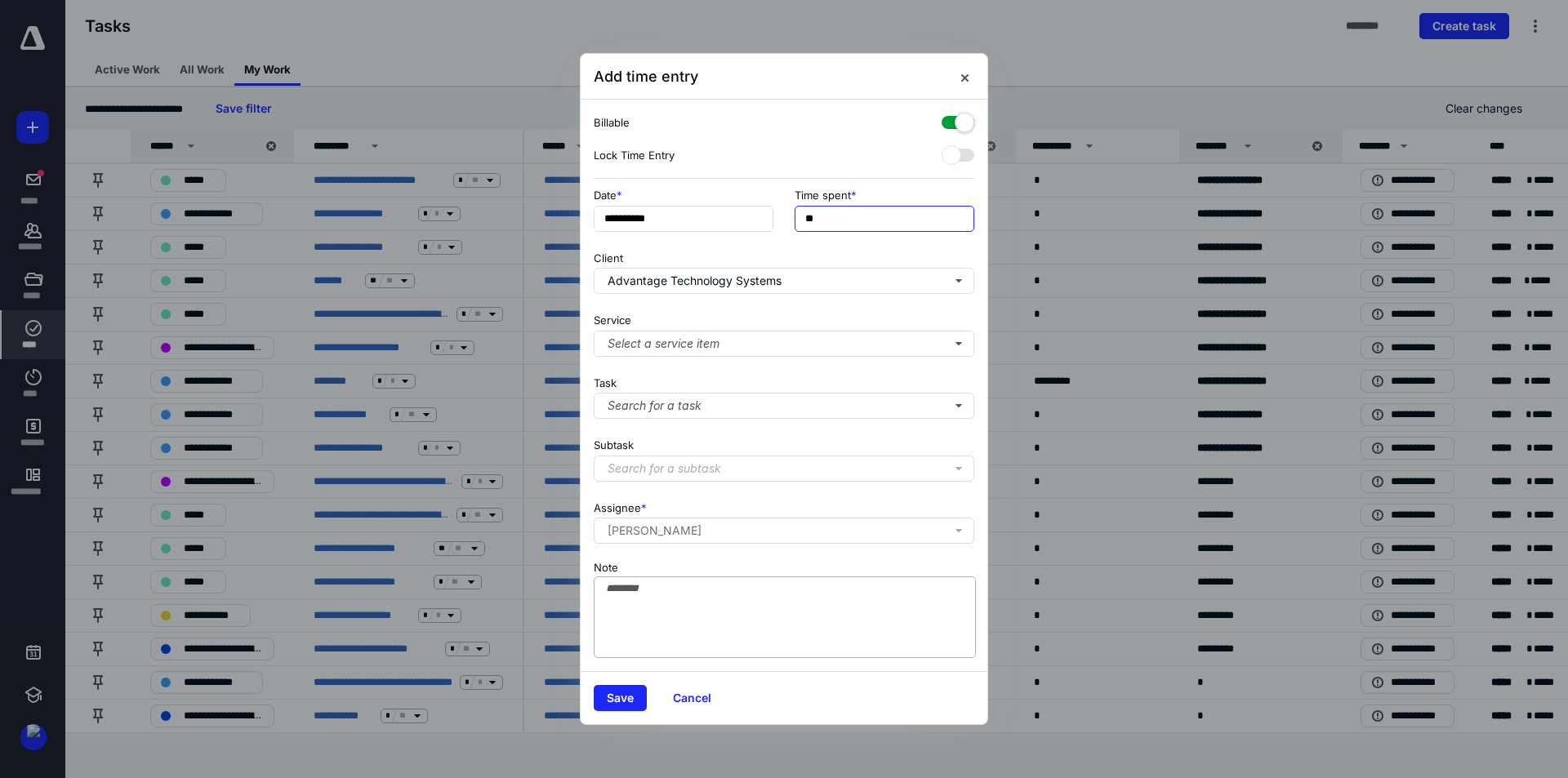 type on "**" 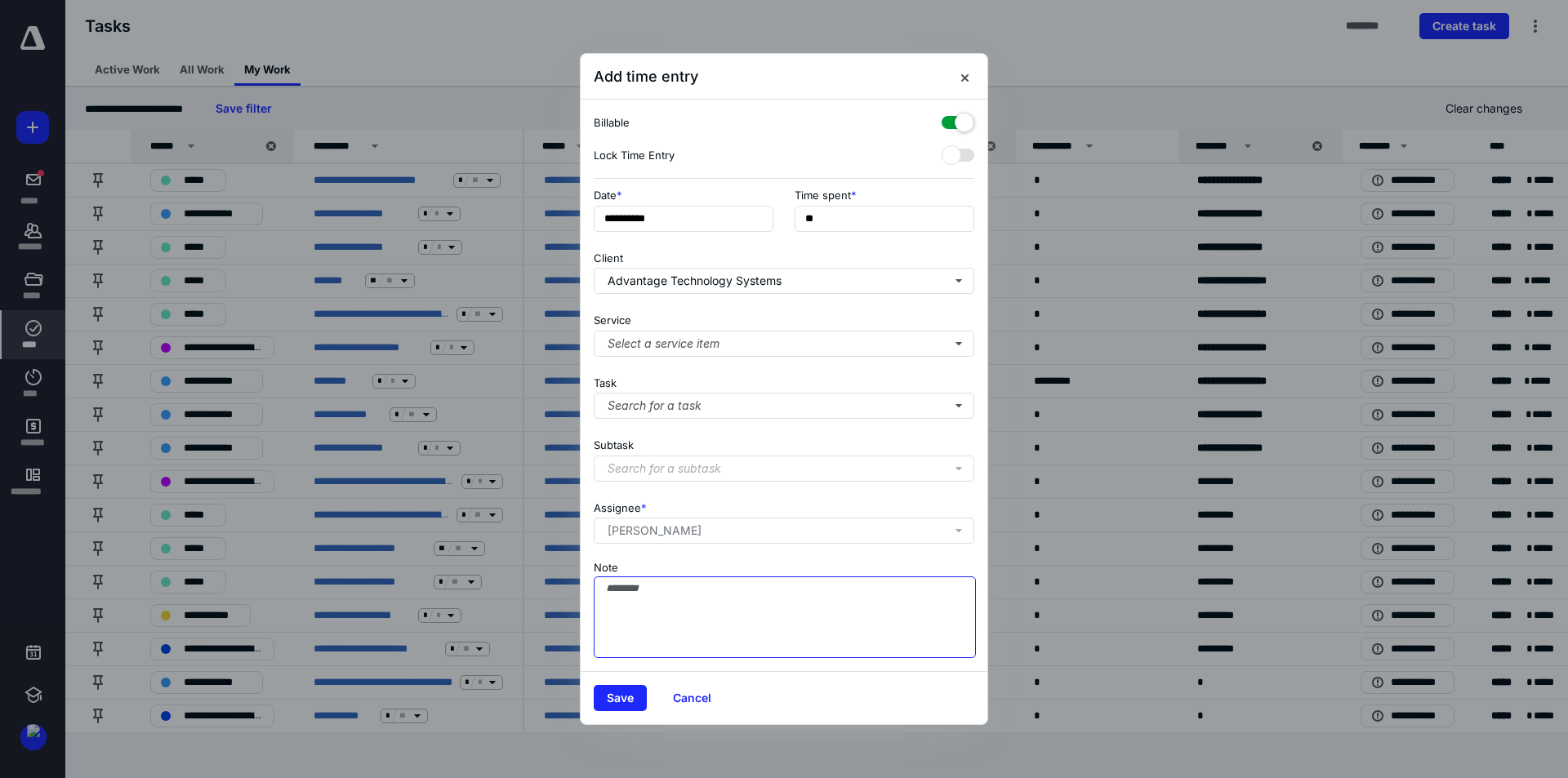 click on "Note" at bounding box center (785, 617) 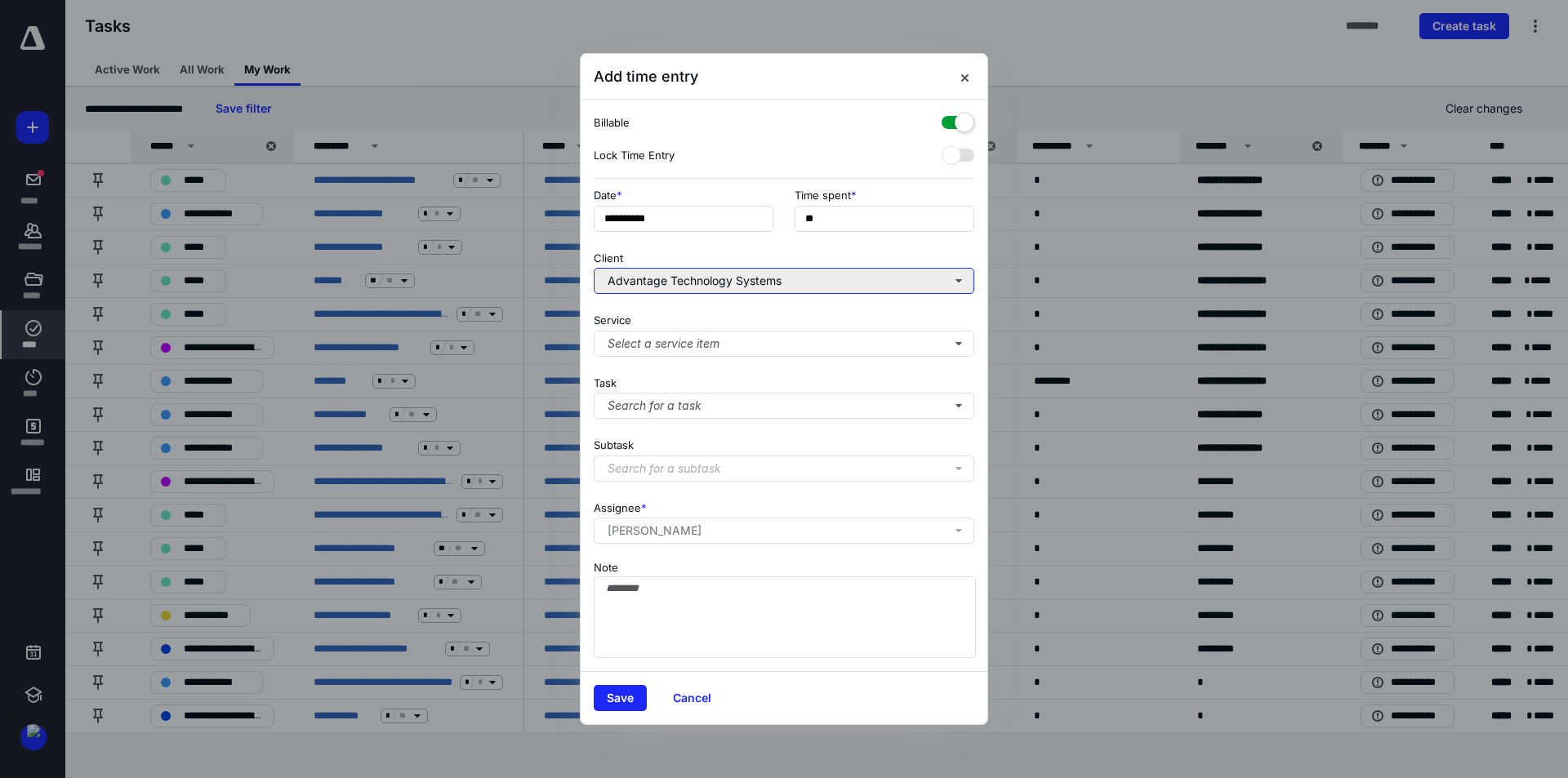 click on "Advantage Technology Systems" at bounding box center [784, 281] 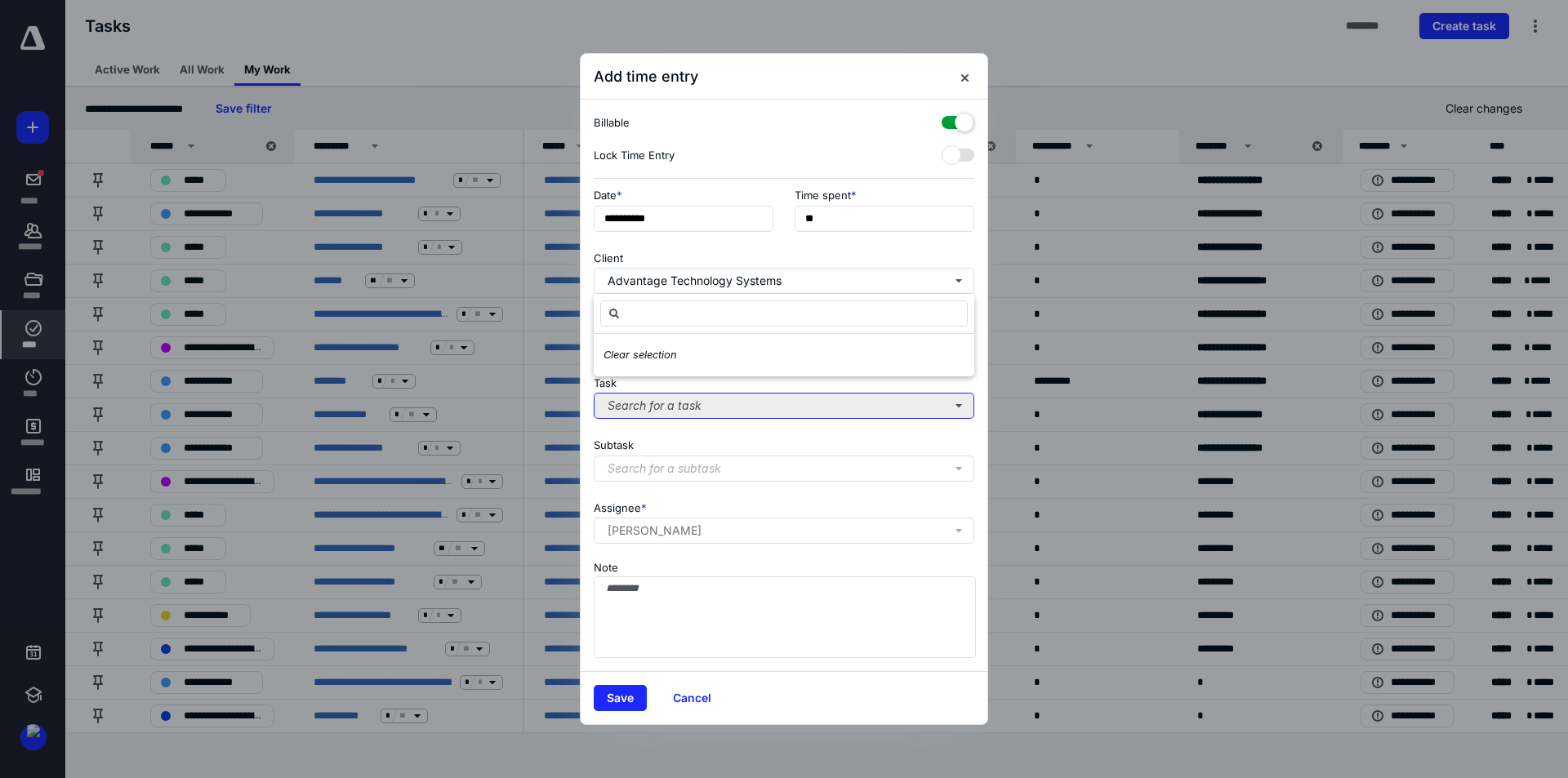 click on "Search for a task" at bounding box center [784, 406] 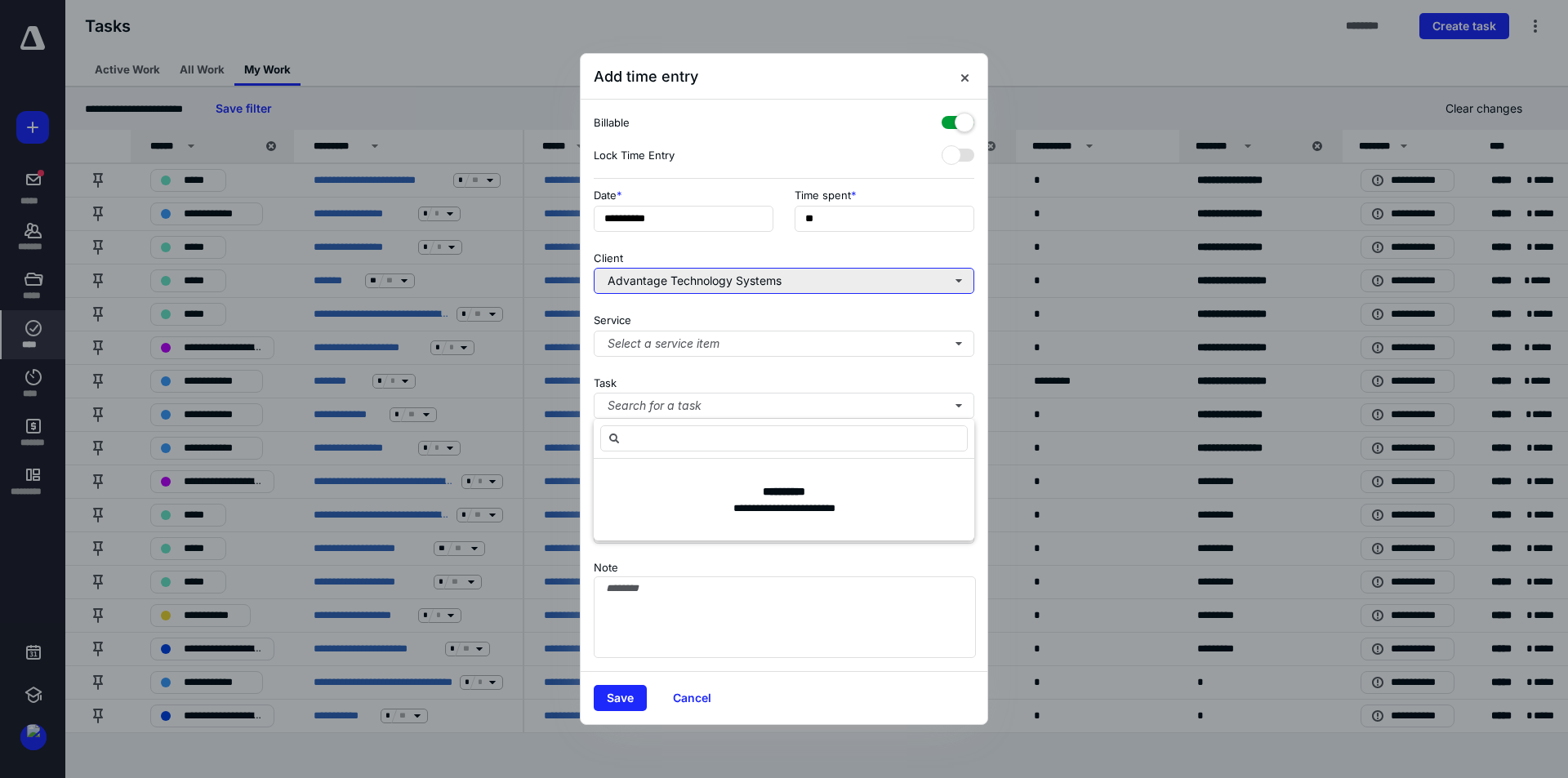 click on "Advantage Technology Systems" at bounding box center (784, 281) 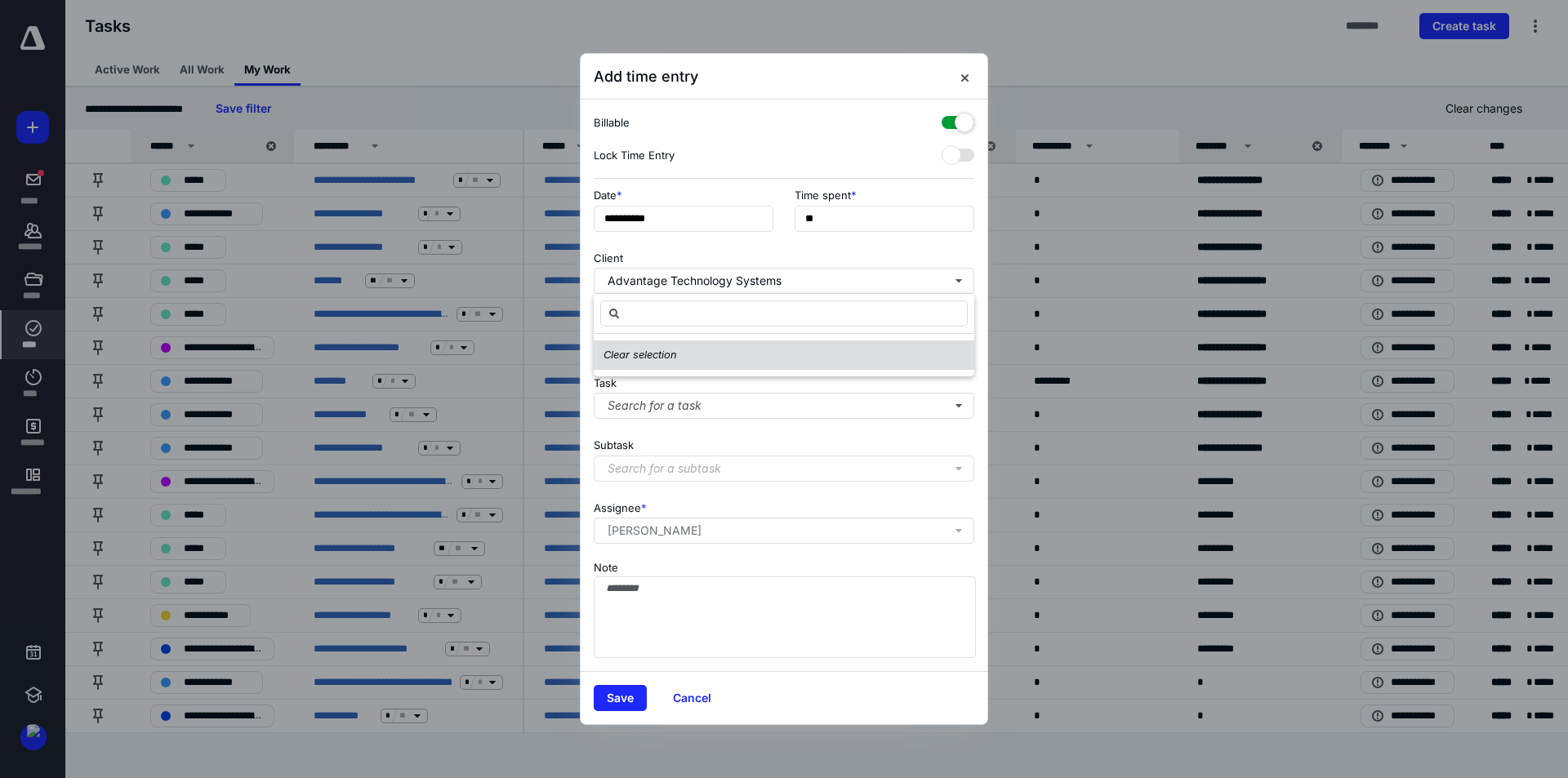 click on "Clear selection" at bounding box center [784, 355] 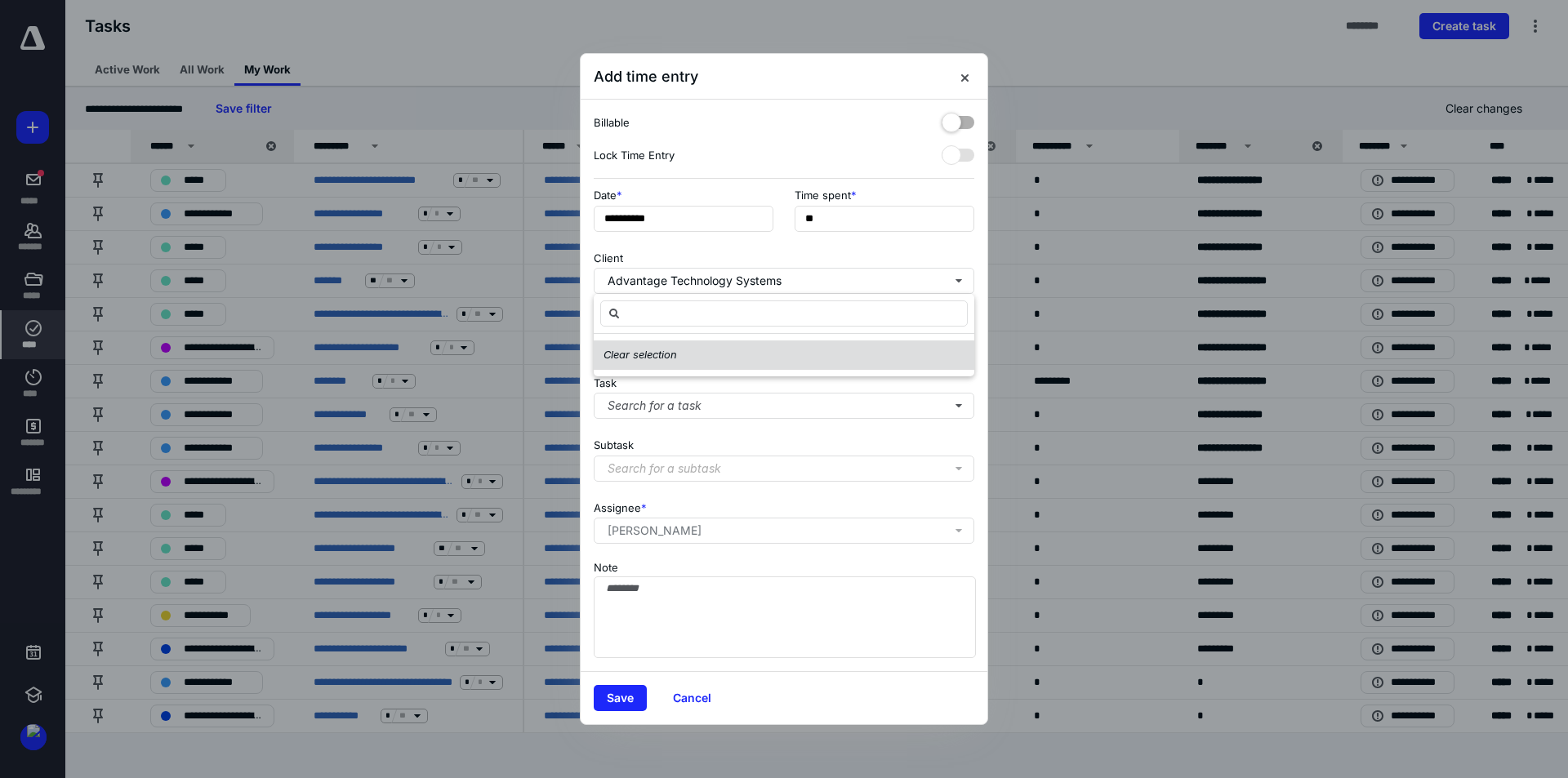 checkbox on "false" 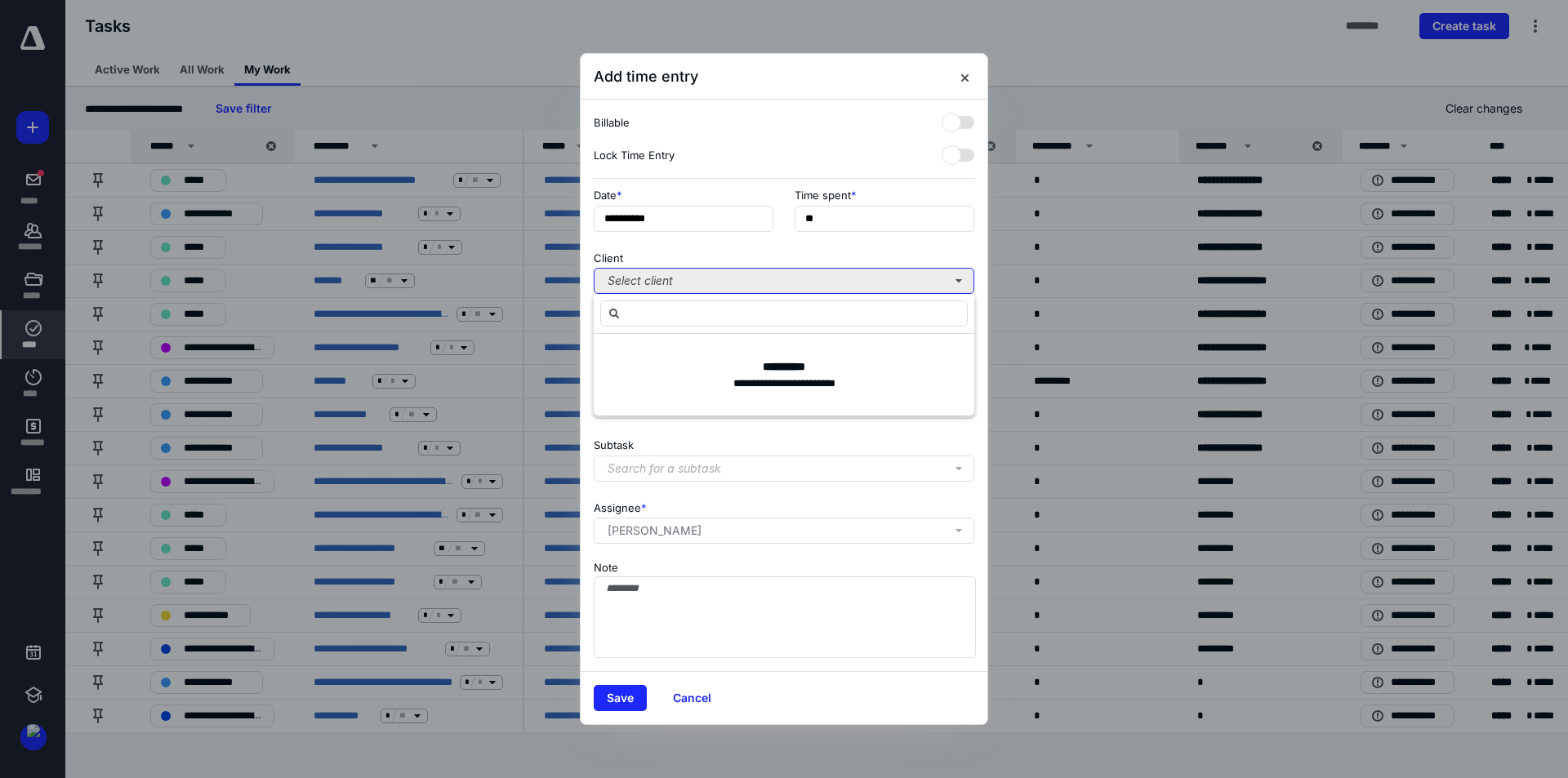 click on "Select client" at bounding box center (784, 281) 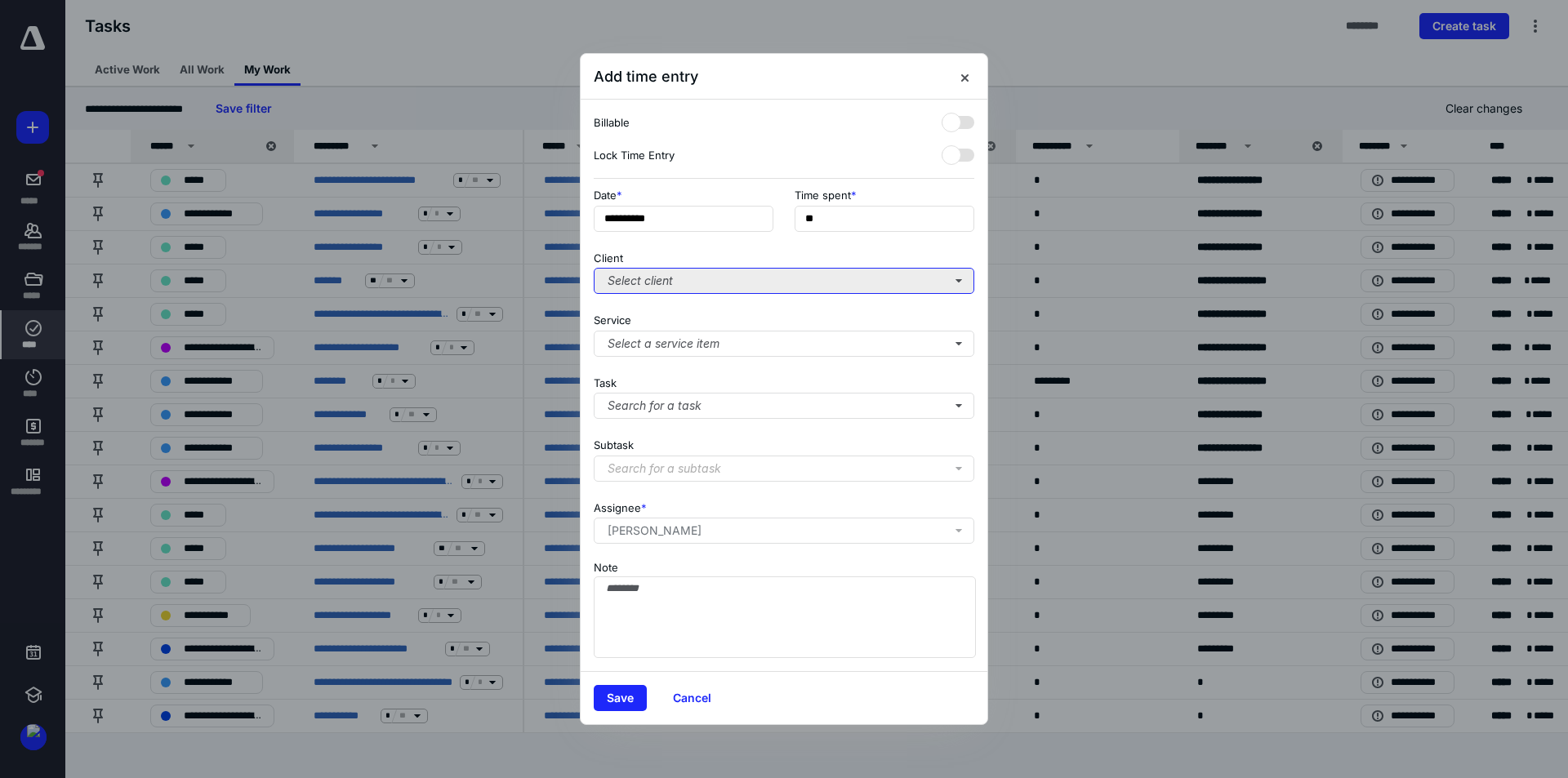 type 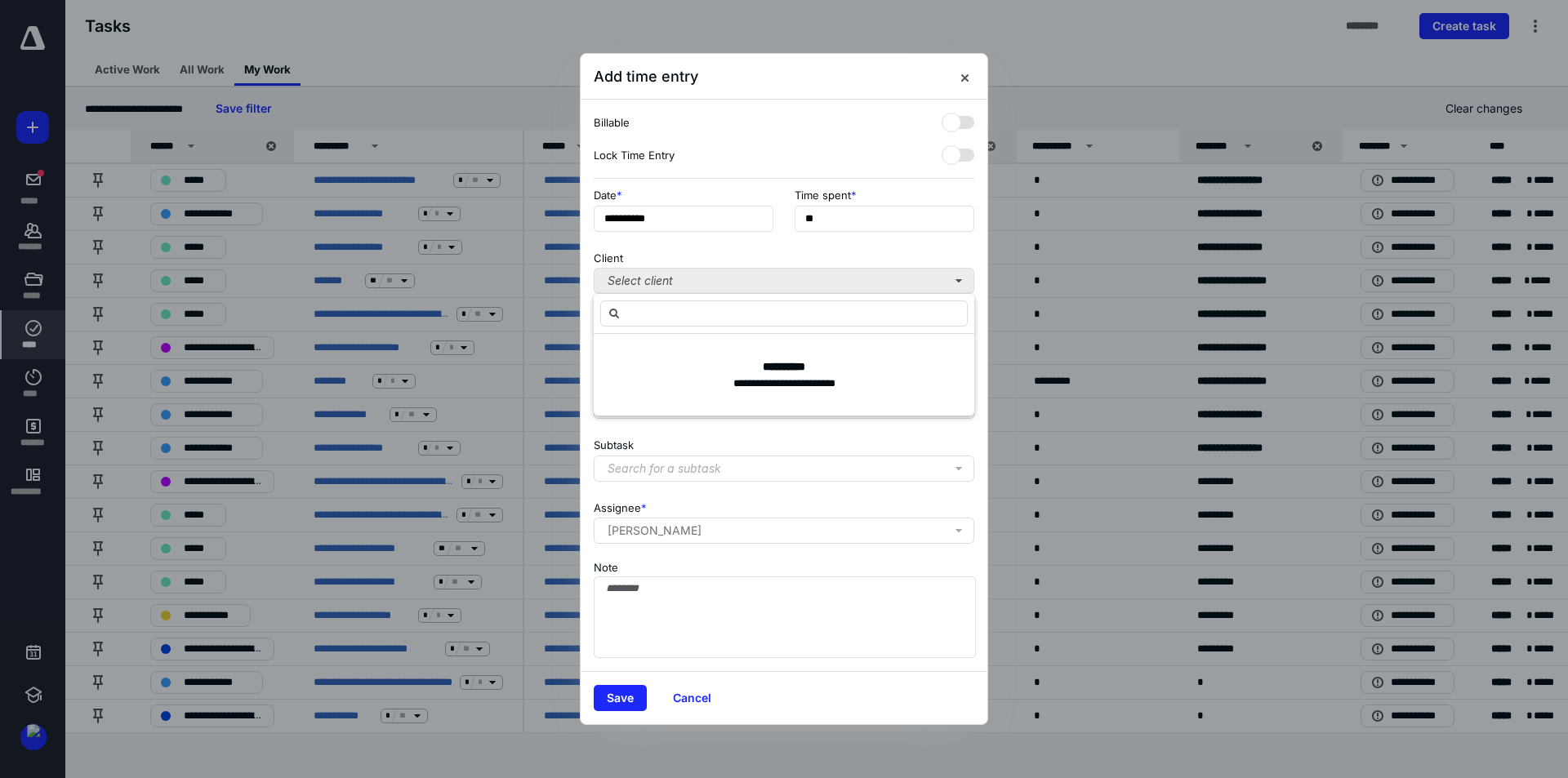 type on "*" 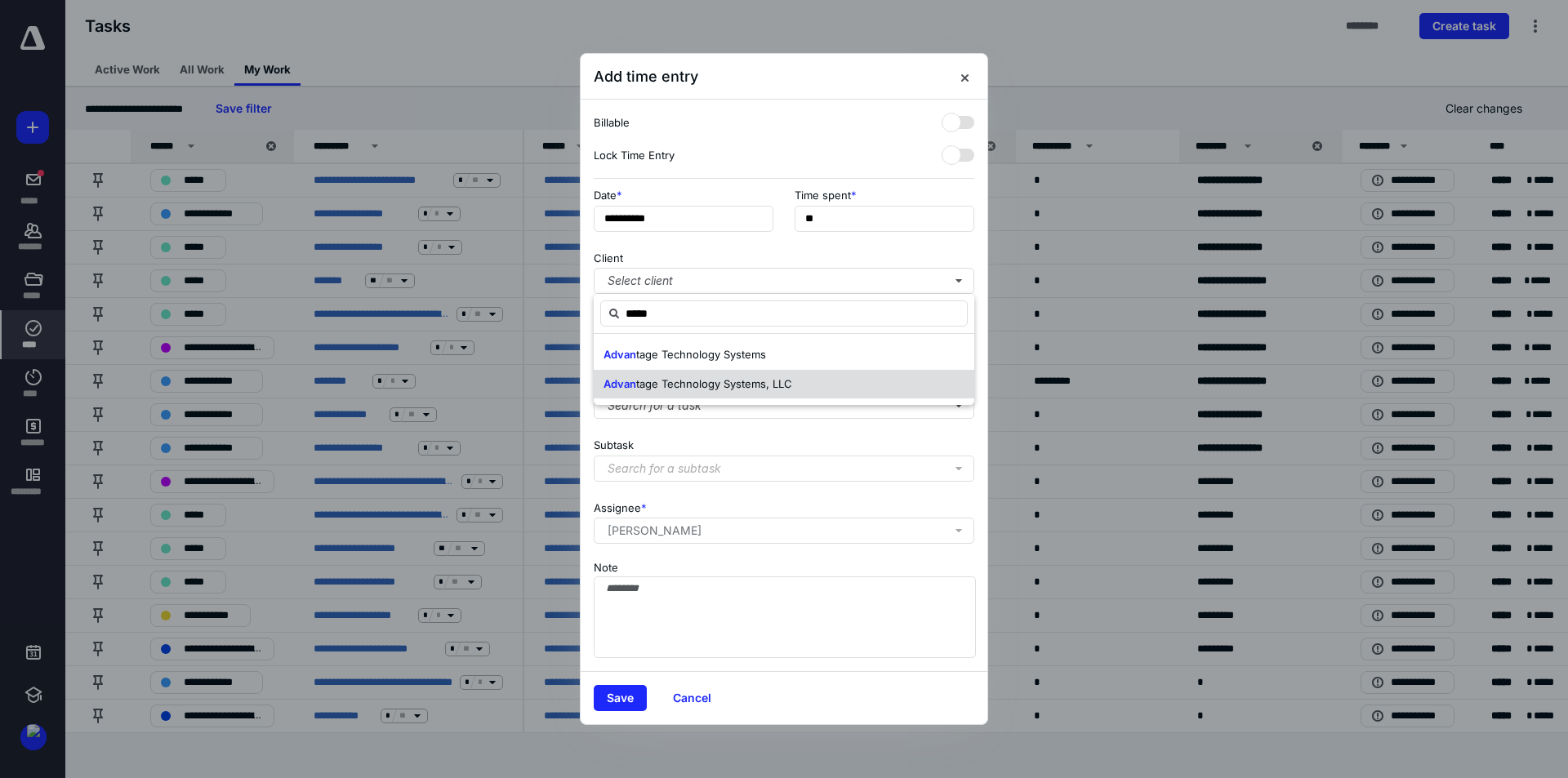 click on "Advan tage Technology Systems, LLC" at bounding box center (784, 385) 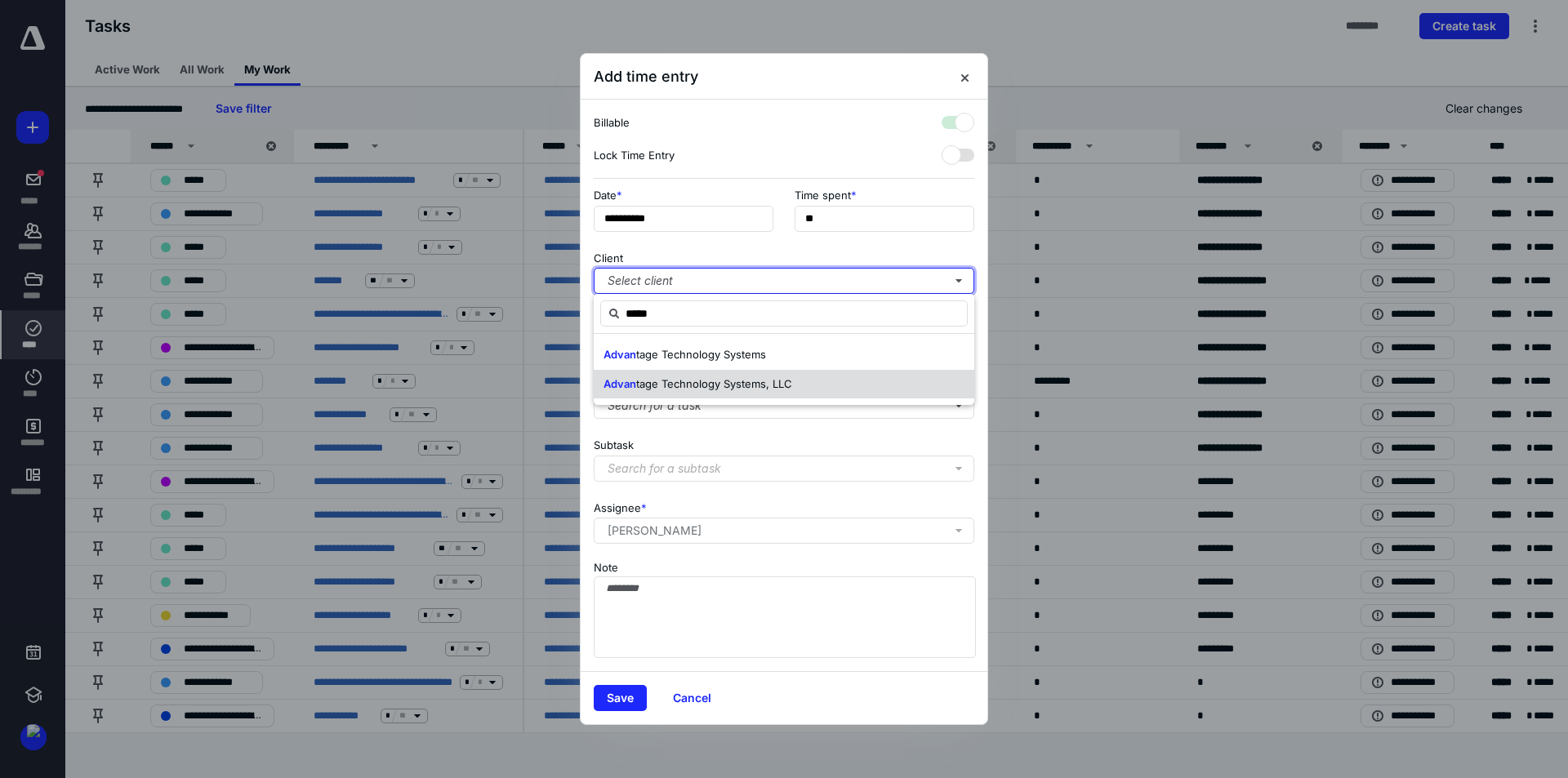 checkbox on "true" 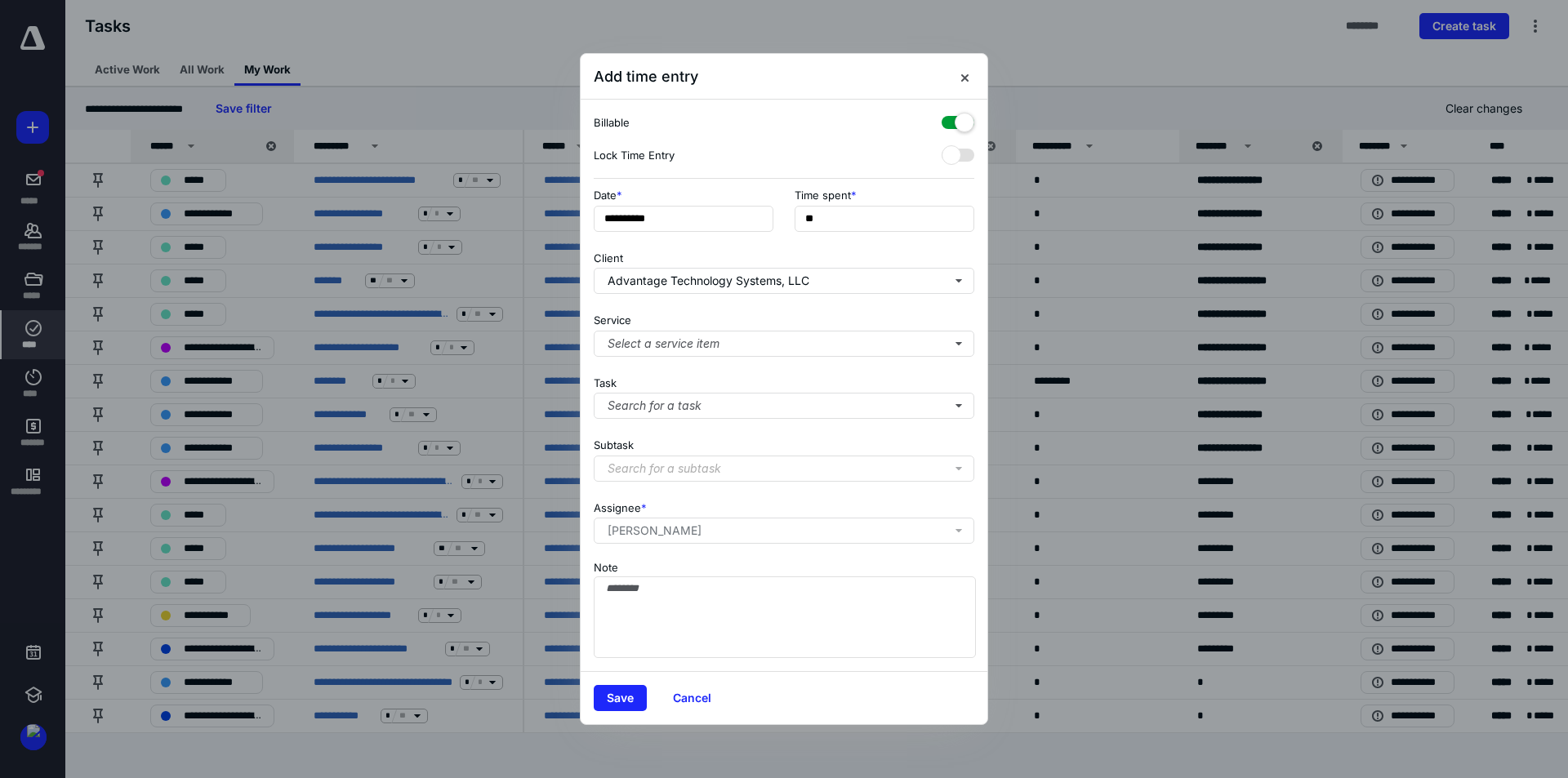 click on "Search for a subtask" at bounding box center (787, 469) 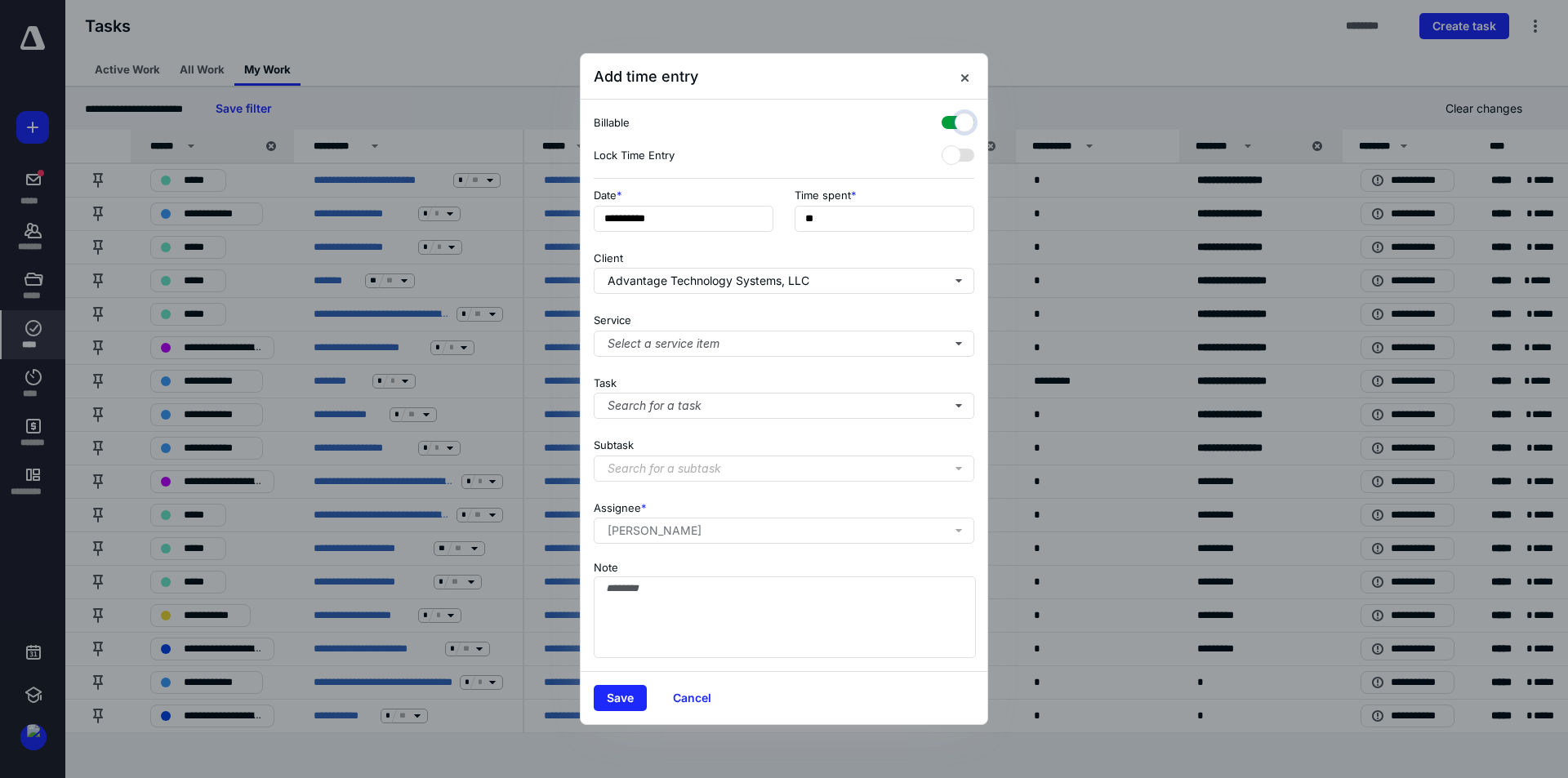 click at bounding box center [950, 120] 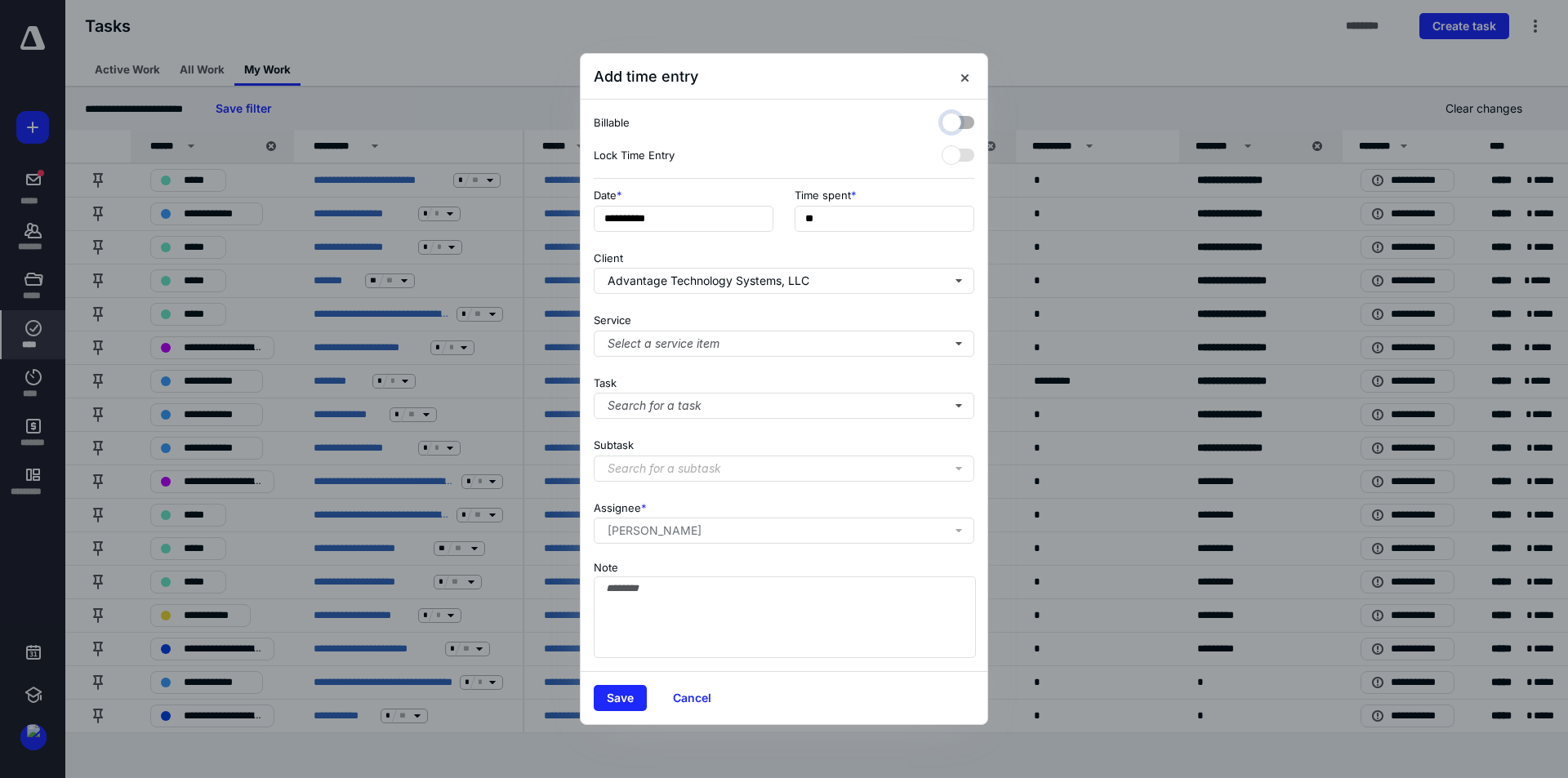 checkbox on "false" 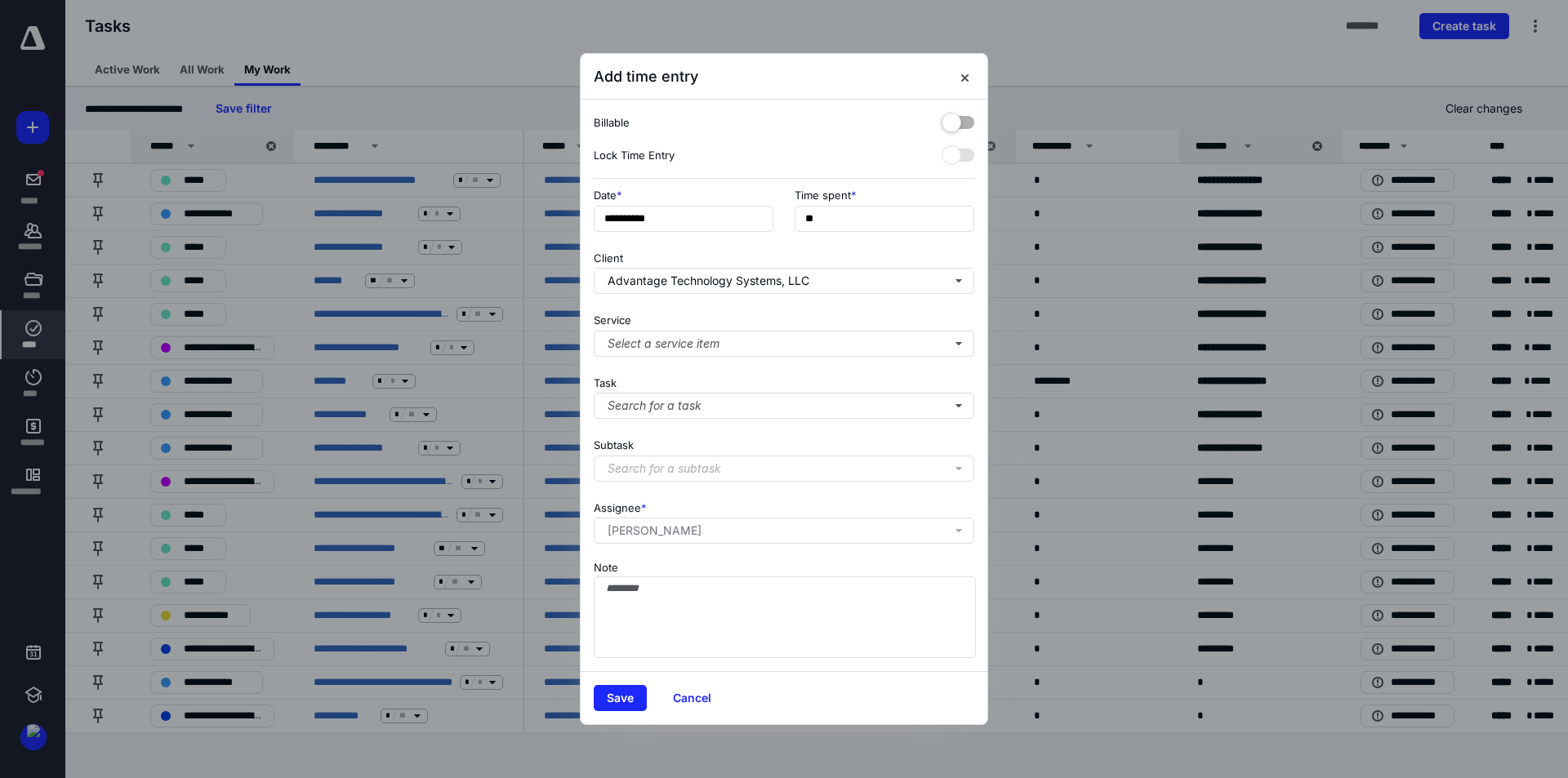 click on "Search for a subtask" at bounding box center (787, 469) 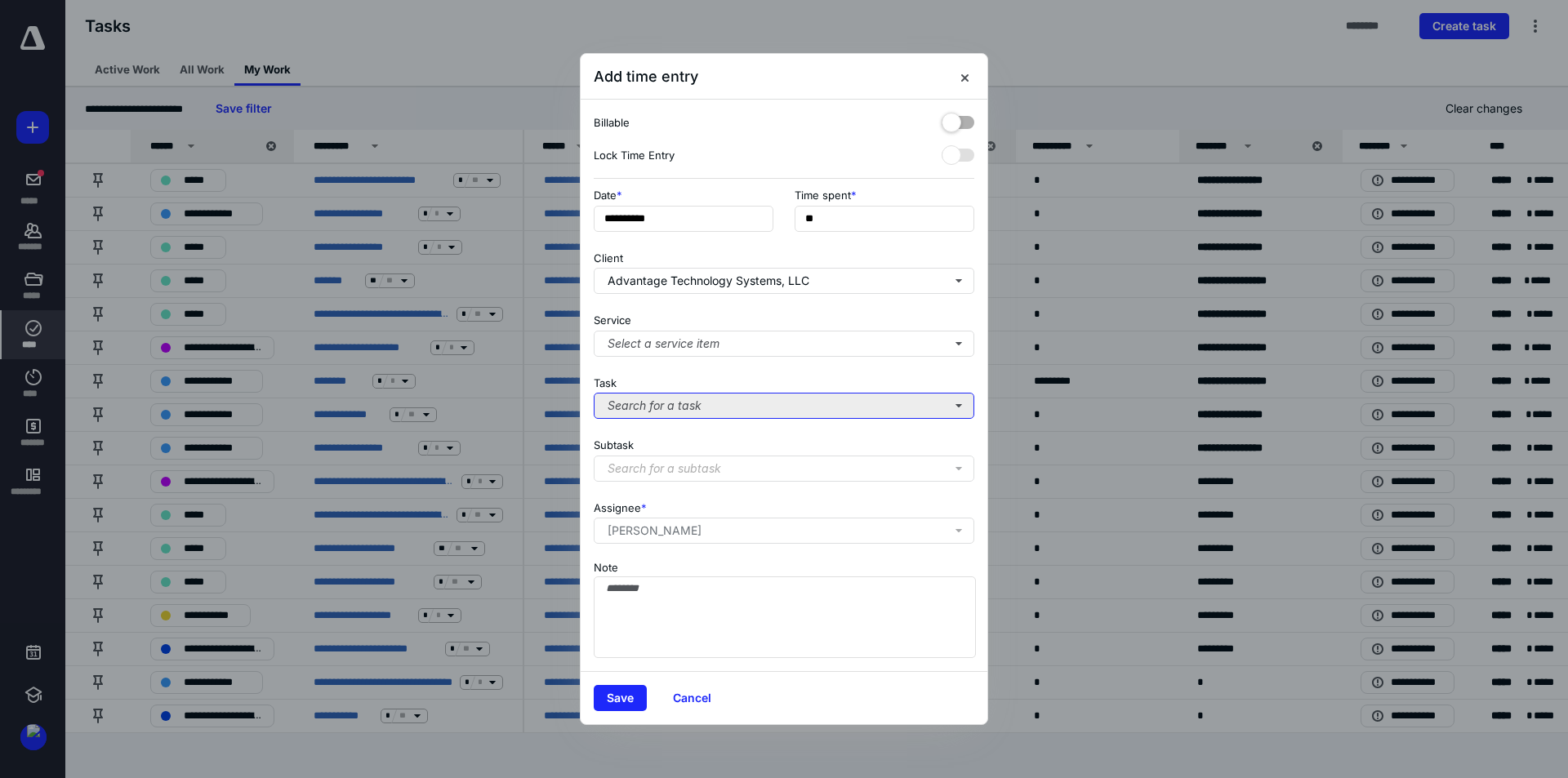 click on "Search for a task" at bounding box center [784, 406] 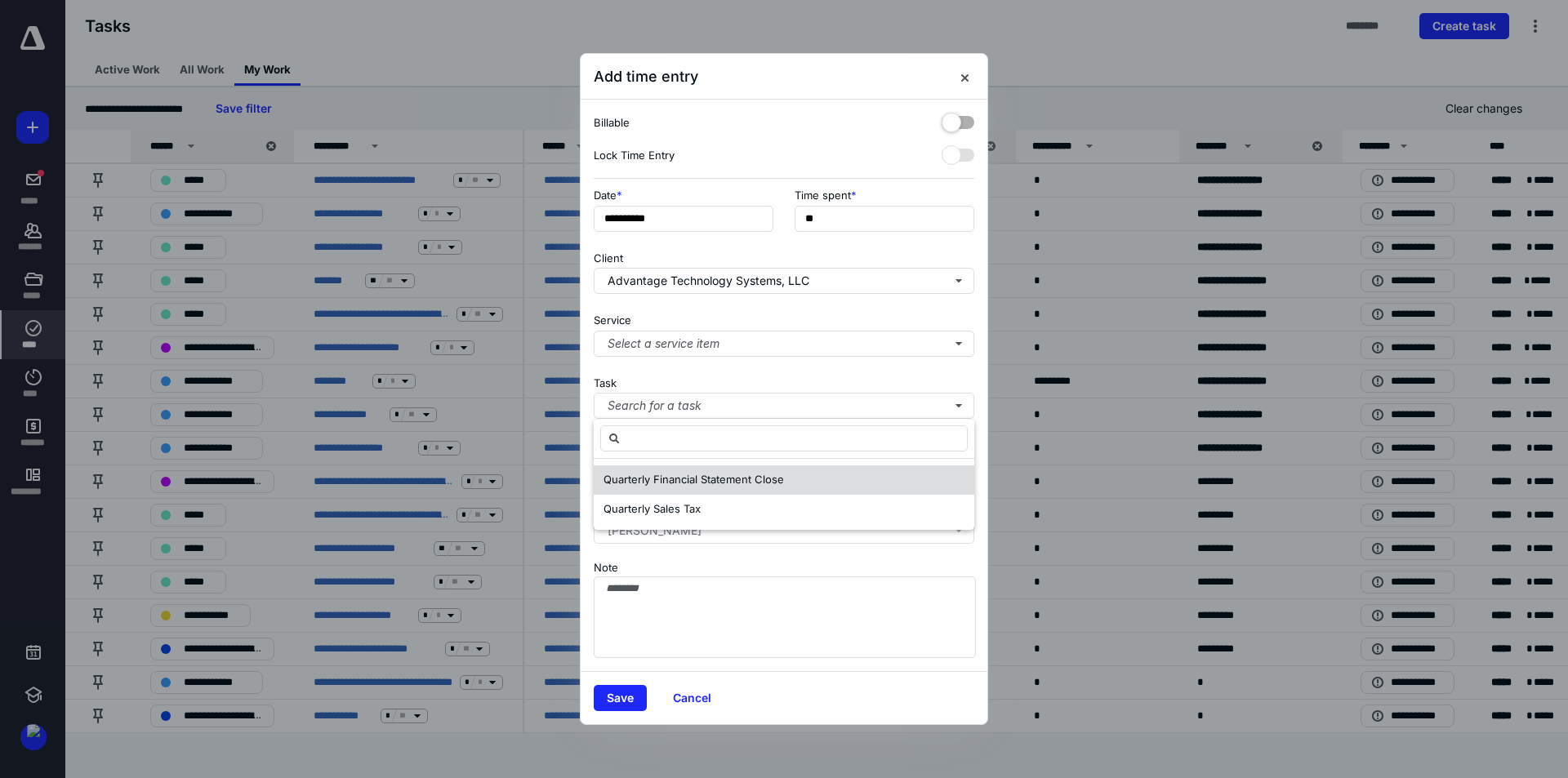 click on "Quarterly Financial Statement Close" at bounding box center [784, 480] 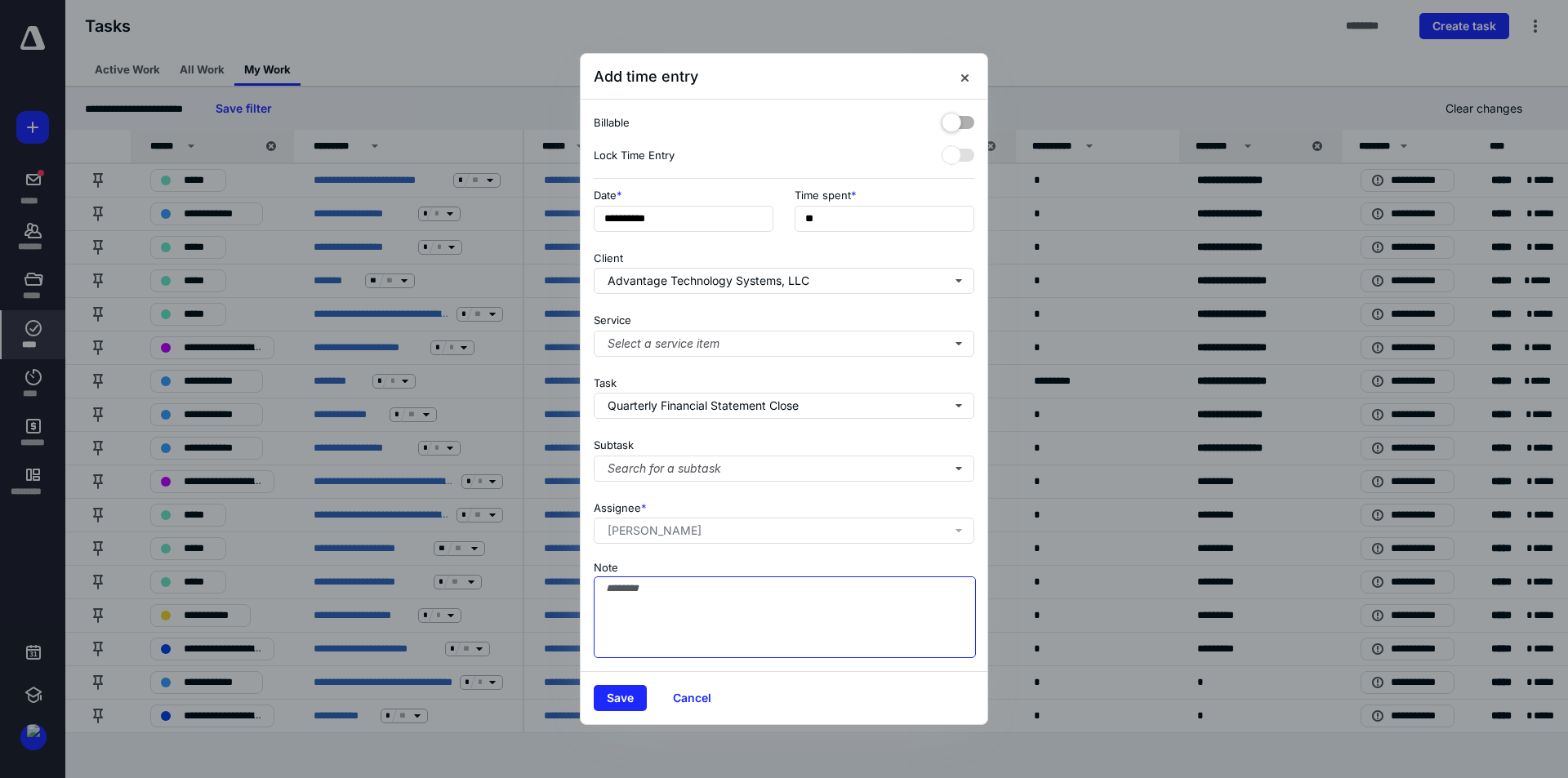 click on "Note" at bounding box center (785, 617) 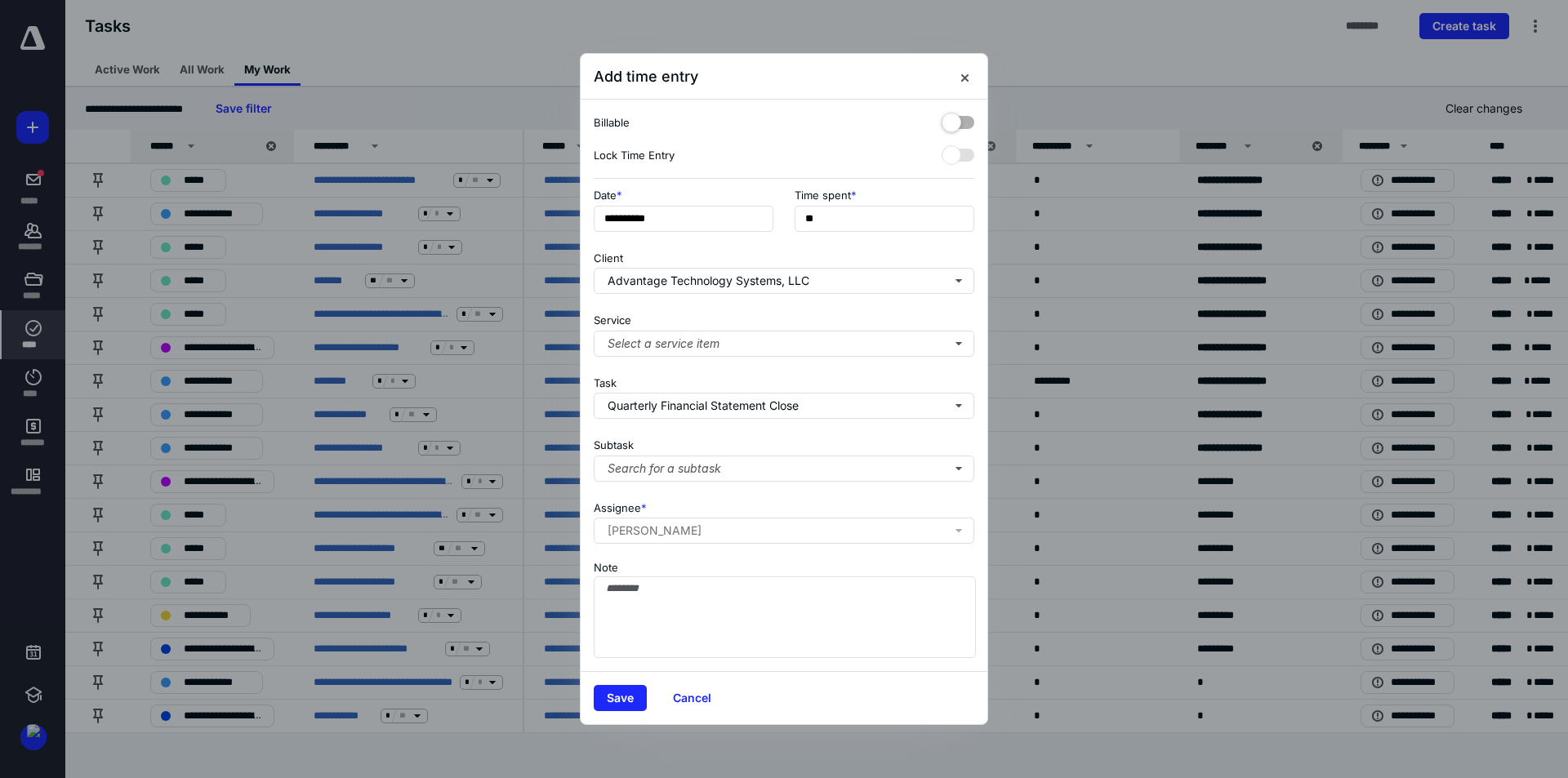 drag, startPoint x: 626, startPoint y: 699, endPoint x: 666, endPoint y: 304, distance: 397.0202 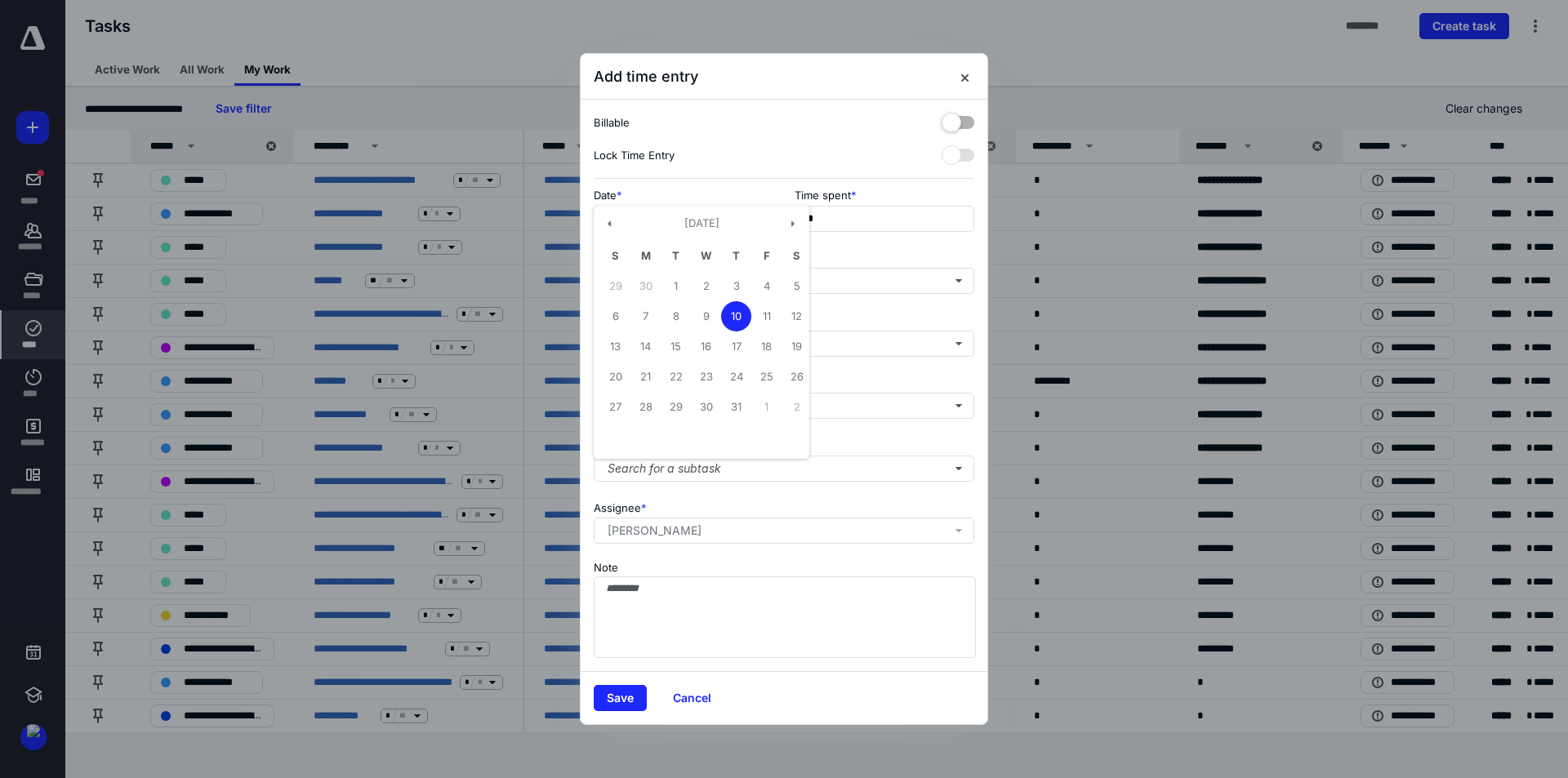 click on "**********" at bounding box center (684, 219) 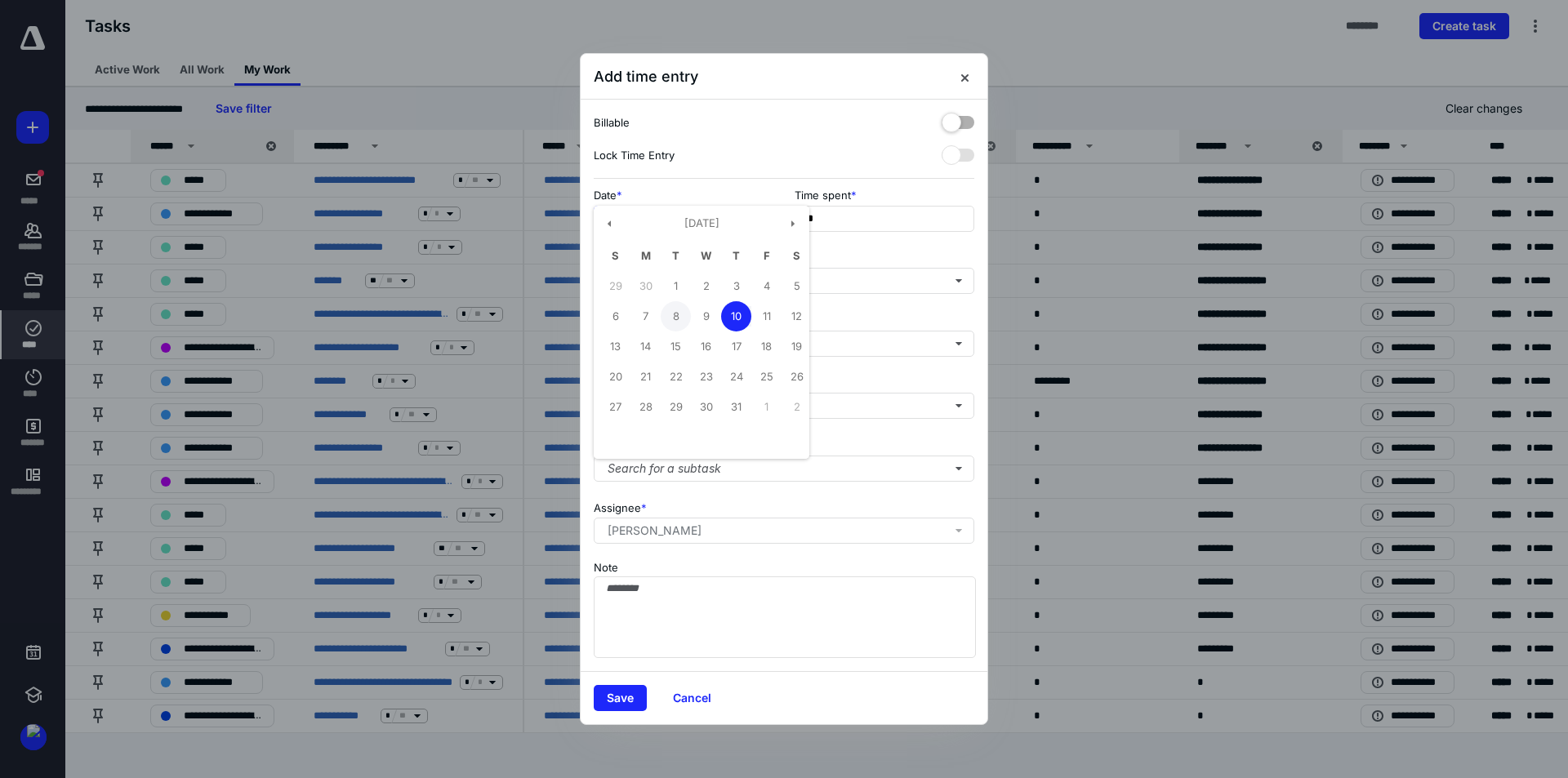 click on "8" at bounding box center [675, 316] 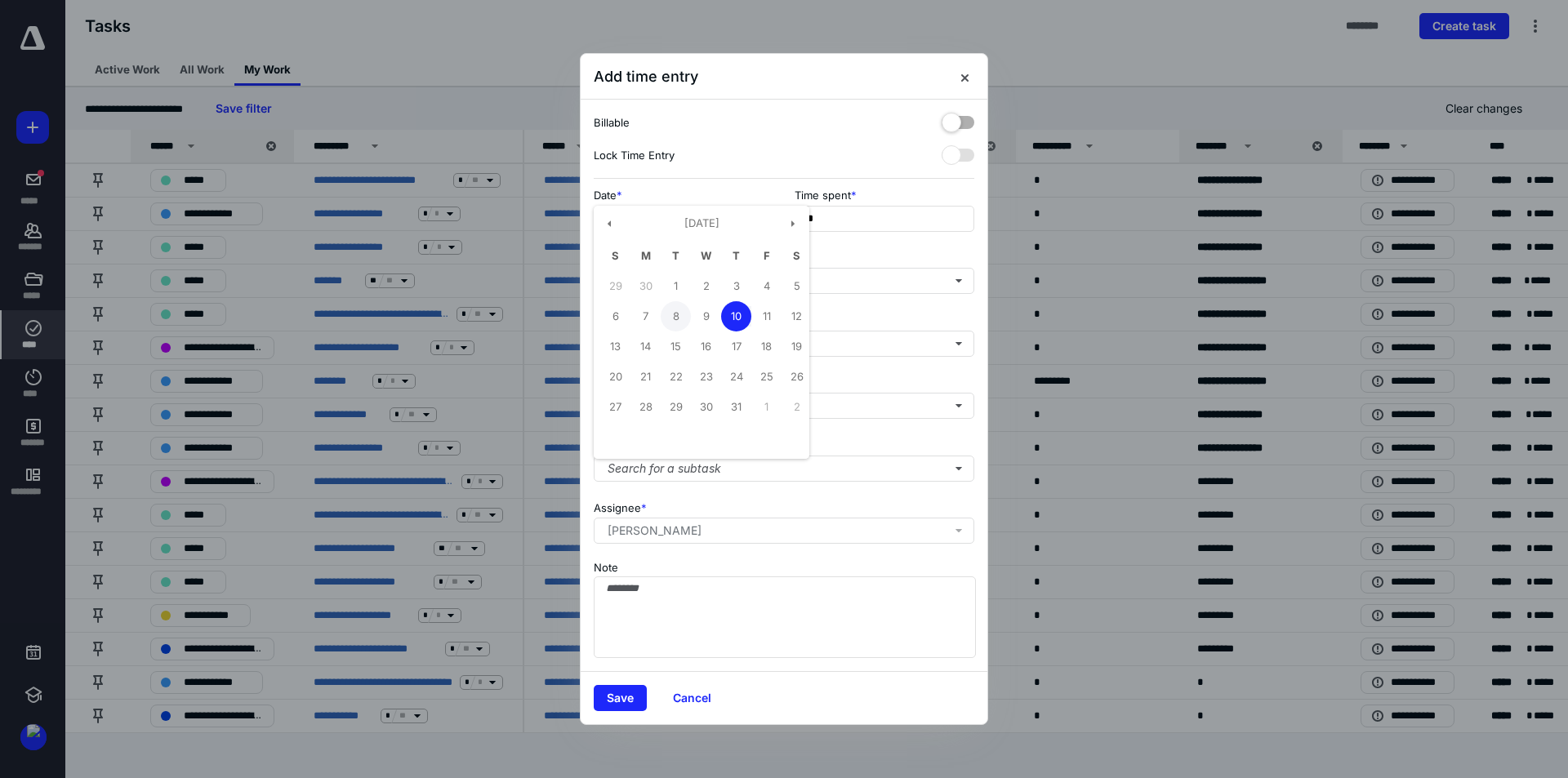 type on "**********" 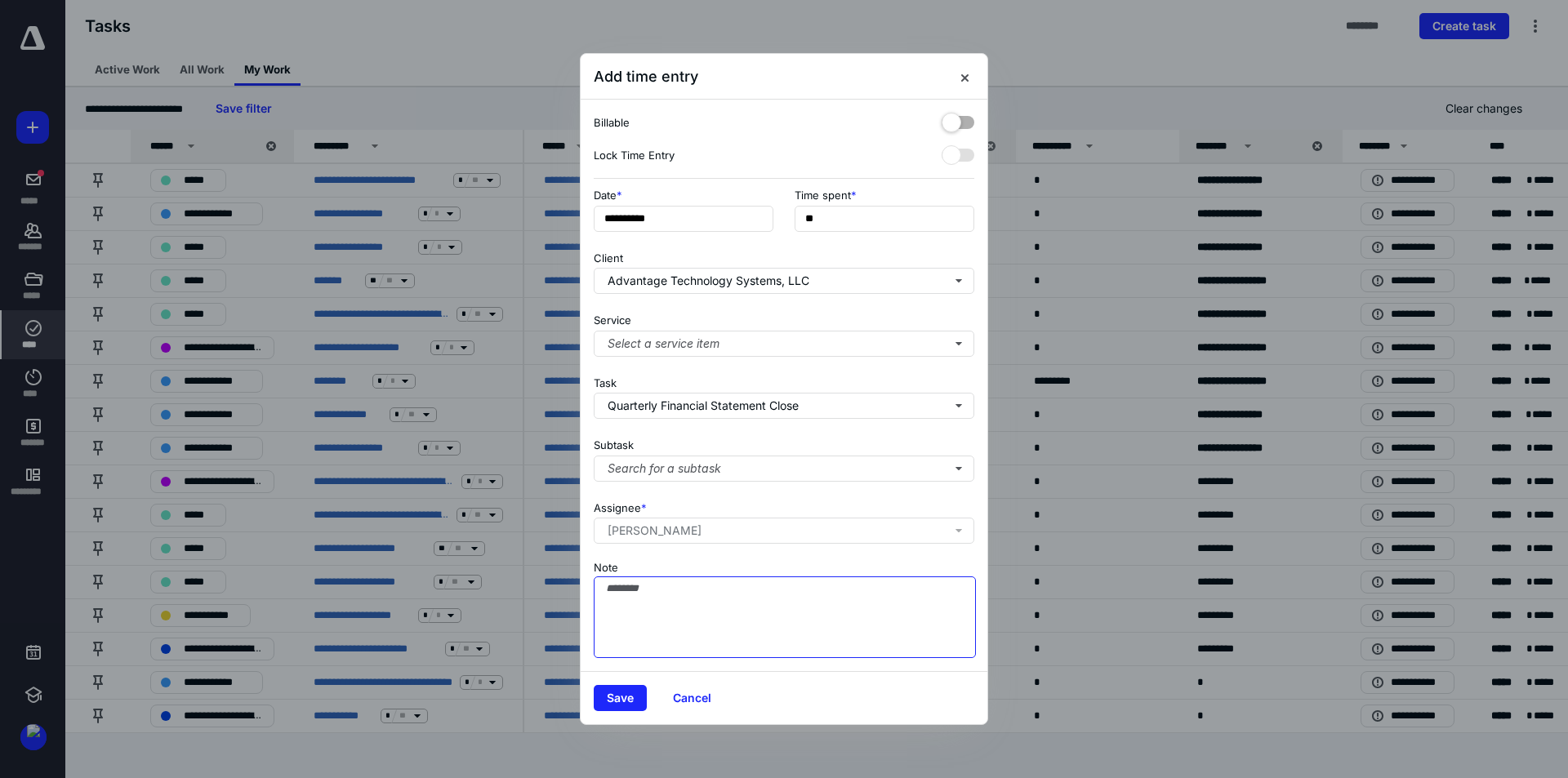 click on "Note" at bounding box center [785, 617] 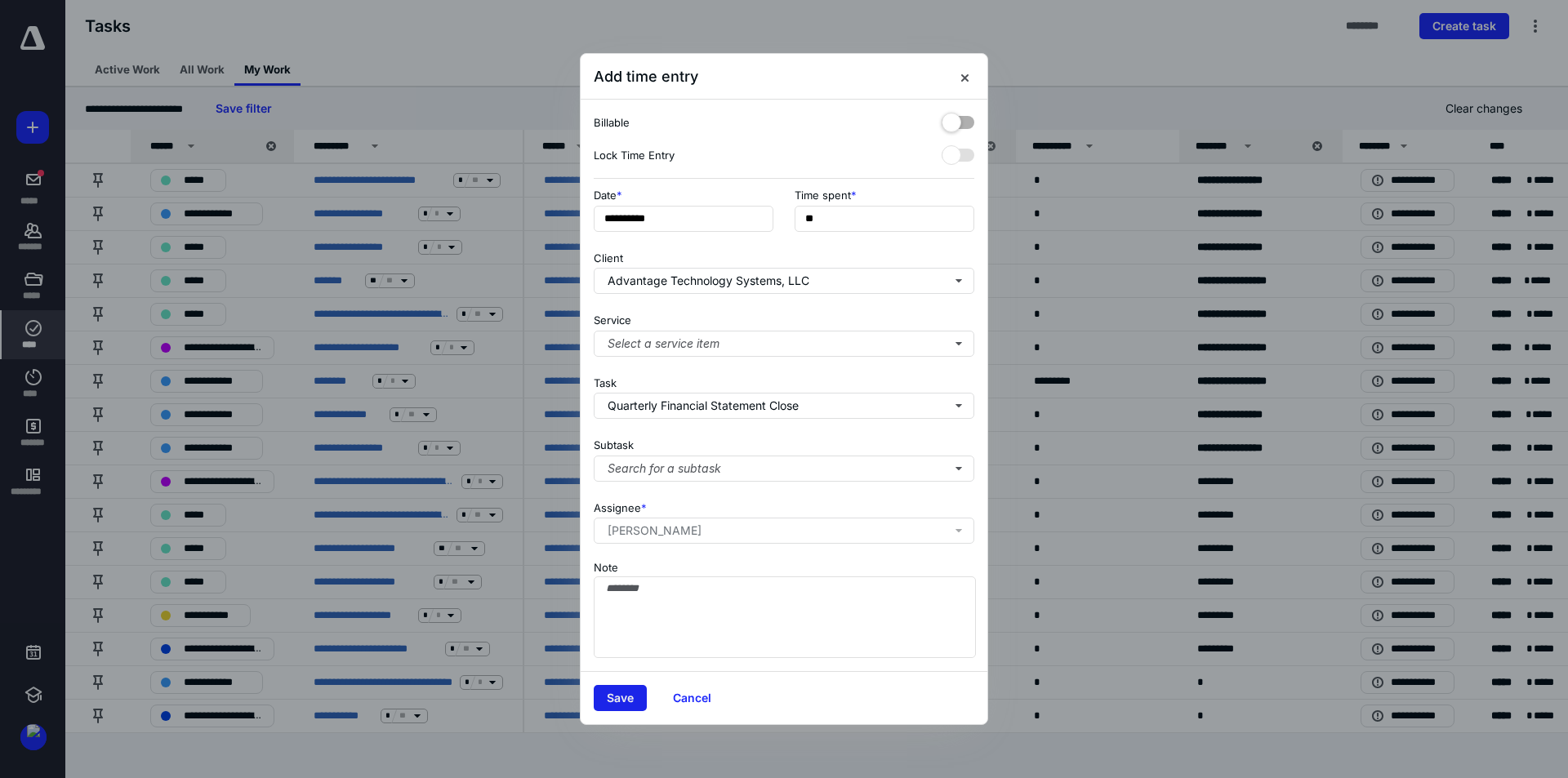 click on "Save" at bounding box center [620, 698] 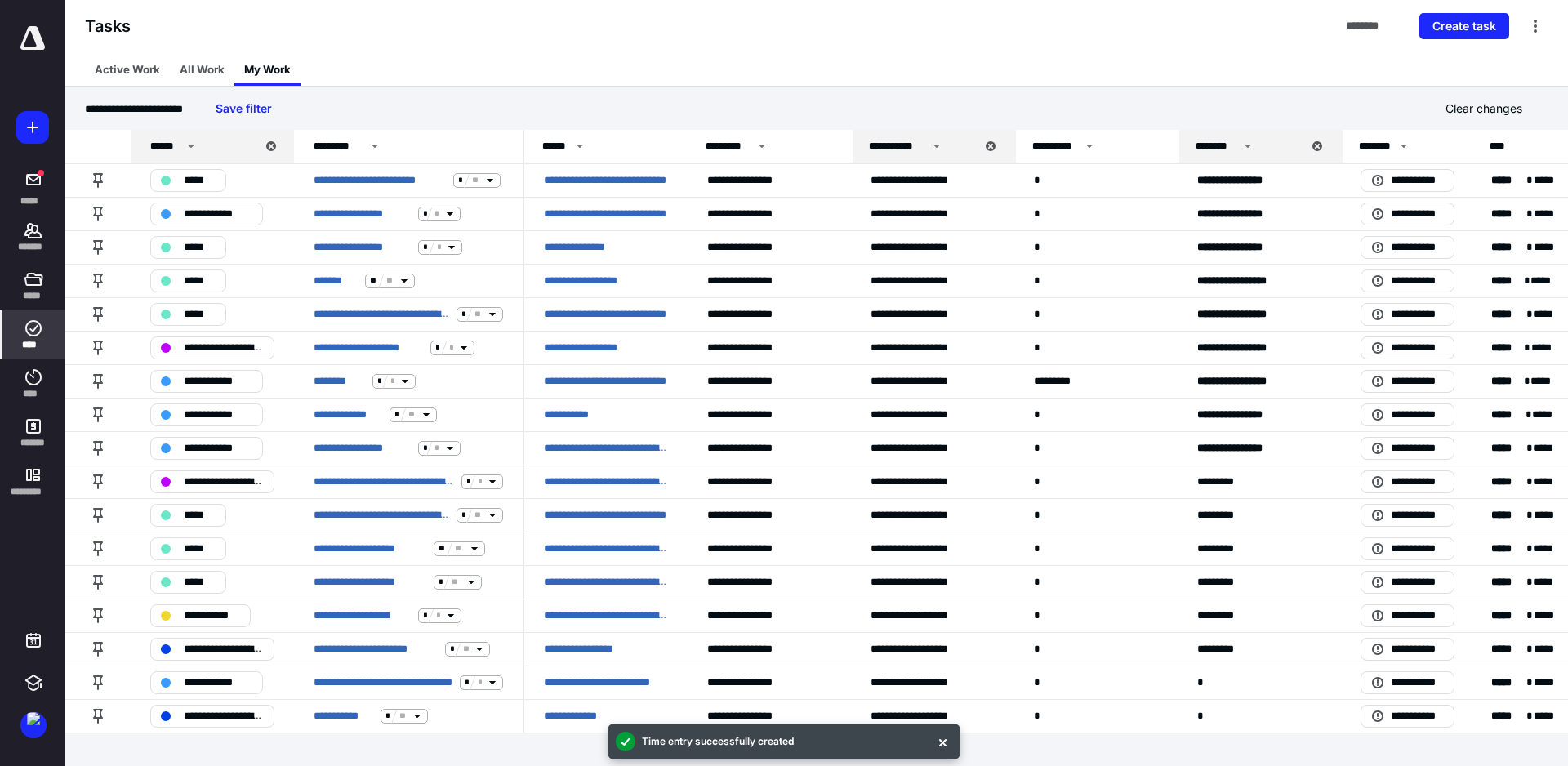 click 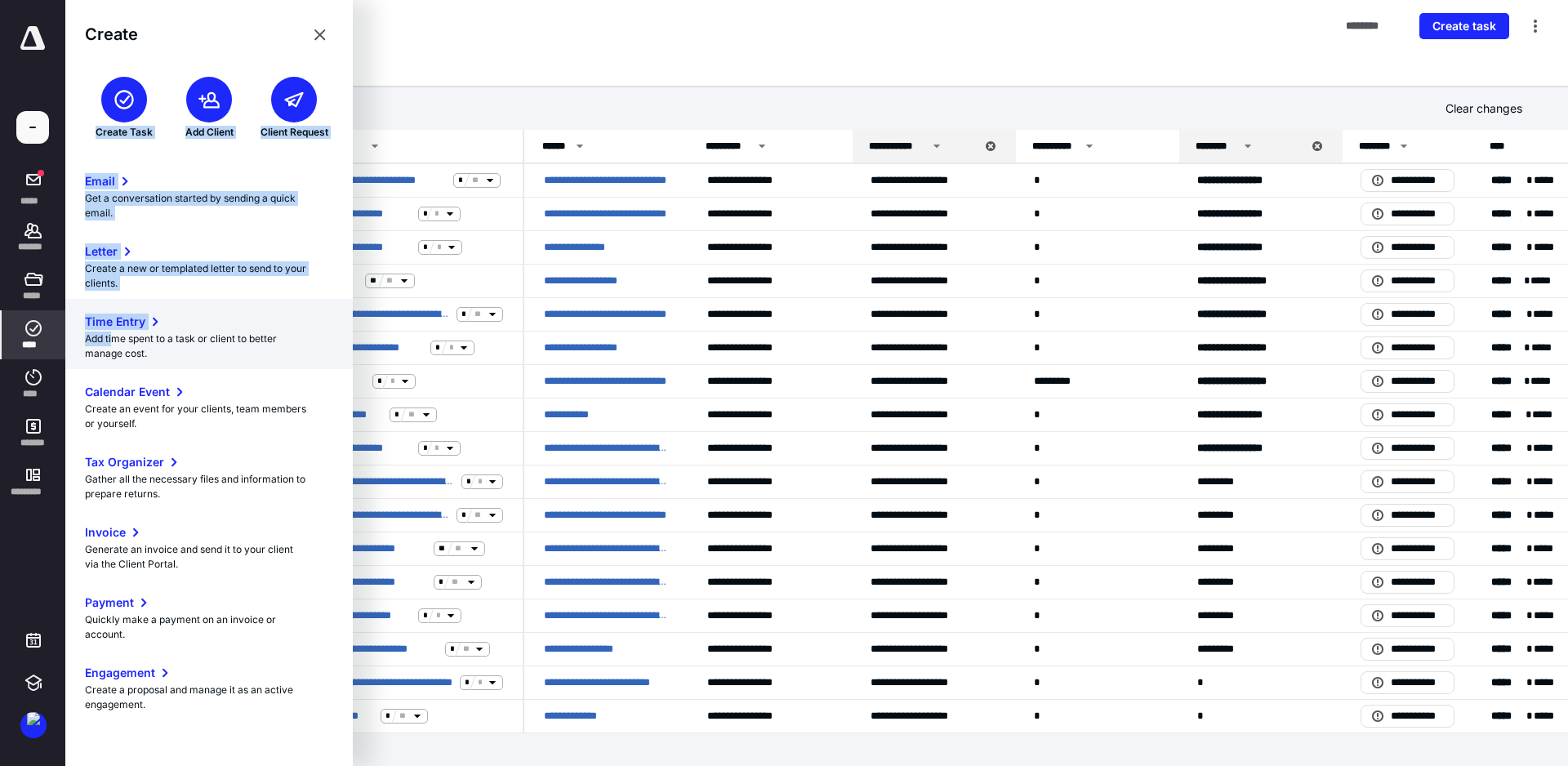 drag, startPoint x: 129, startPoint y: 99, endPoint x: 114, endPoint y: 344, distance: 245.45875 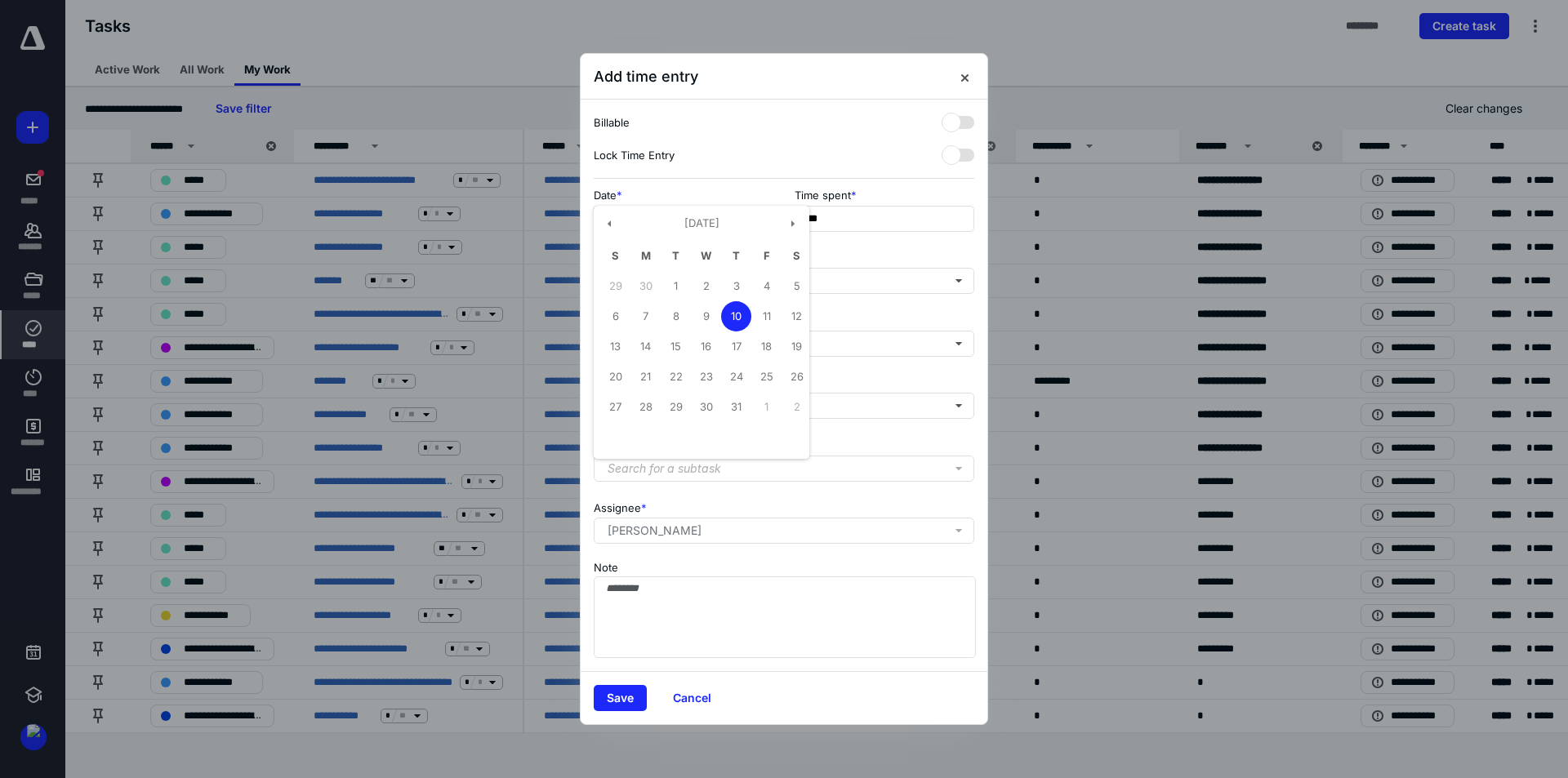 click on "**********" at bounding box center (684, 219) 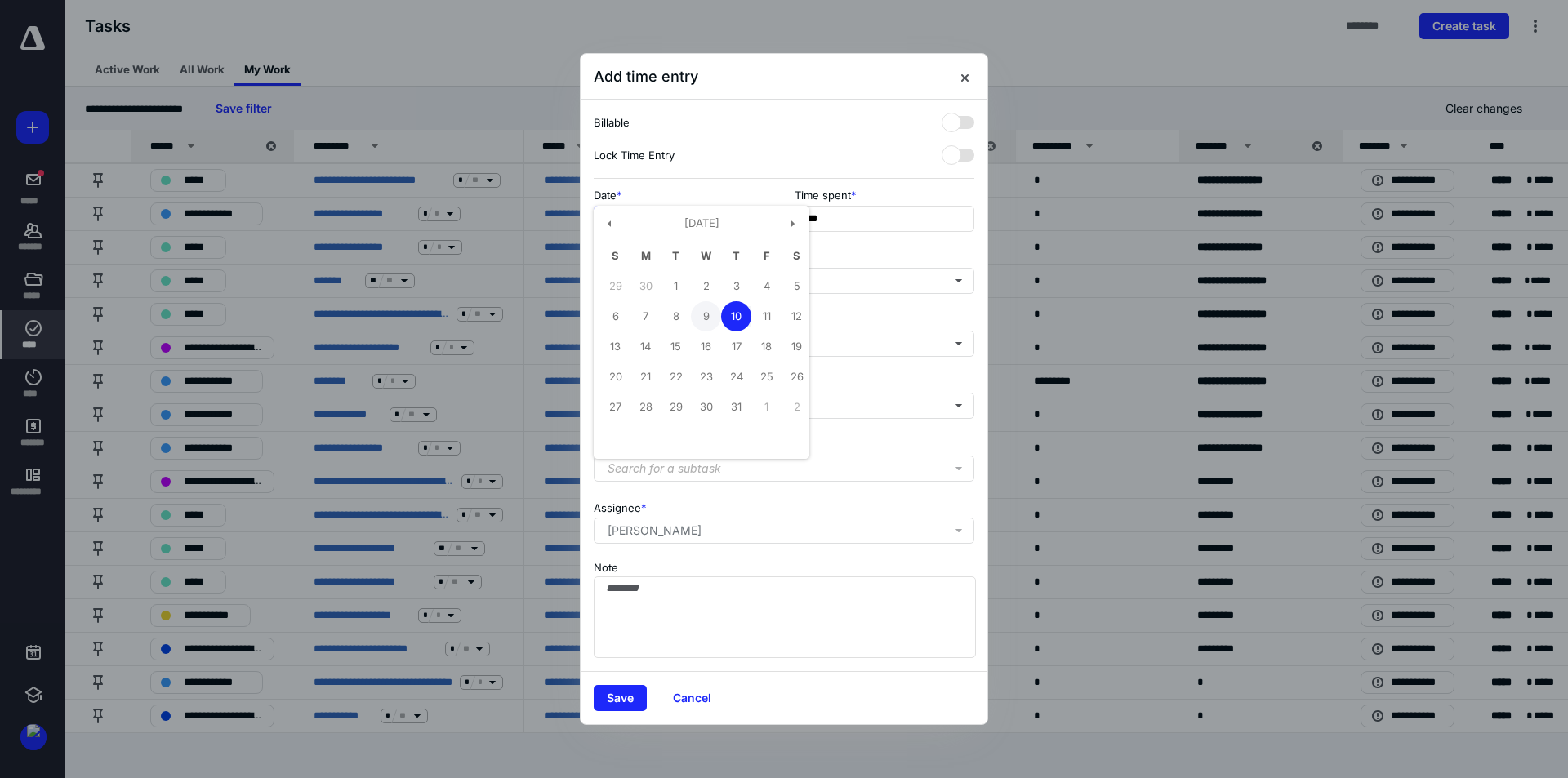 click on "9" at bounding box center [706, 316] 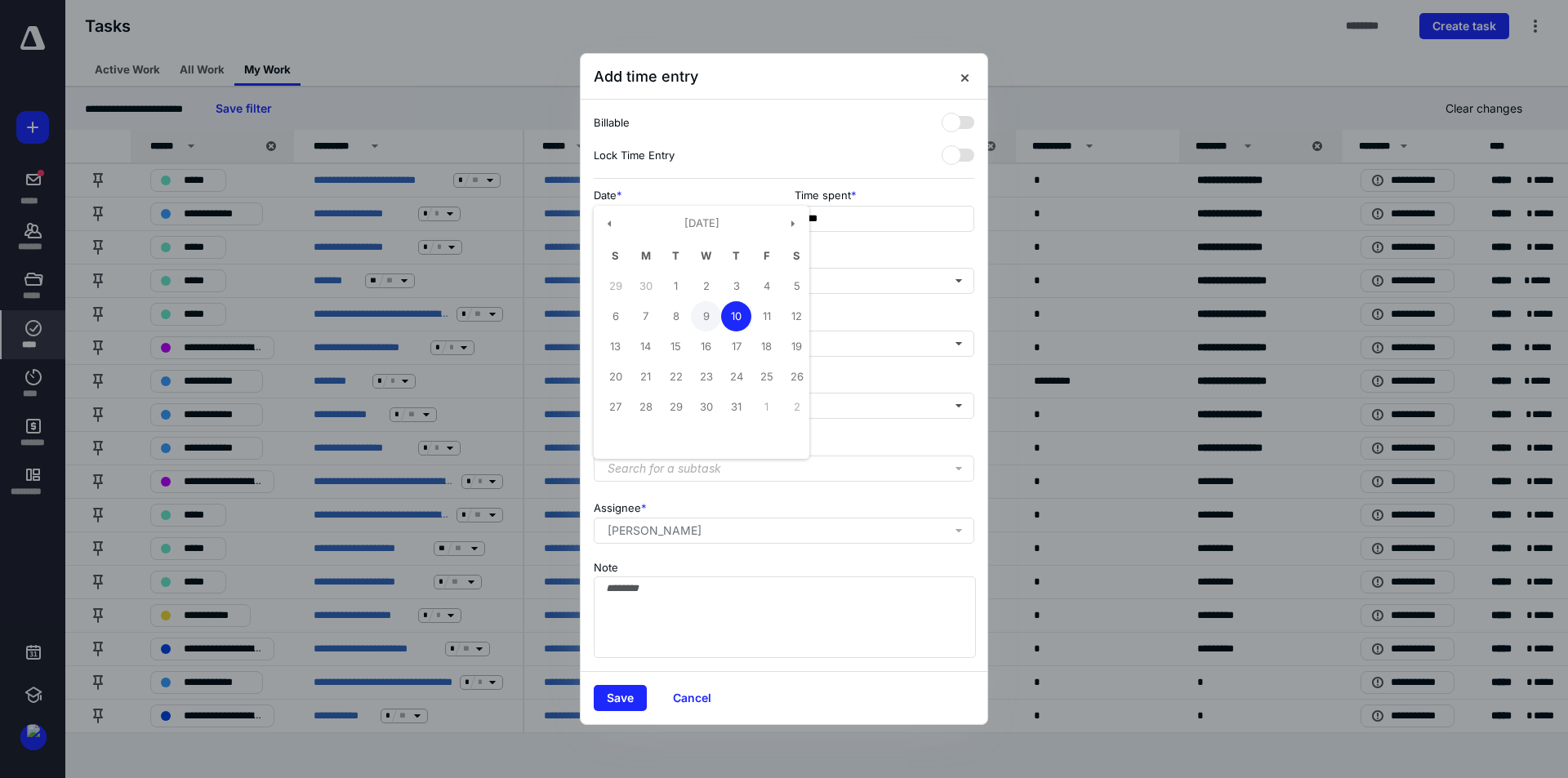 type on "**********" 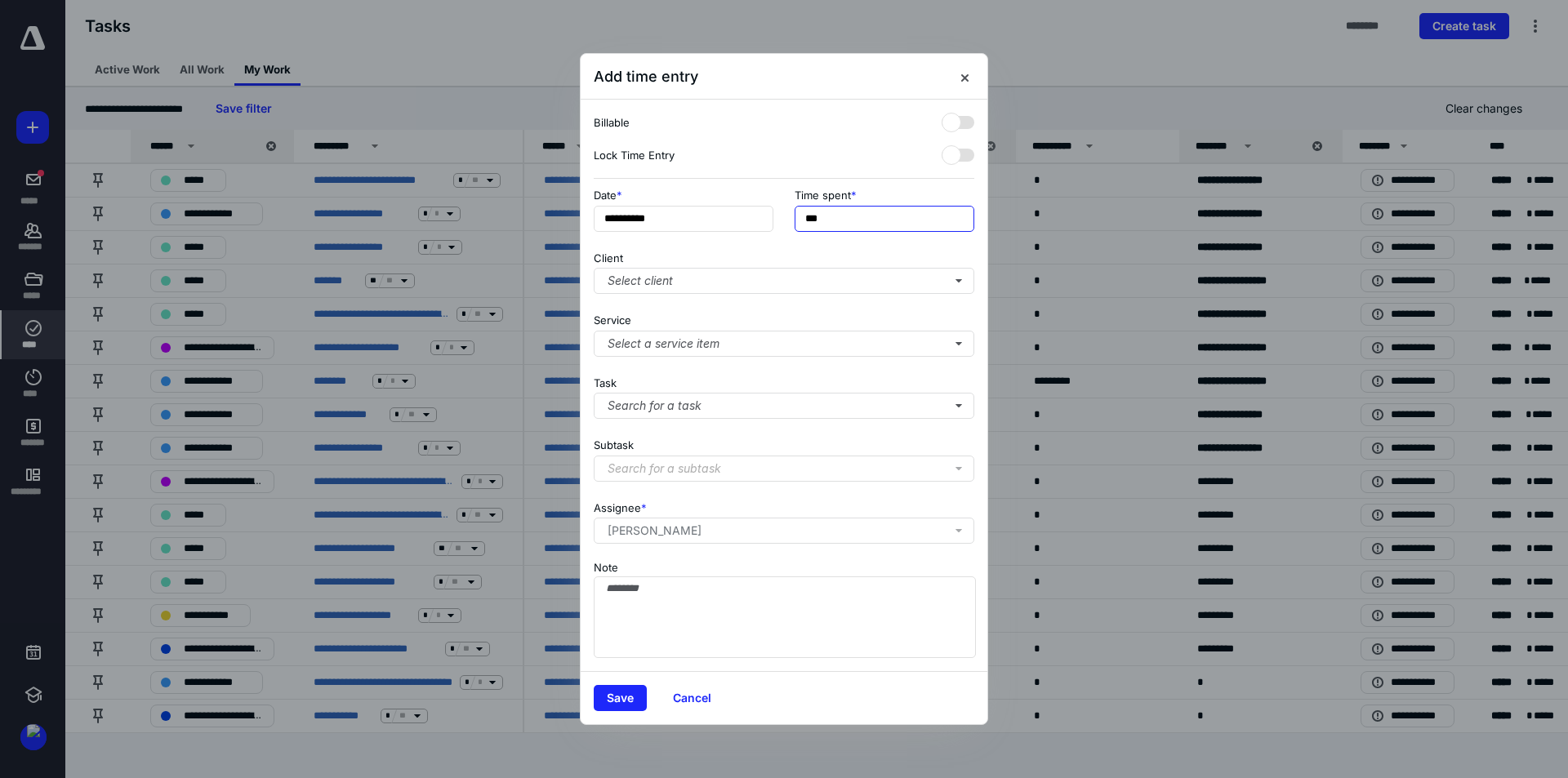 click on "***" at bounding box center [884, 219] 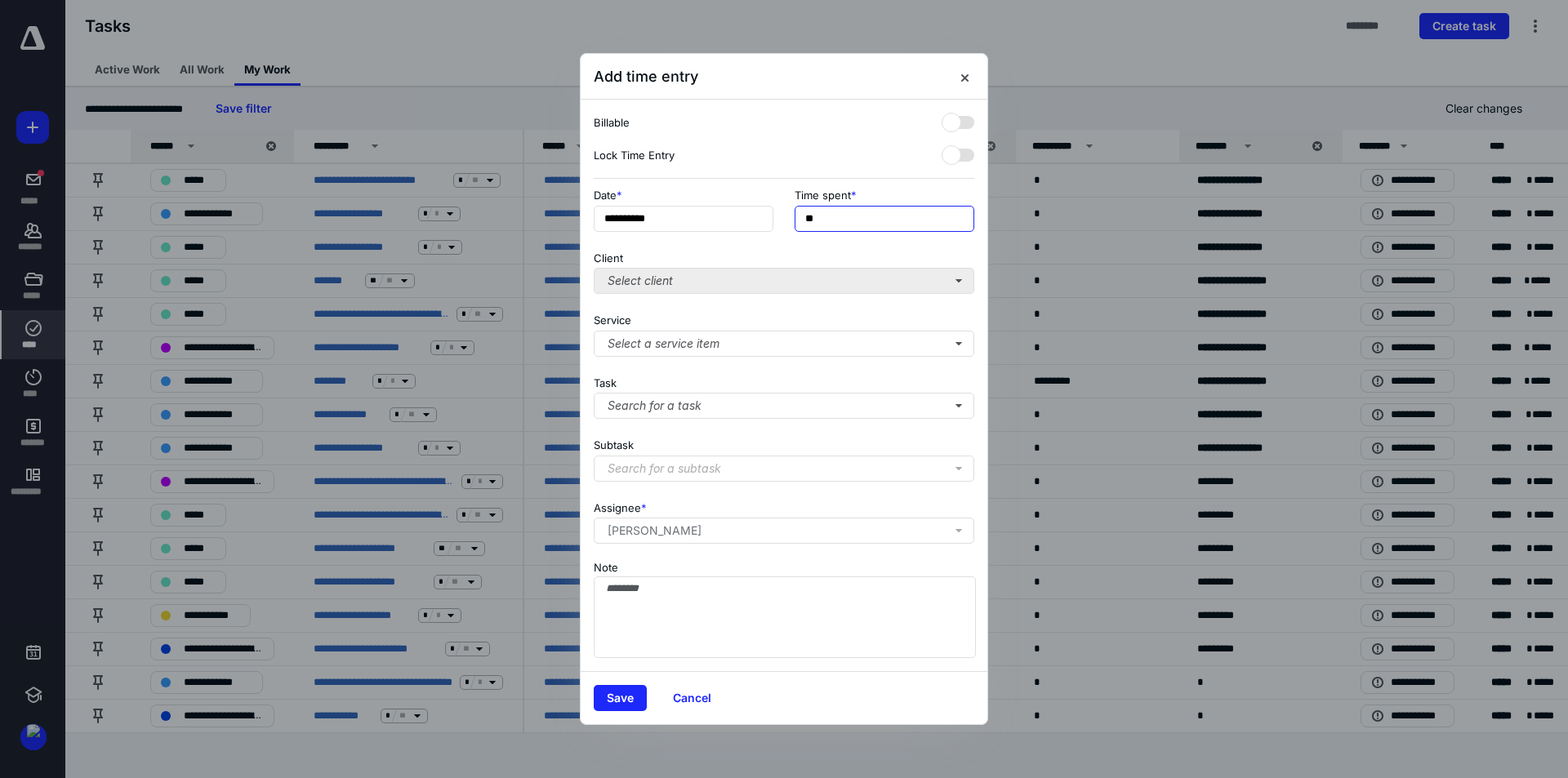 type on "**" 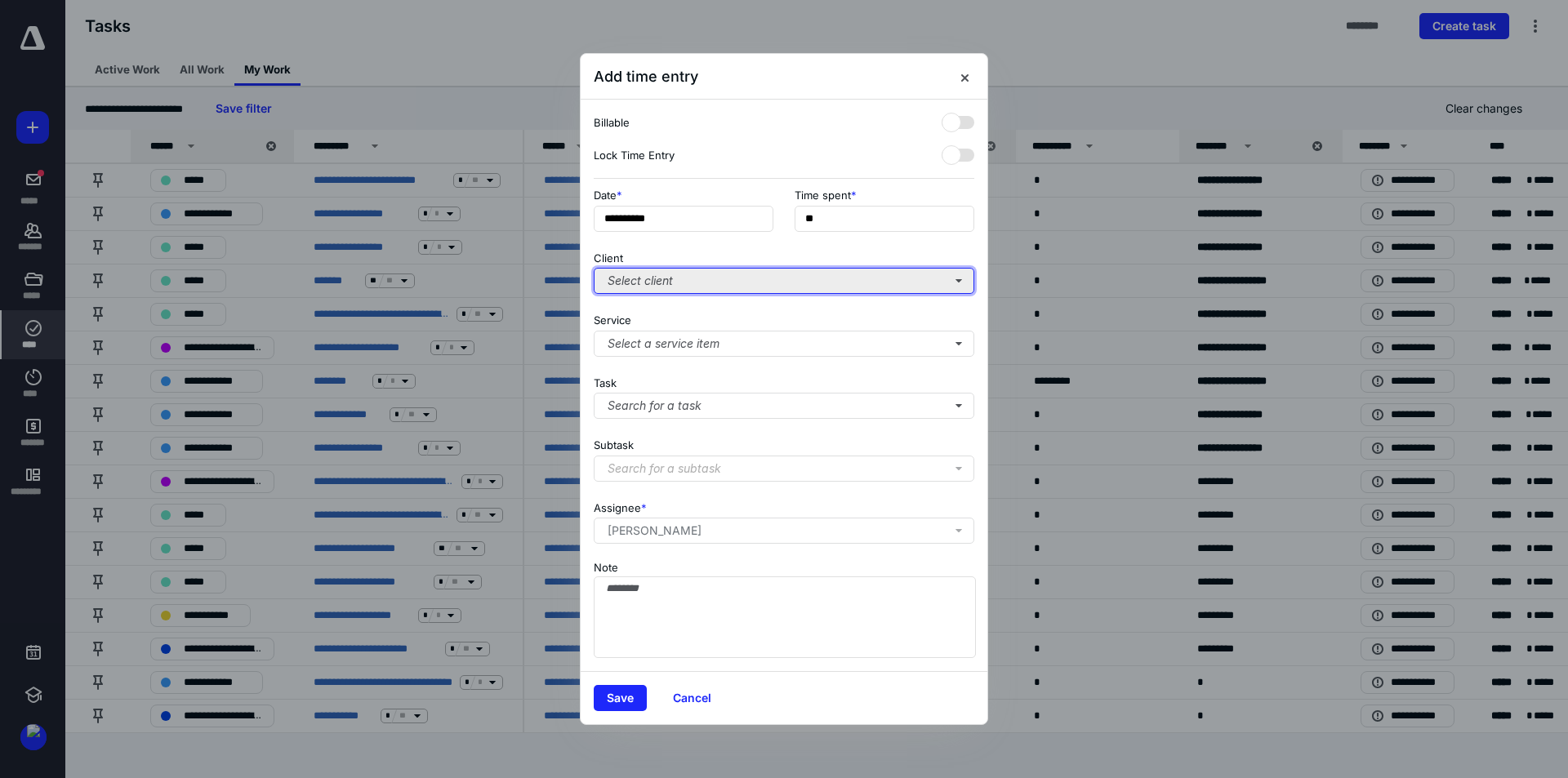 click on "Select client" at bounding box center (784, 281) 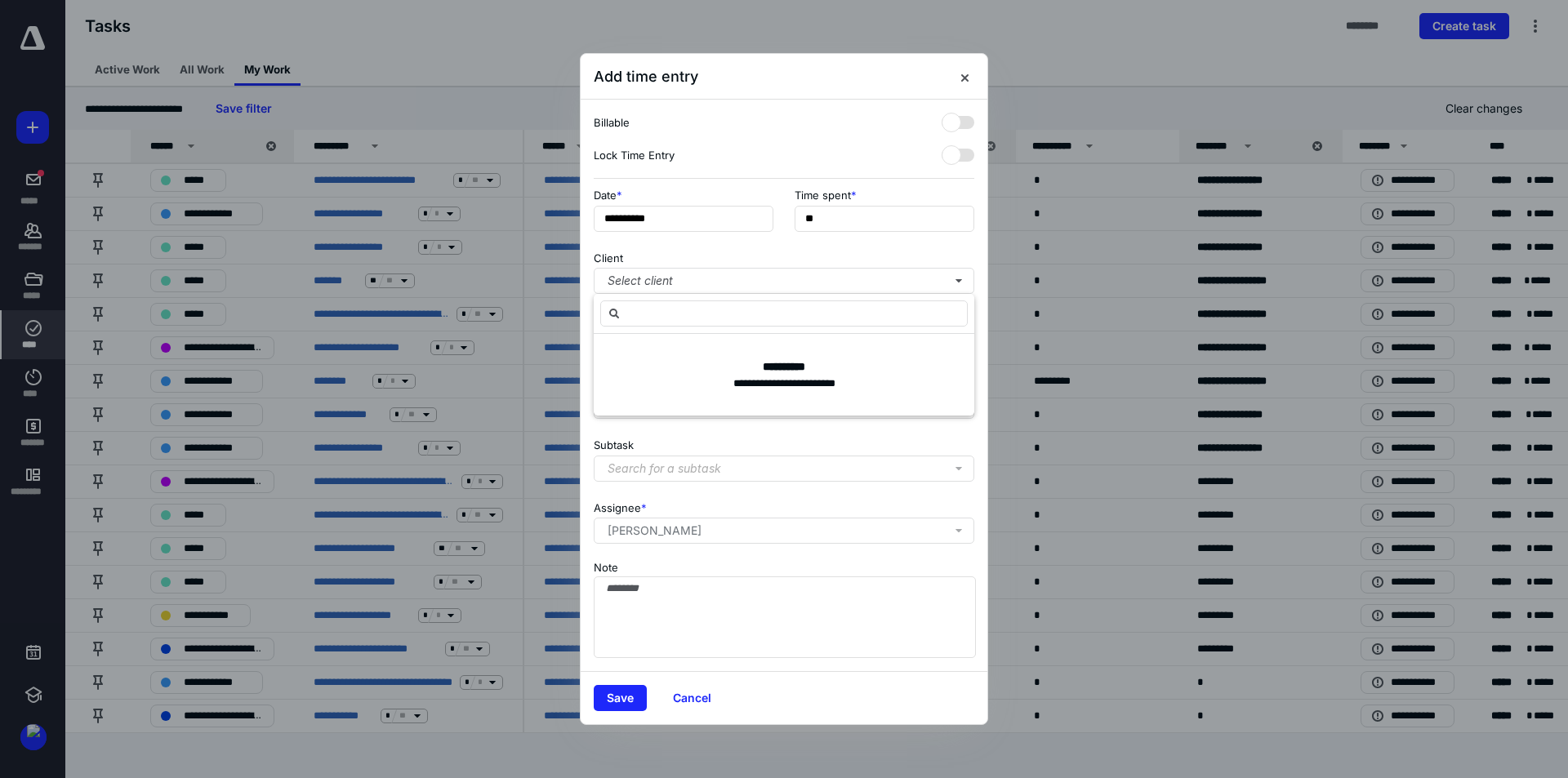 click on "Client Select client" at bounding box center [784, 269] 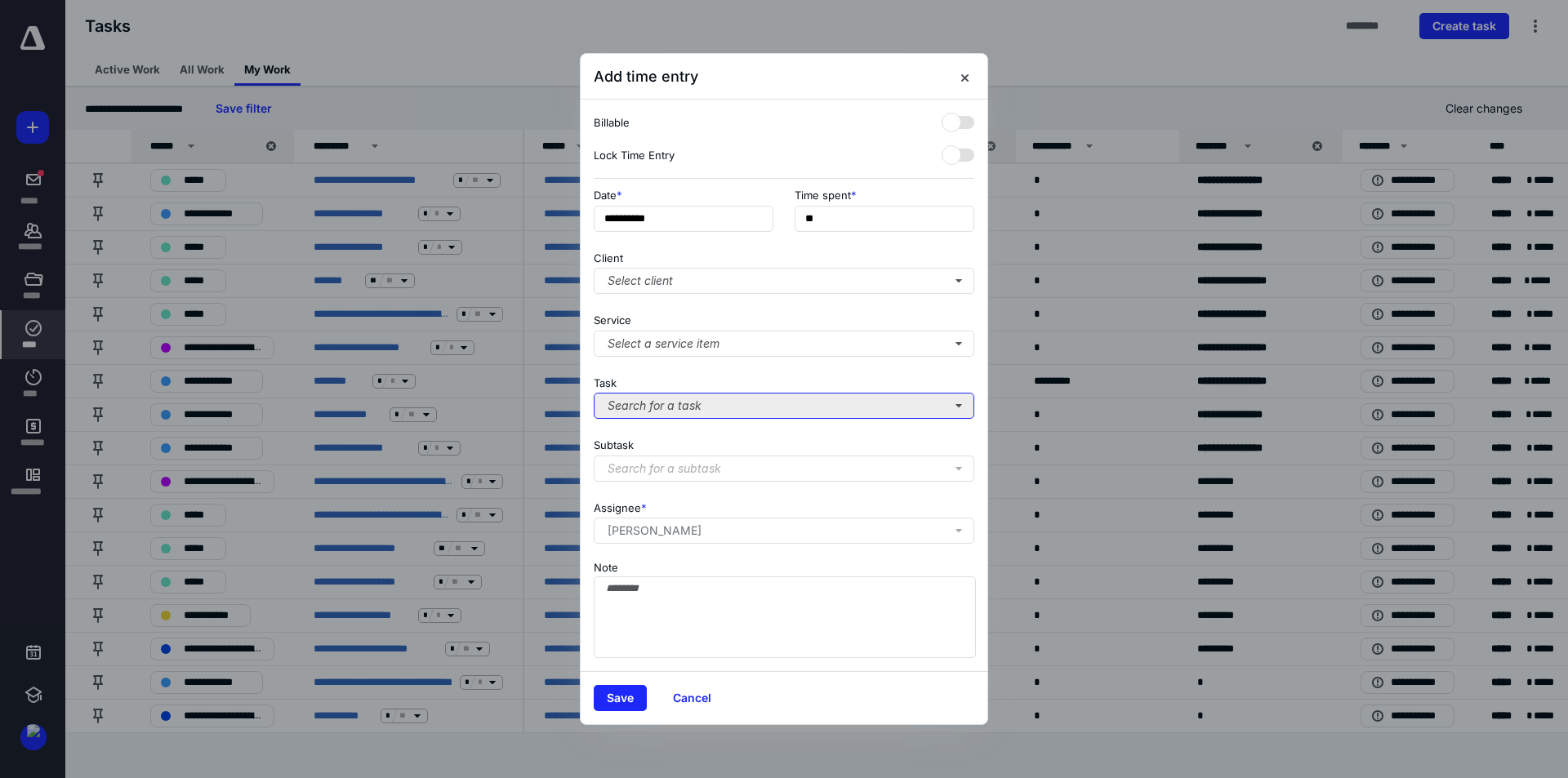 click on "Search for a task" at bounding box center (784, 406) 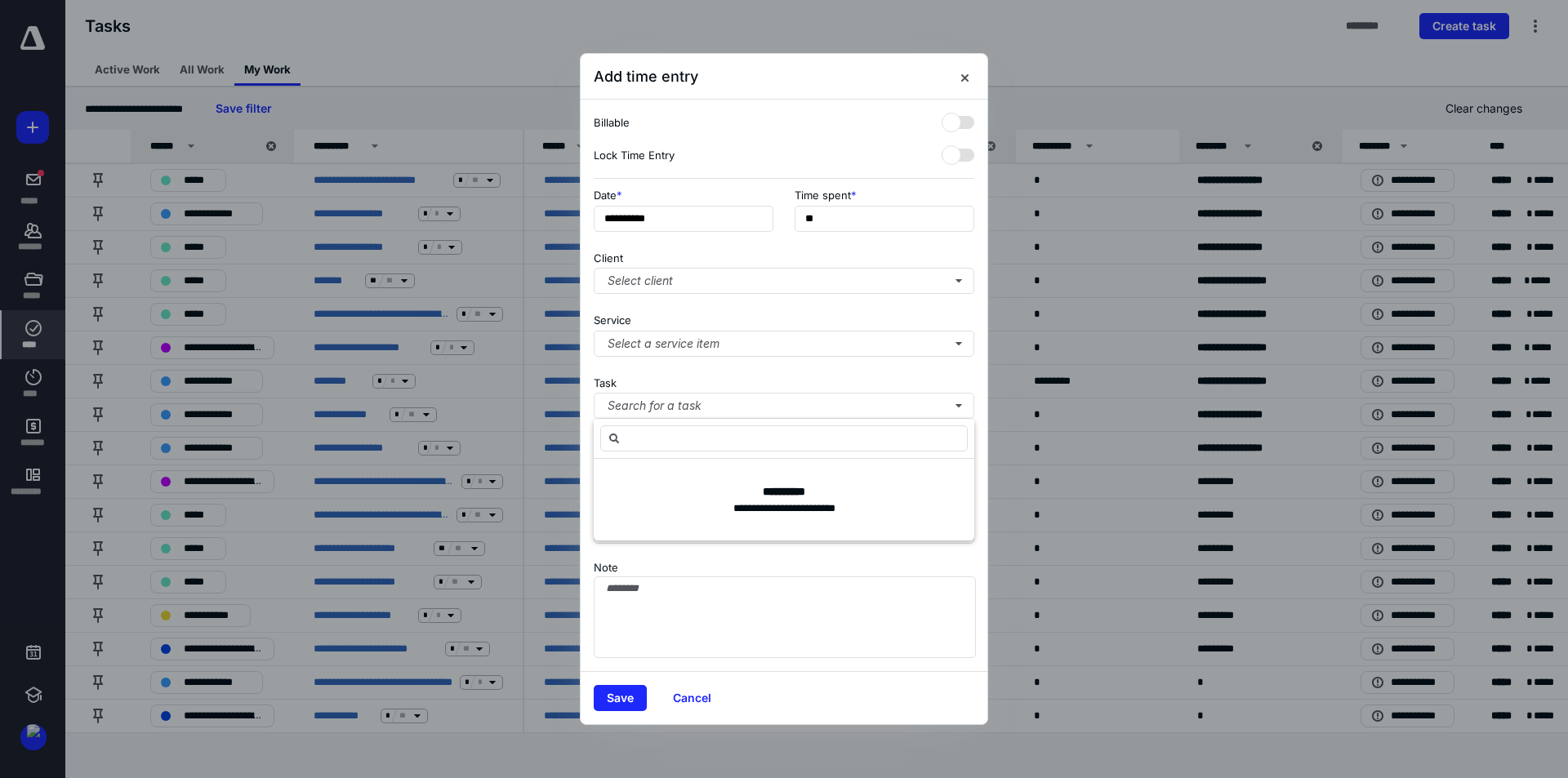 click on "**********" at bounding box center (784, 385) 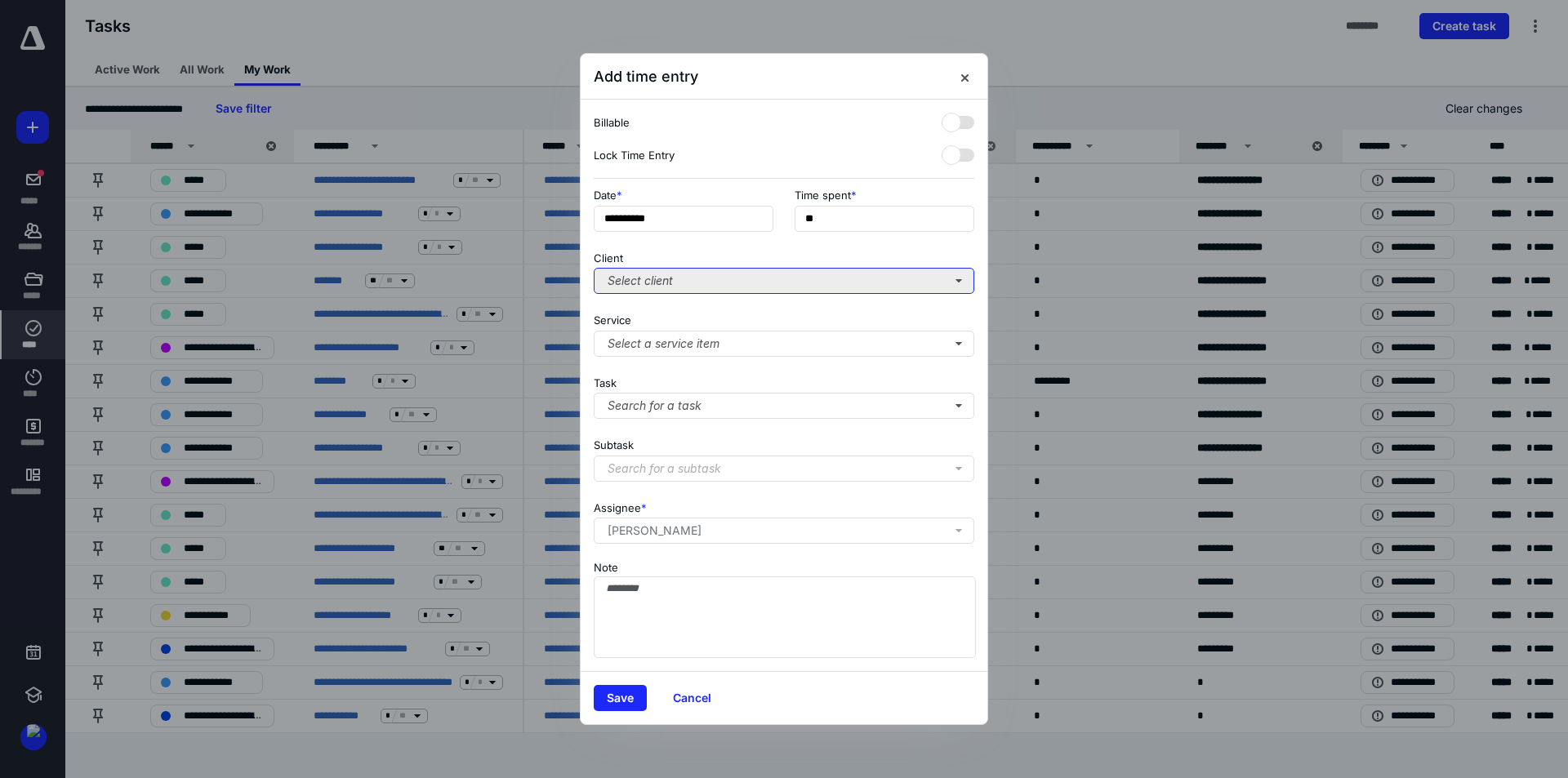 click on "Select client" at bounding box center [784, 281] 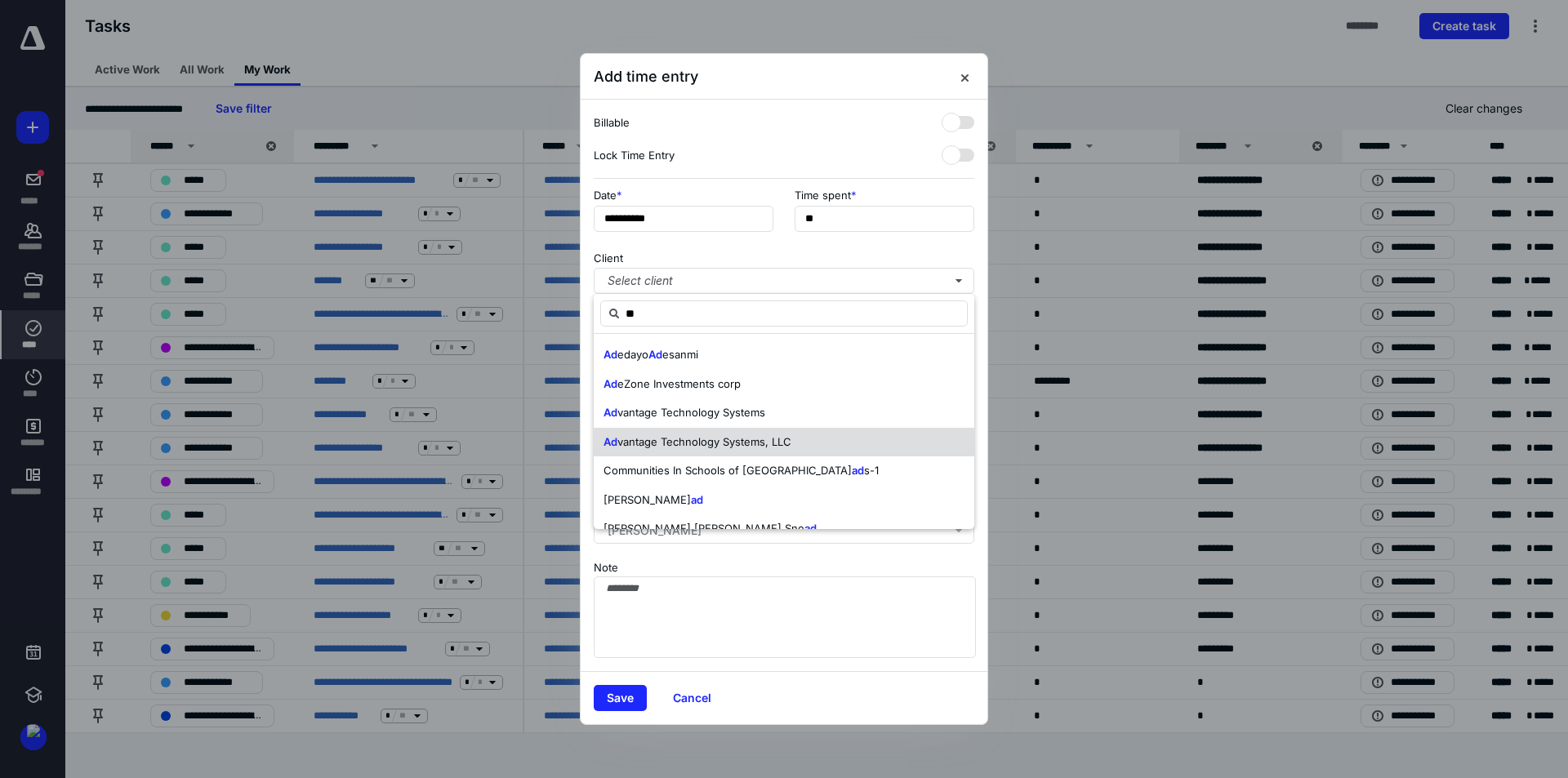 click on "vantage Technology Systems, LLC" at bounding box center [704, 442] 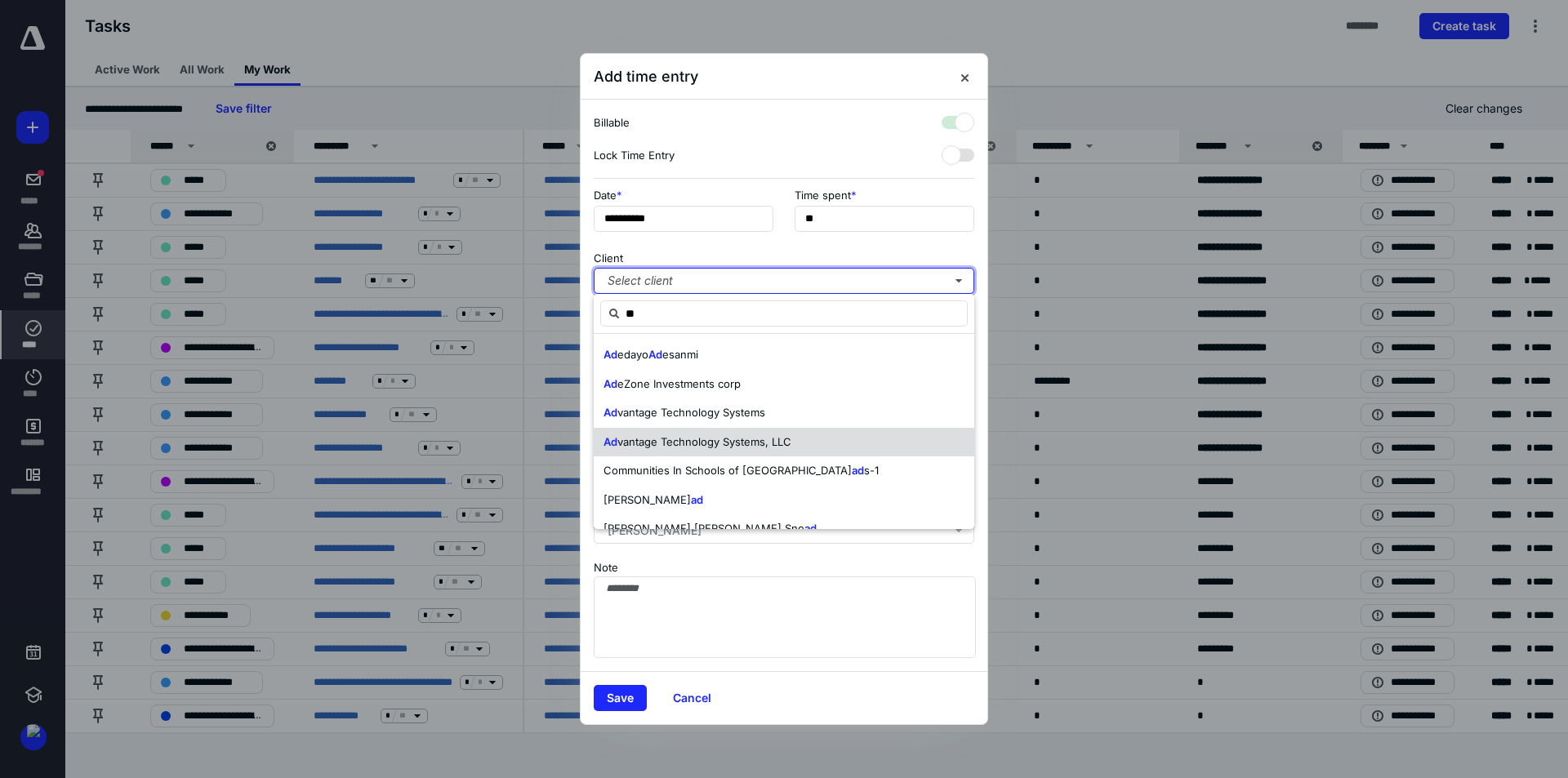 checkbox on "true" 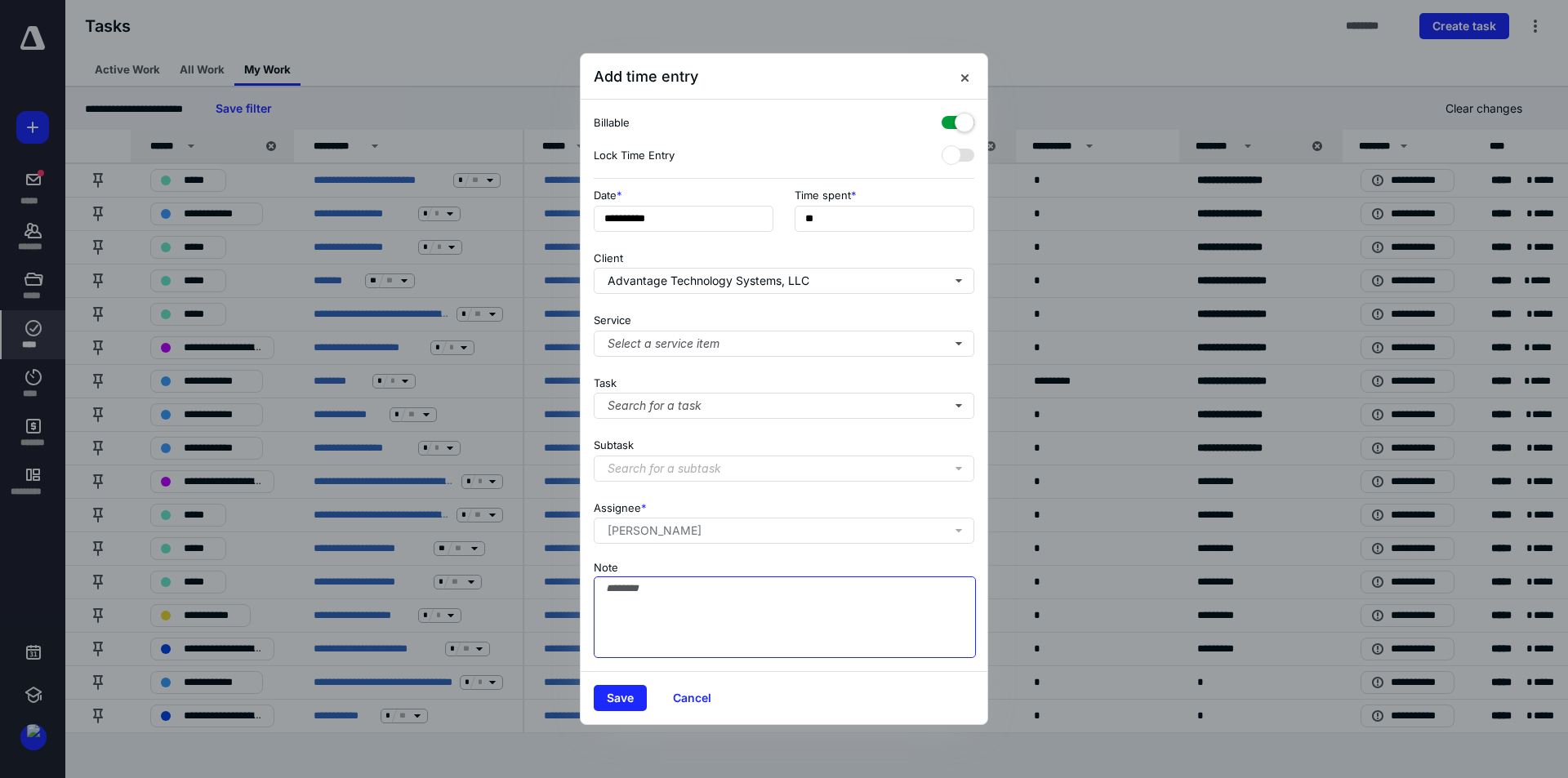 click on "Note" at bounding box center [785, 617] 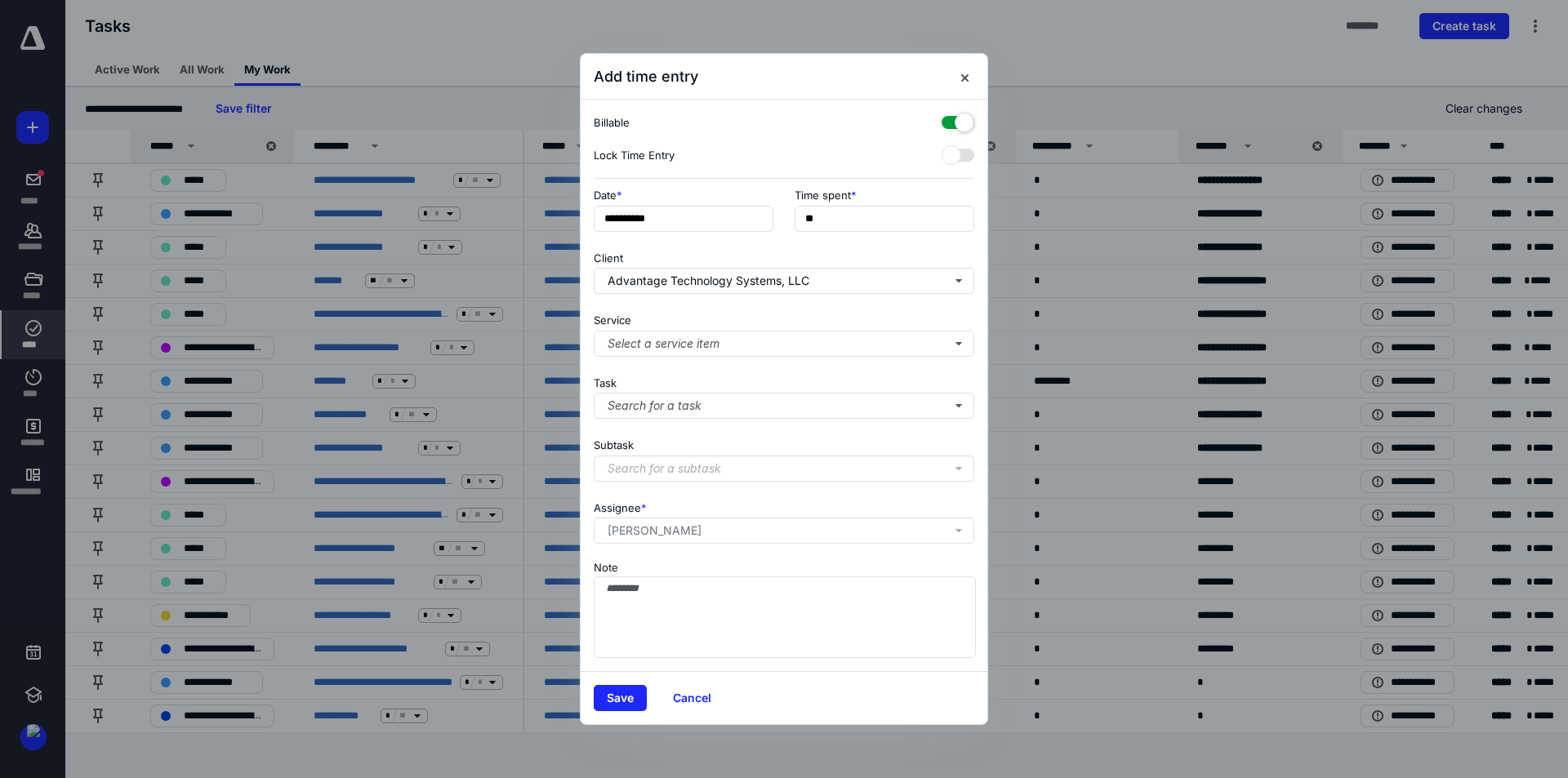 click on "Search for a subtask" at bounding box center [787, 469] 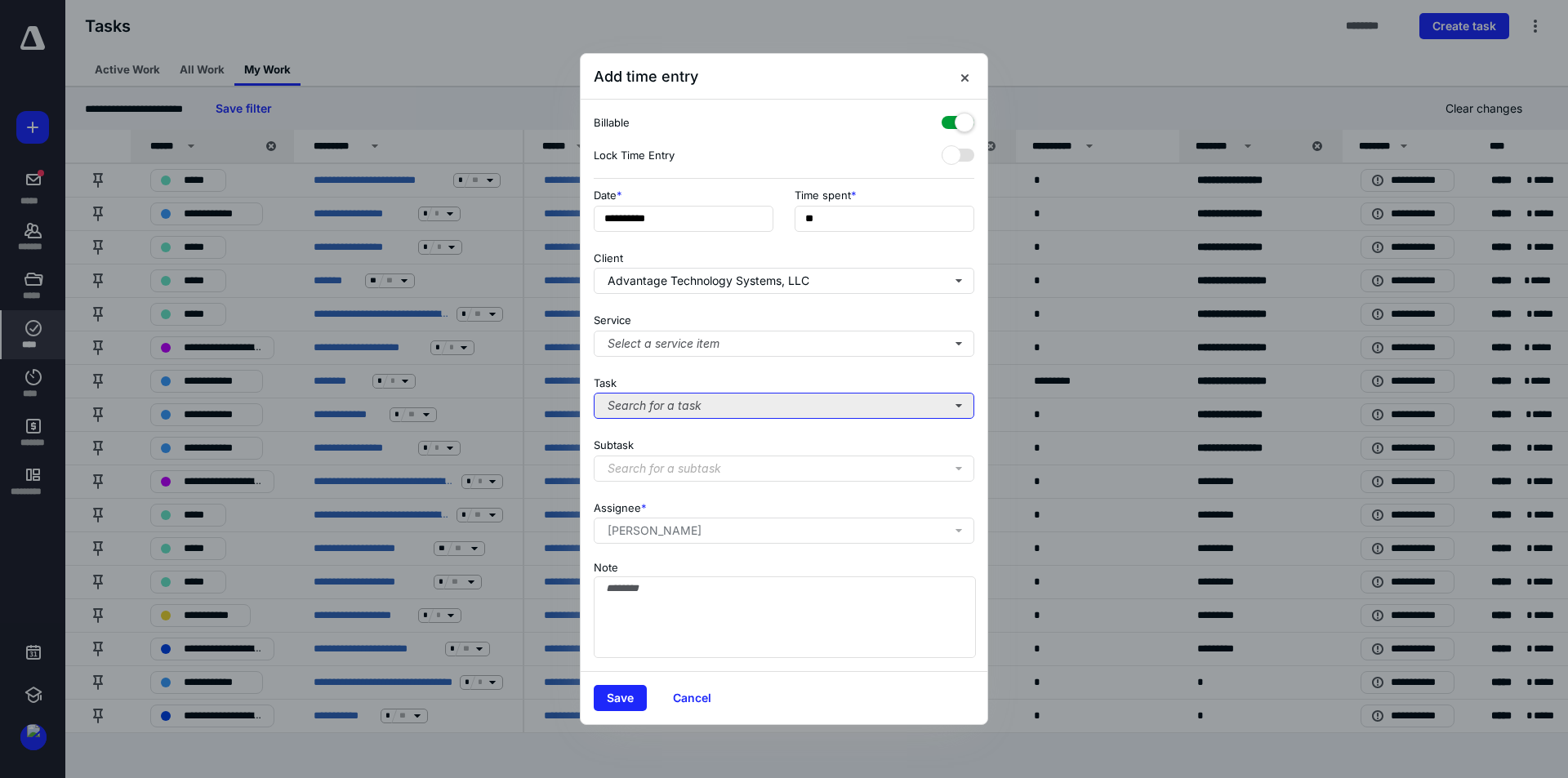 click on "Search for a task" at bounding box center [784, 406] 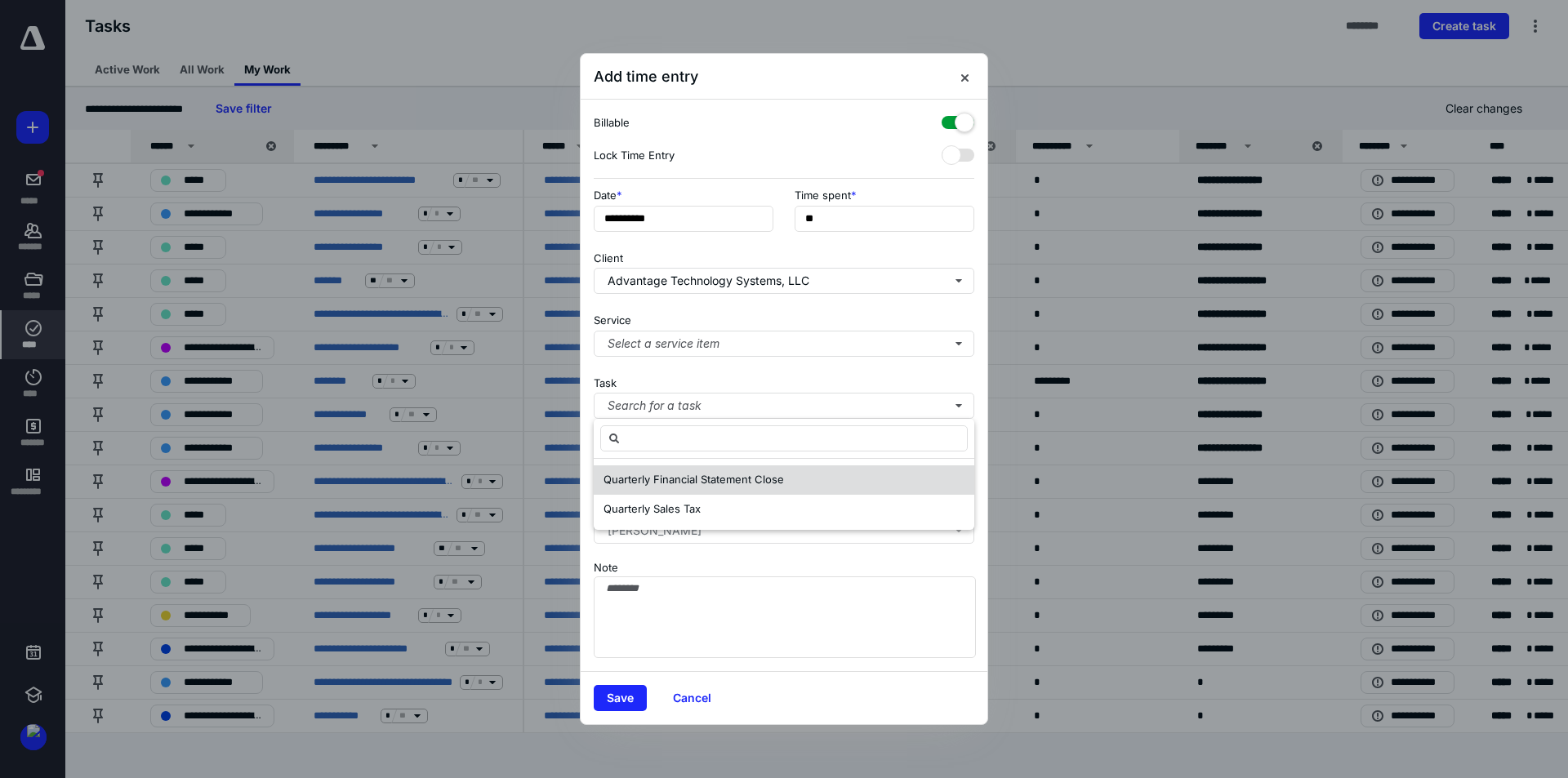 click on "Quarterly Financial Statement Close" at bounding box center [693, 479] 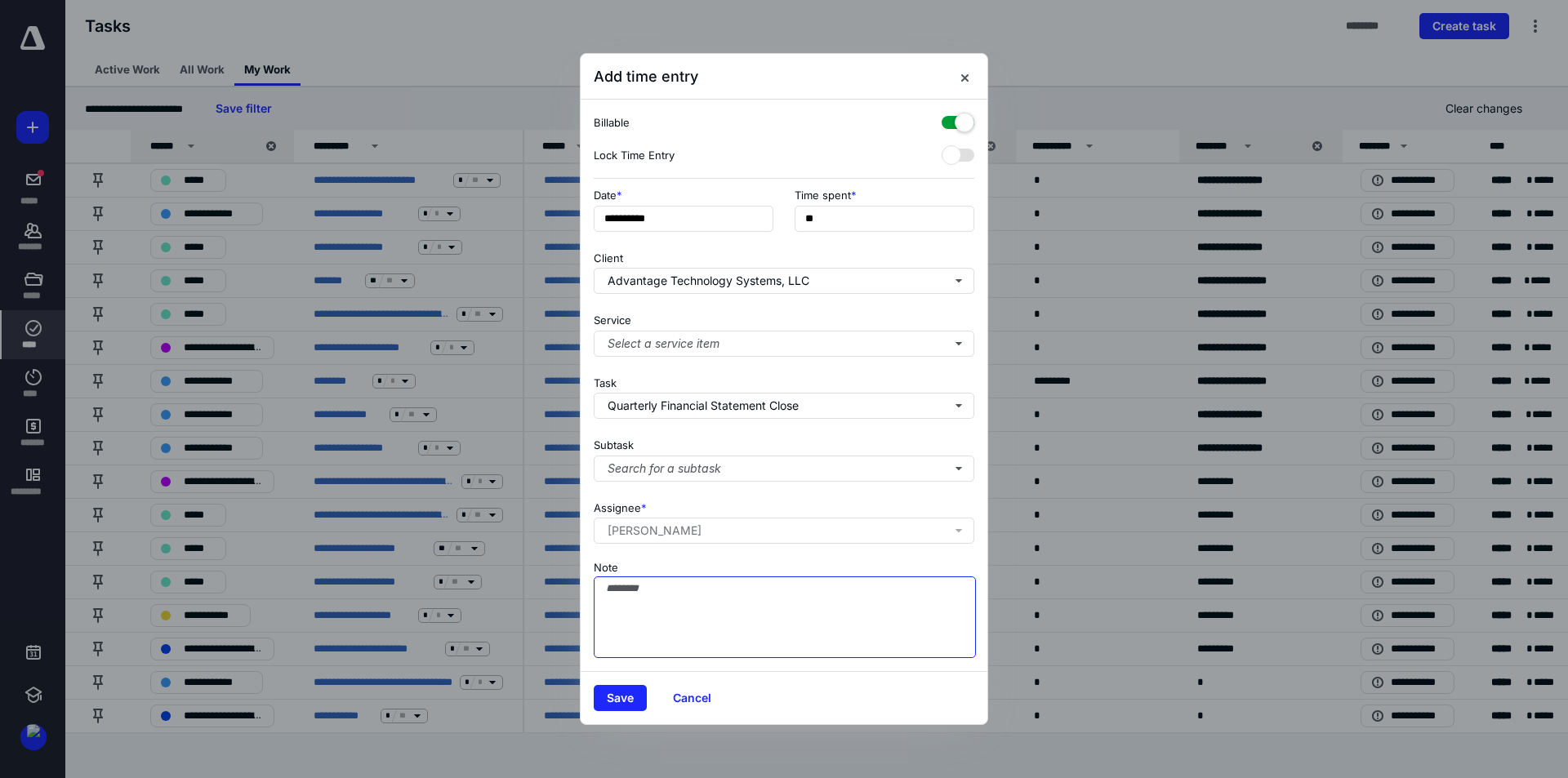 click on "Note" at bounding box center [785, 617] 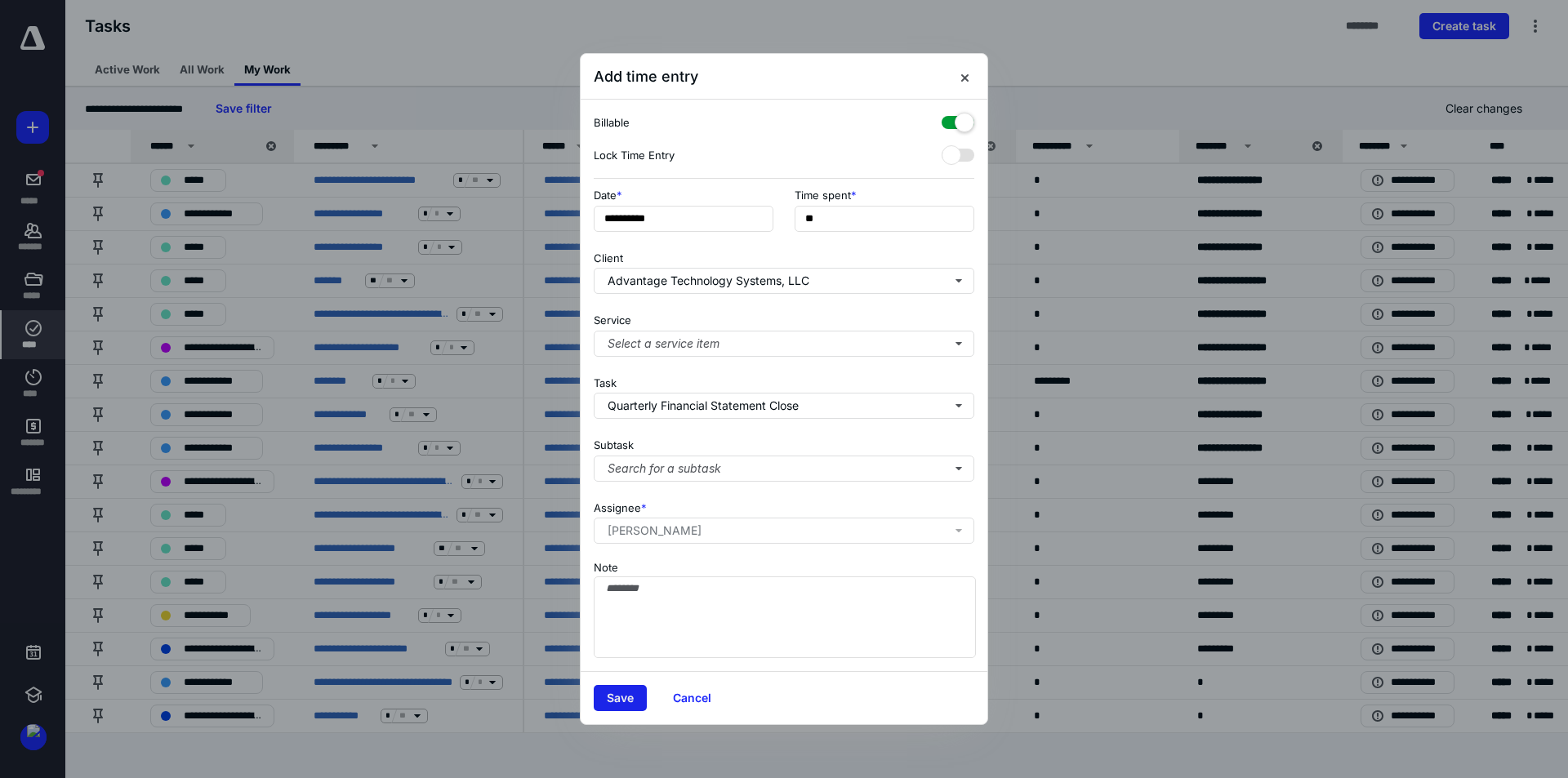 click on "Save" at bounding box center [620, 698] 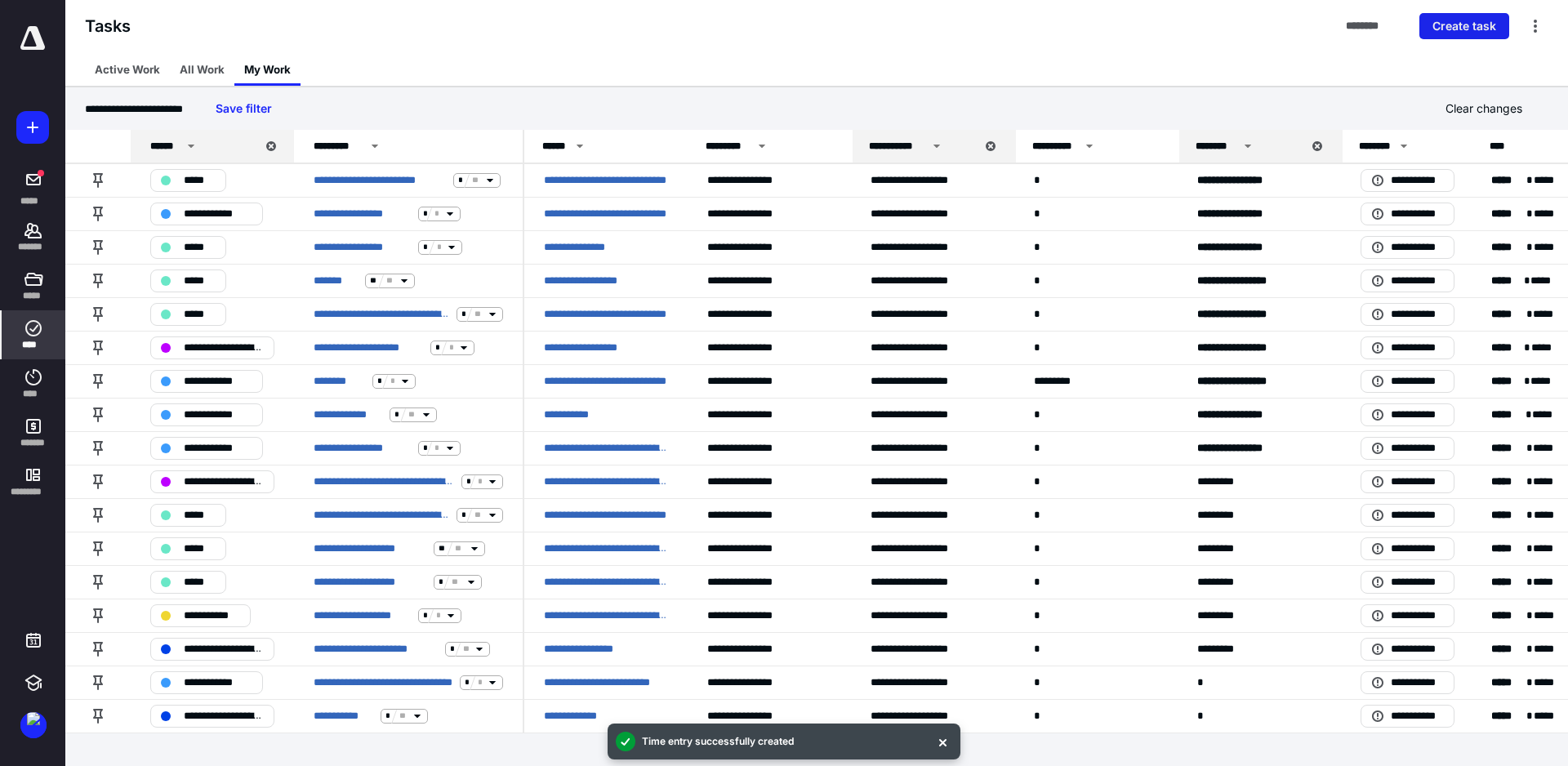 click on "Create task" at bounding box center (1464, 26) 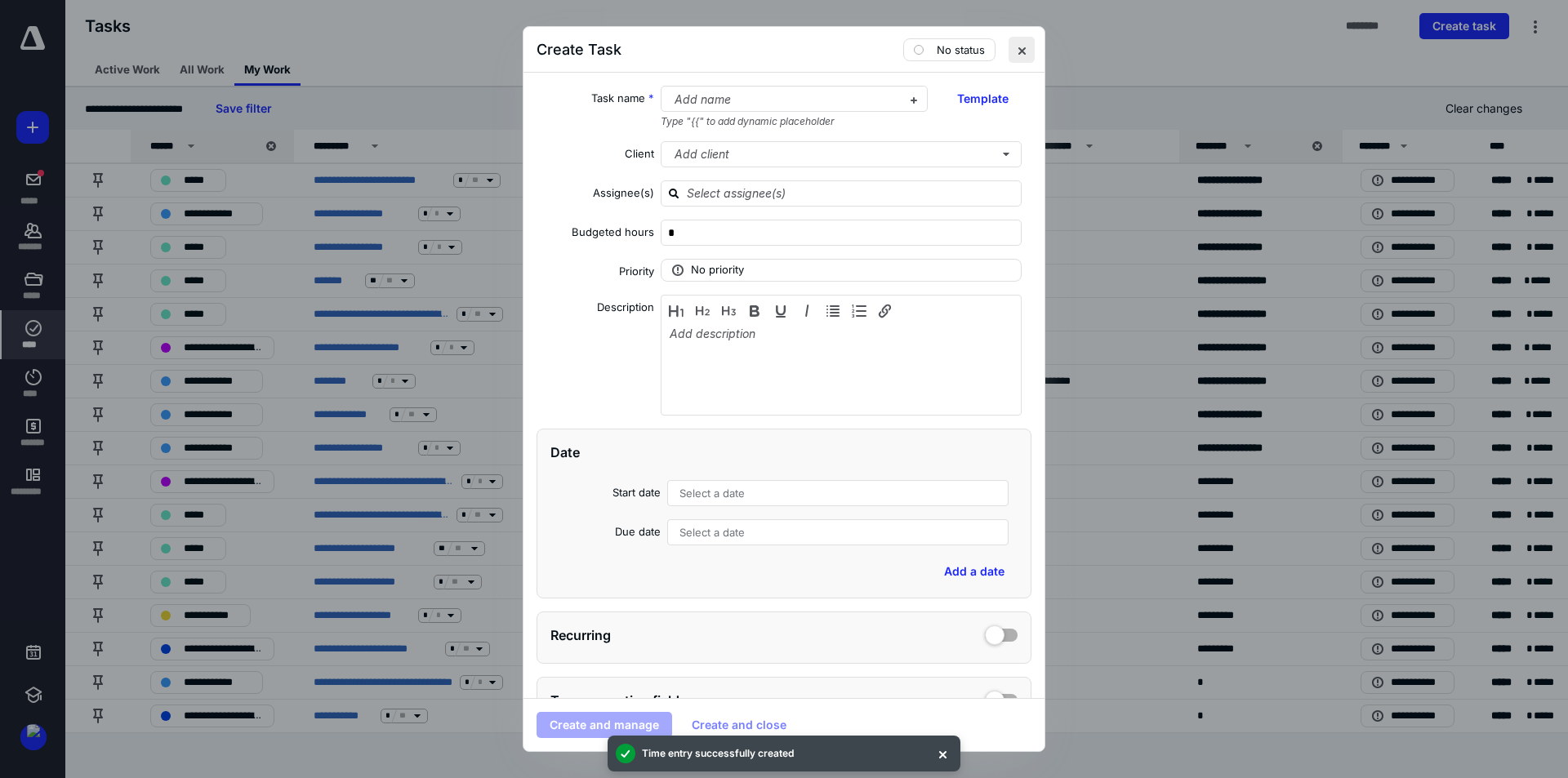 click at bounding box center [1022, 50] 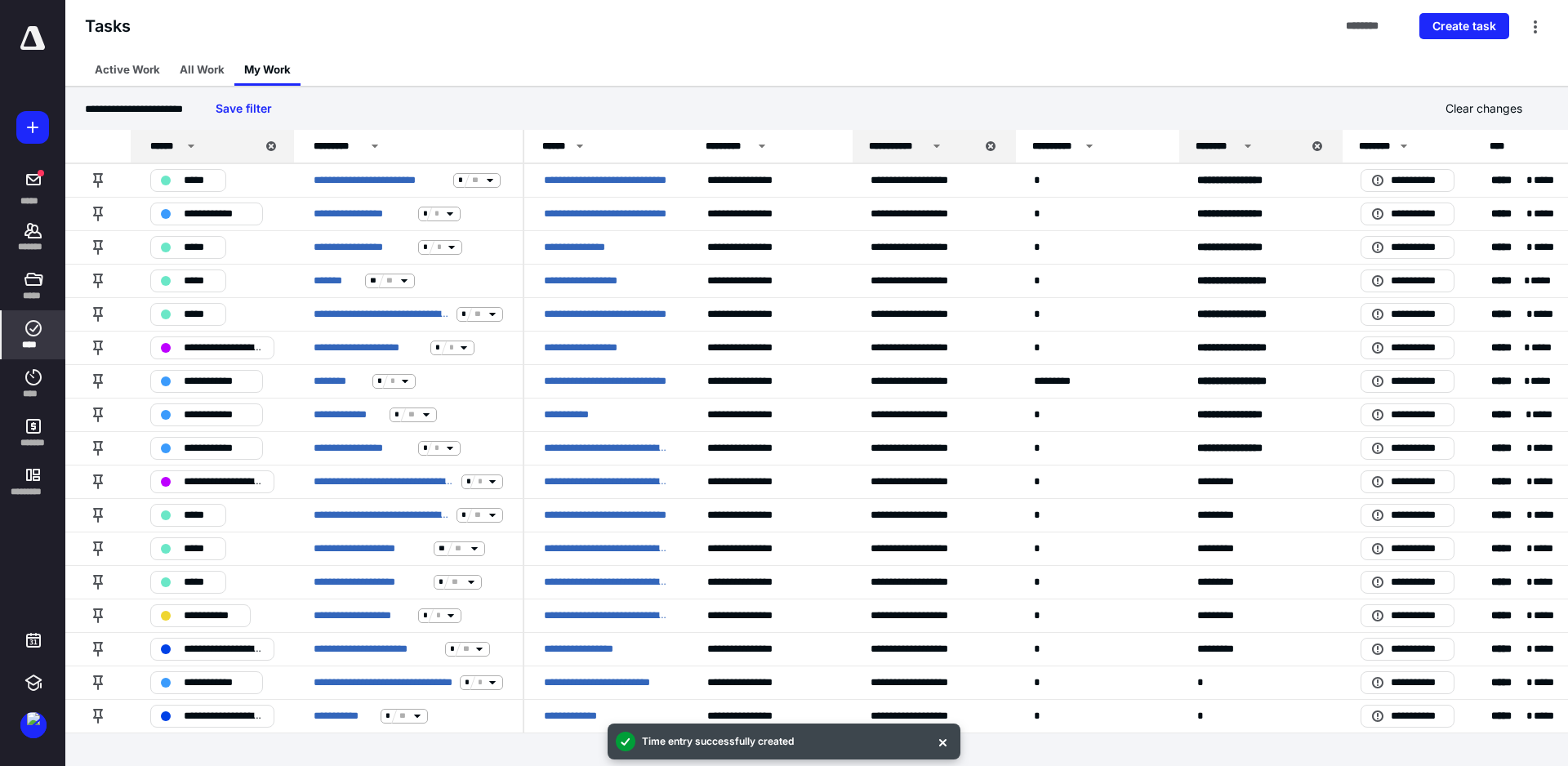 click at bounding box center (33, 38) 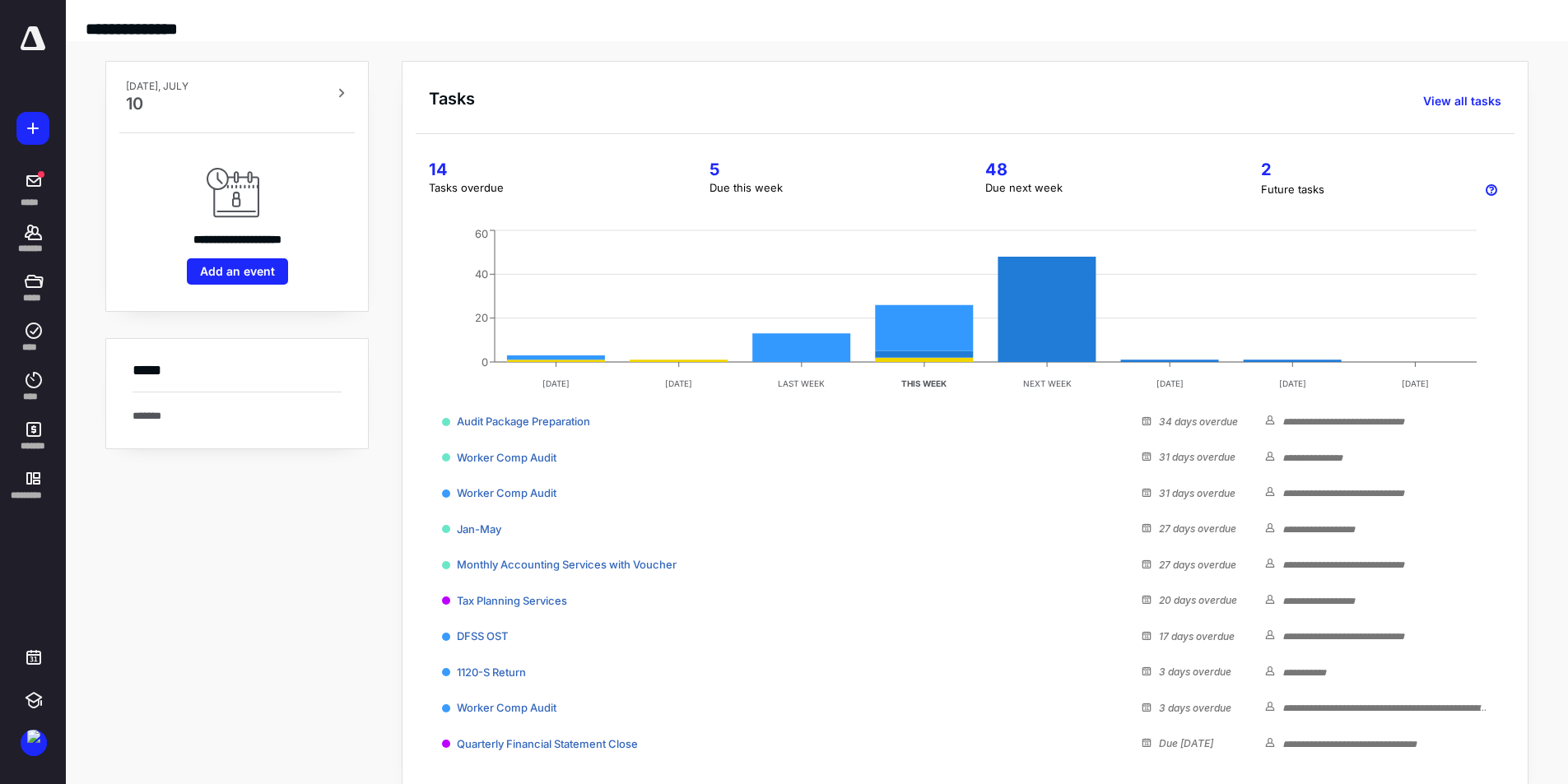 click at bounding box center [33, 128] 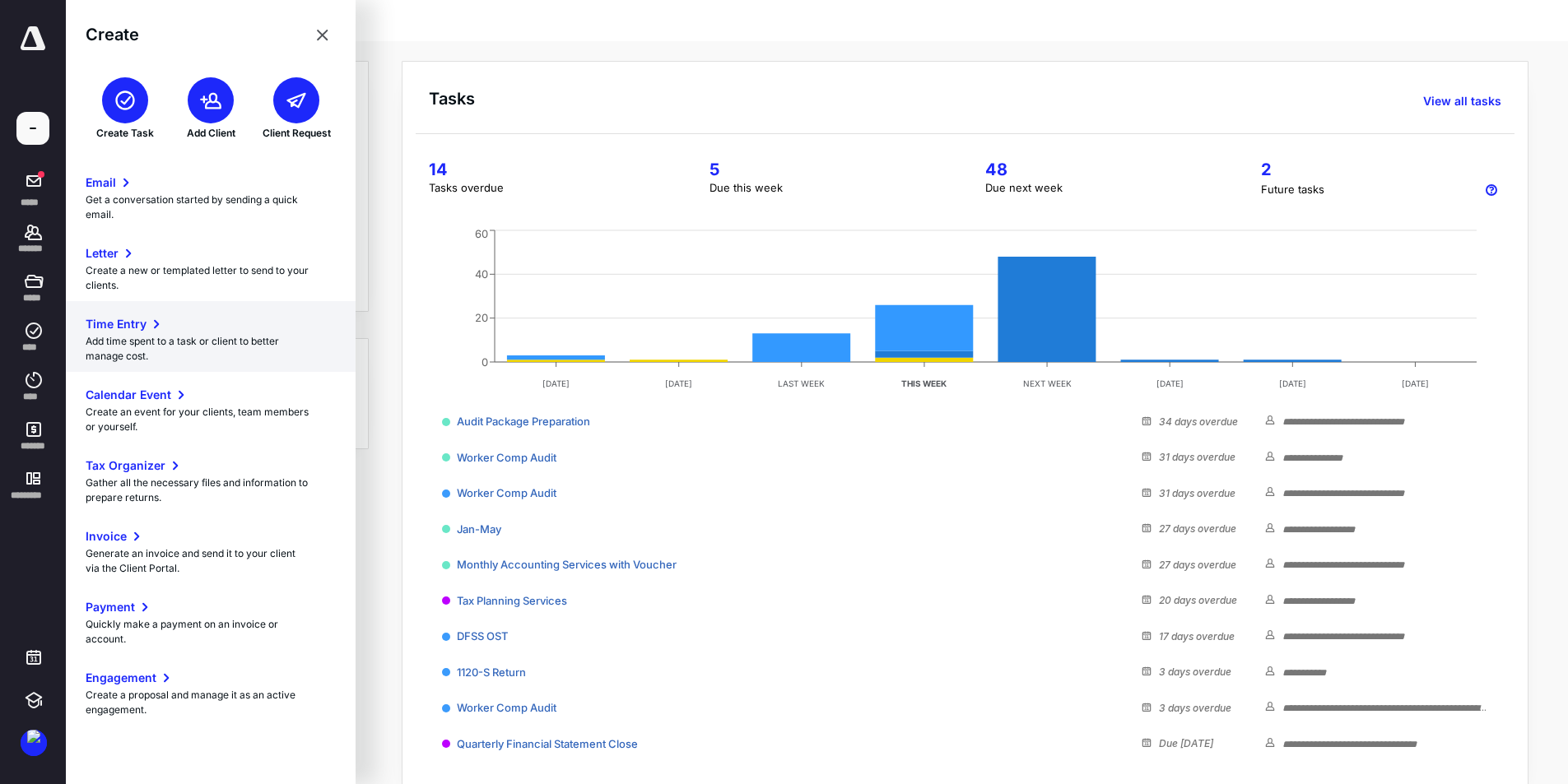 click on "Time Entry" at bounding box center [116, 324] 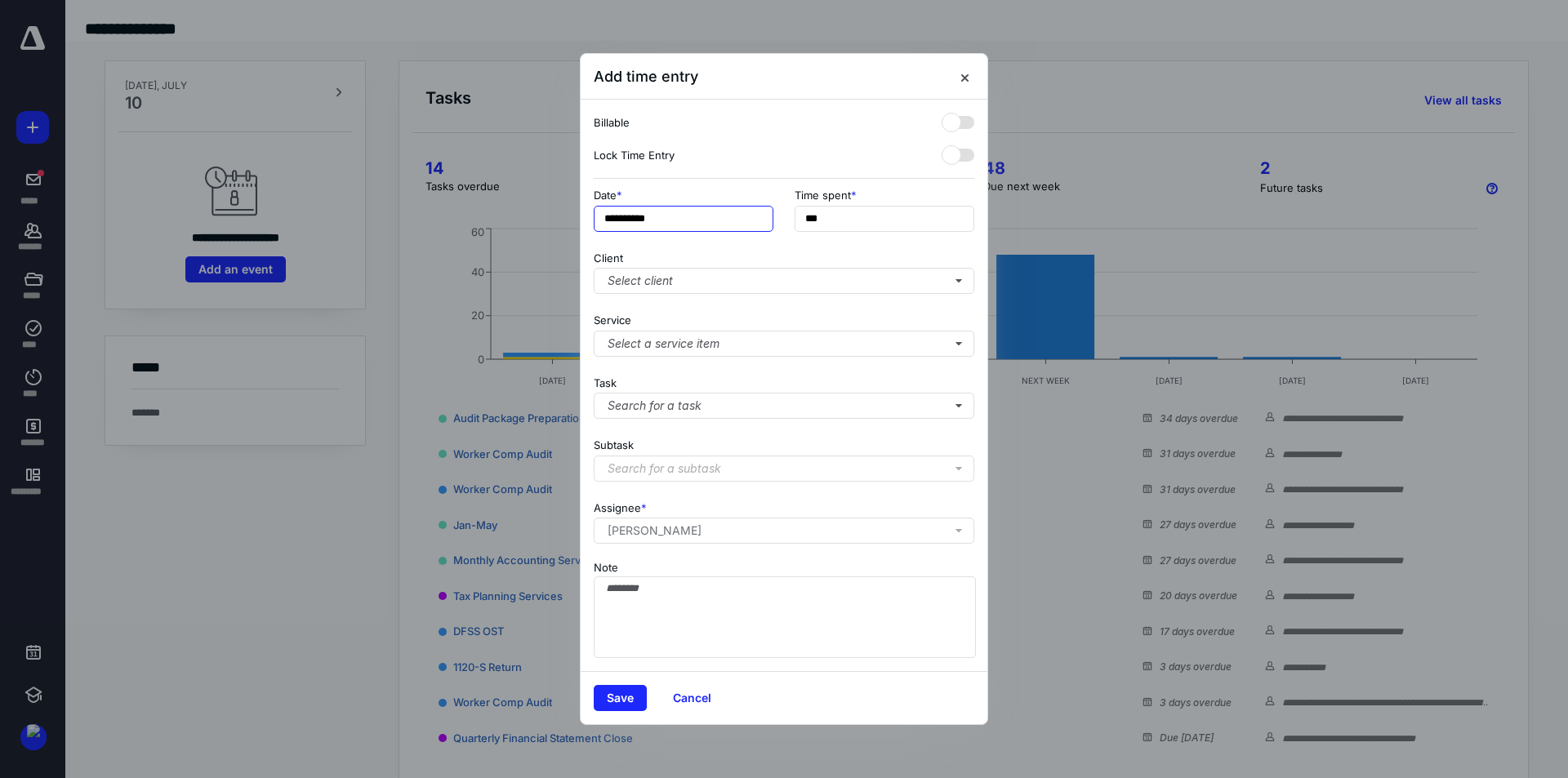 click on "**********" at bounding box center [684, 219] 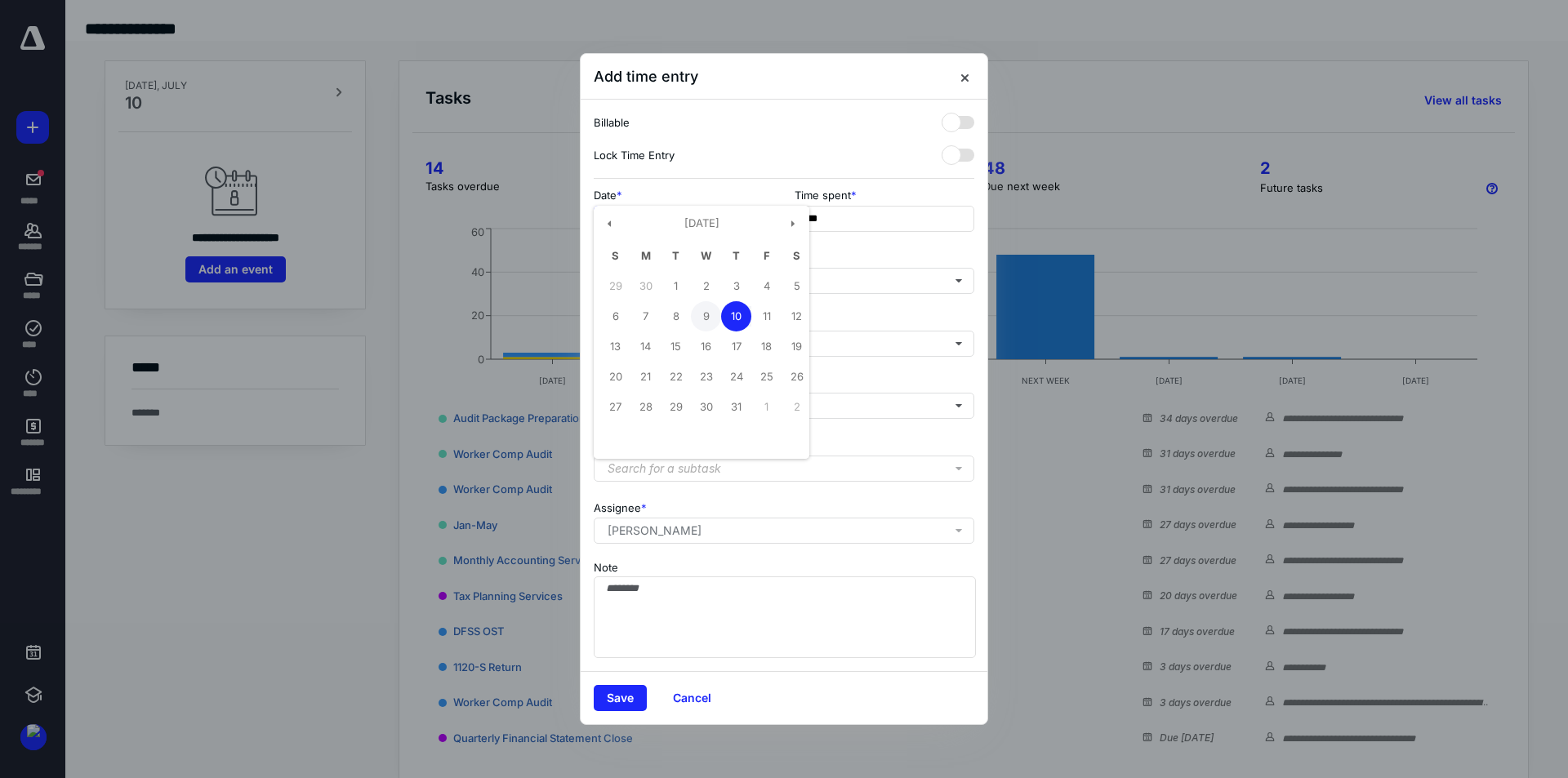 click on "9" at bounding box center [706, 316] 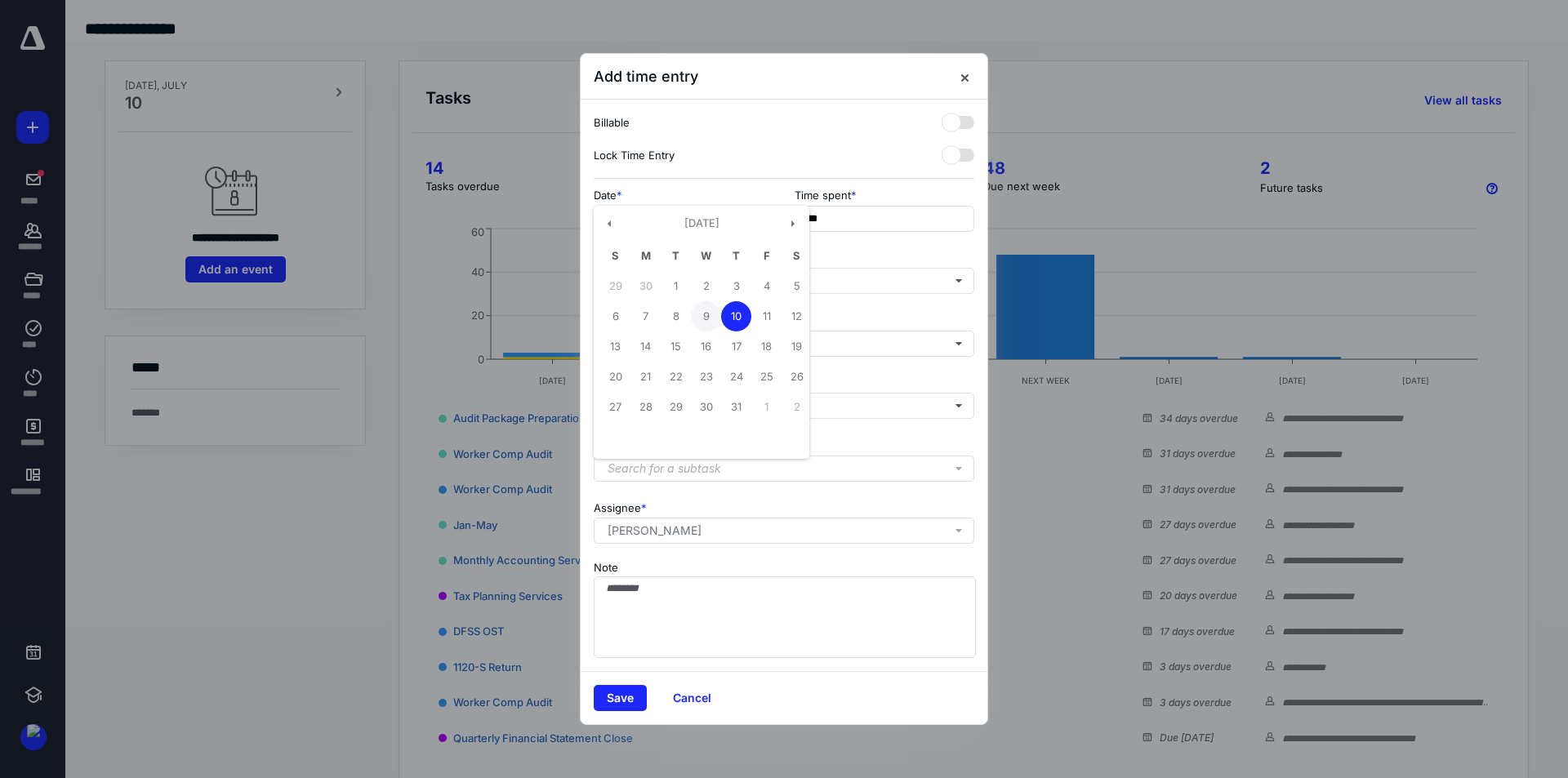 type on "**********" 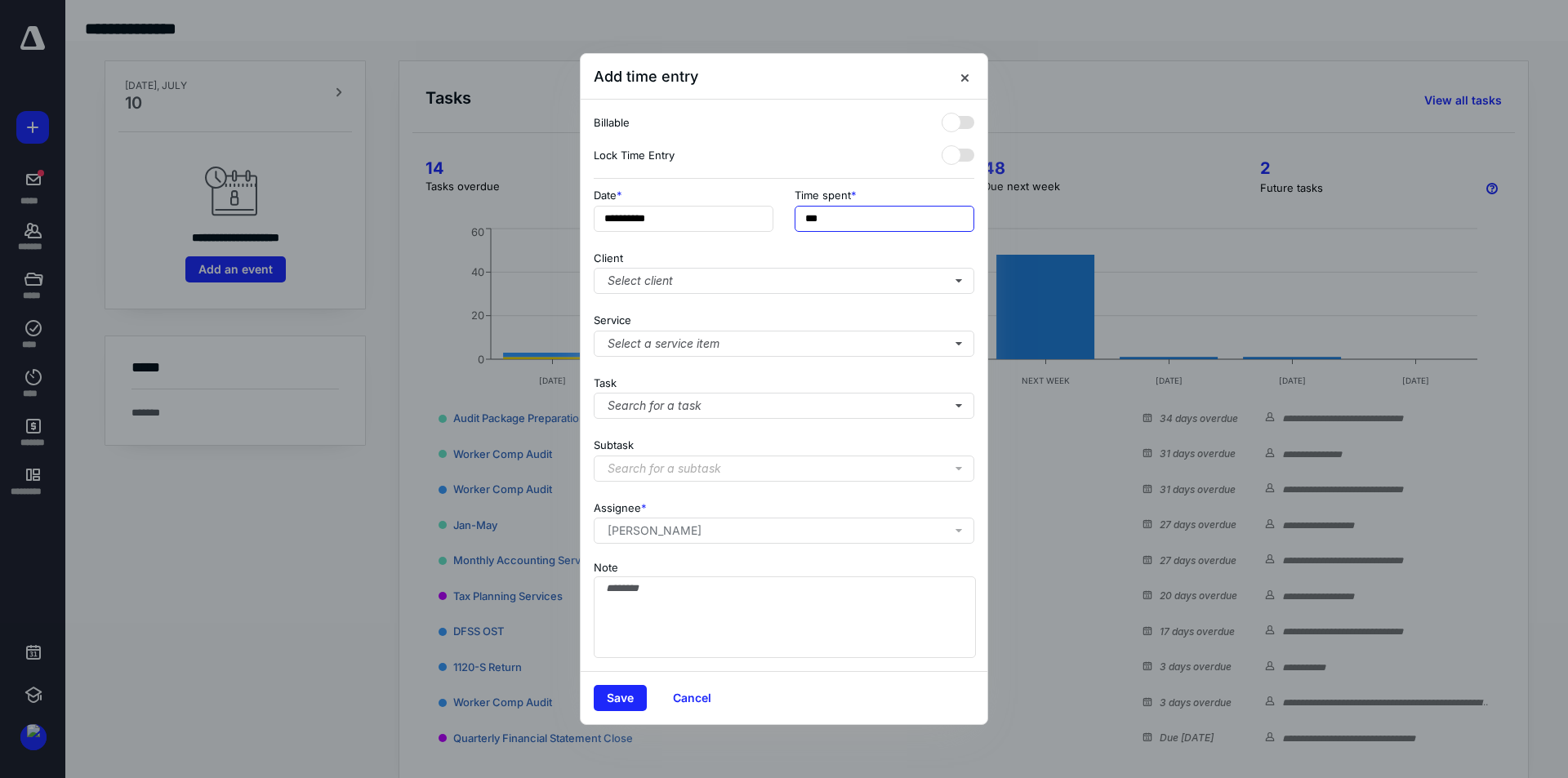 click on "***" at bounding box center [884, 219] 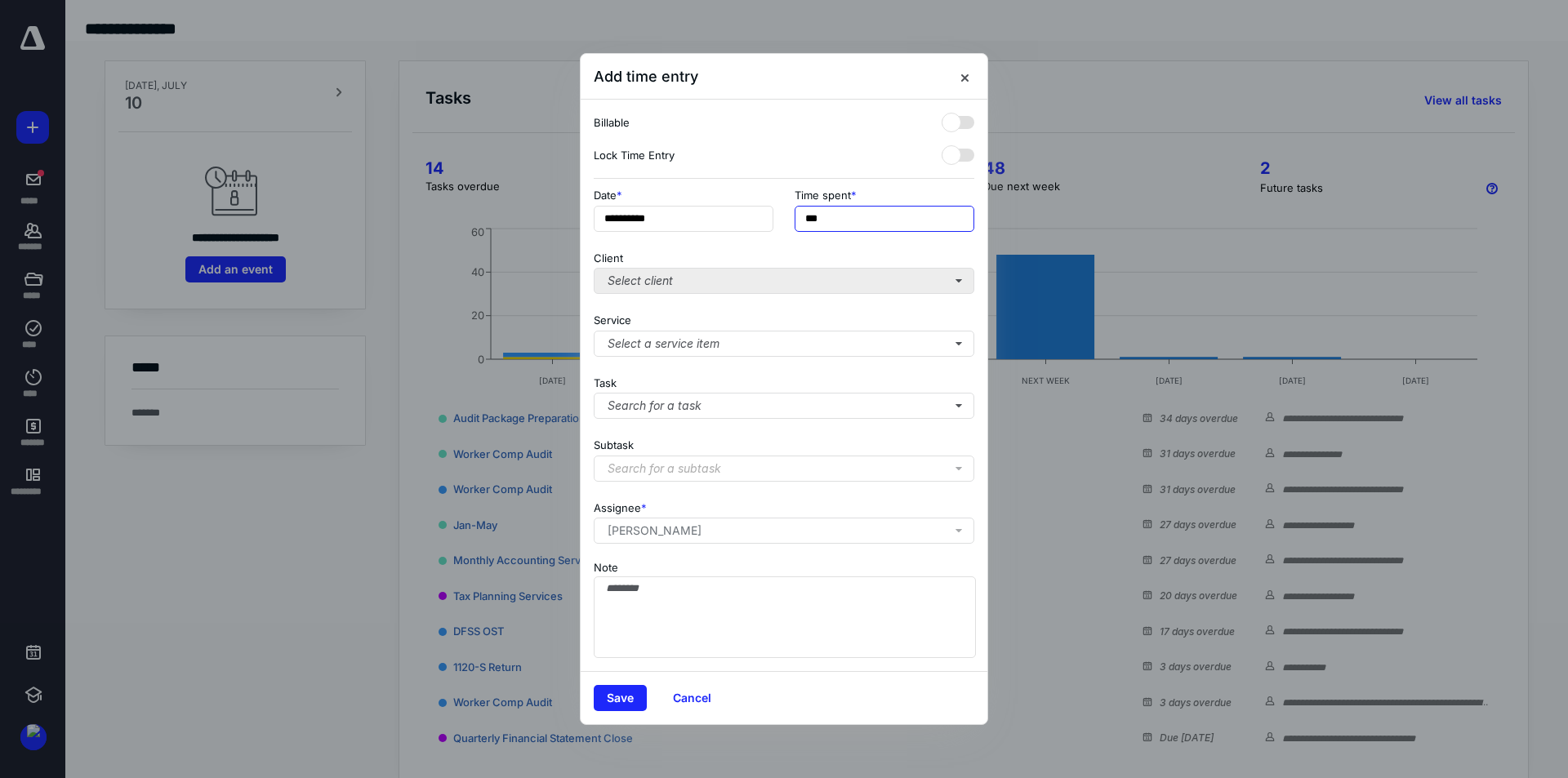 type on "***" 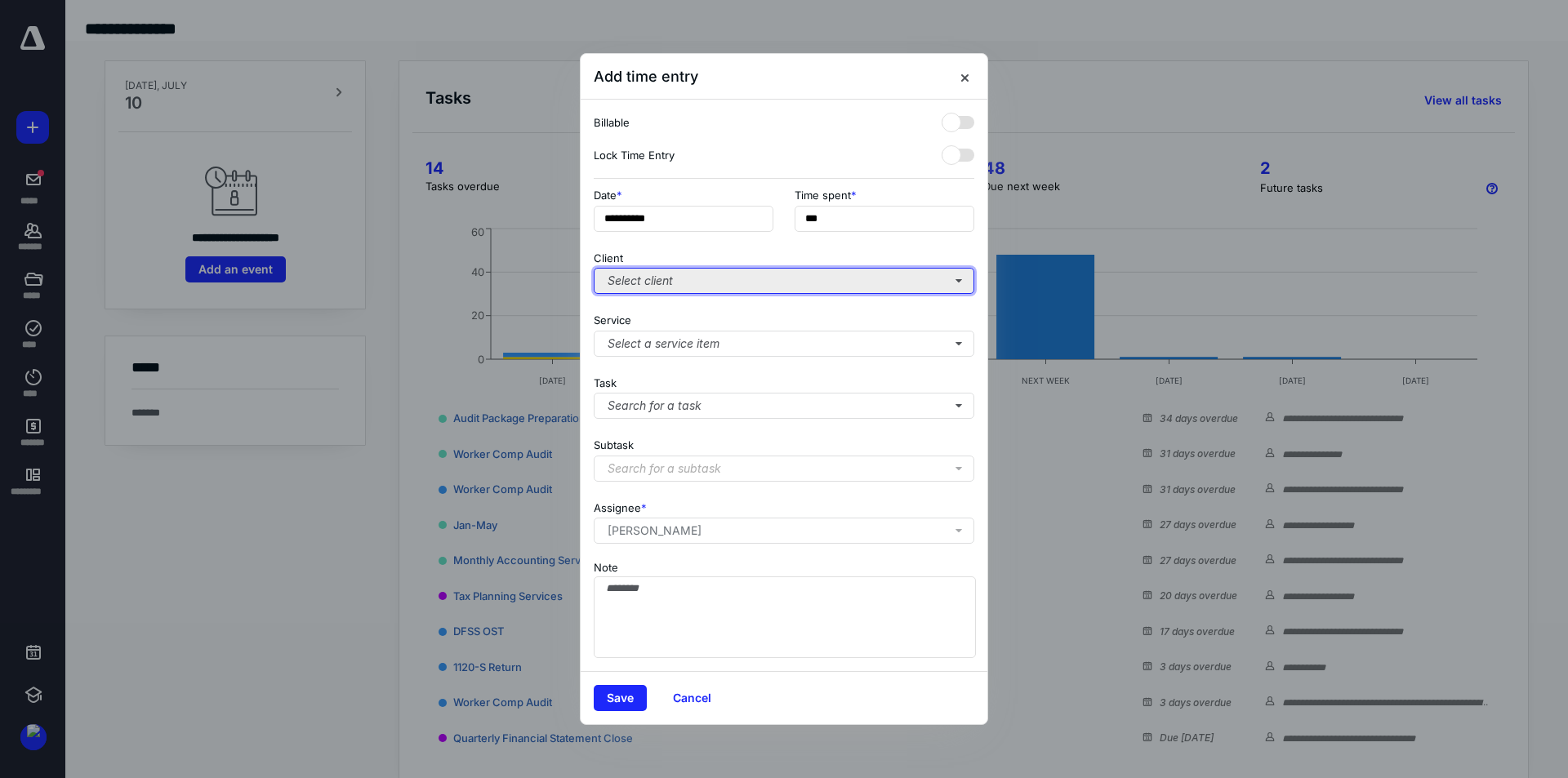 click on "Select client" at bounding box center (784, 281) 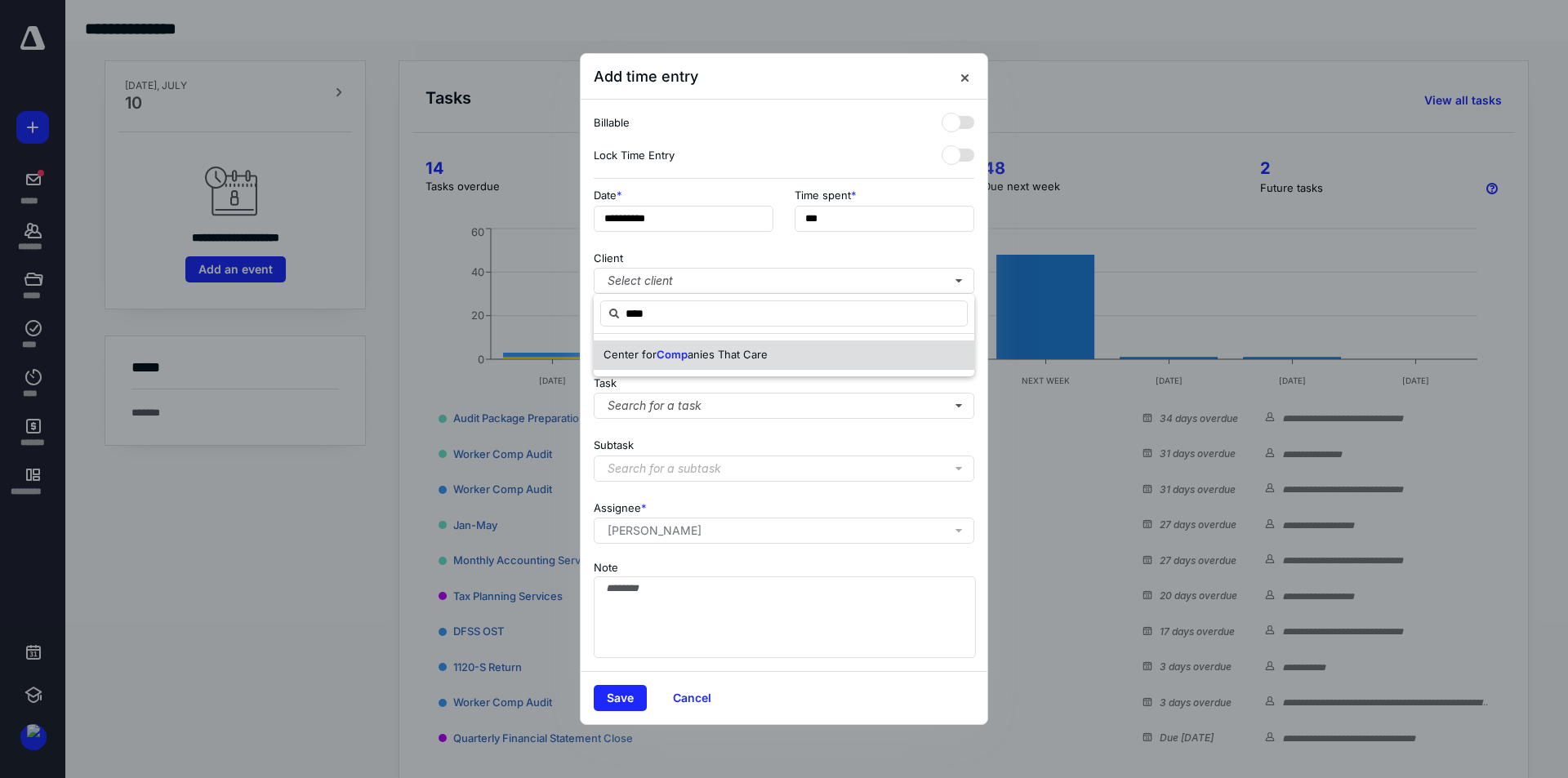 click on "Center for  Comp anies That Care" at bounding box center (784, 355) 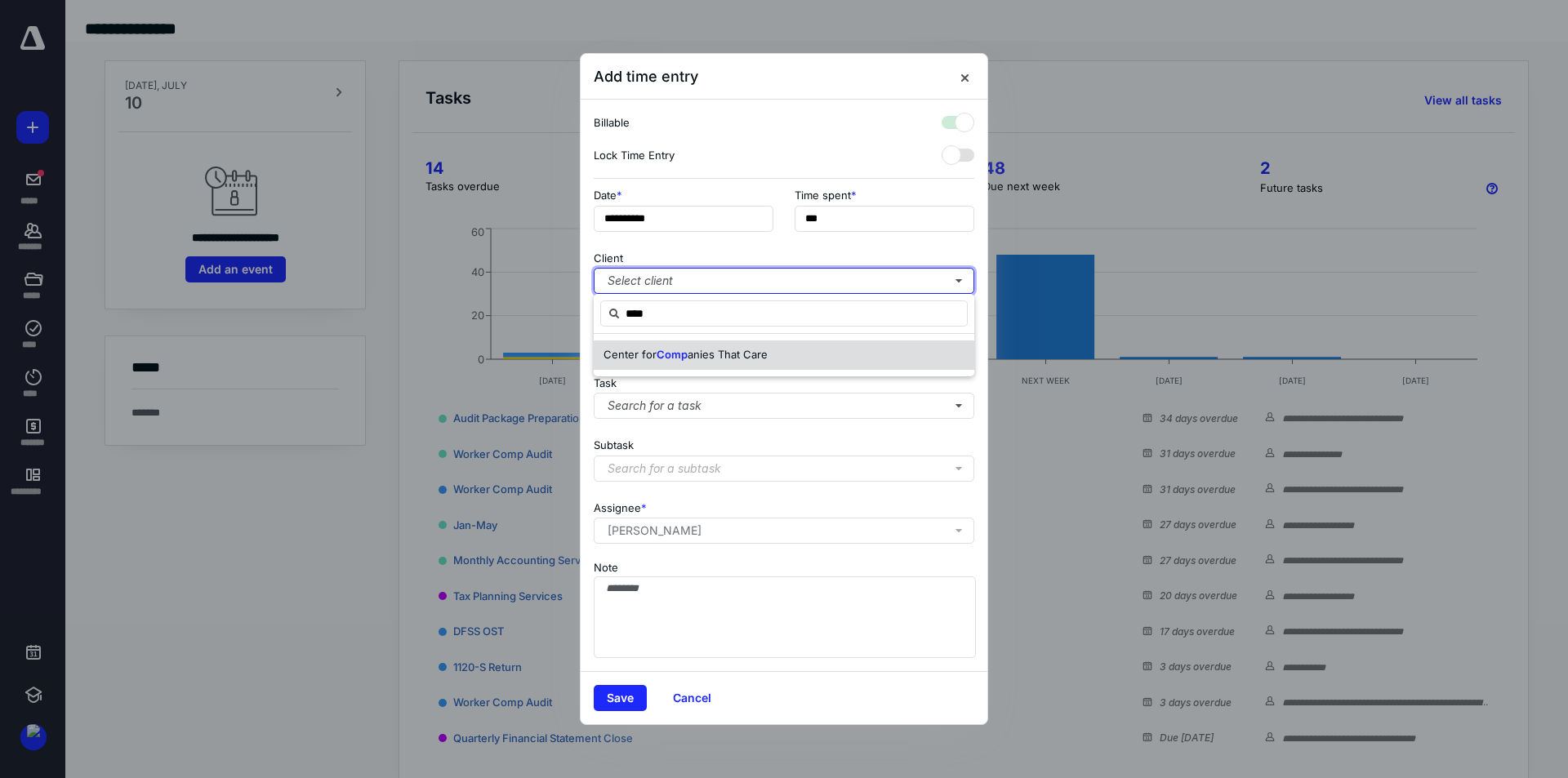 checkbox on "true" 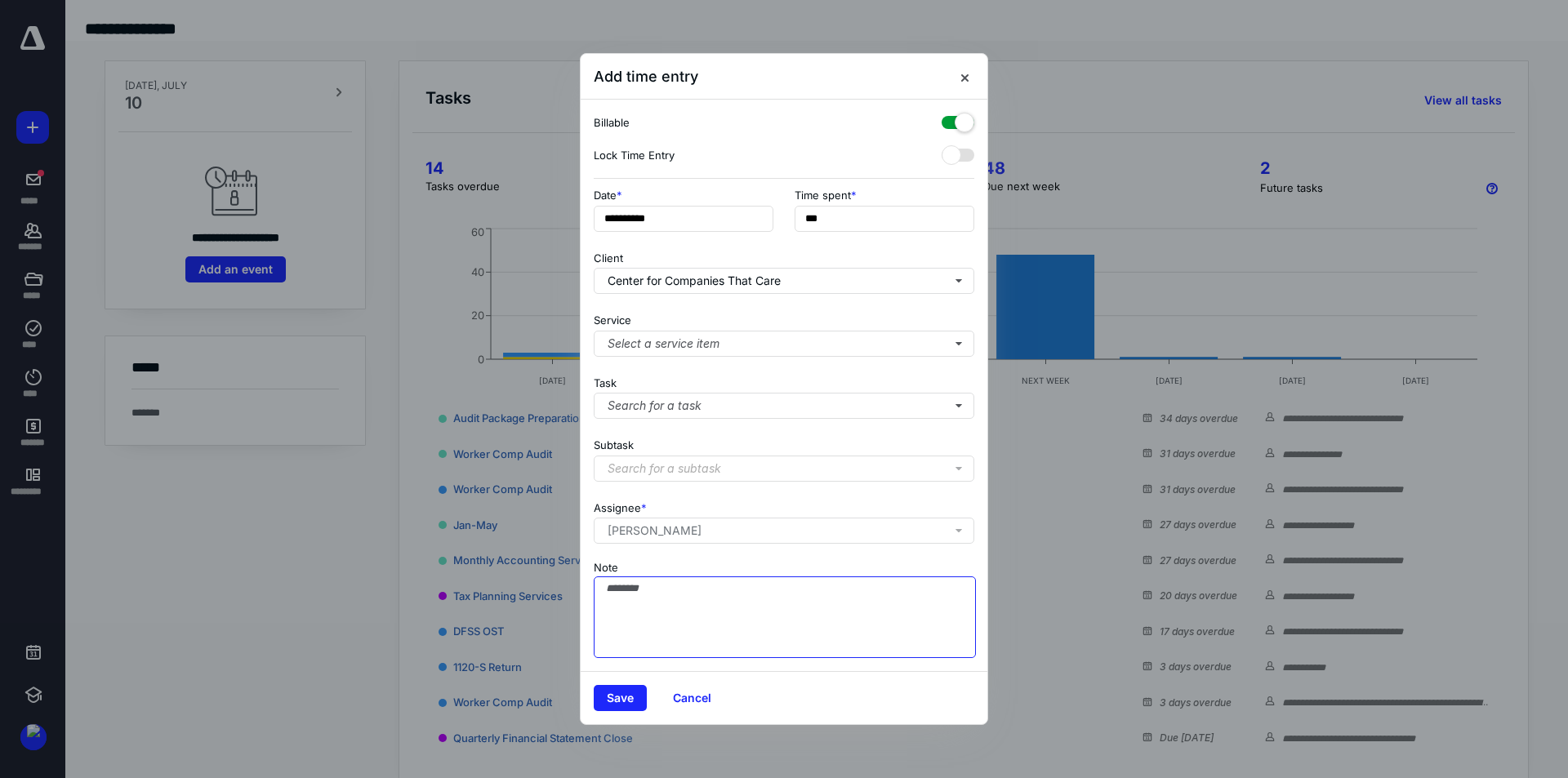 click on "Note" at bounding box center (785, 617) 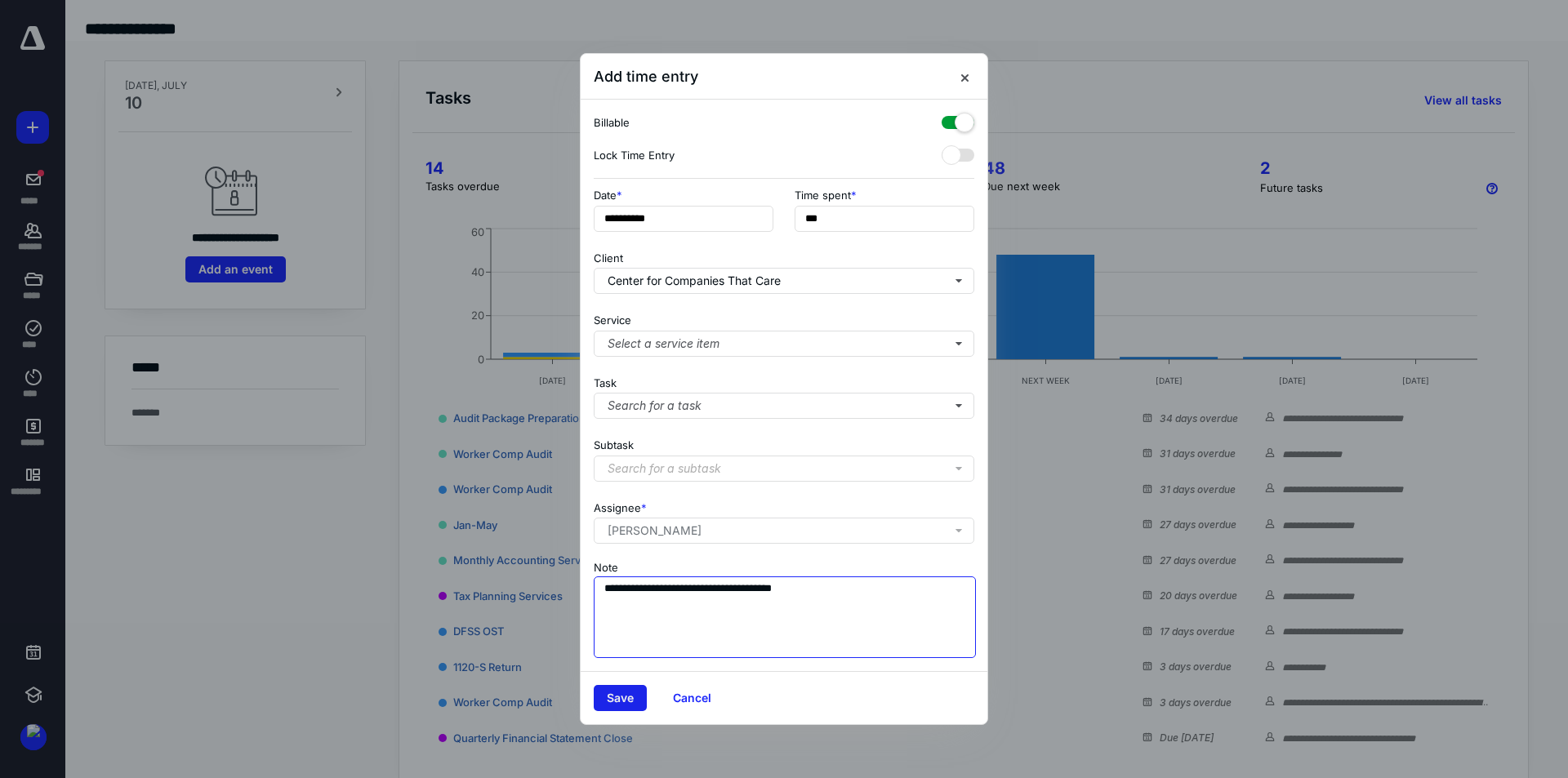 type on "**********" 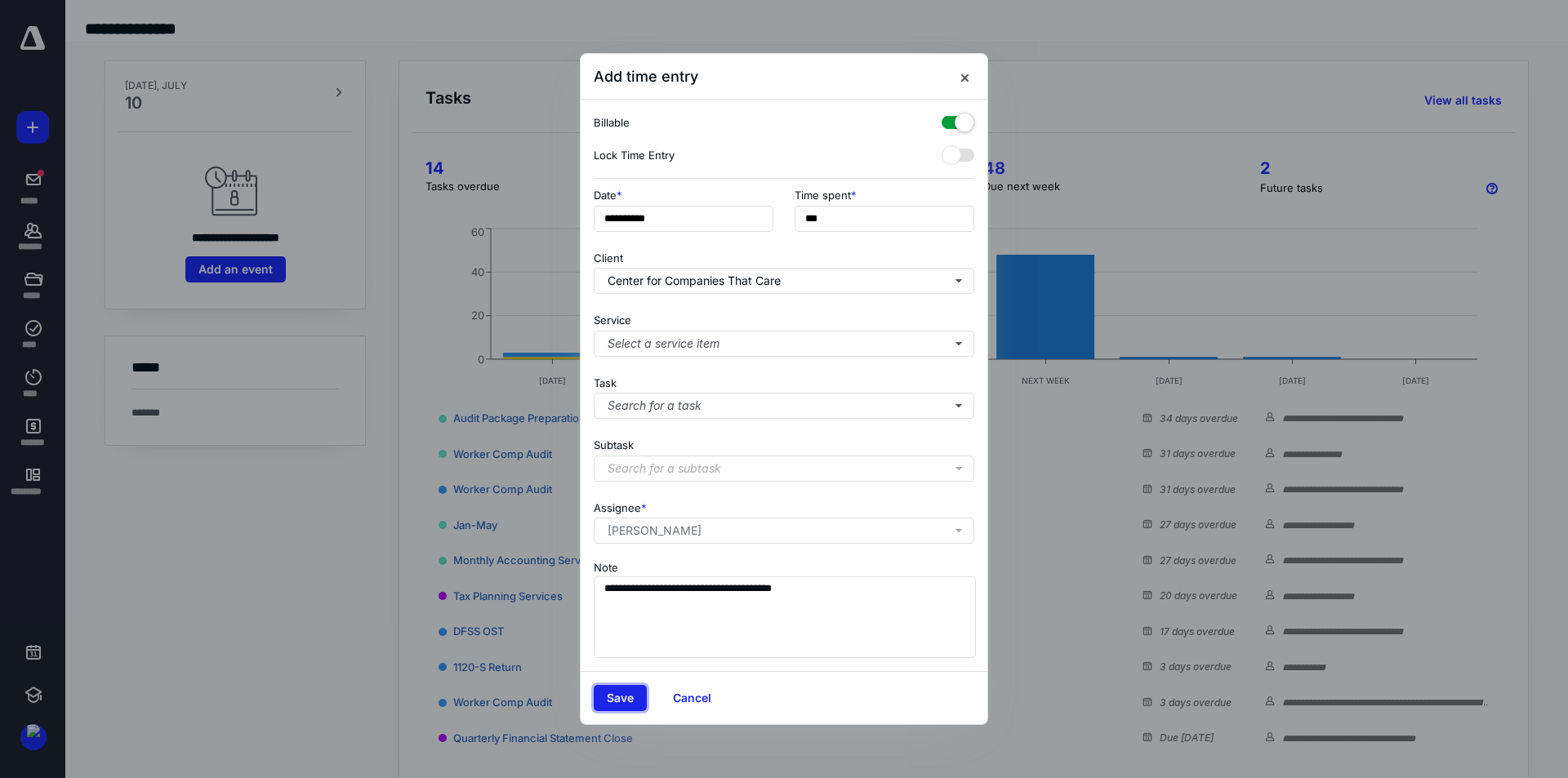 click on "Save" at bounding box center (620, 698) 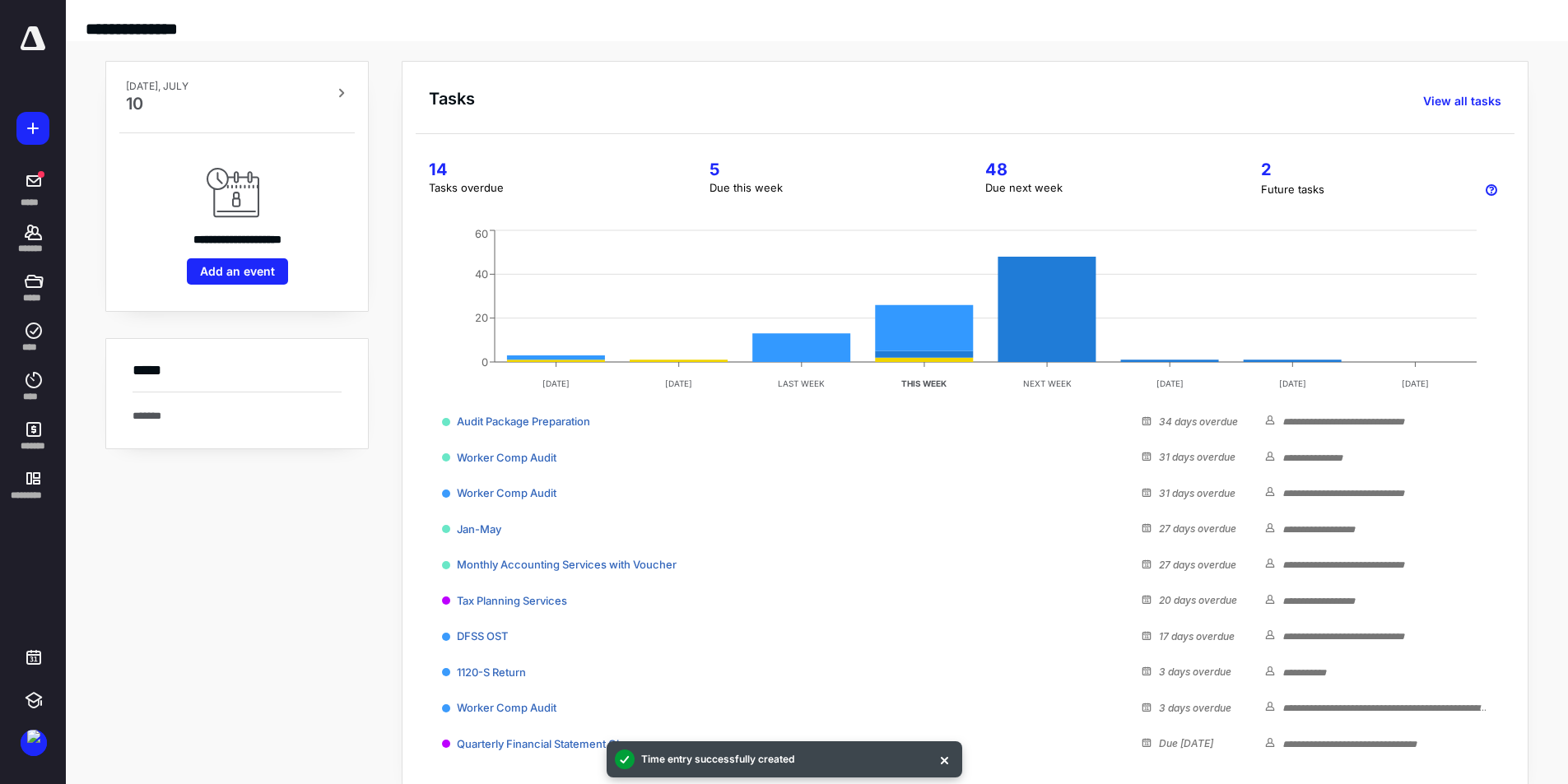click at bounding box center [33, 128] 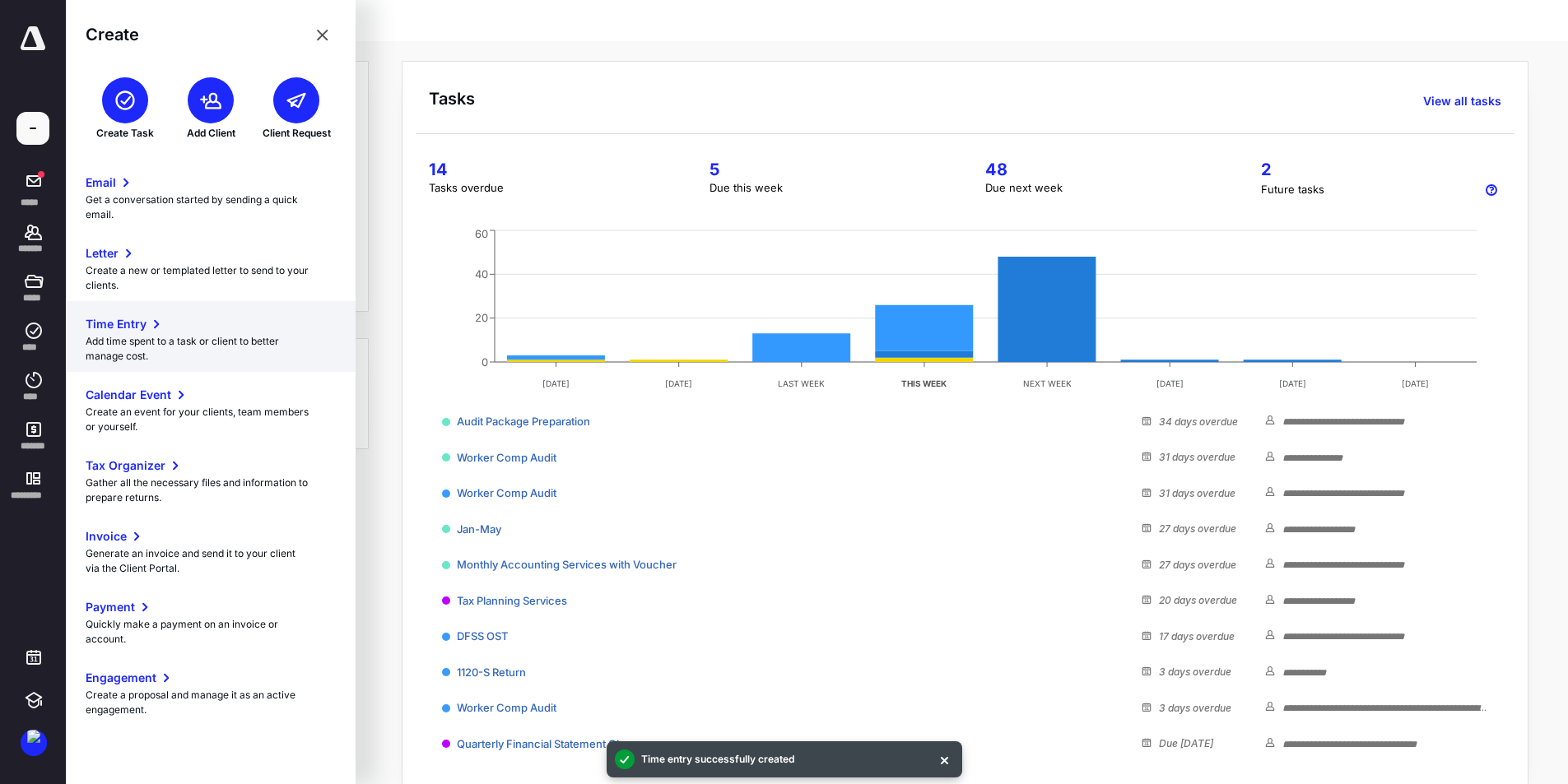 click on "Add time spent to a task or client to better manage cost." at bounding box center [211, 349] 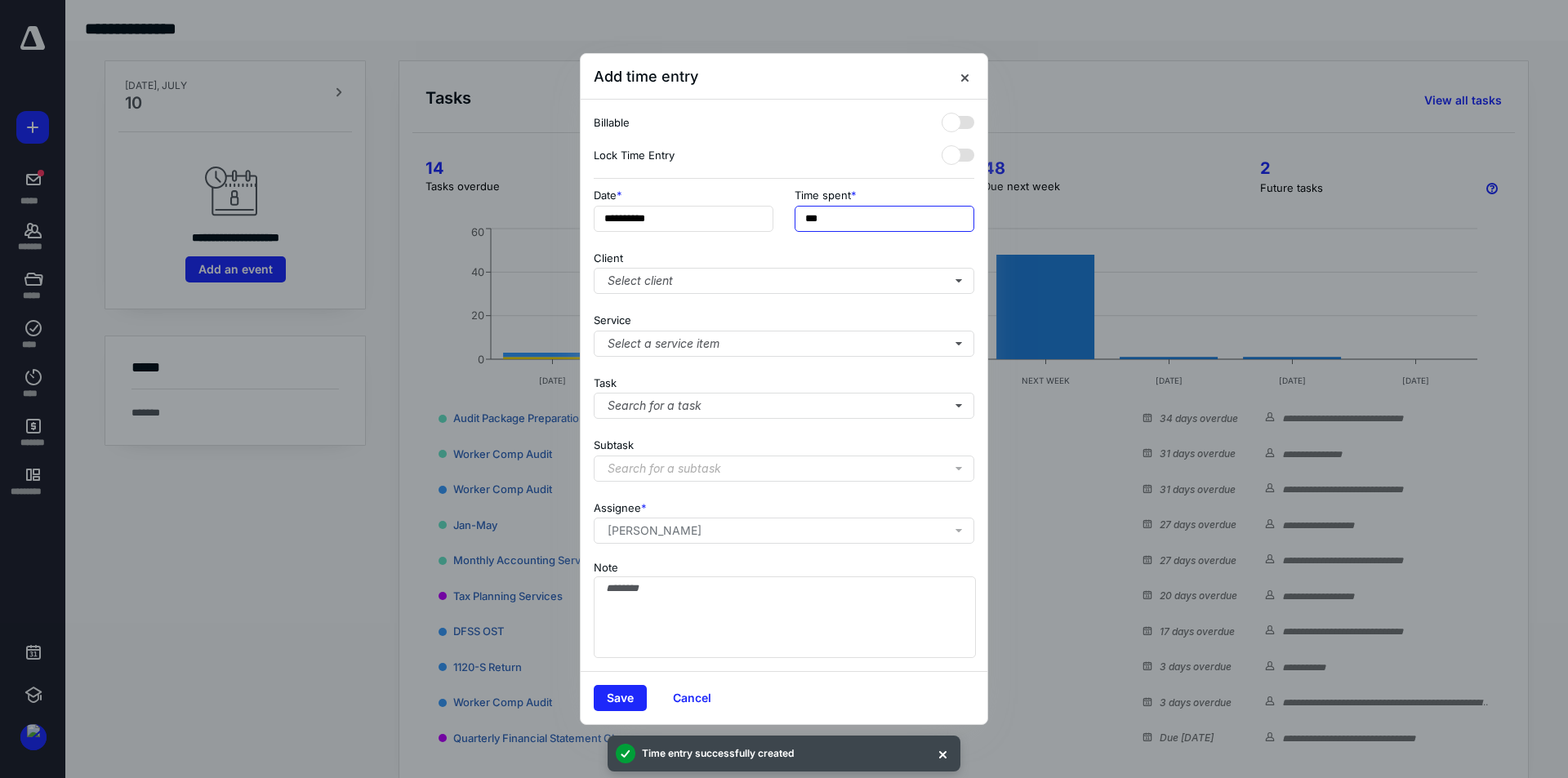 click on "***" at bounding box center [884, 219] 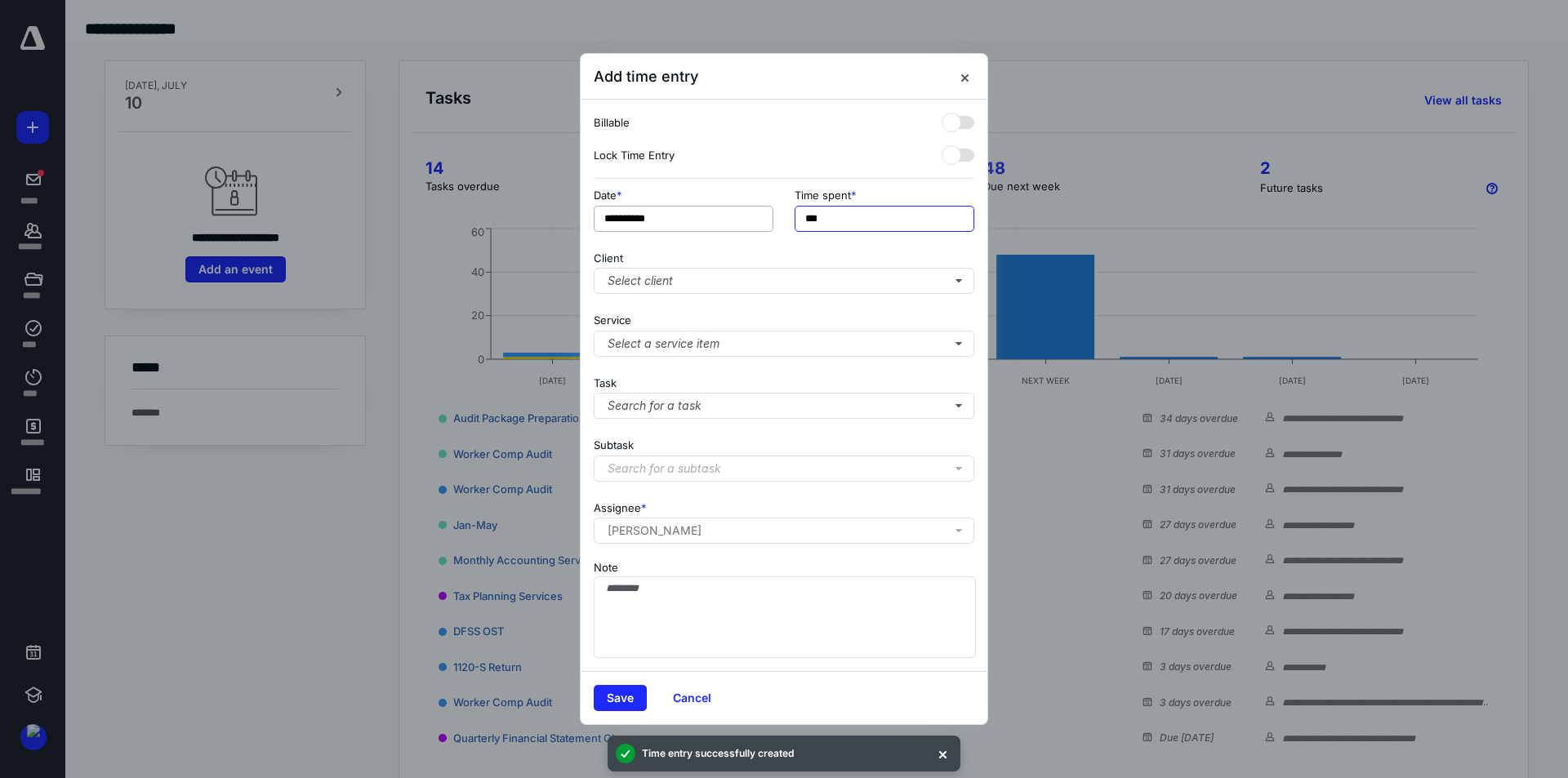type on "***" 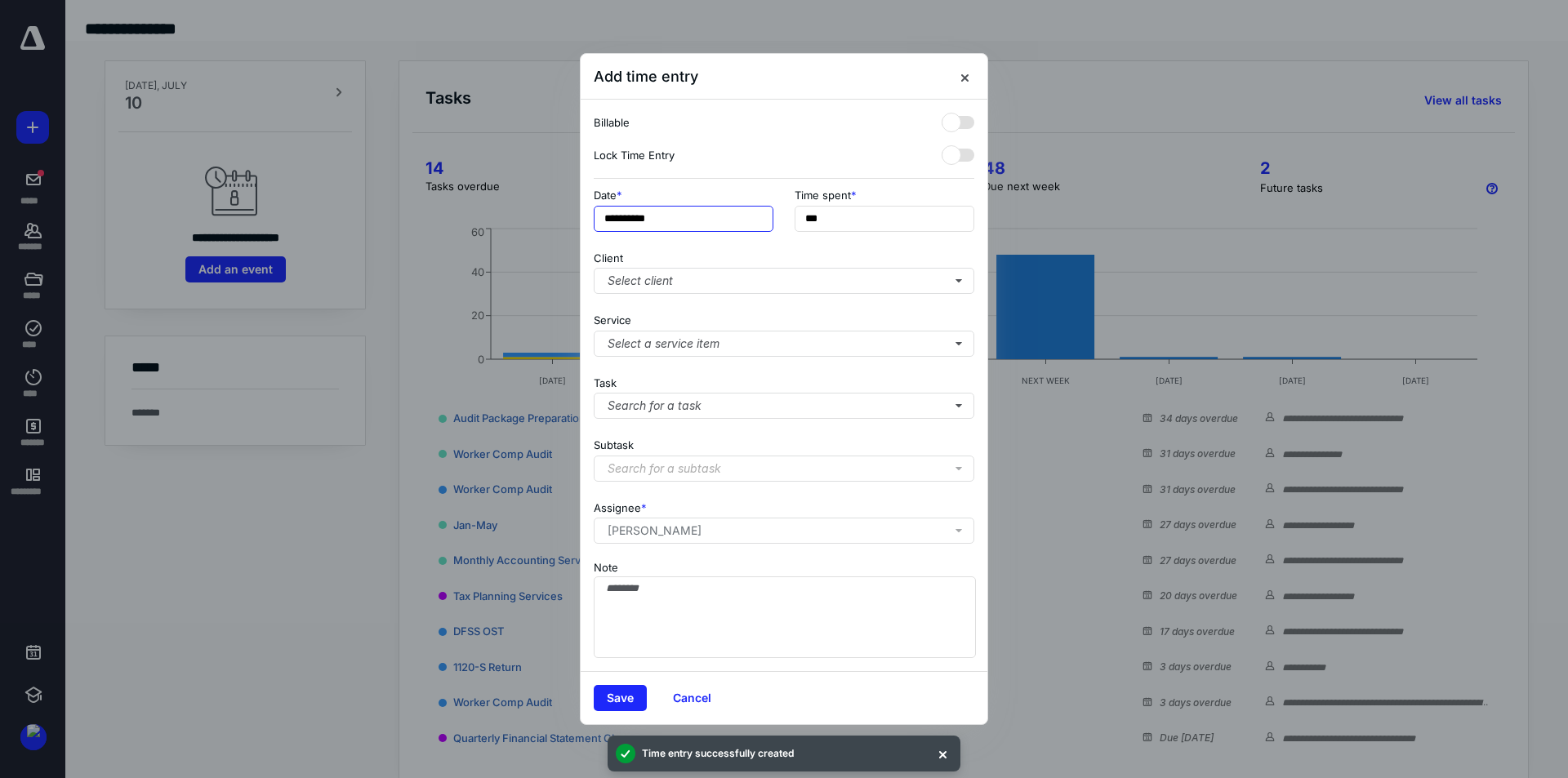 click on "**********" at bounding box center [684, 219] 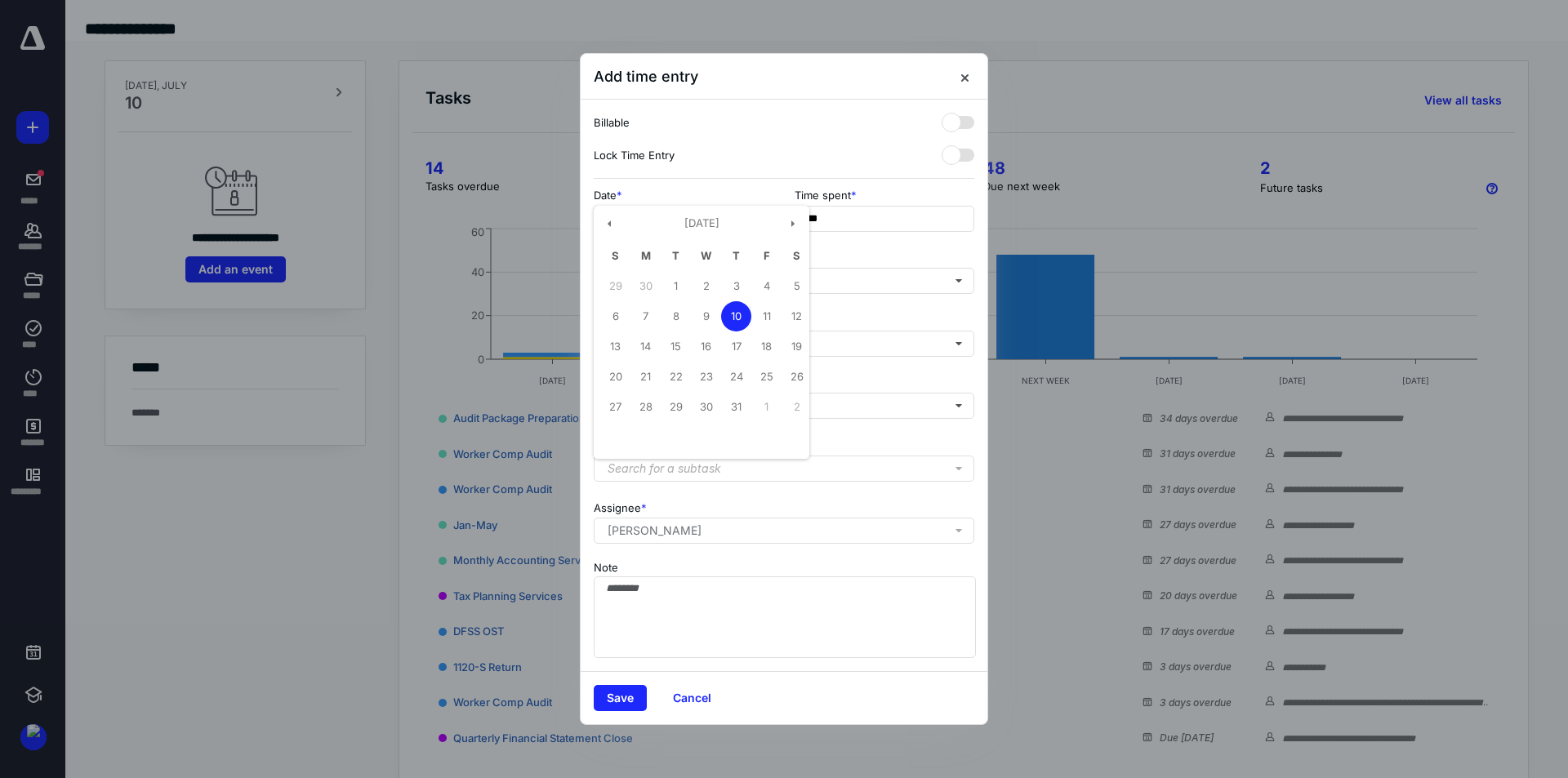click on "9" at bounding box center (706, 316) 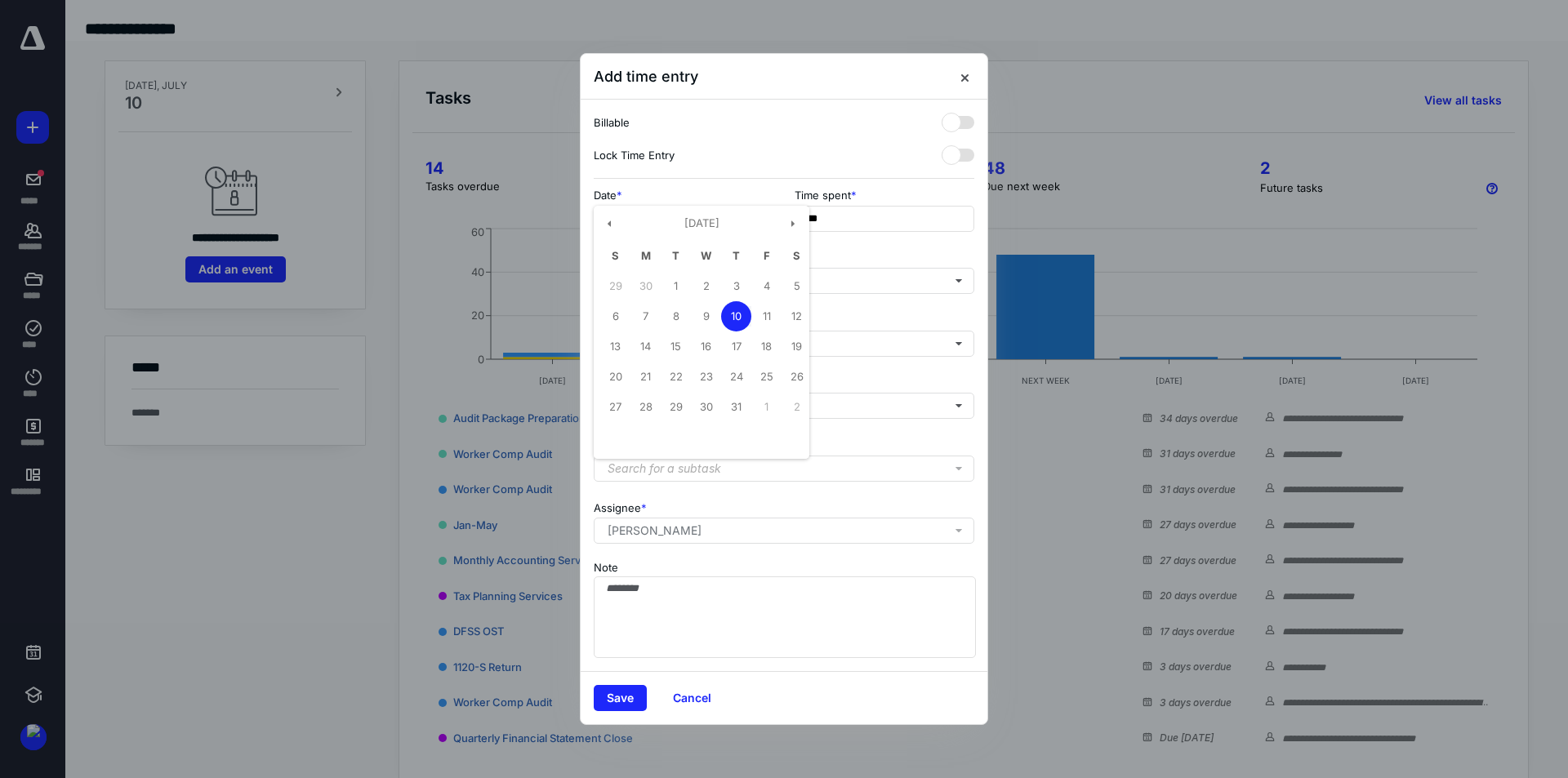 type on "**********" 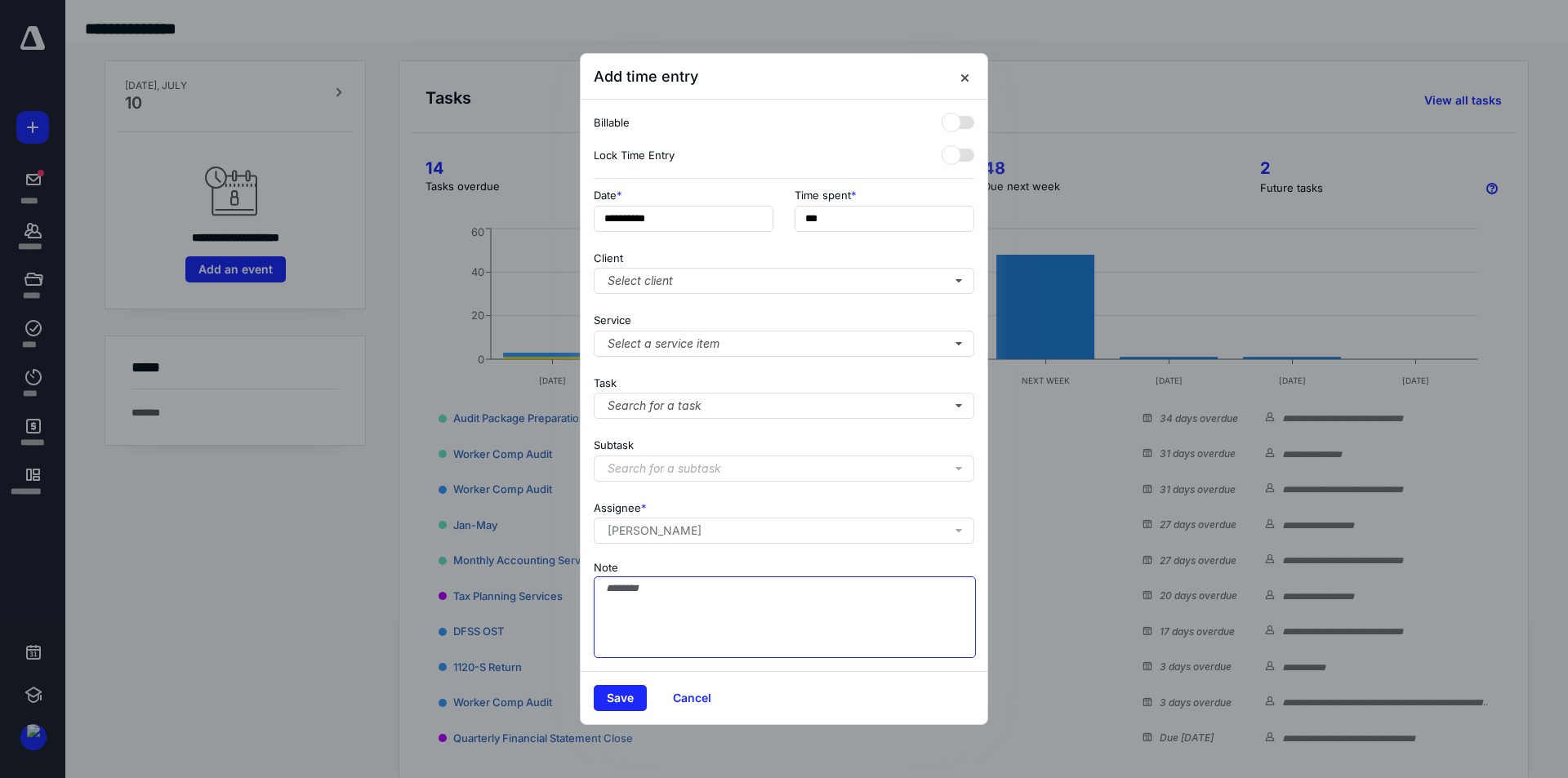click on "Note" at bounding box center [785, 617] 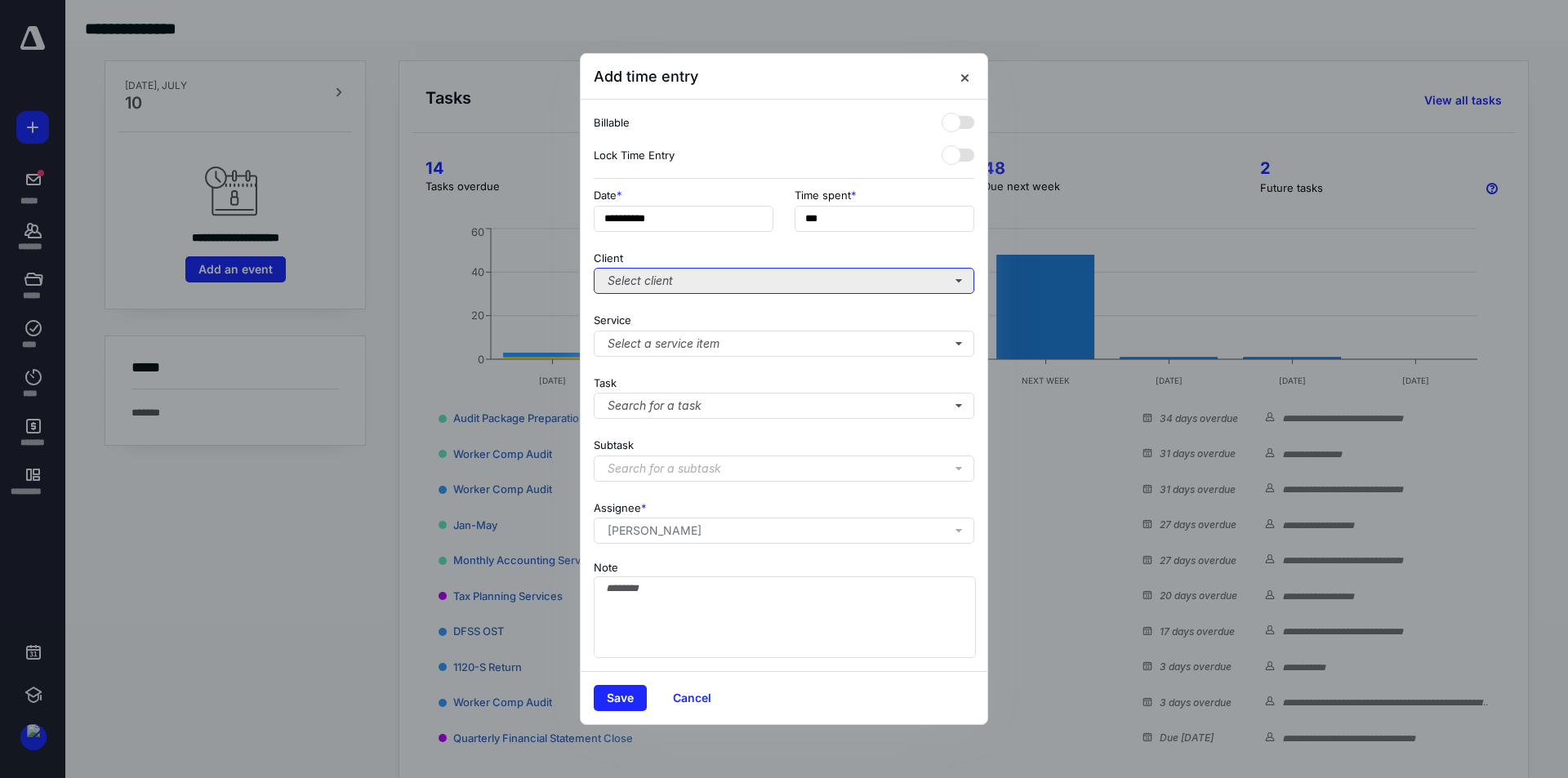 click on "Select client" at bounding box center (784, 281) 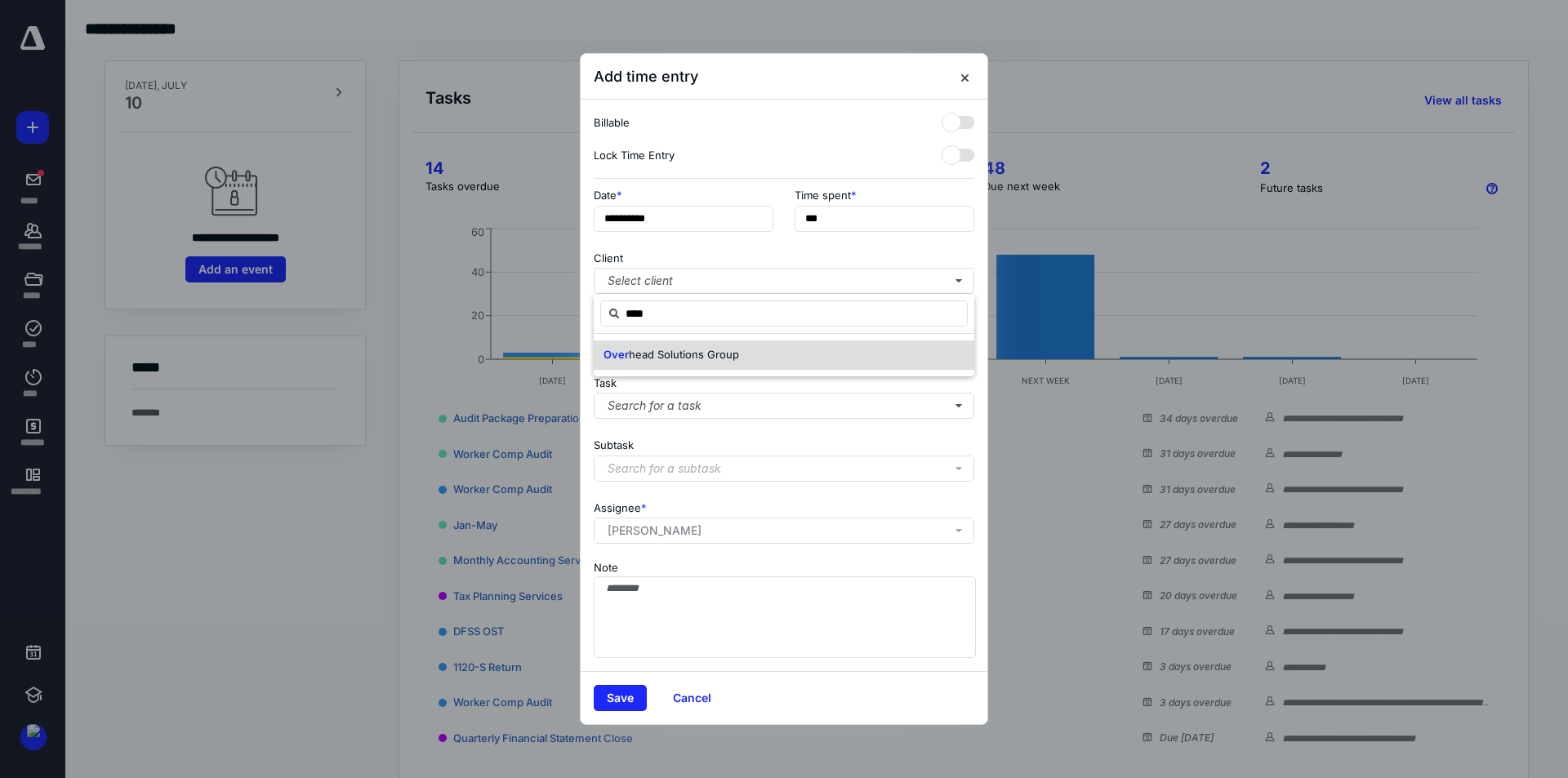 click on "head Solutions Group" at bounding box center [684, 354] 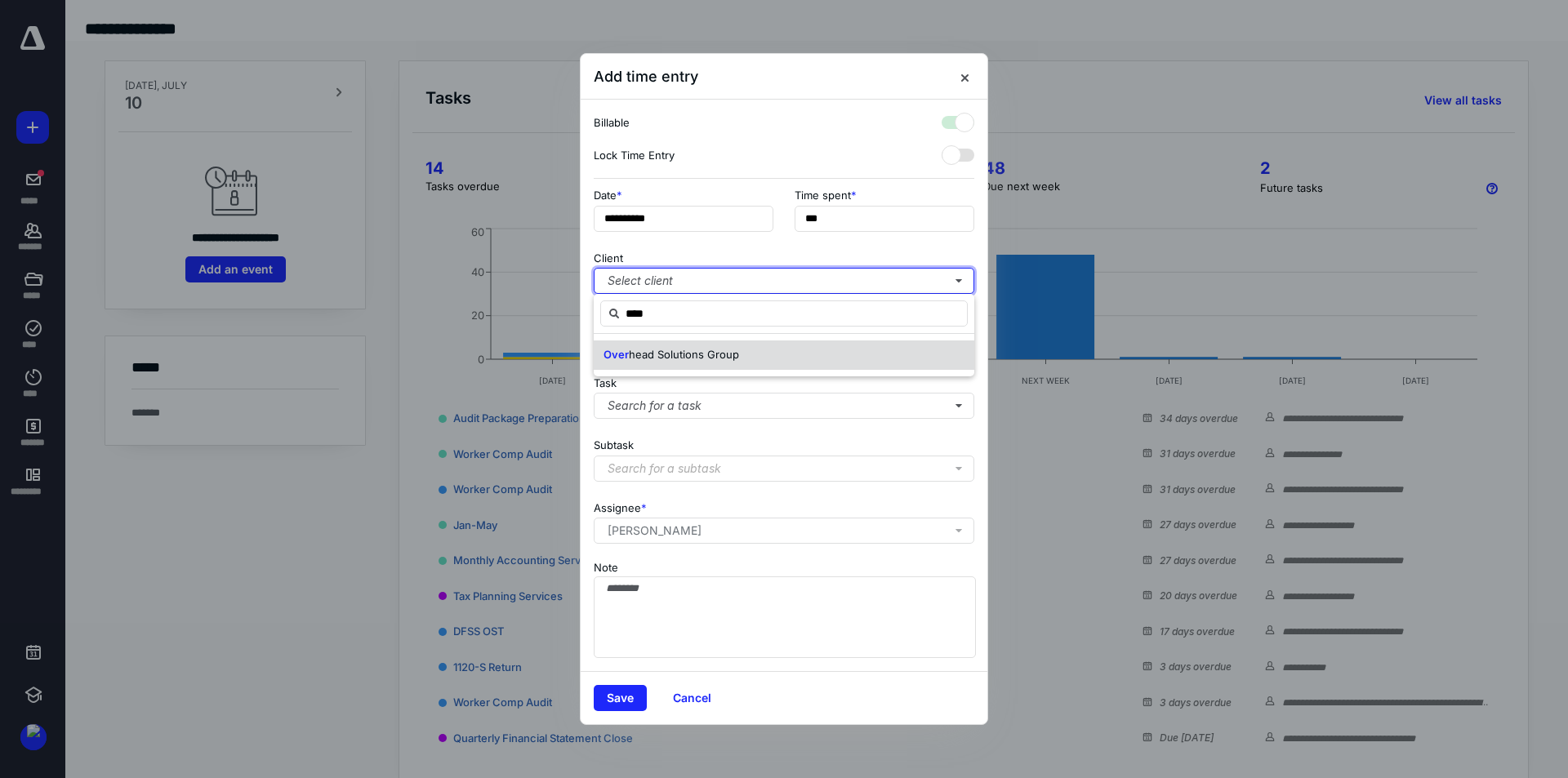 checkbox on "true" 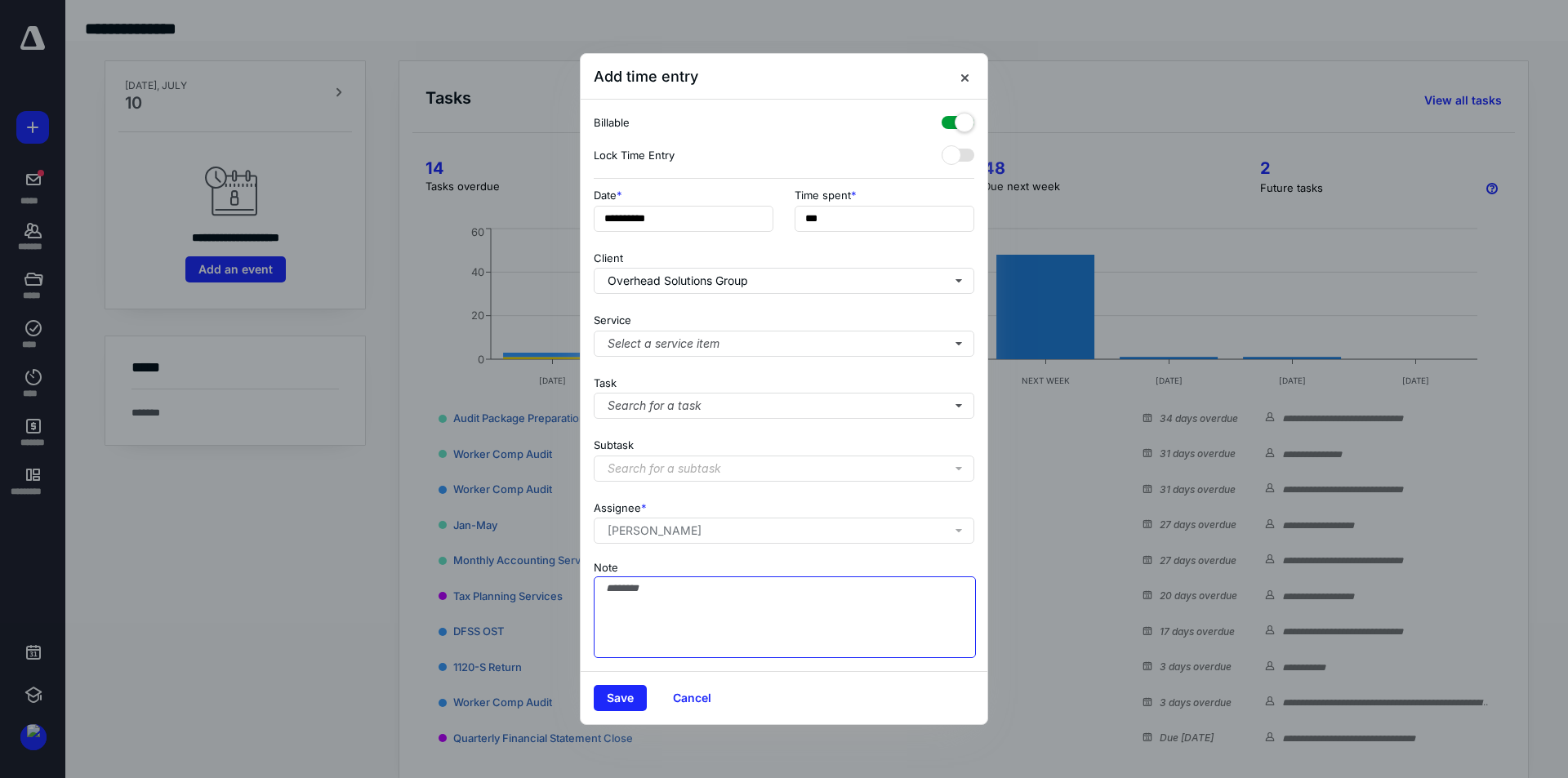 click on "Note" at bounding box center [785, 617] 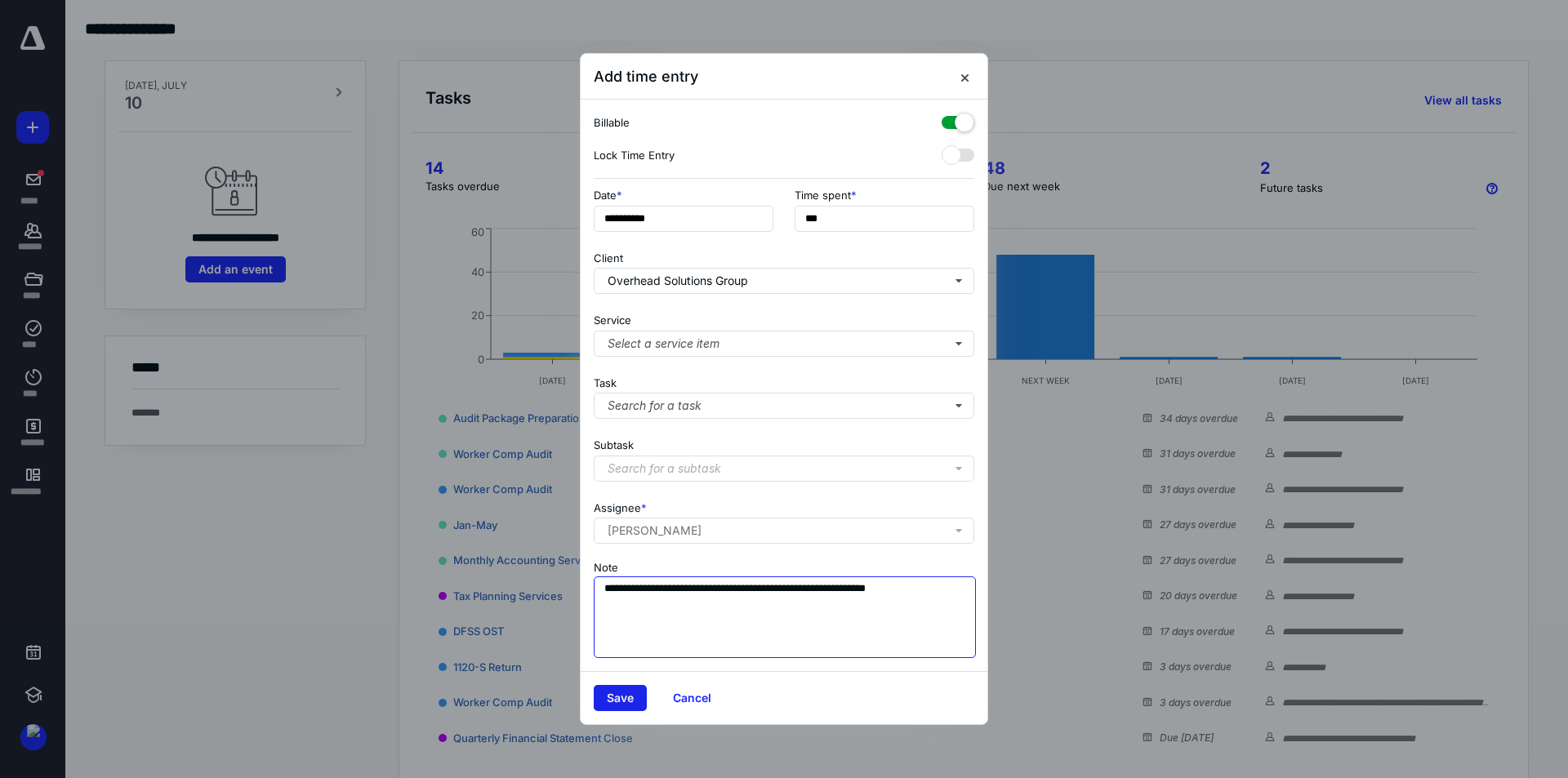 type on "**********" 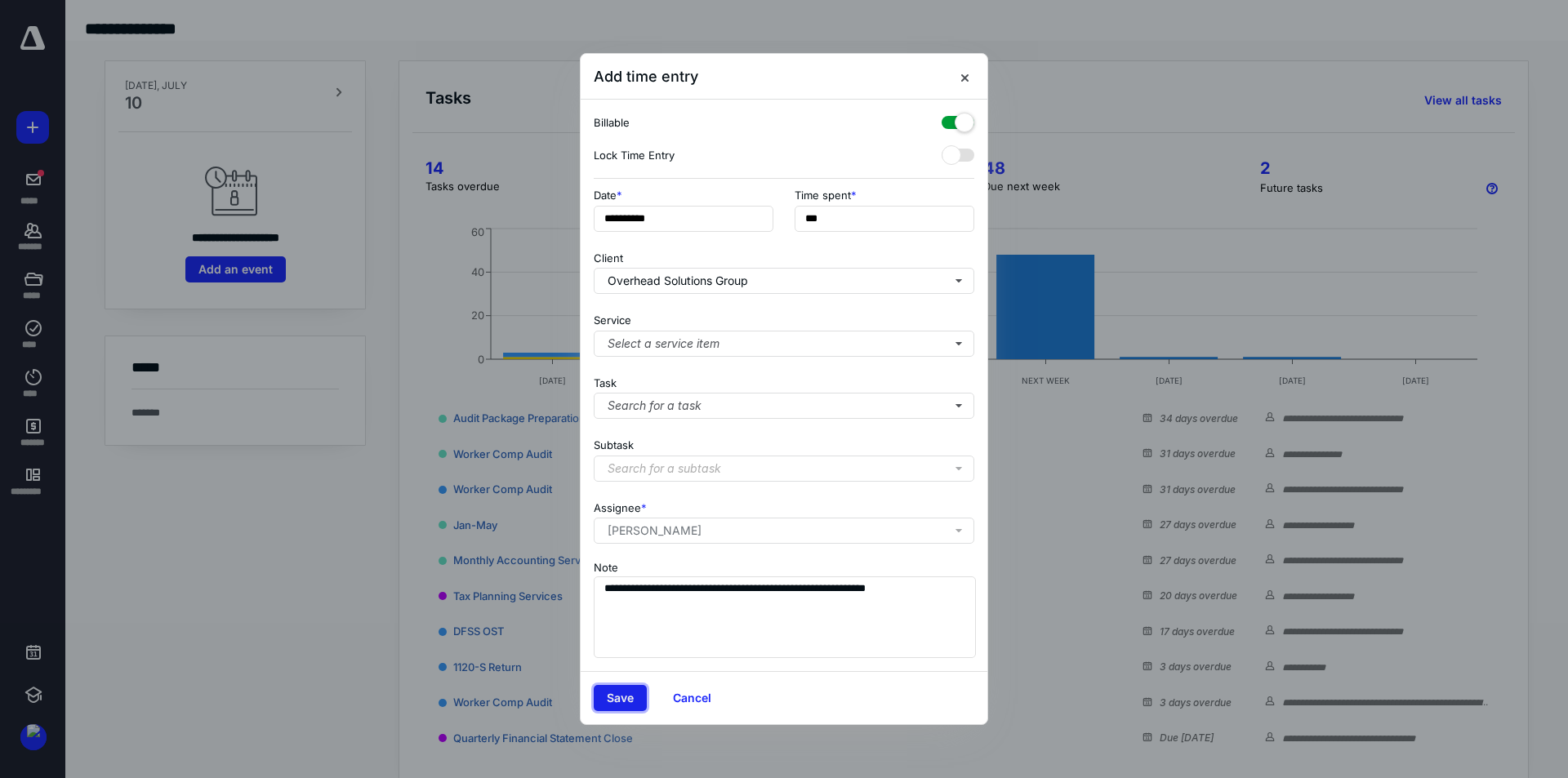 click on "Save" at bounding box center (620, 698) 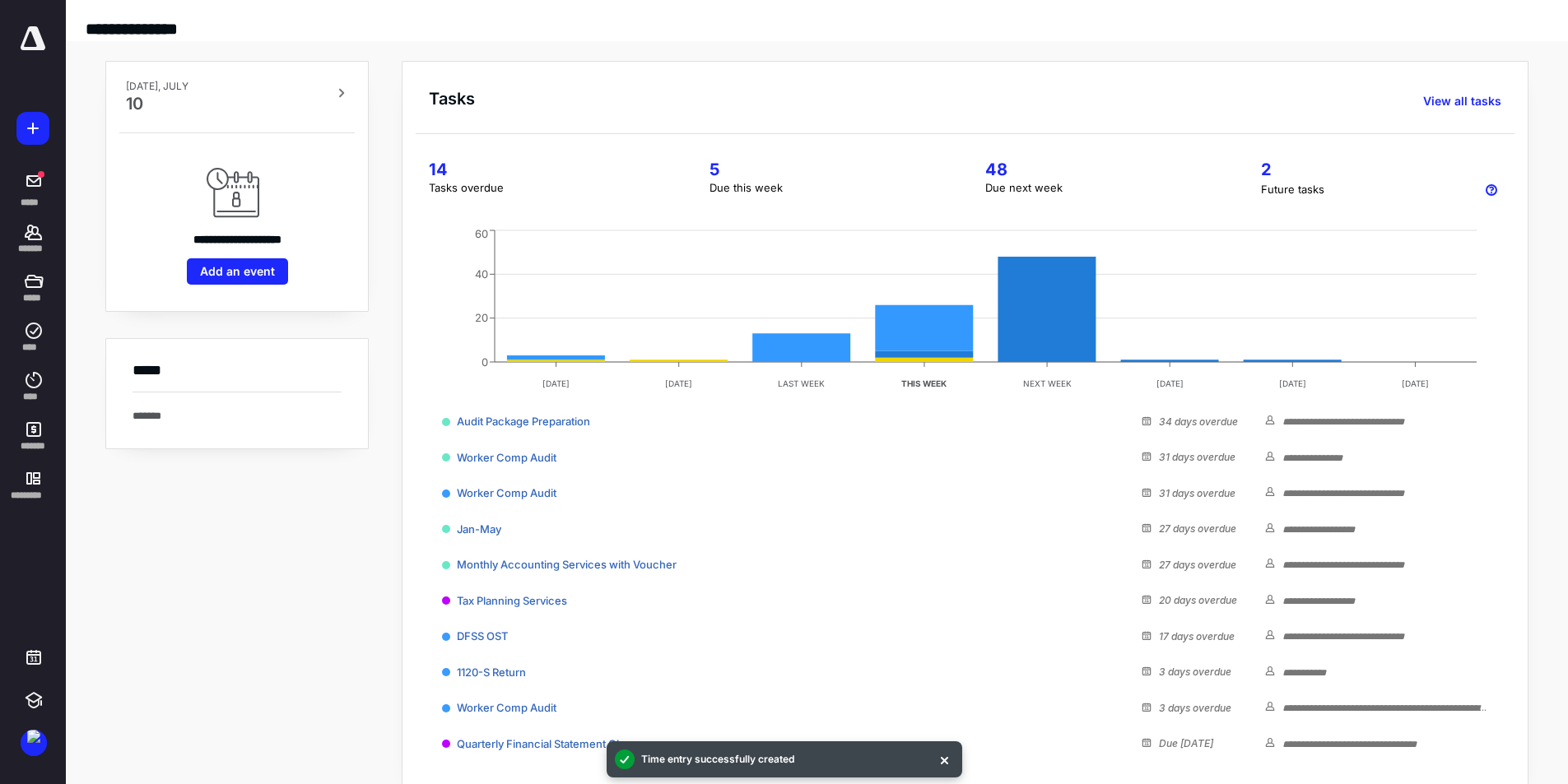 click at bounding box center [33, 39] 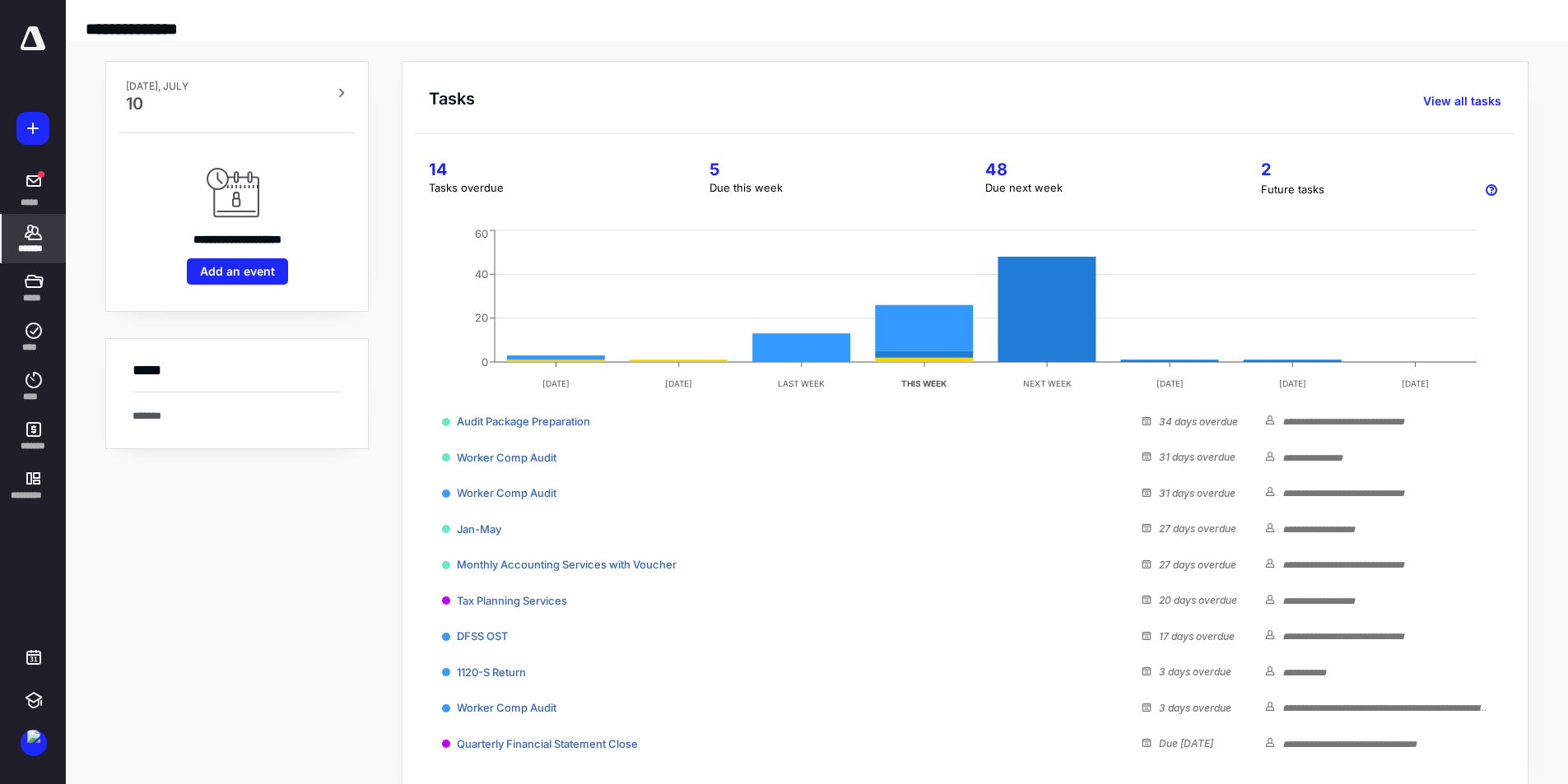 click on "*******" at bounding box center [34, 248] 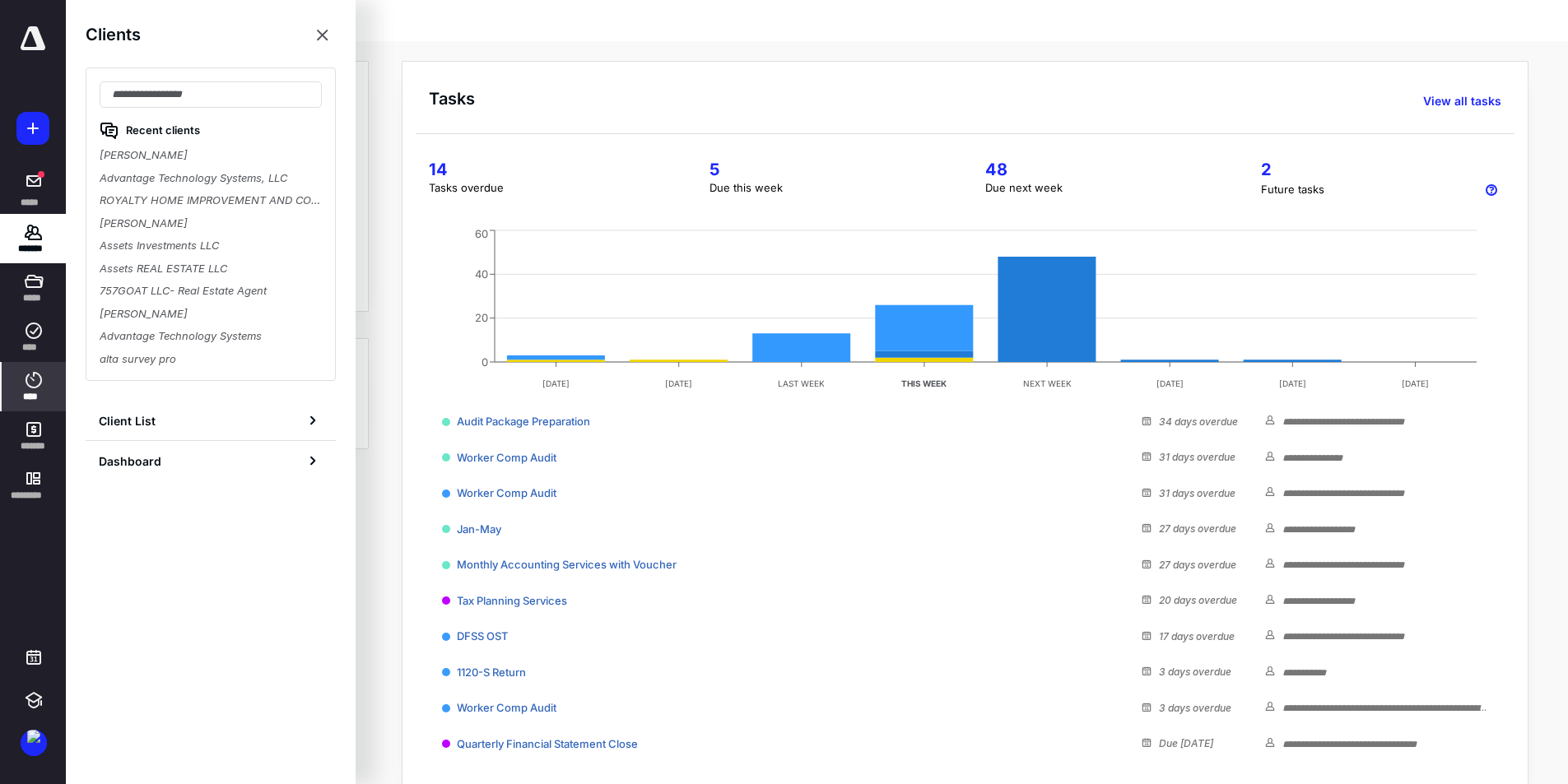 click on "****" at bounding box center [34, 387] 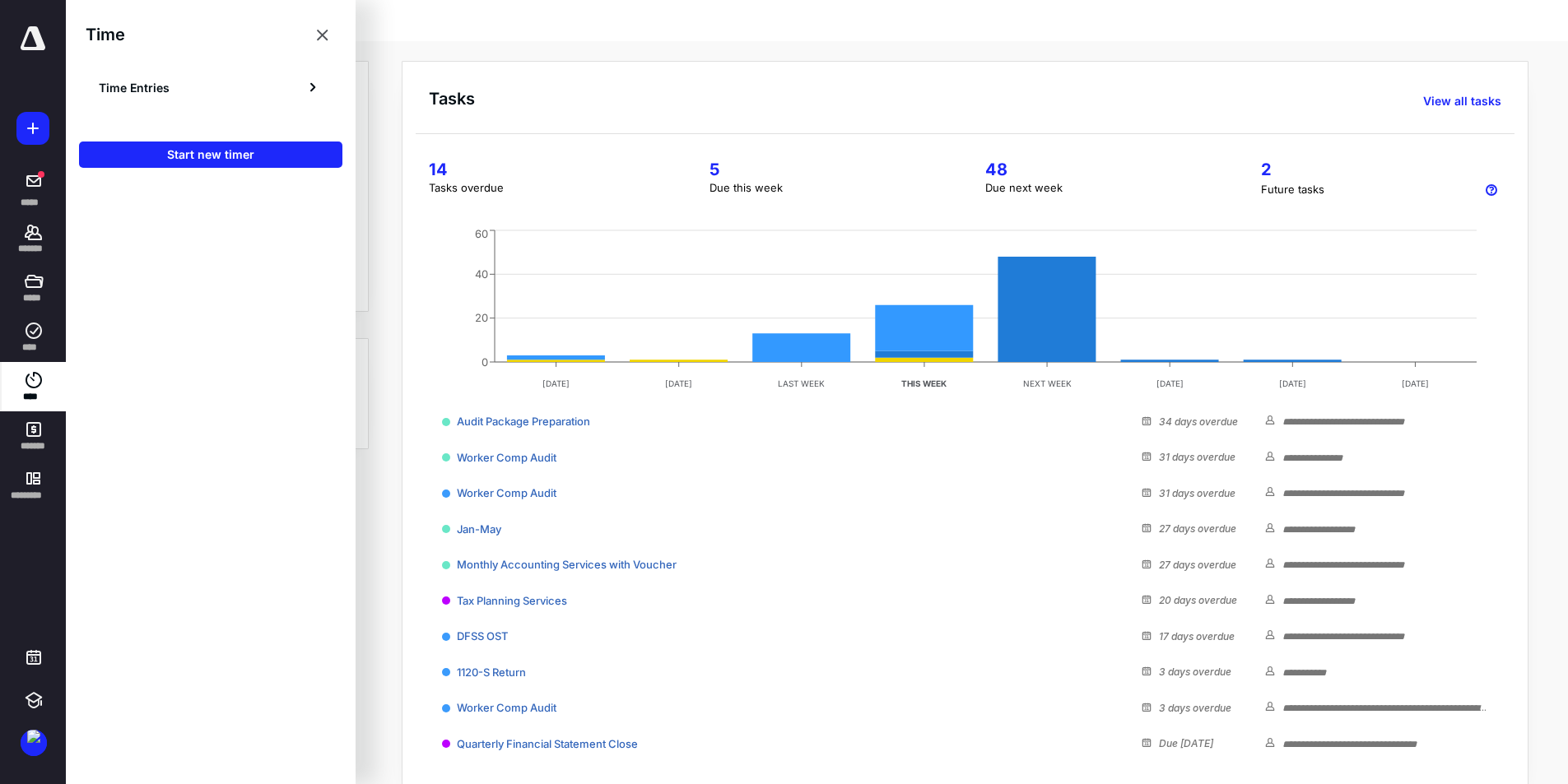 click on "****" at bounding box center [34, 387] 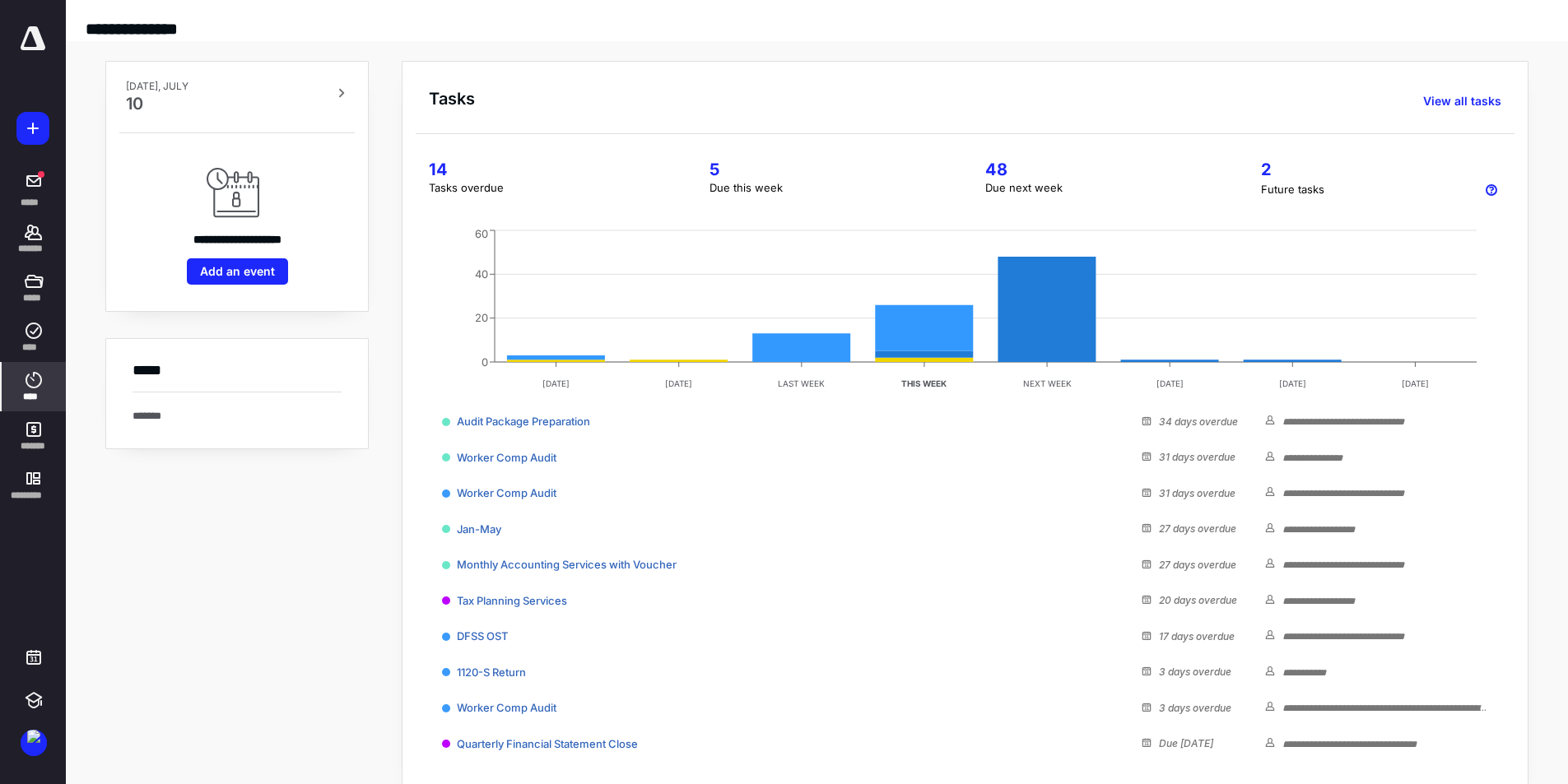 click on "****" at bounding box center [34, 387] 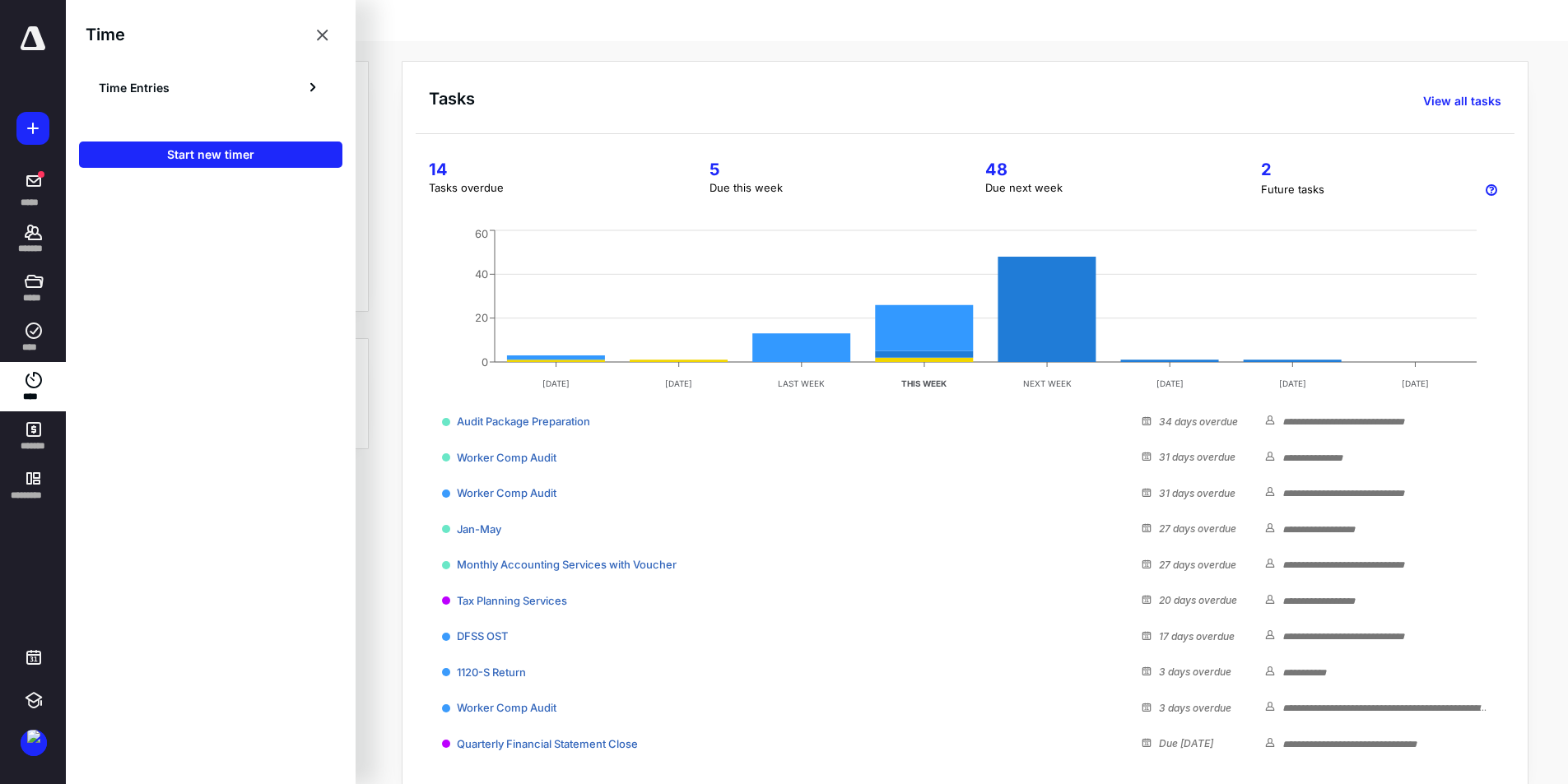 click on "Time Entries" at bounding box center (211, 87) 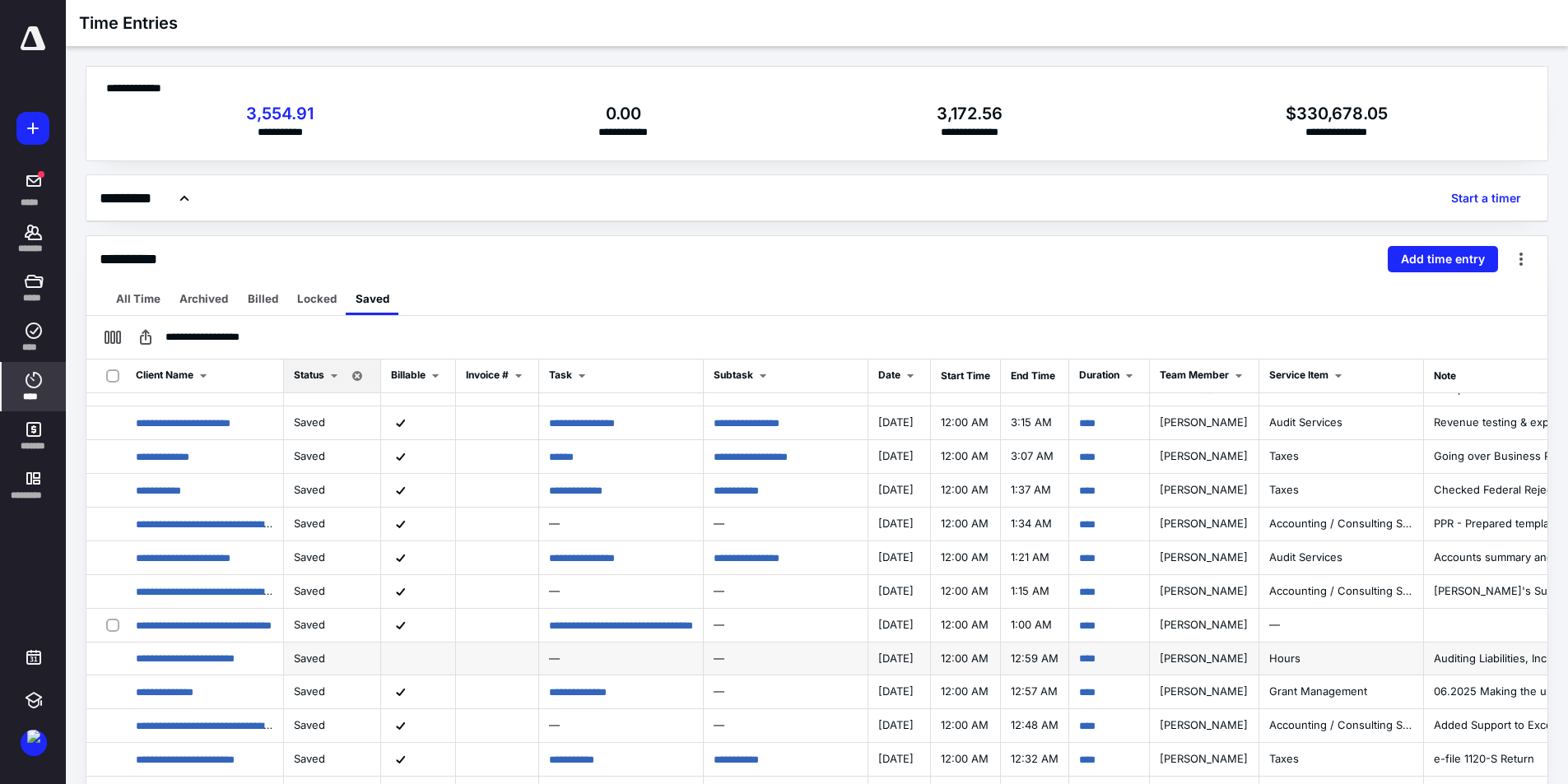 scroll, scrollTop: 82, scrollLeft: 0, axis: vertical 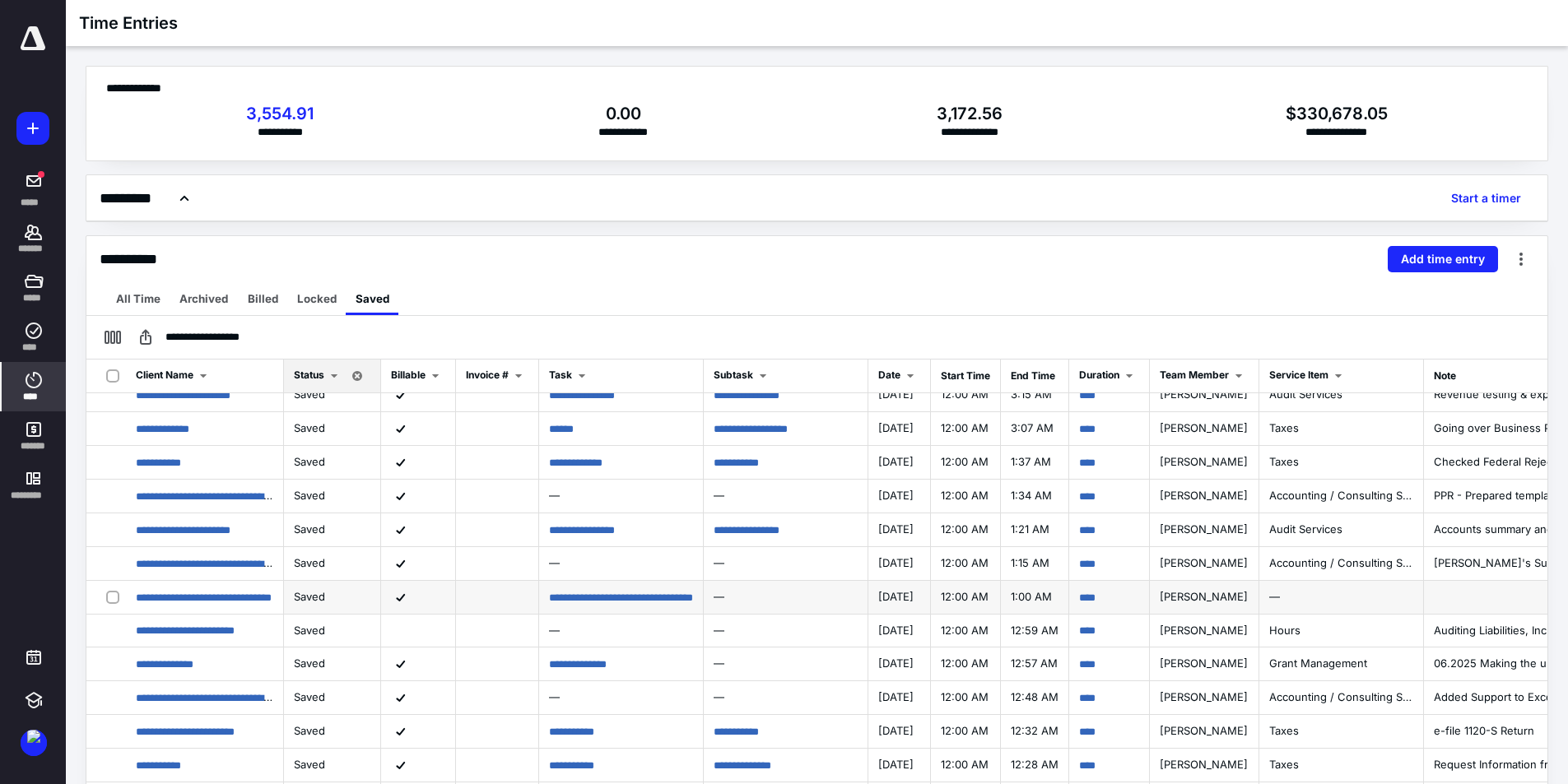 click on "—" at bounding box center (1342, 597) 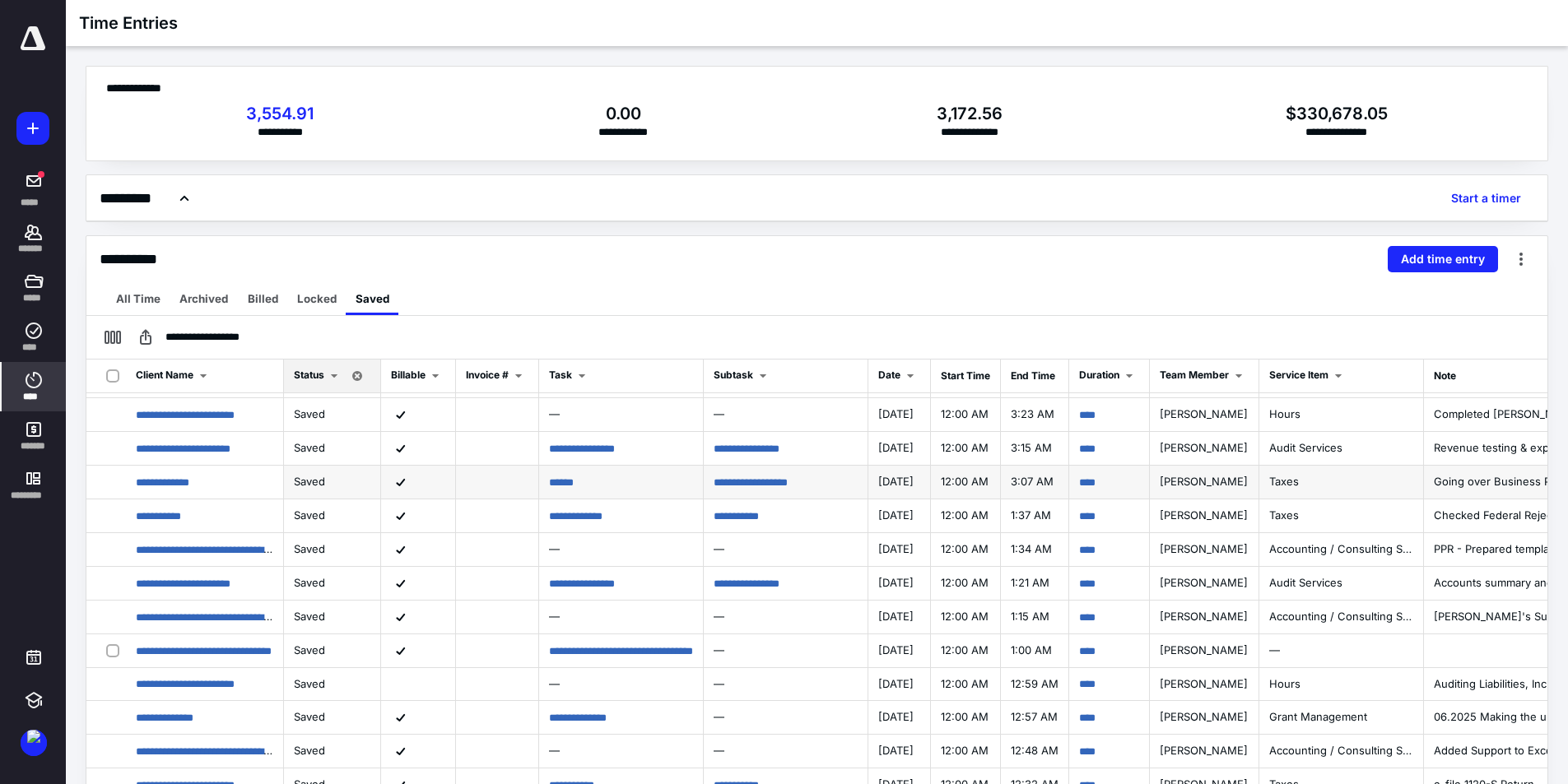 scroll, scrollTop: 0, scrollLeft: 0, axis: both 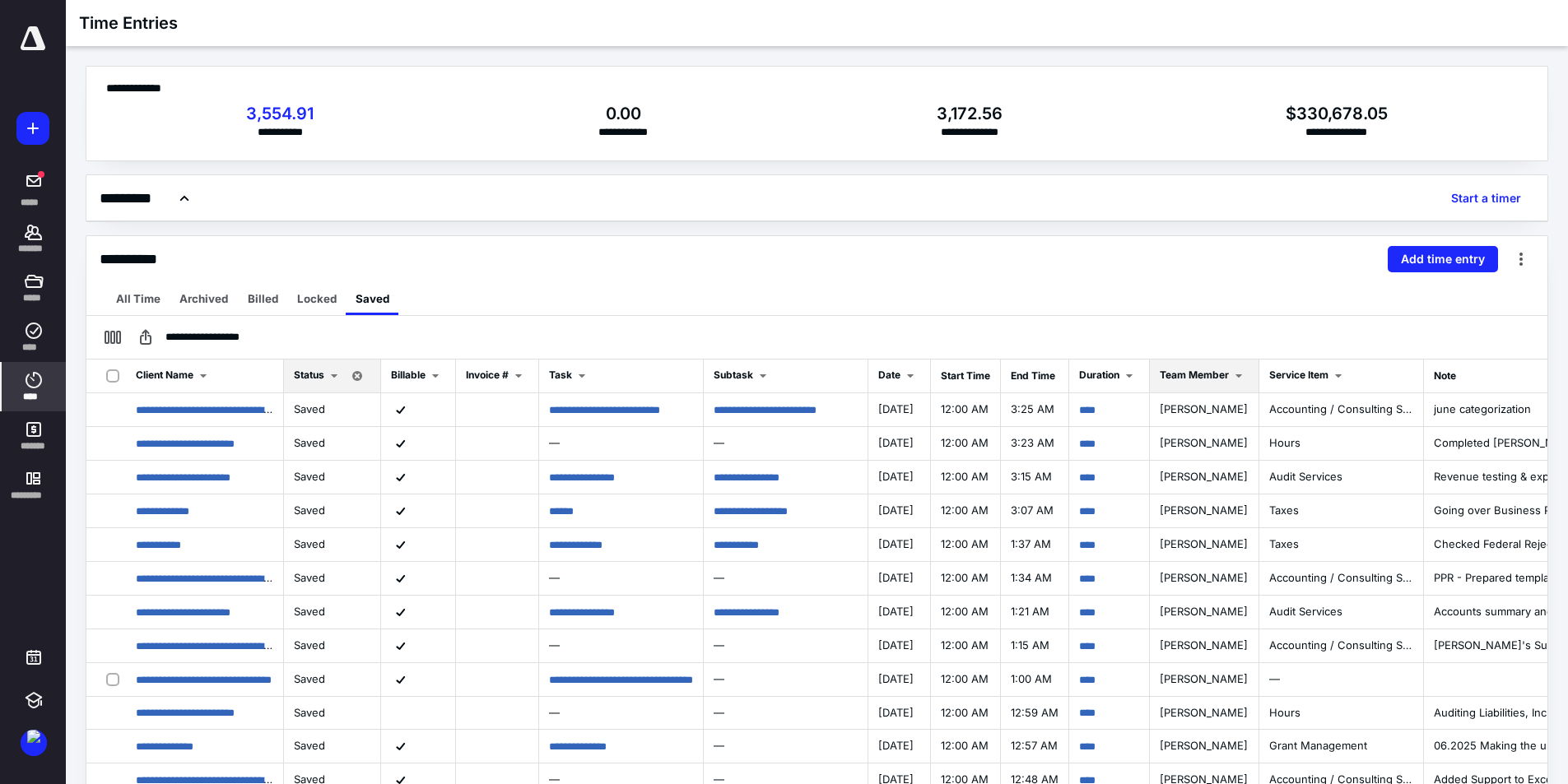 click at bounding box center [1239, 376] 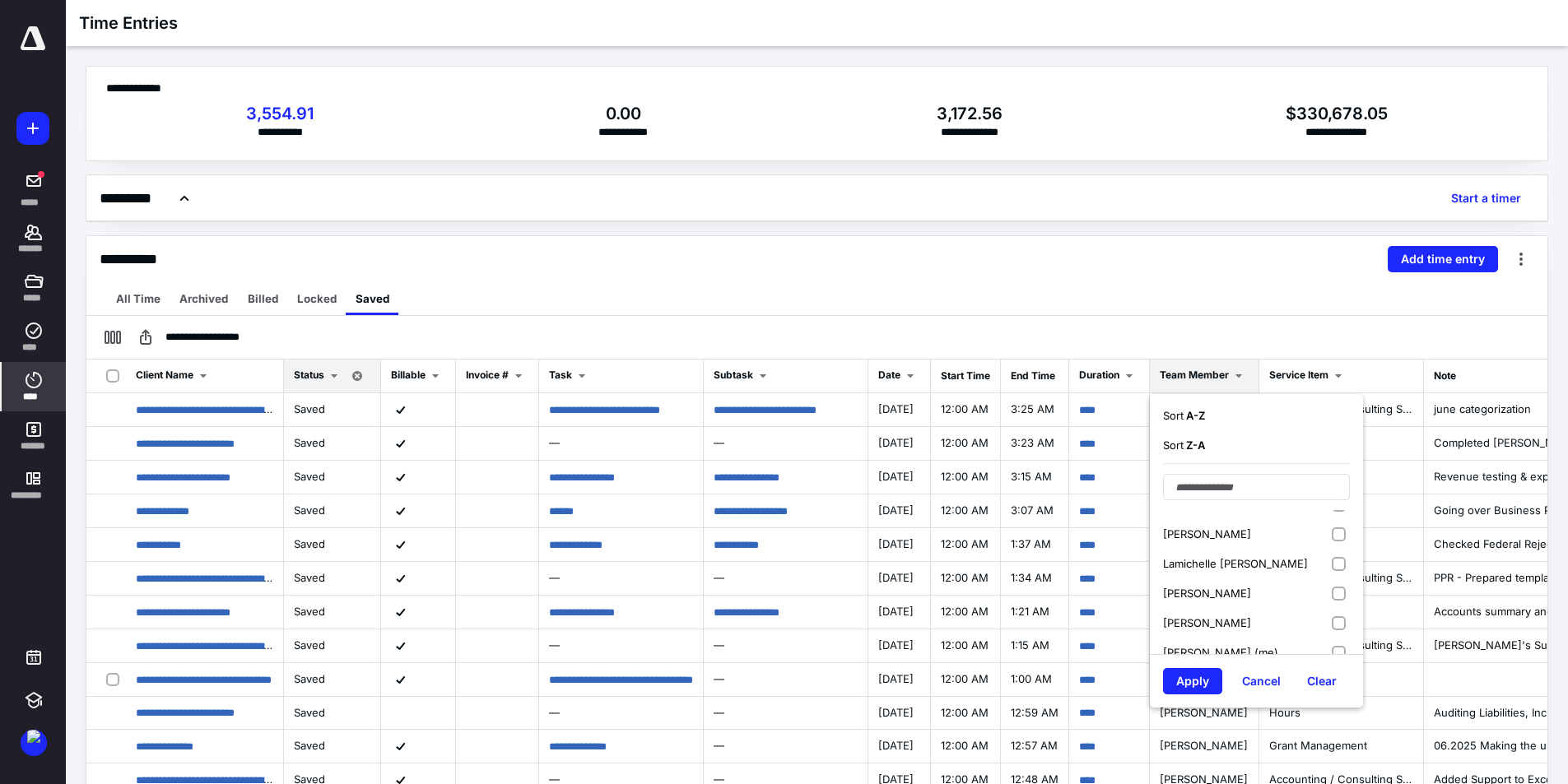 scroll, scrollTop: 211, scrollLeft: 0, axis: vertical 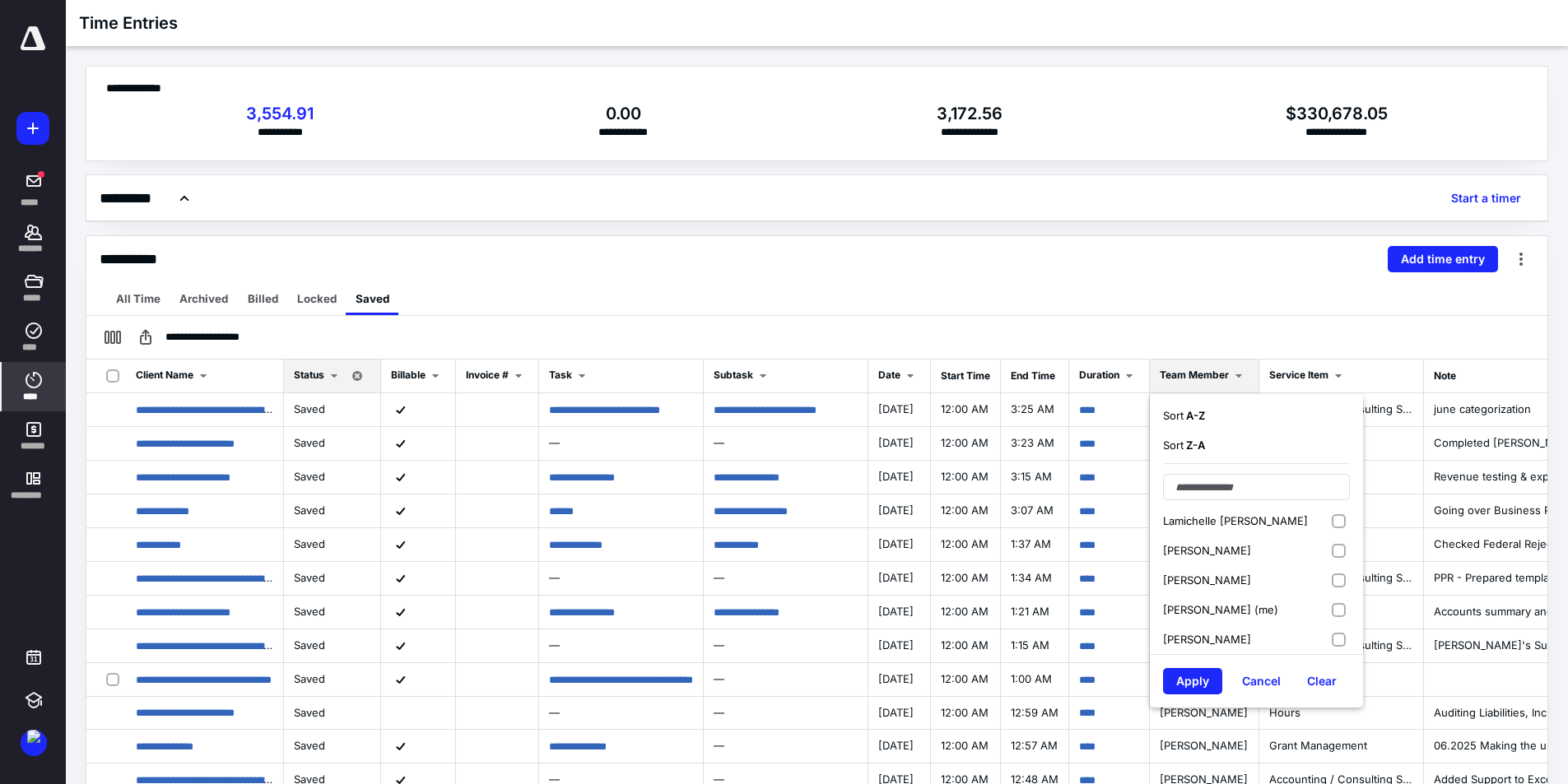 click on "Nancy Martinez (me)" at bounding box center (1256, 610) 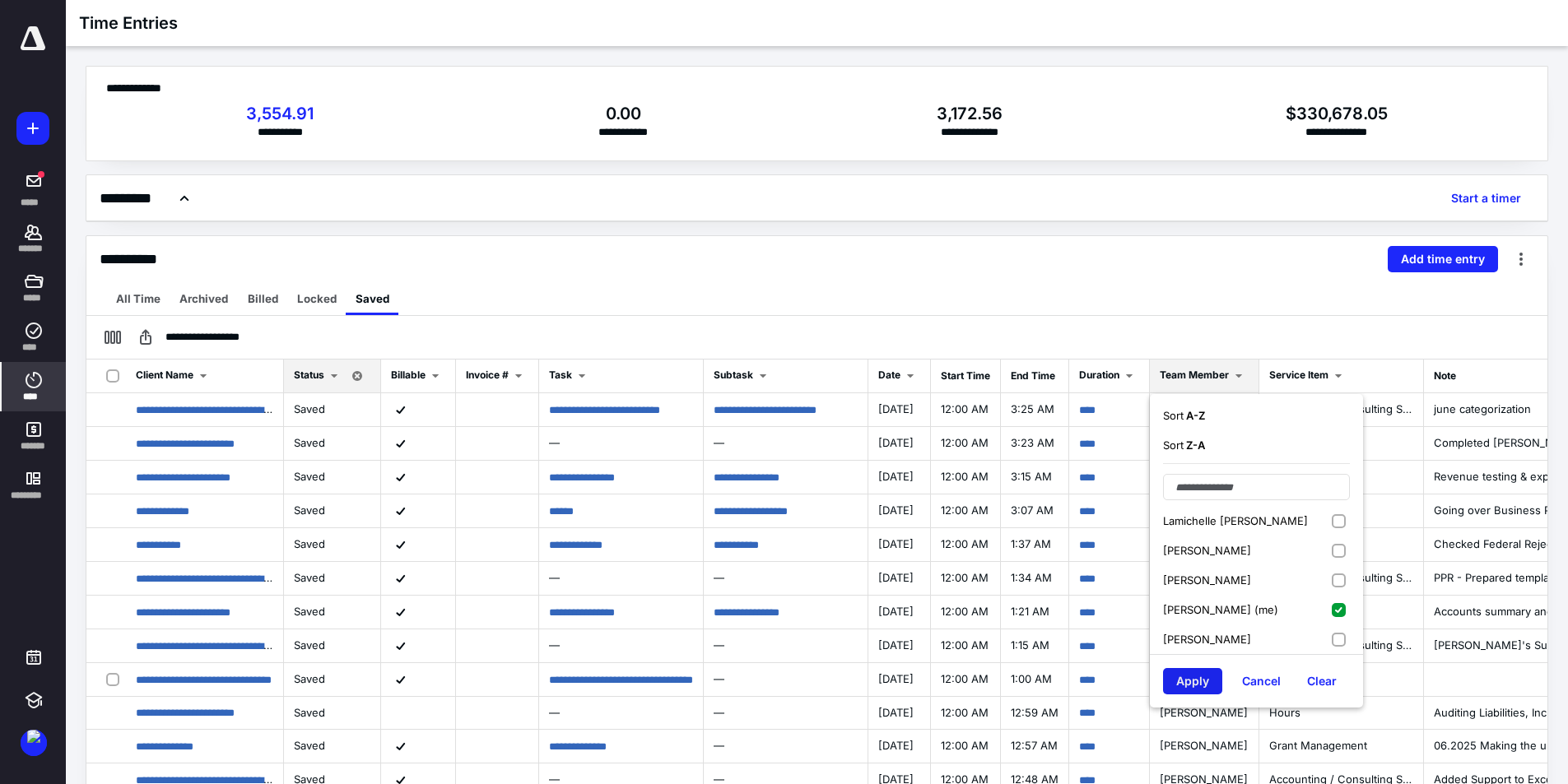 drag, startPoint x: 1251, startPoint y: 666, endPoint x: 1209, endPoint y: 690, distance: 48.37355 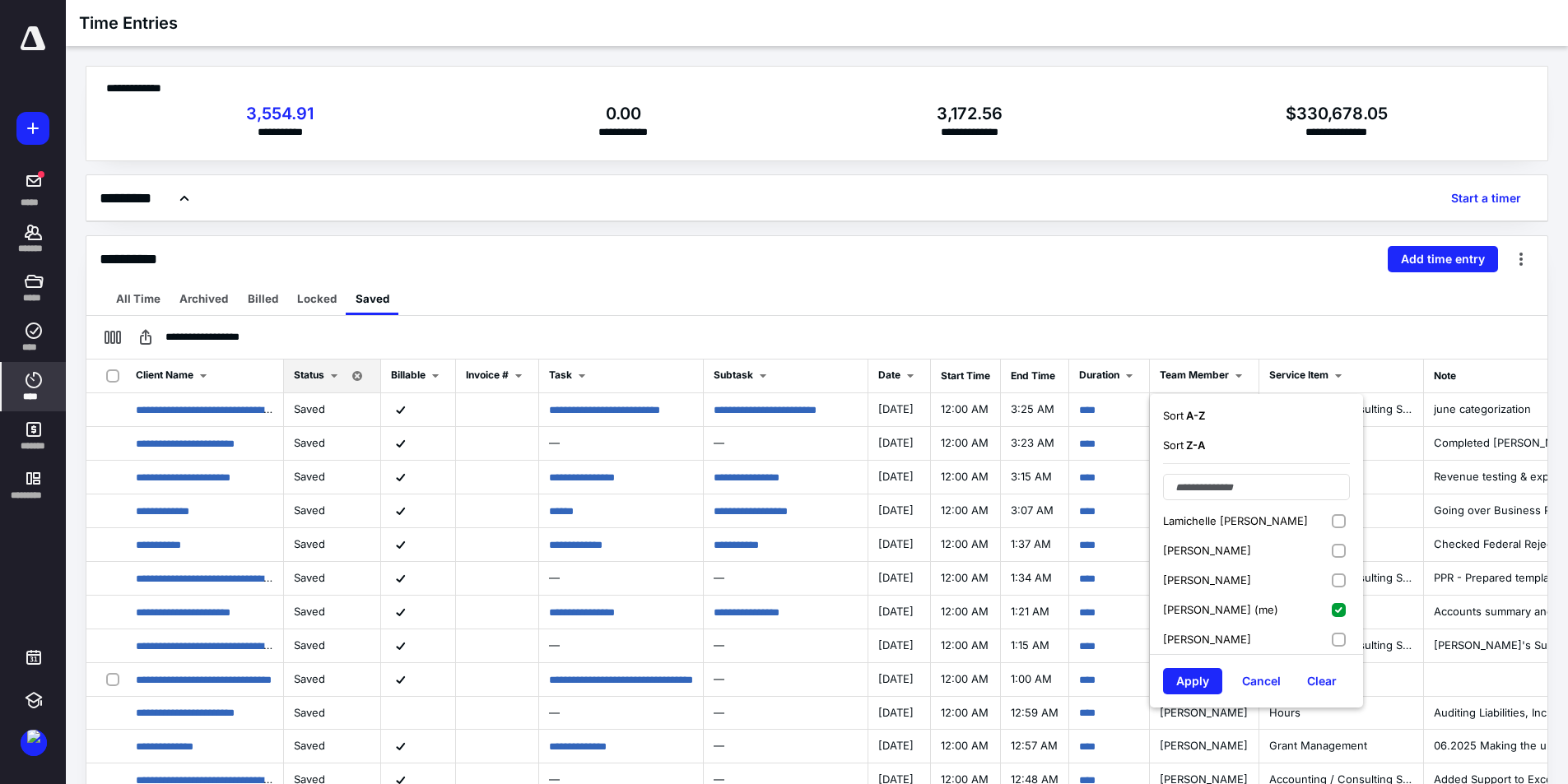 click on "Apply" at bounding box center [1193, 681] 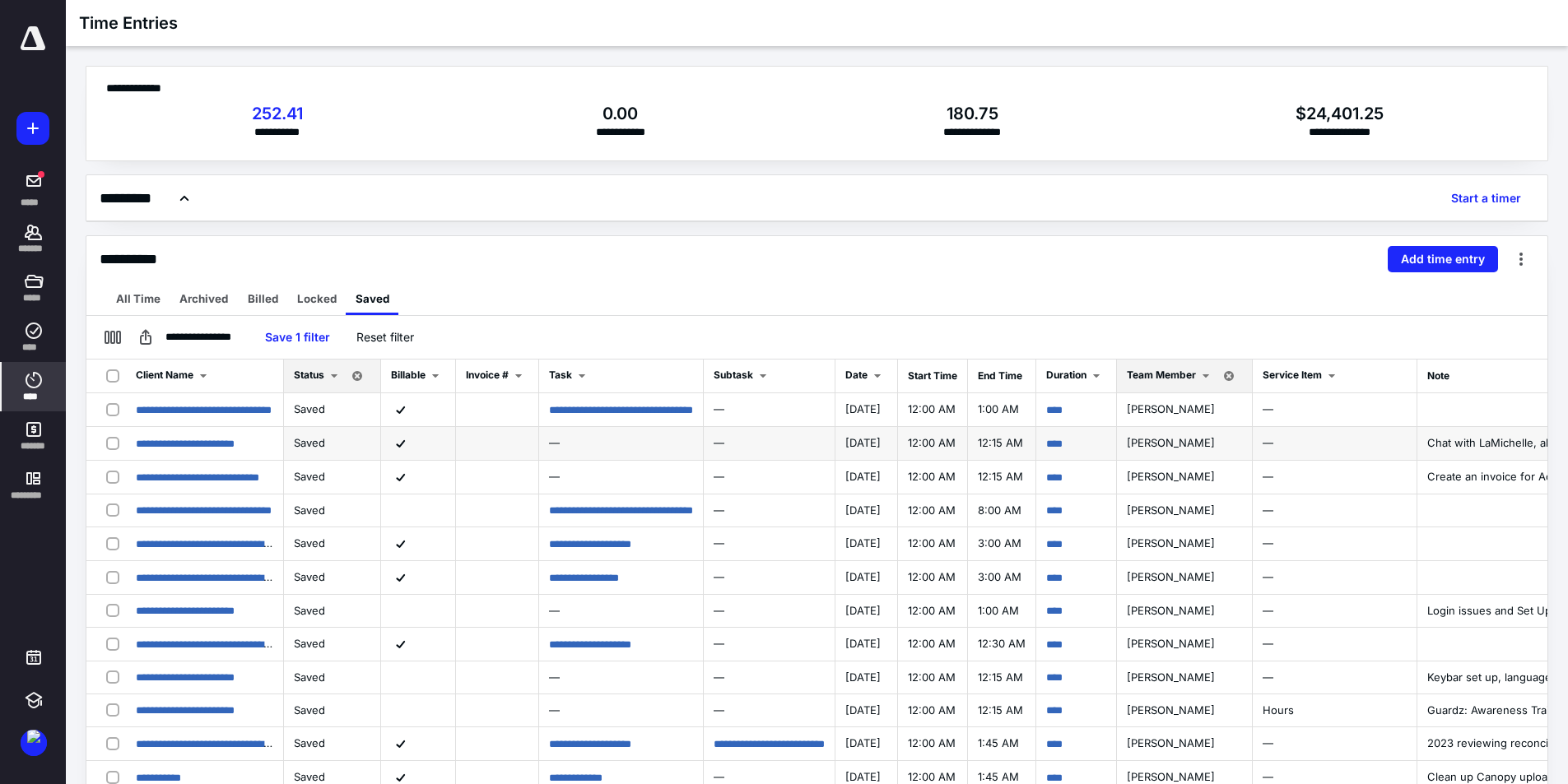 click on "Chat with LaMichelle, about Remote connection to client computer" at bounding box center (1597, 443) 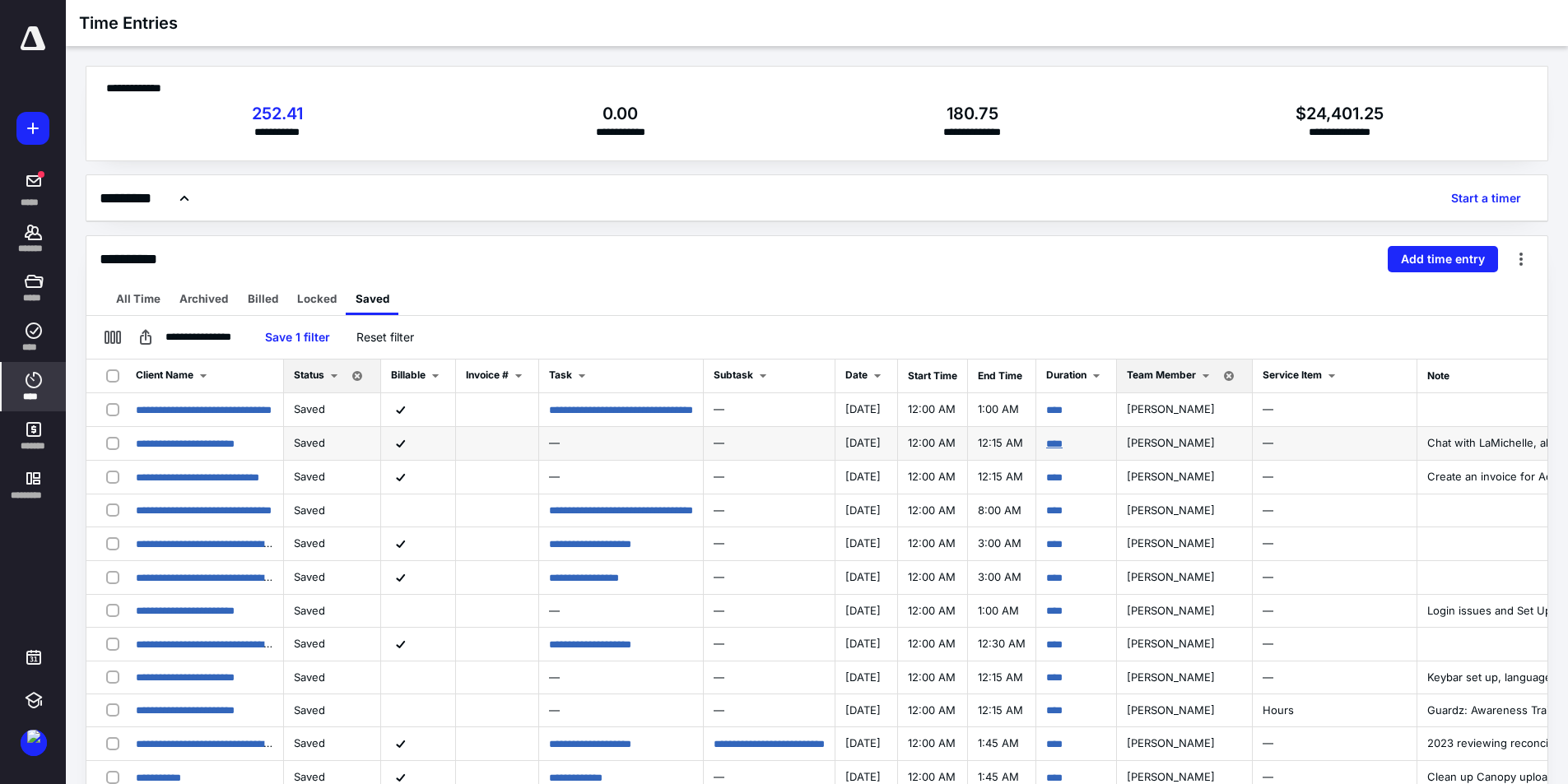 click on "****" at bounding box center [1054, 443] 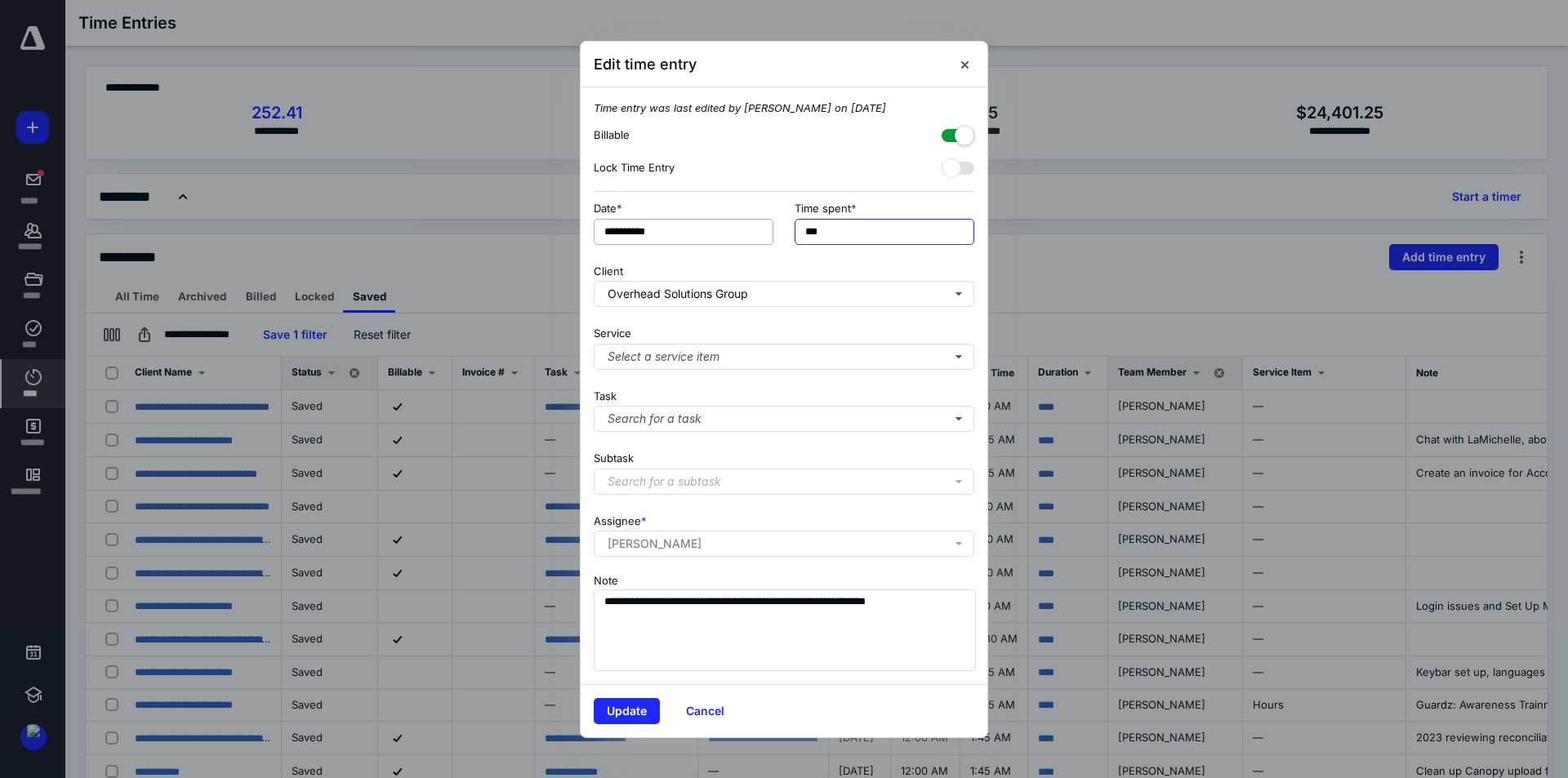 drag, startPoint x: 813, startPoint y: 233, endPoint x: 725, endPoint y: 242, distance: 88.45903 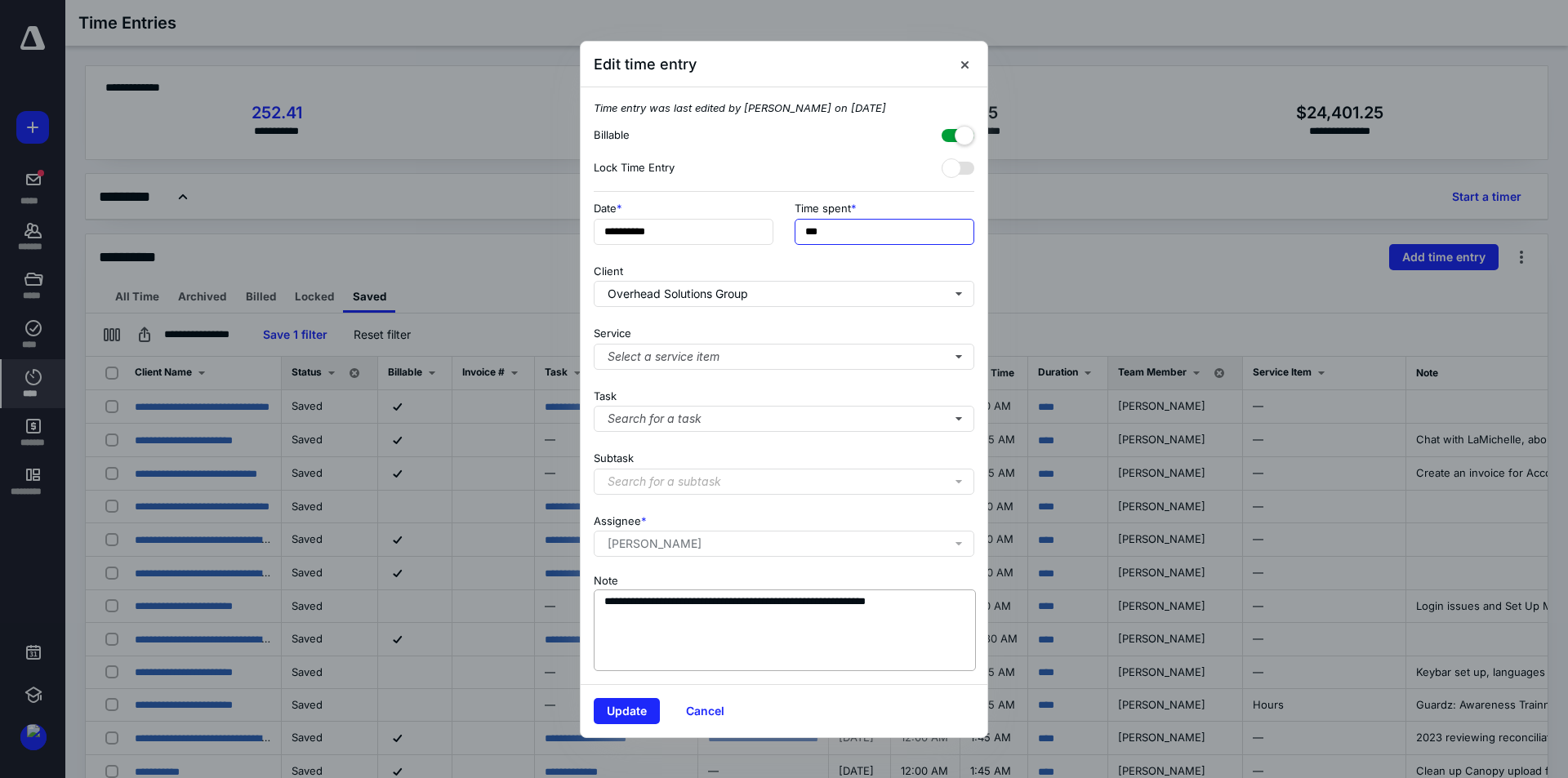 type on "***" 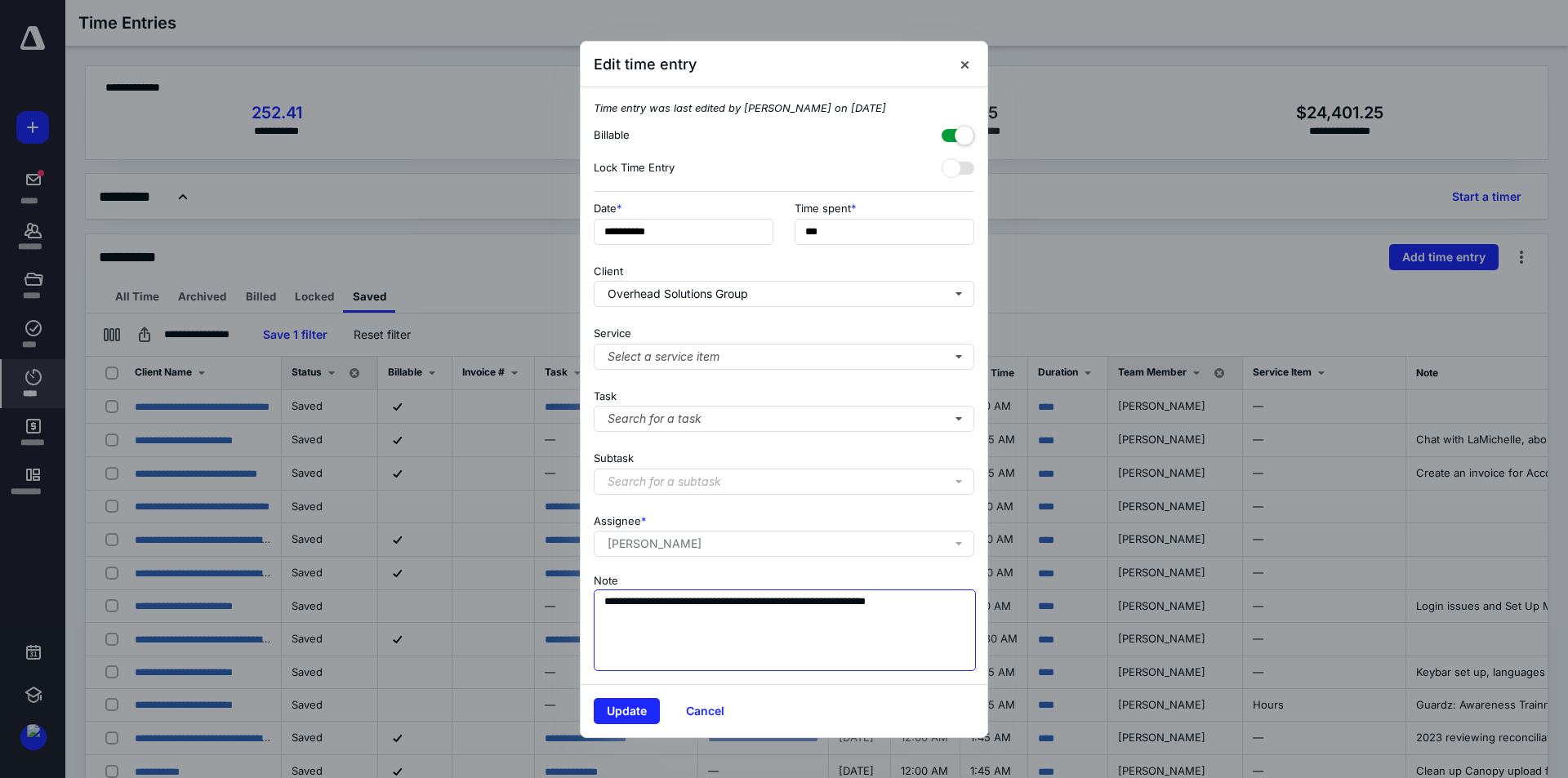 click on "**********" at bounding box center (785, 630) 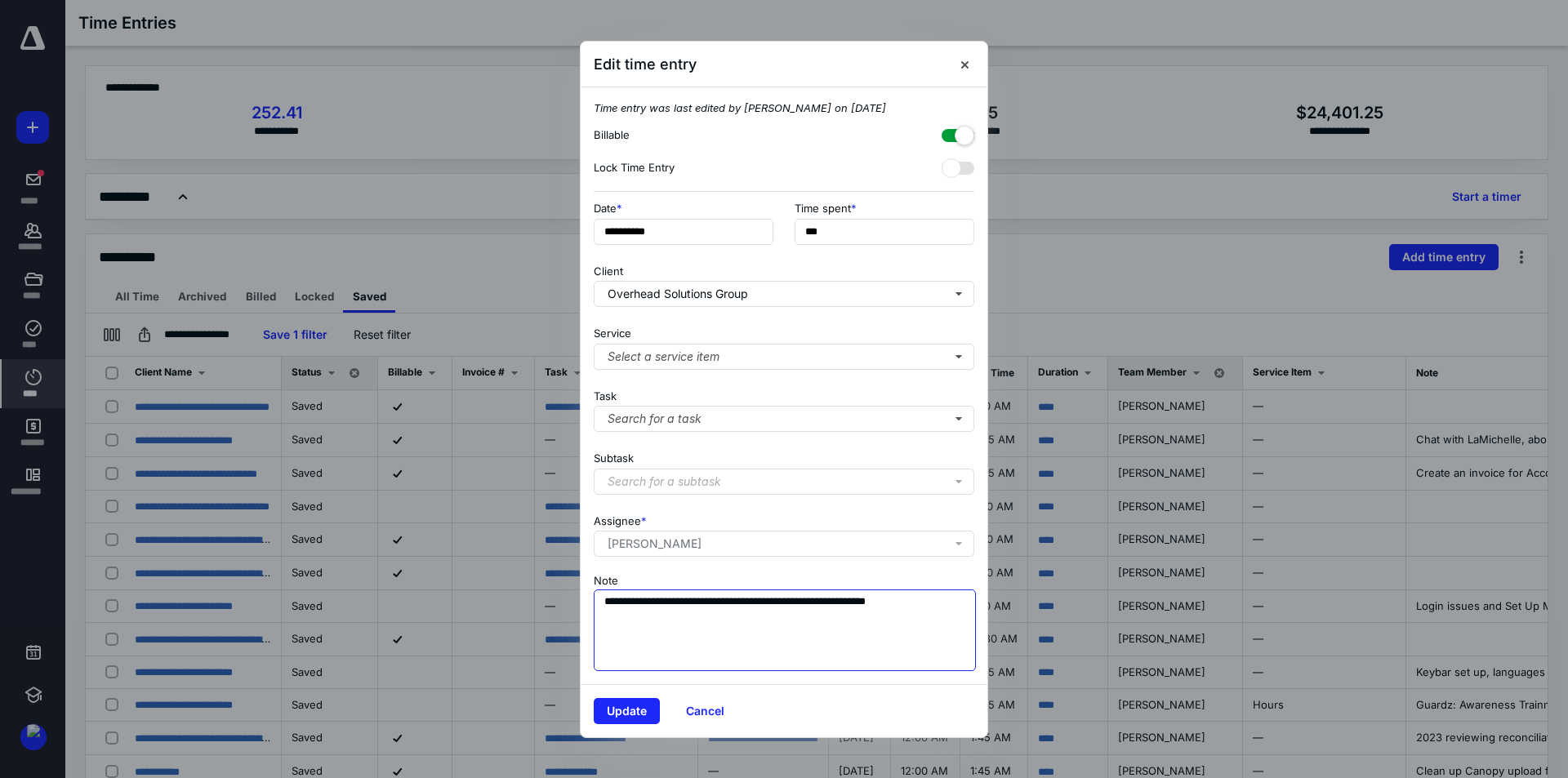 click on "**********" at bounding box center (785, 630) 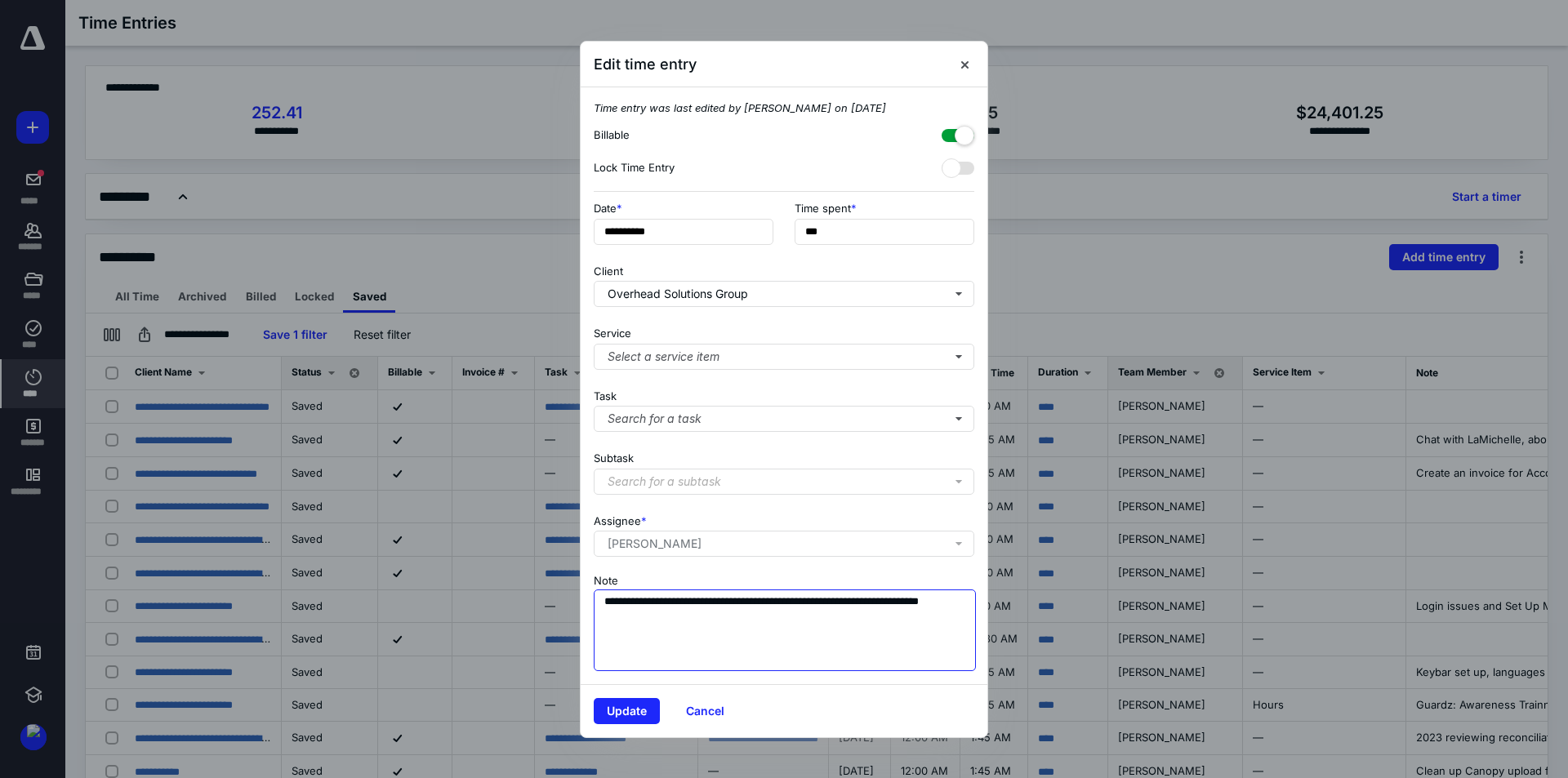 click on "**********" at bounding box center (785, 630) 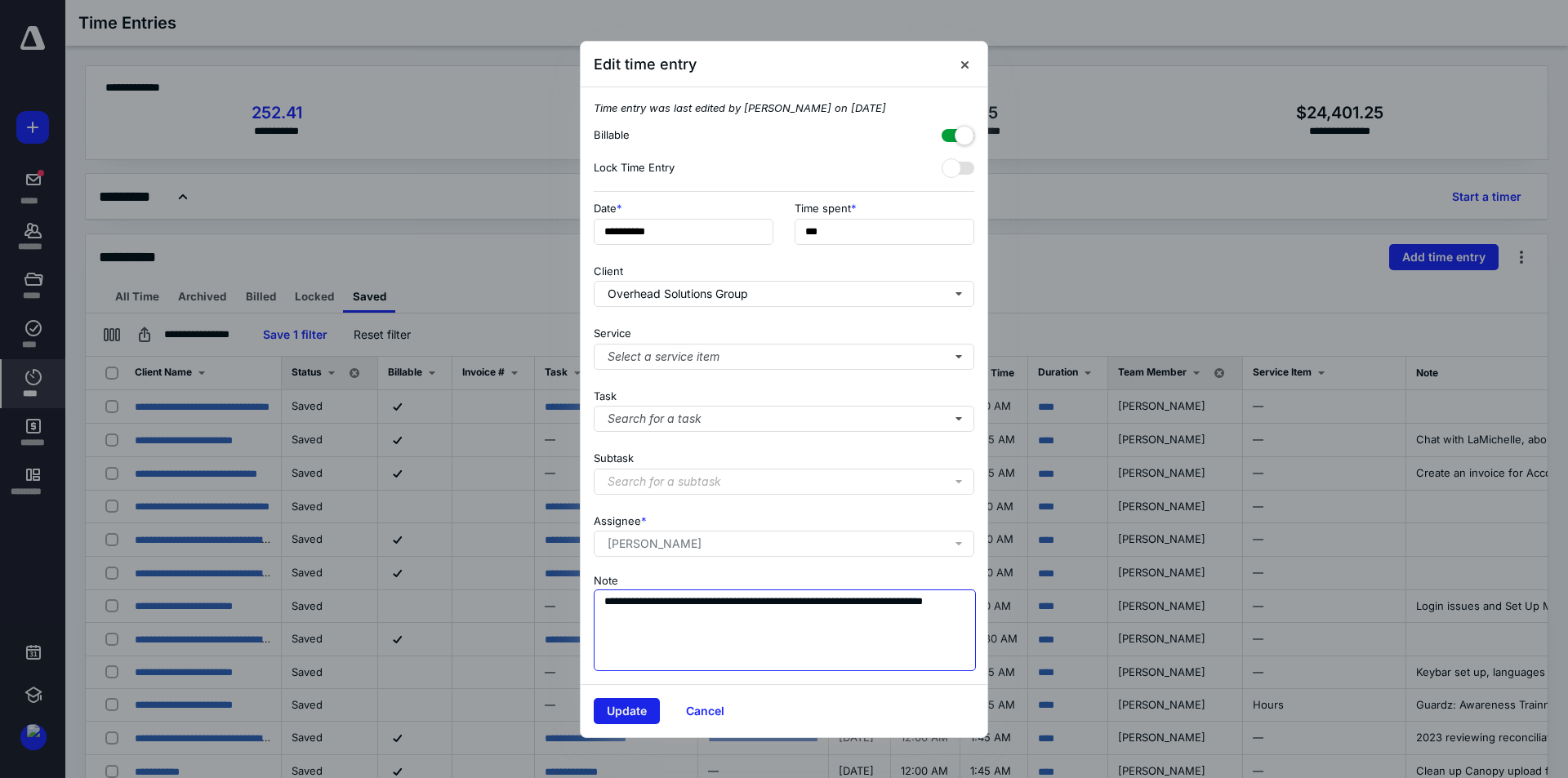 type on "**********" 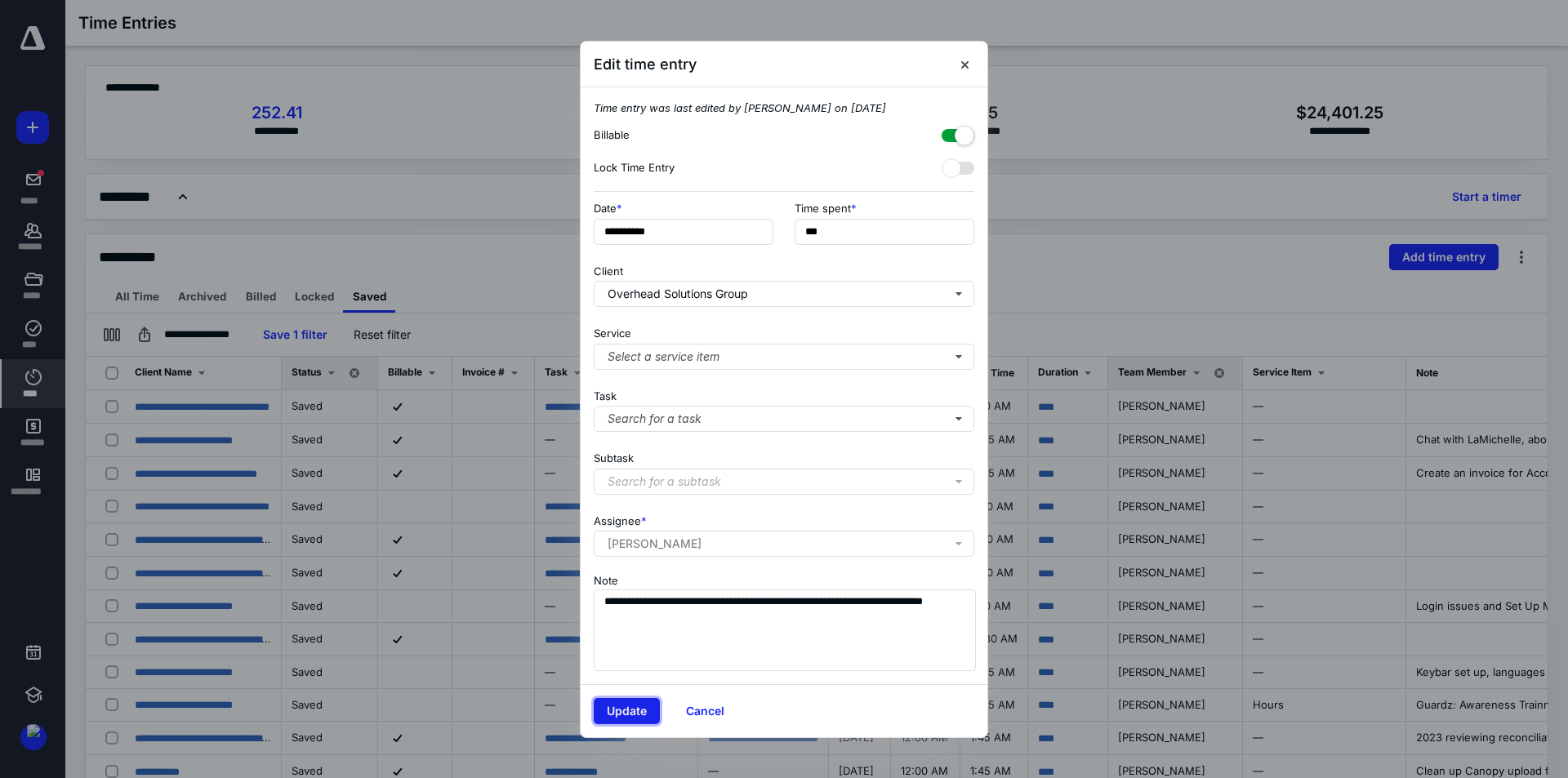 click on "Update" at bounding box center (626, 711) 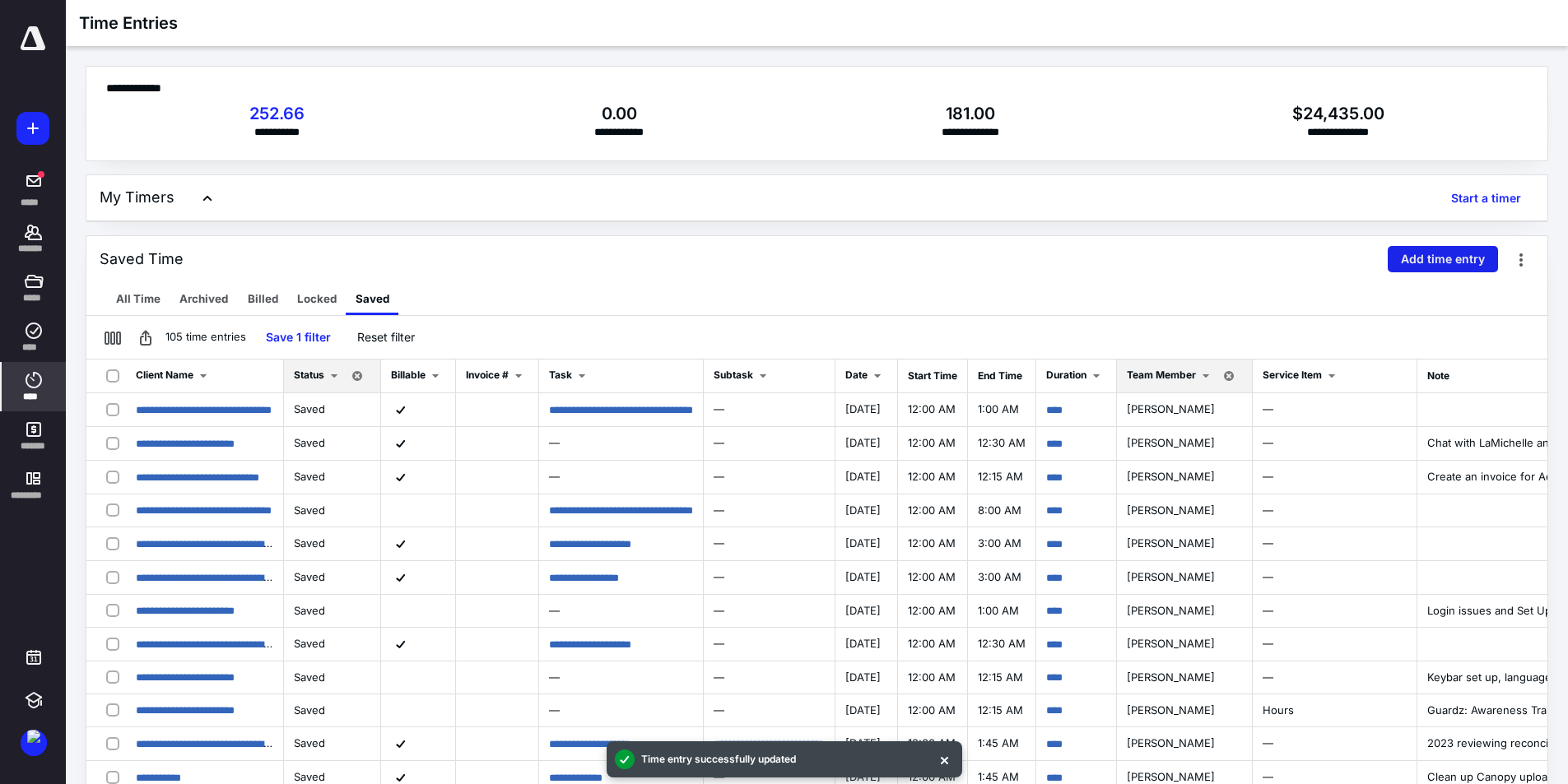 click on "Add time entry" at bounding box center (1443, 259) 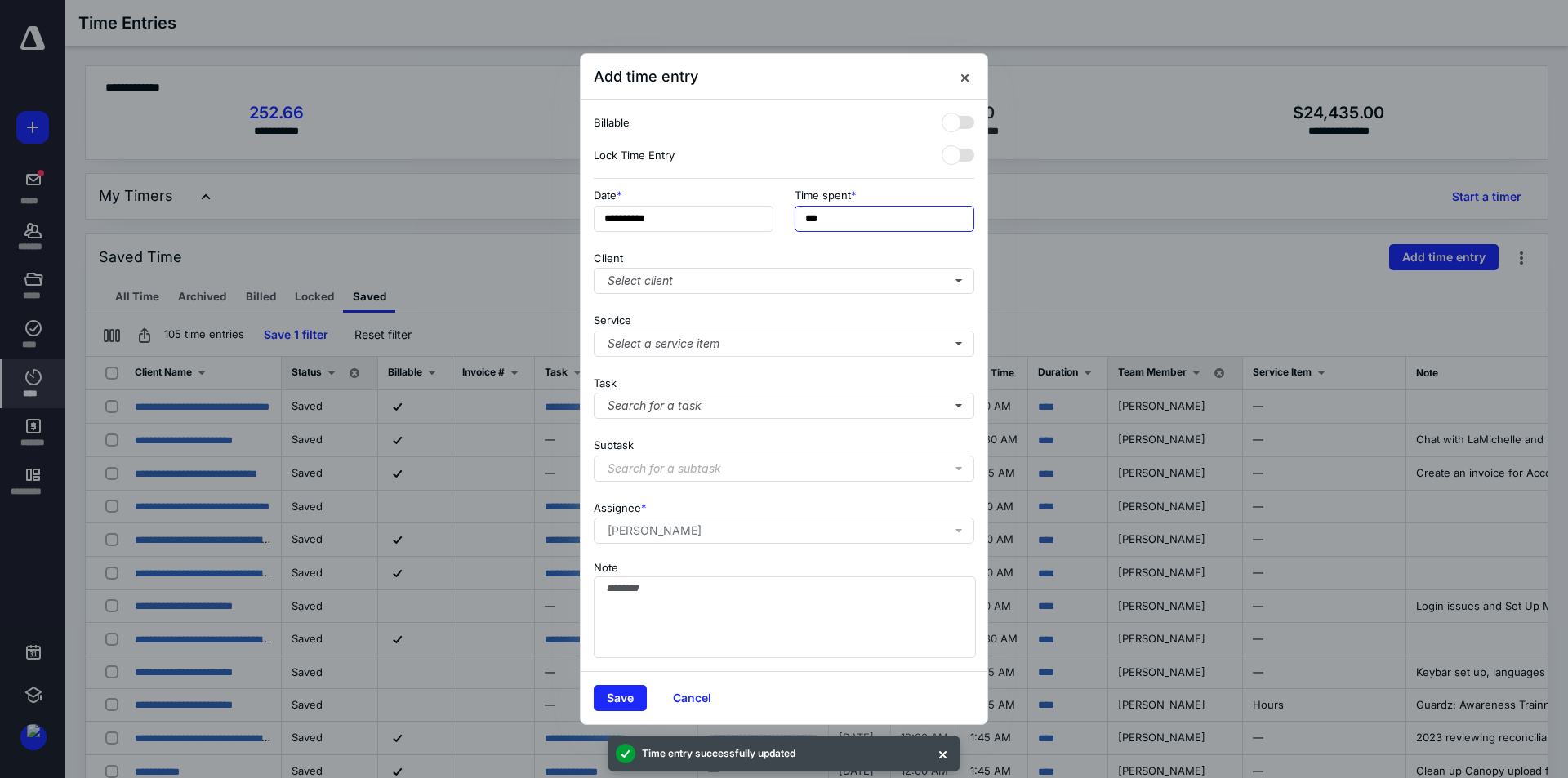 click on "***" at bounding box center [884, 219] 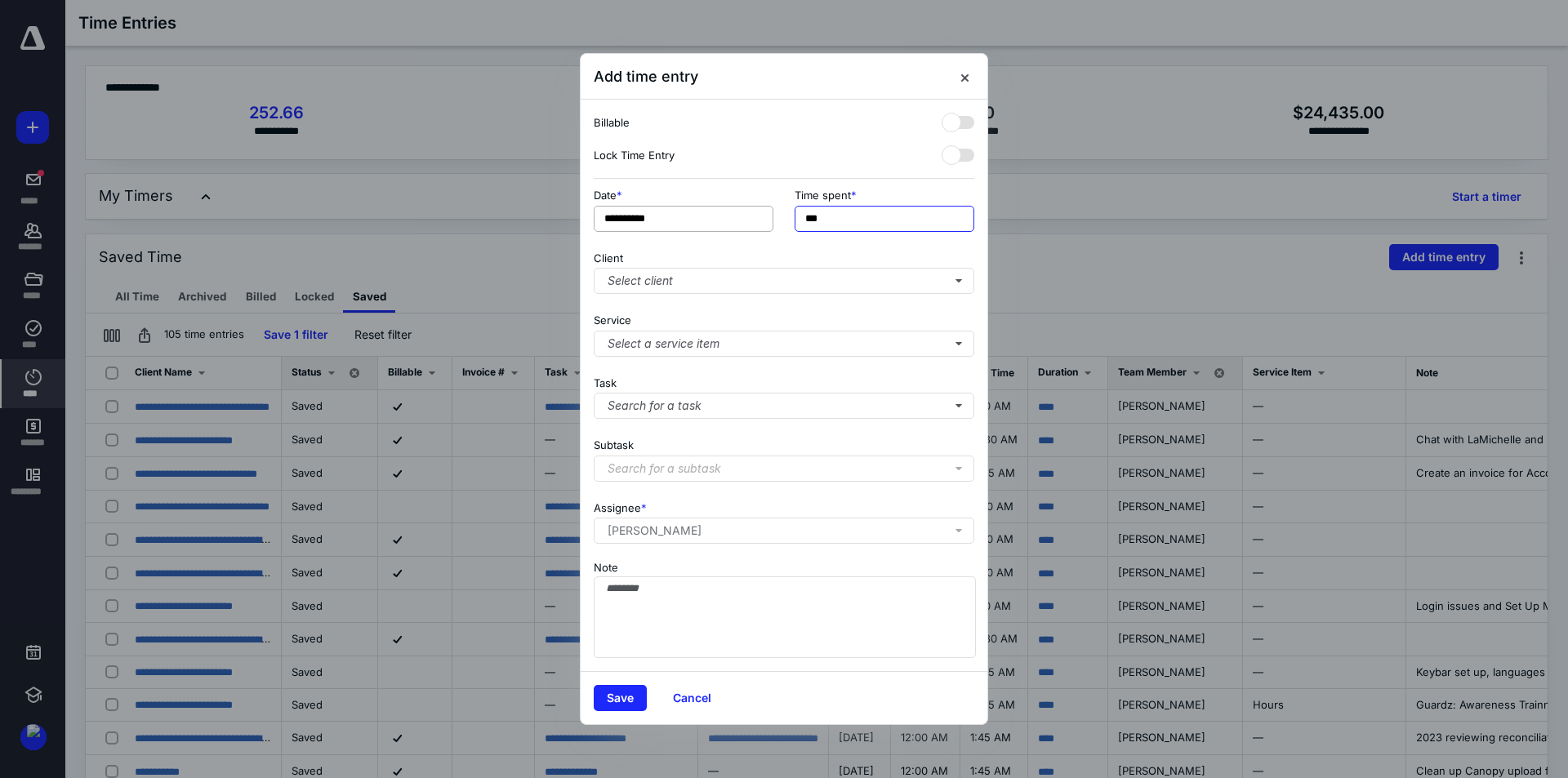 type on "***" 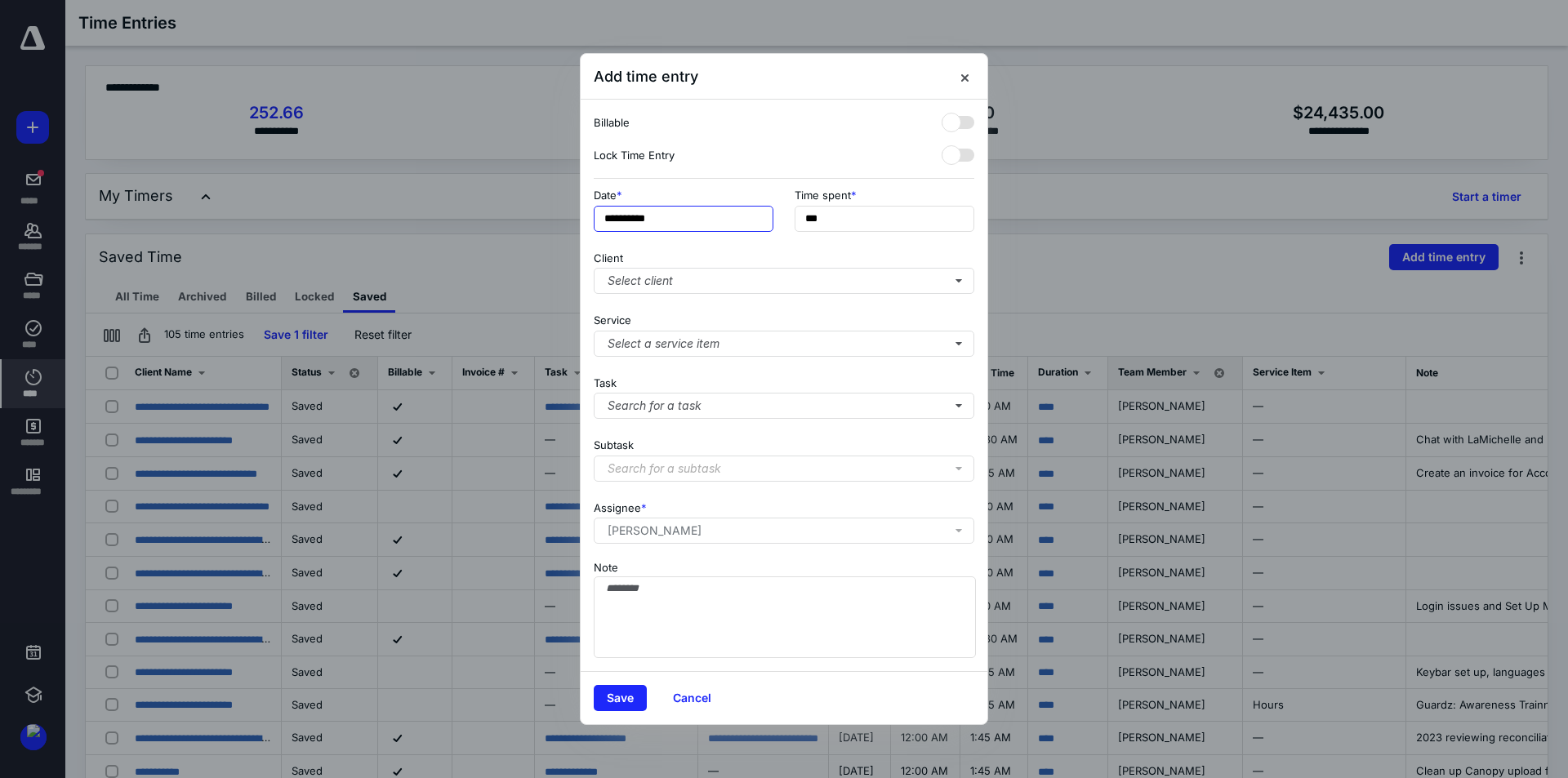 click on "**********" at bounding box center (684, 219) 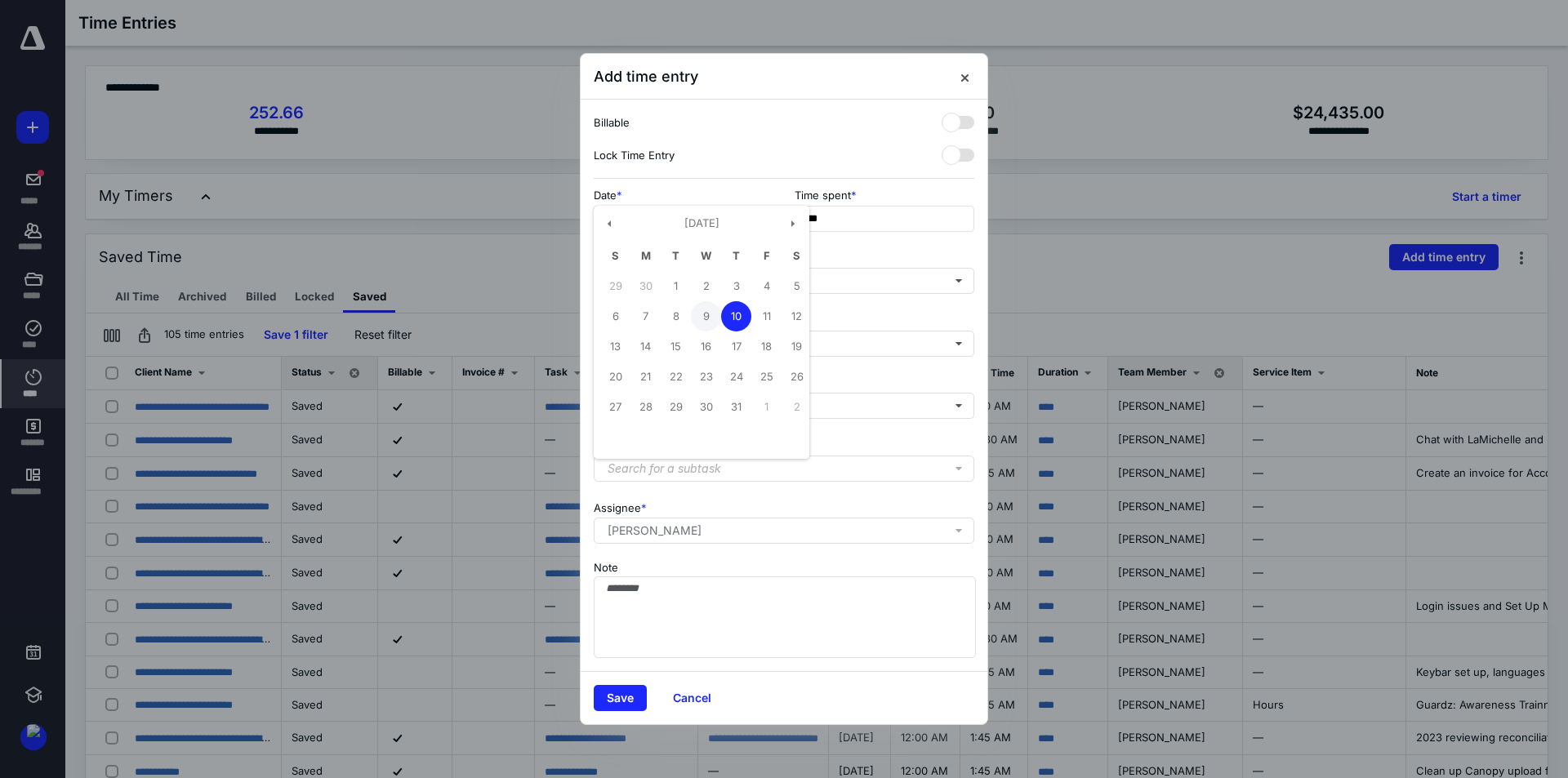 click on "9" at bounding box center (706, 316) 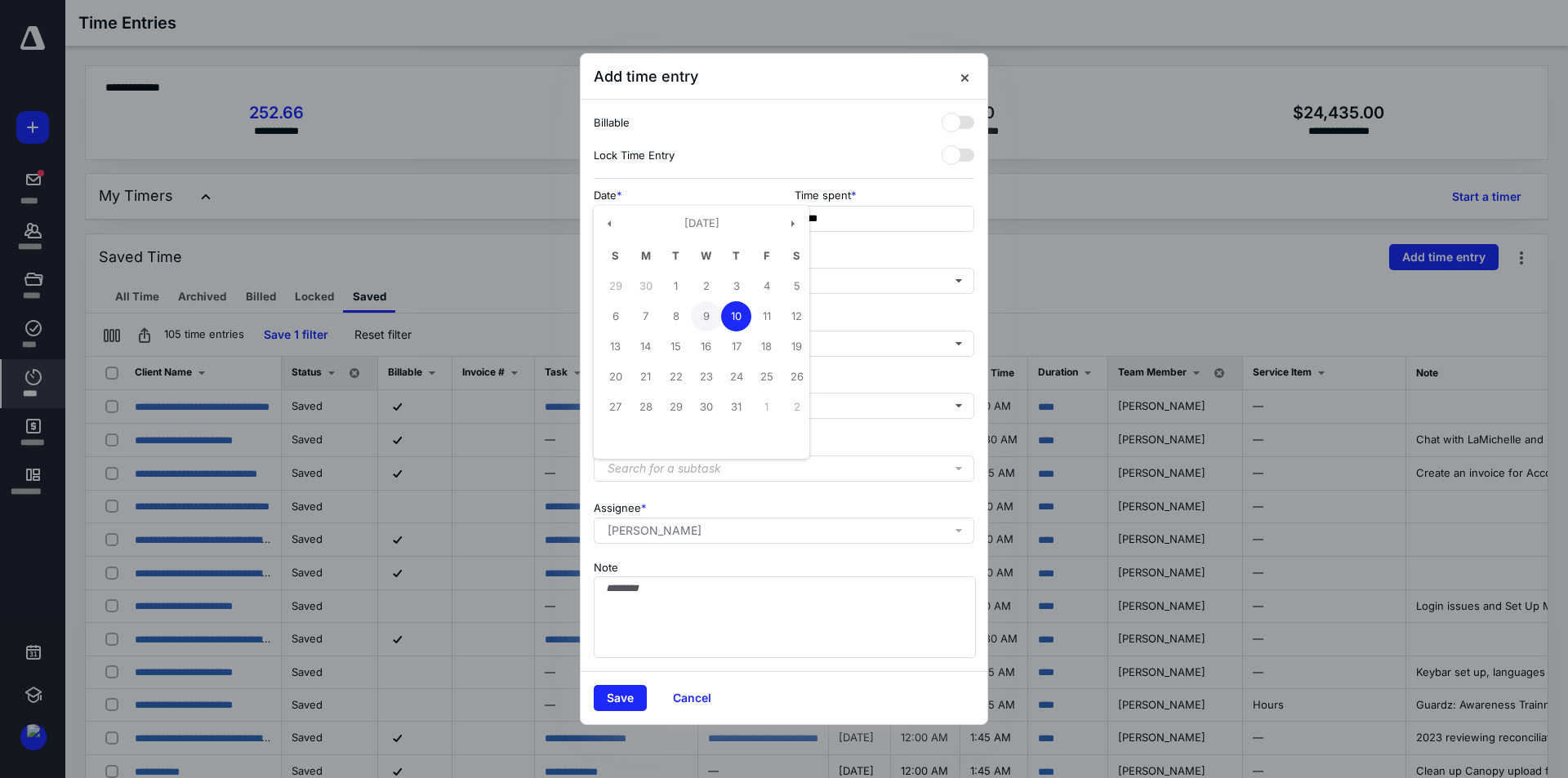 type on "**********" 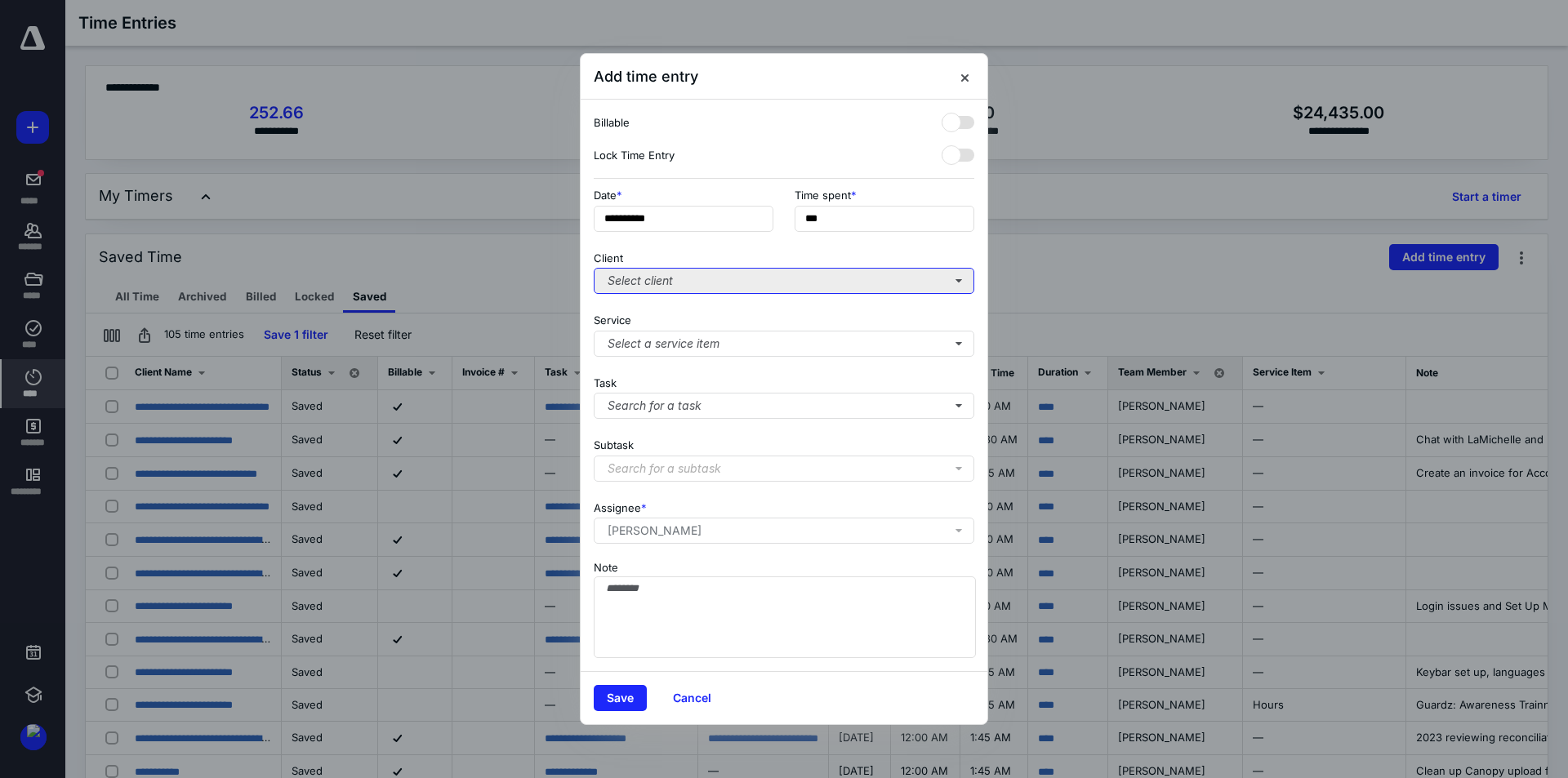 click on "Select client" at bounding box center (784, 281) 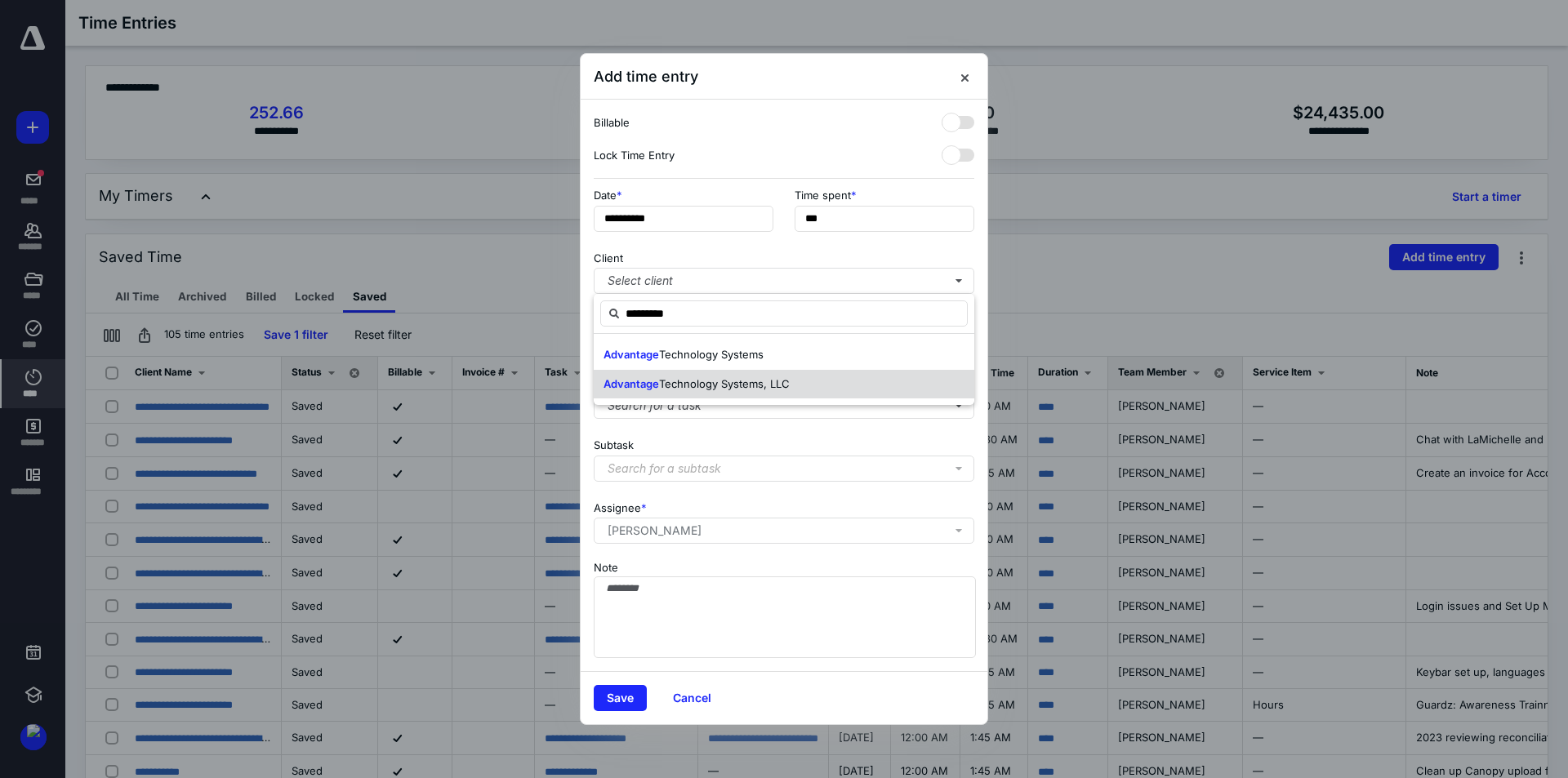 click on "Technology Systems, LLC" at bounding box center (724, 384) 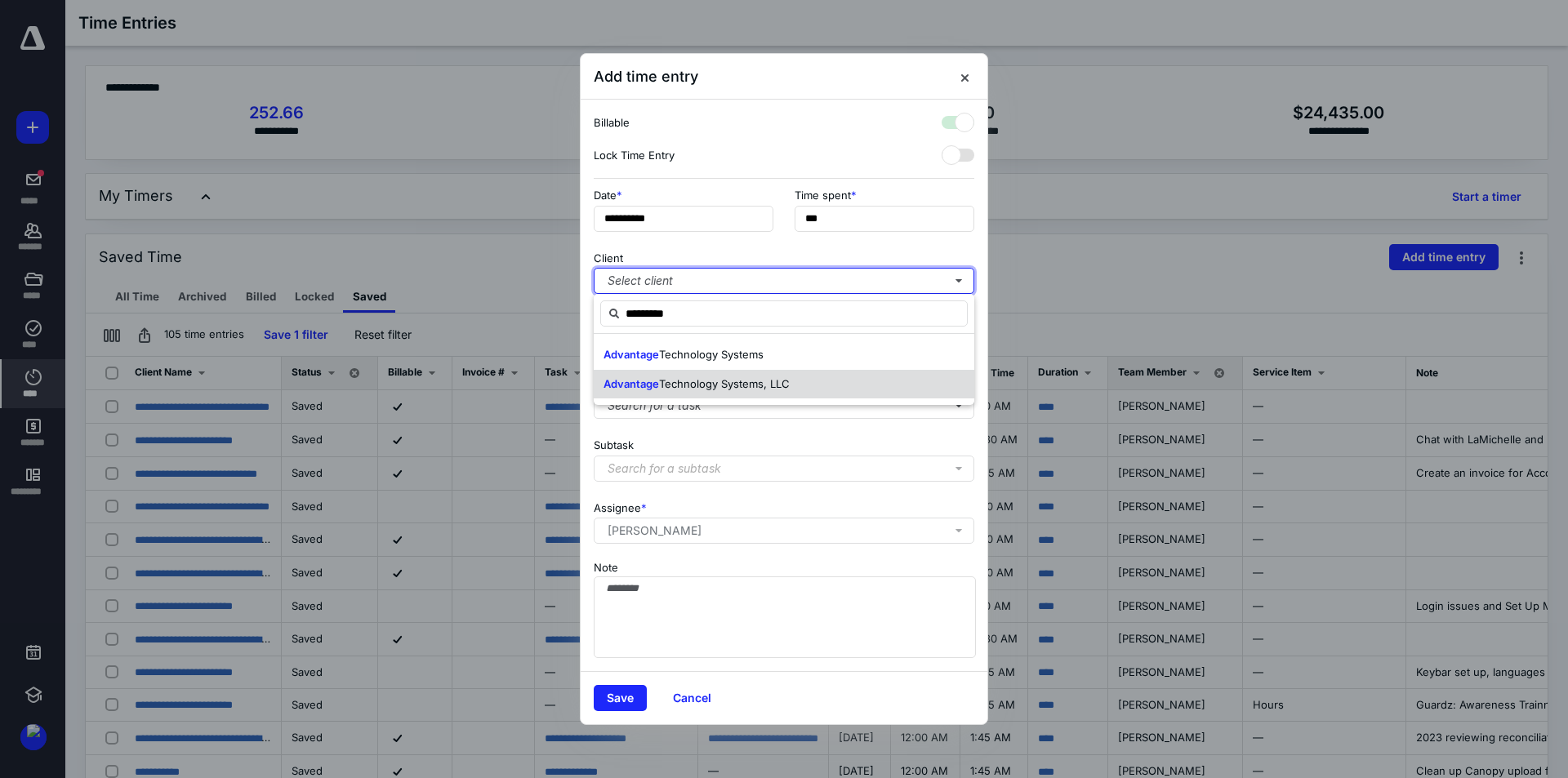 checkbox on "true" 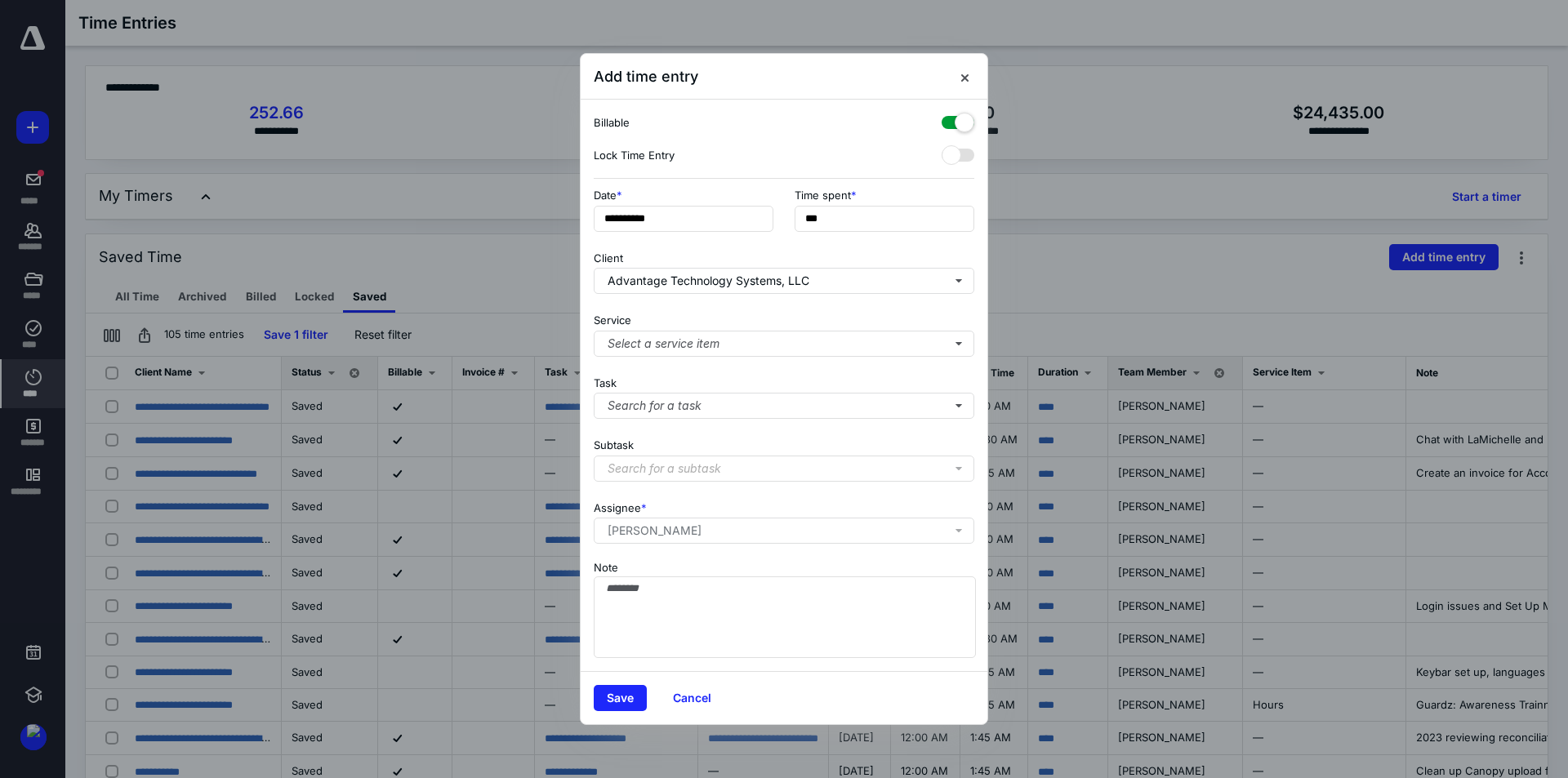 click on "Search for a subtask" at bounding box center (787, 469) 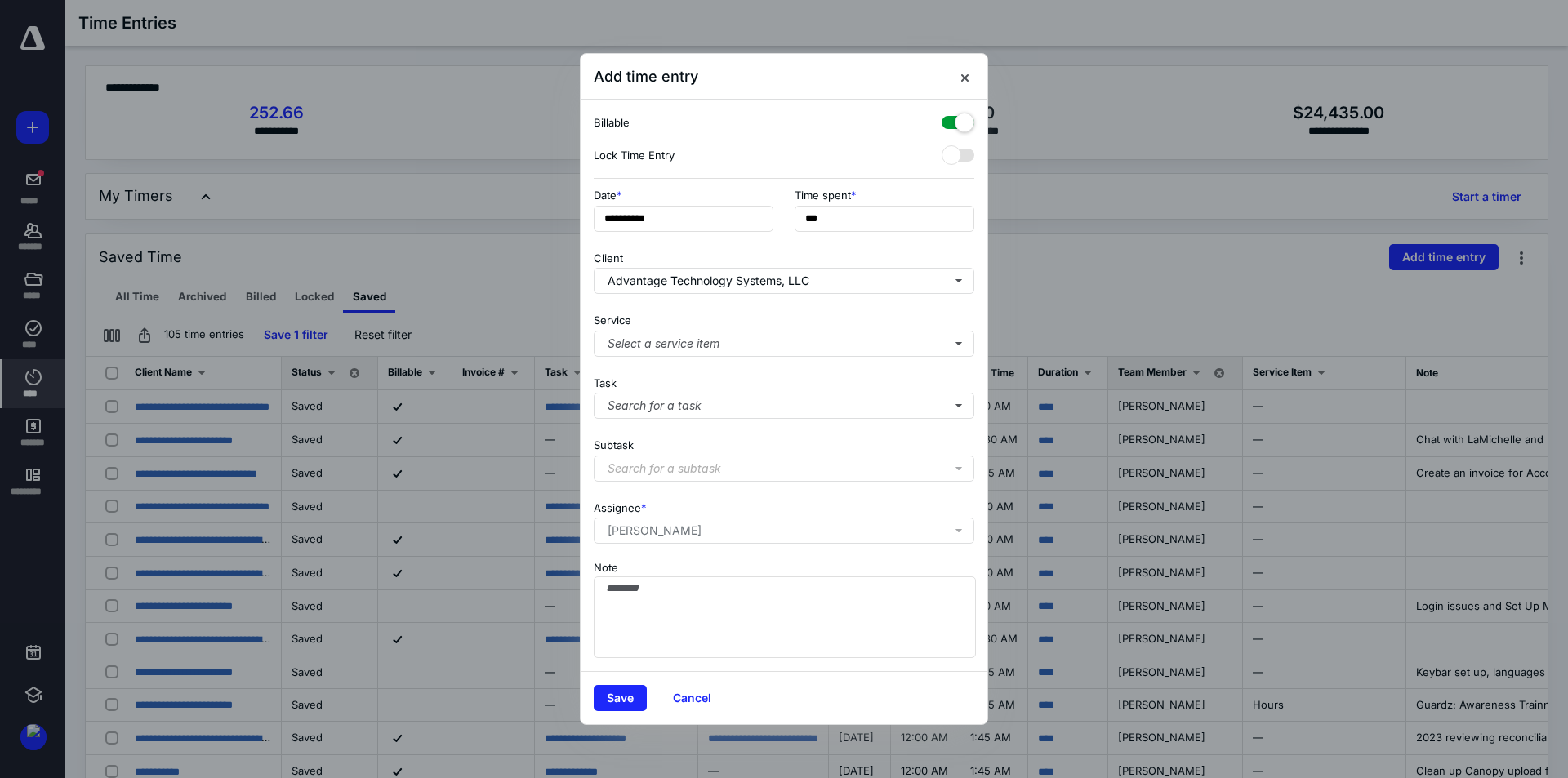 drag, startPoint x: 724, startPoint y: 527, endPoint x: 732, endPoint y: 519, distance: 11.313708 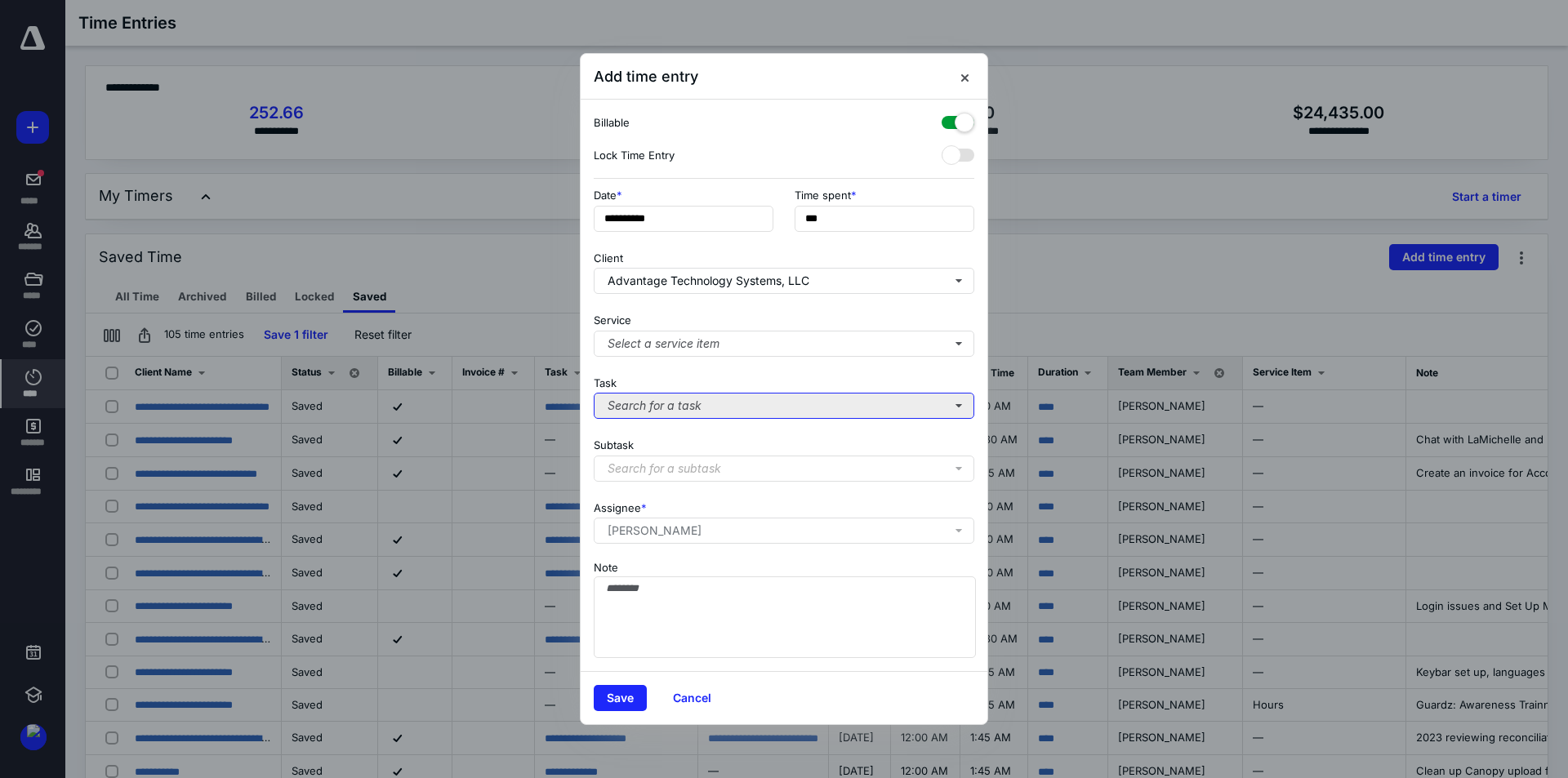 click on "Search for a task" at bounding box center [784, 406] 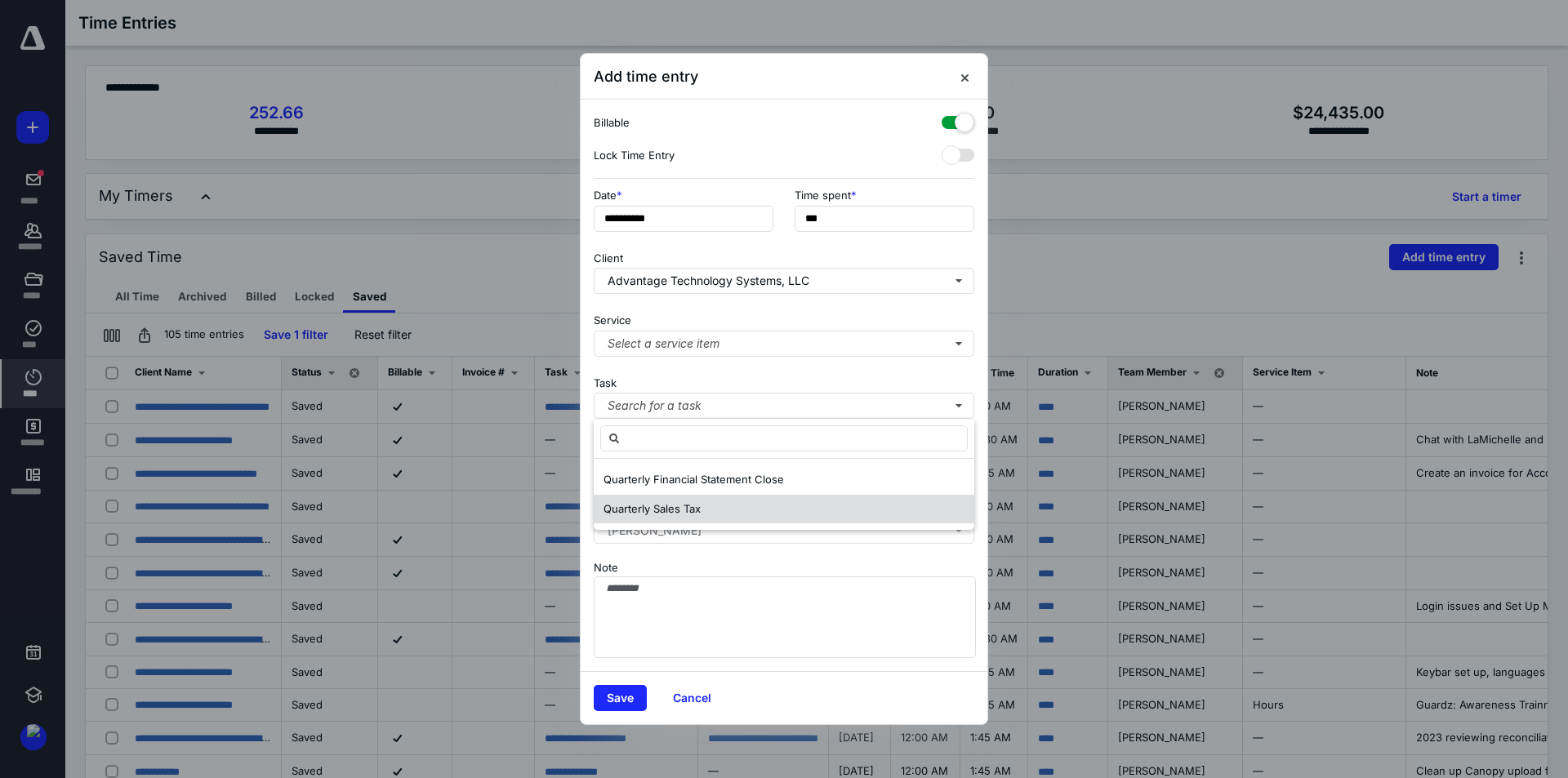 click on "Quarterly Sales Tax" at bounding box center (784, 509) 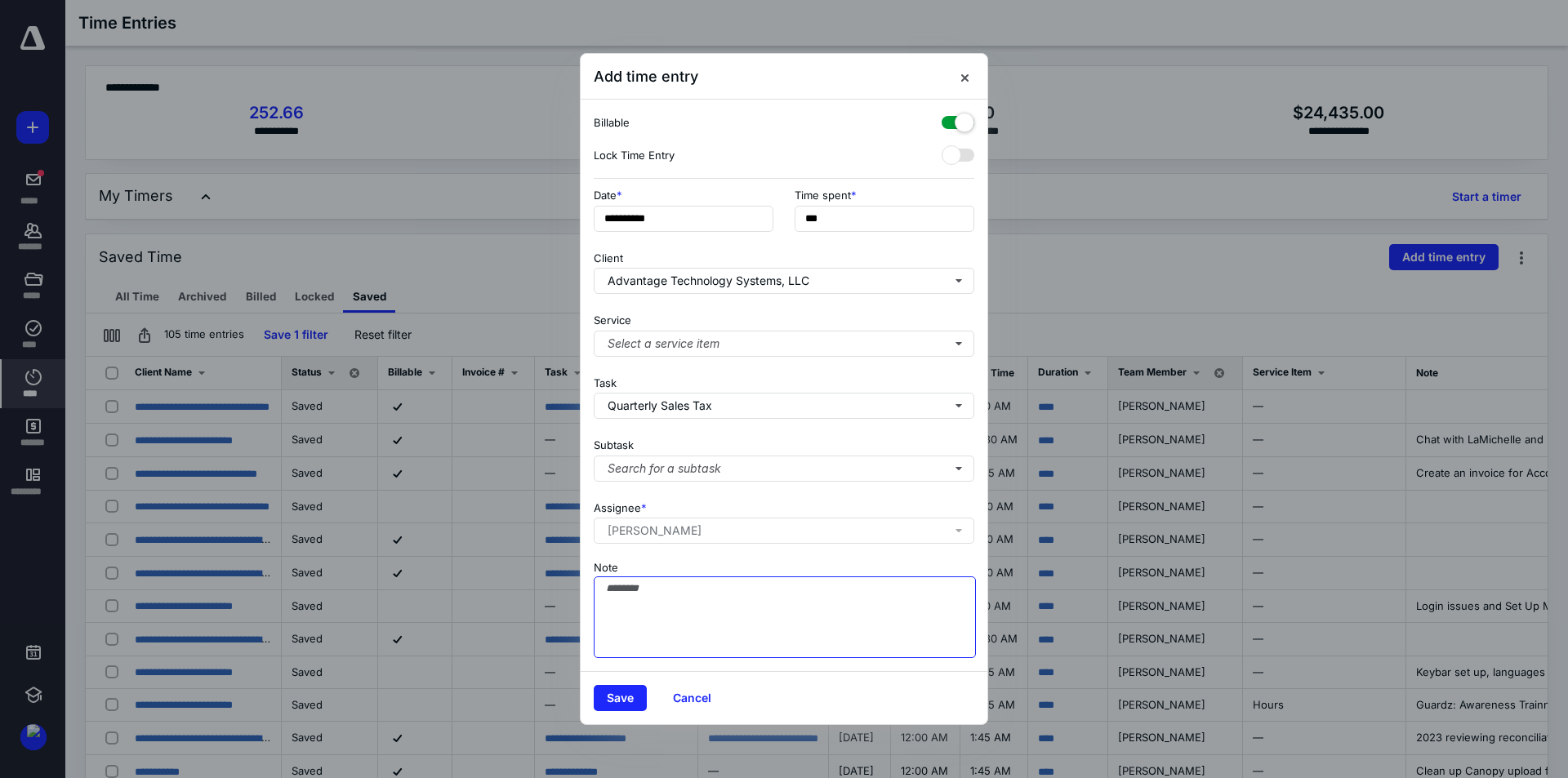 click on "Note" at bounding box center [785, 617] 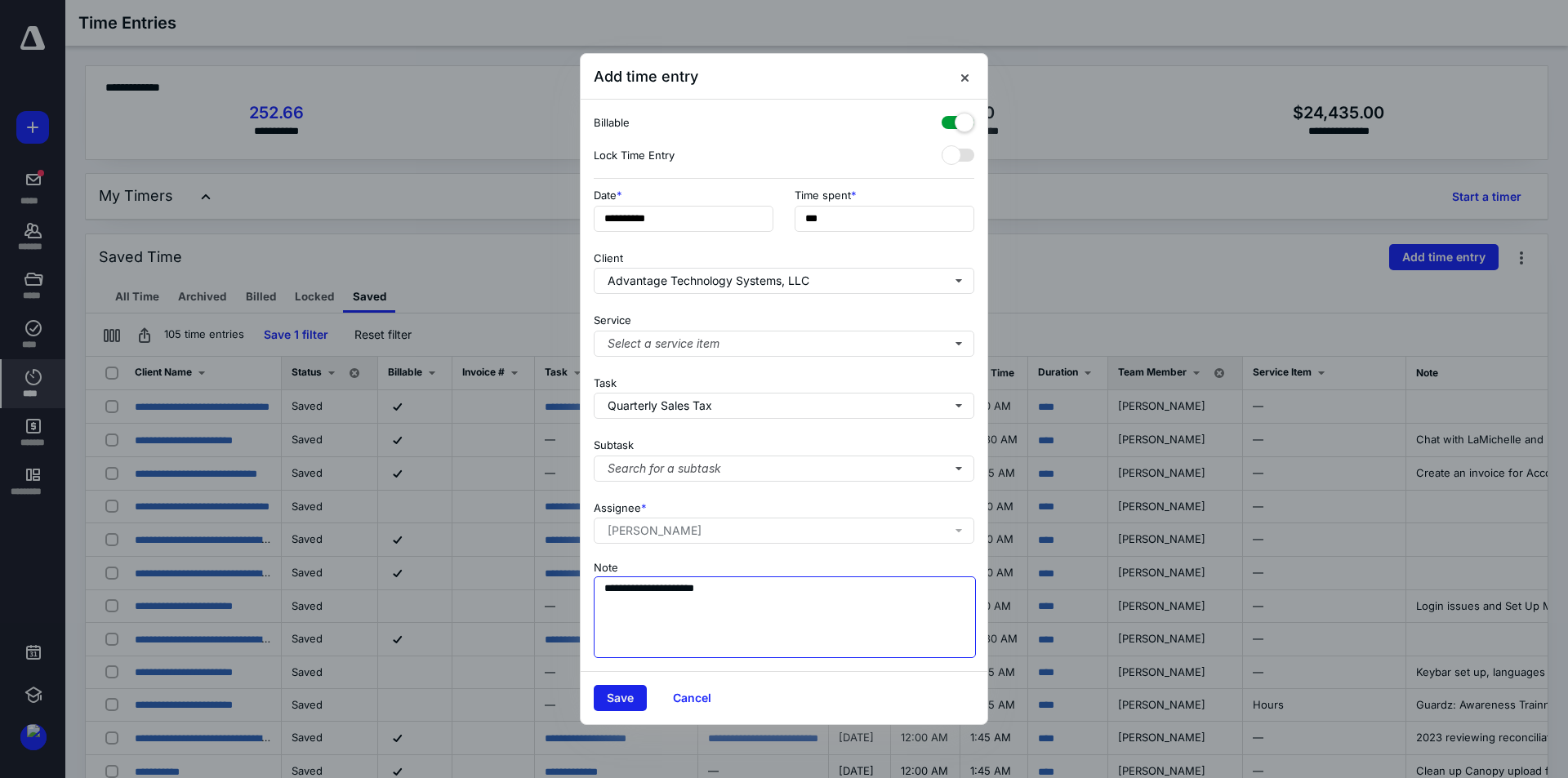 type on "**********" 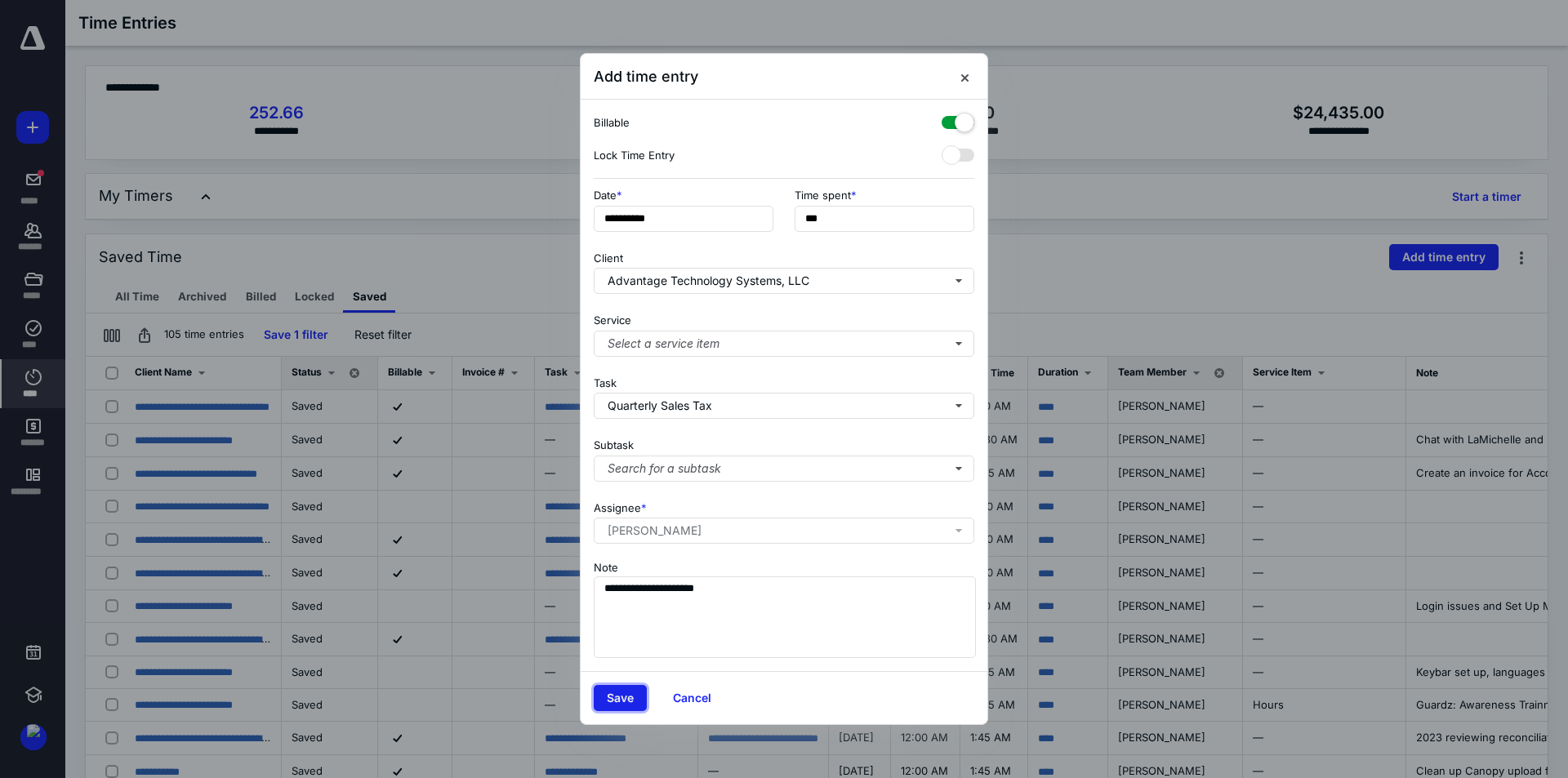 click on "Save" at bounding box center [620, 698] 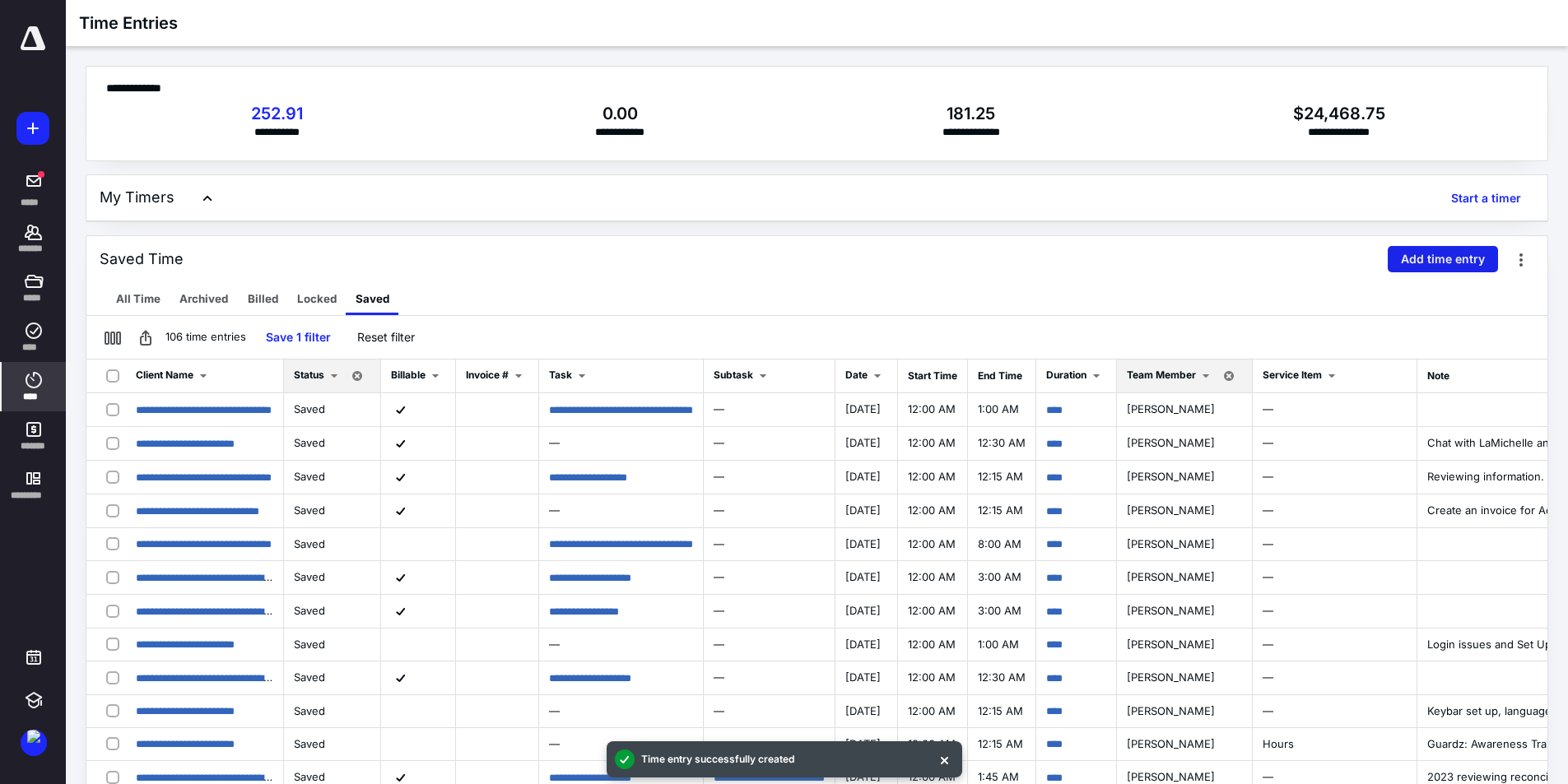click on "Add time entry" at bounding box center [1443, 259] 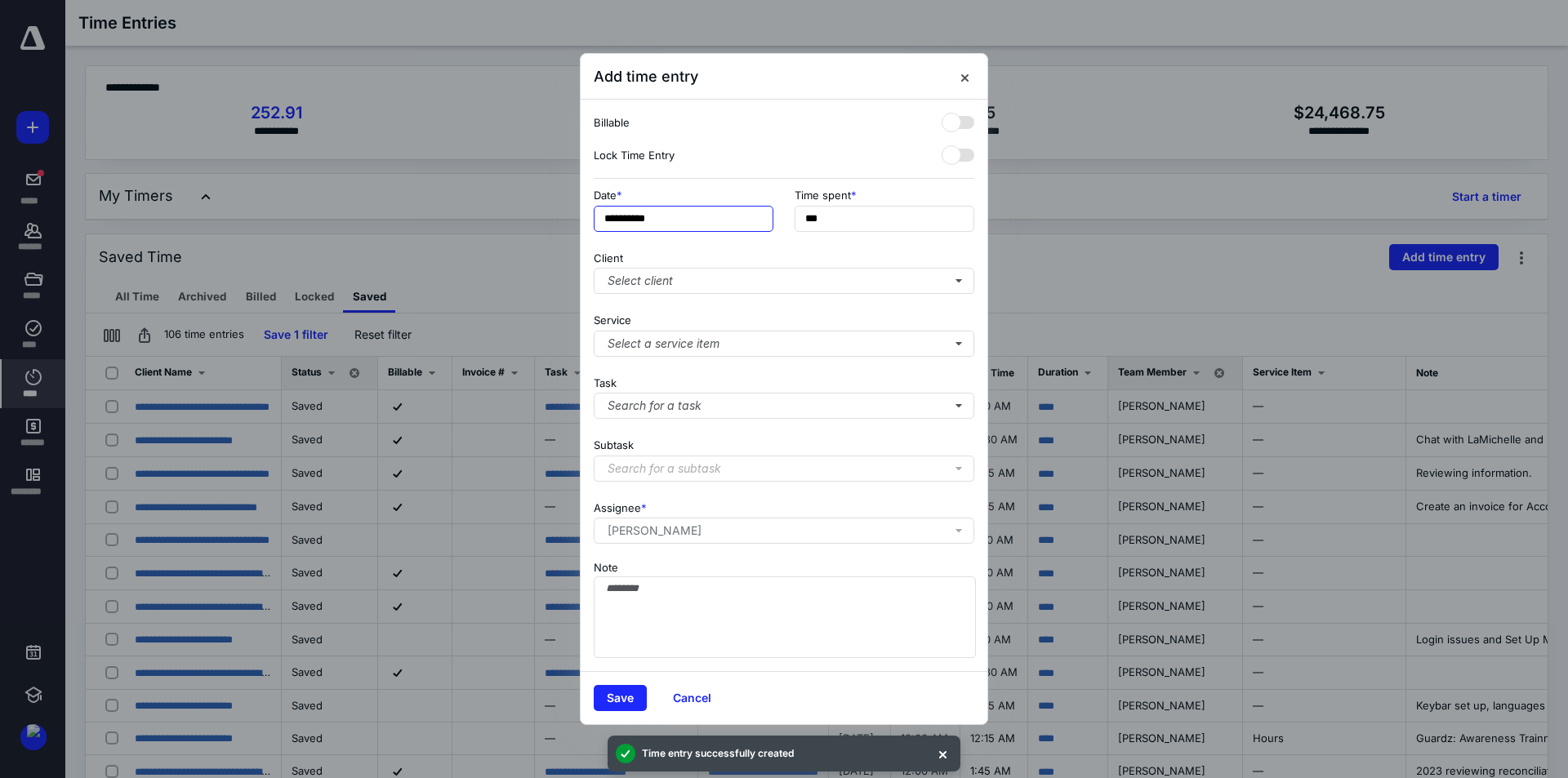 click on "**********" at bounding box center (684, 219) 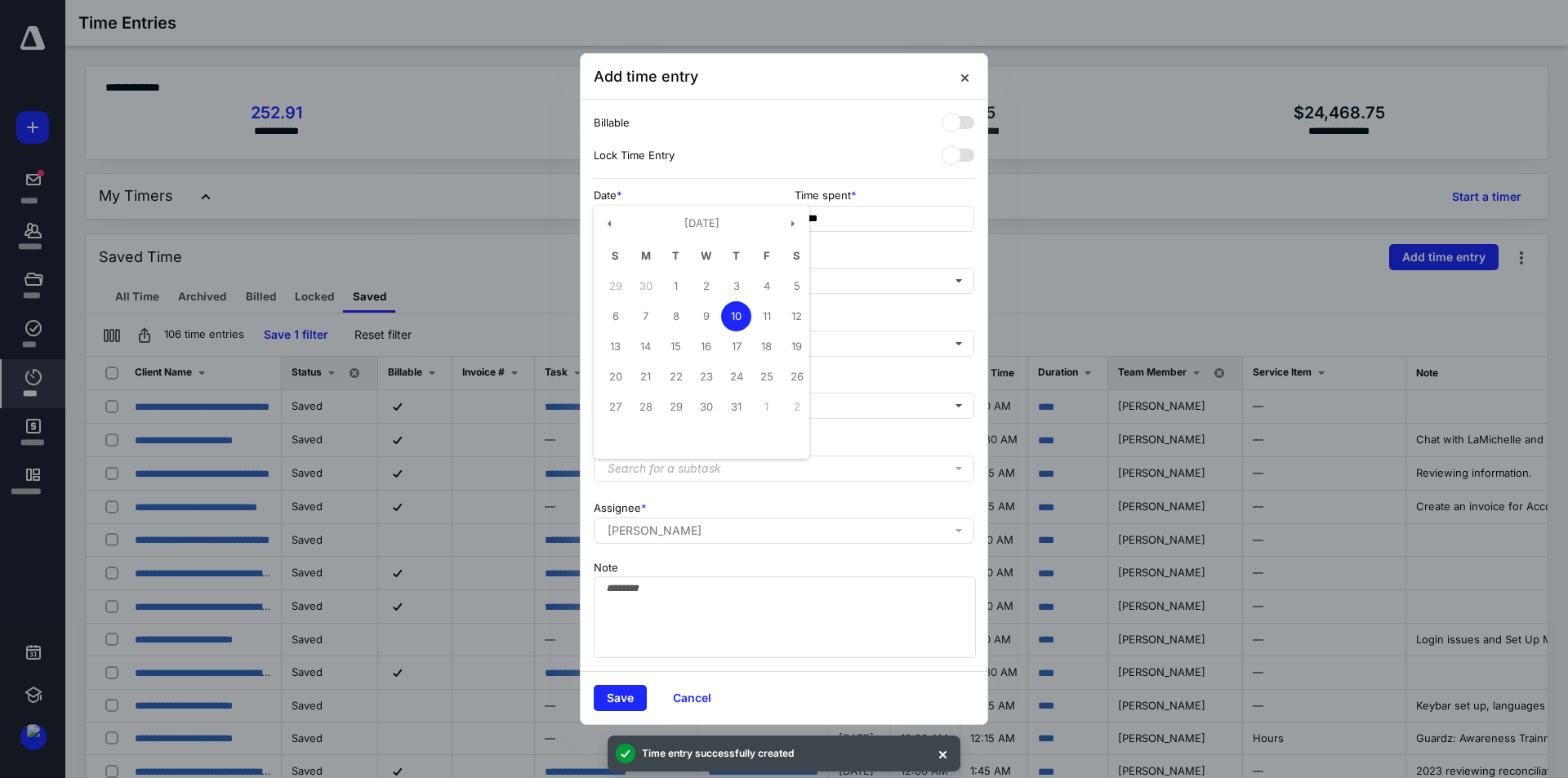click on "Date *" at bounding box center (684, 195) 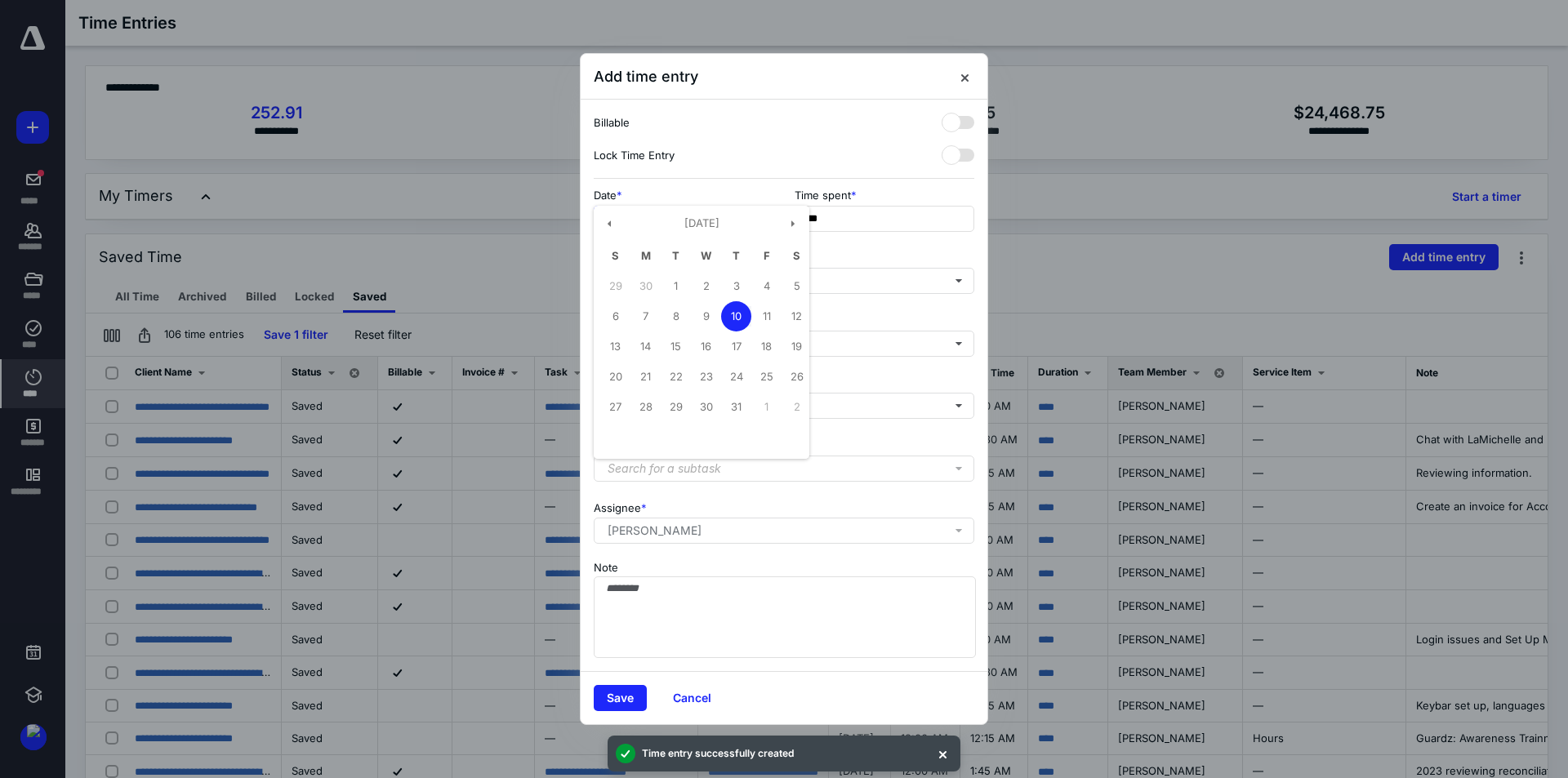 click on "**********" at bounding box center (684, 219) 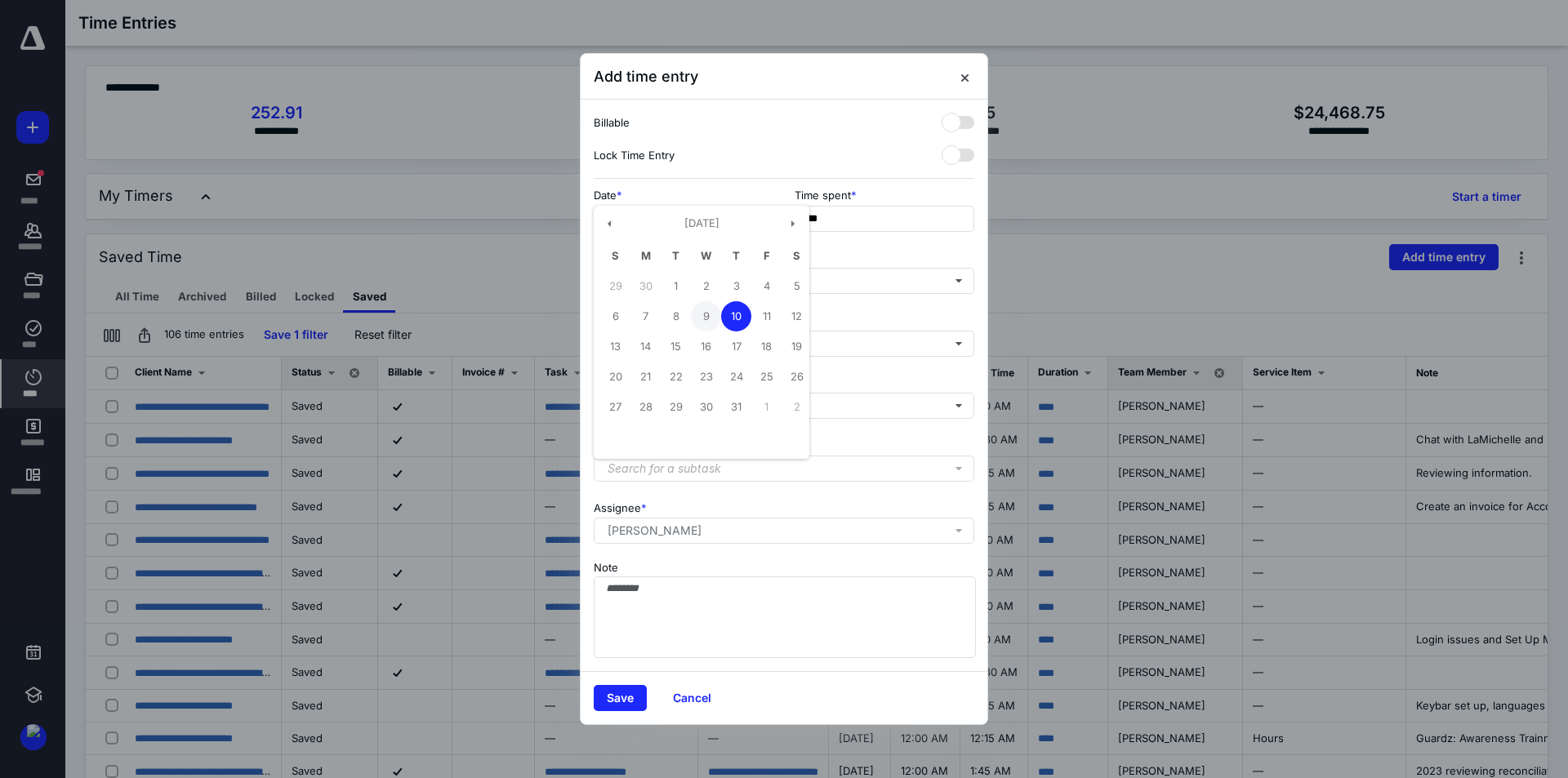 click on "9" at bounding box center (706, 316) 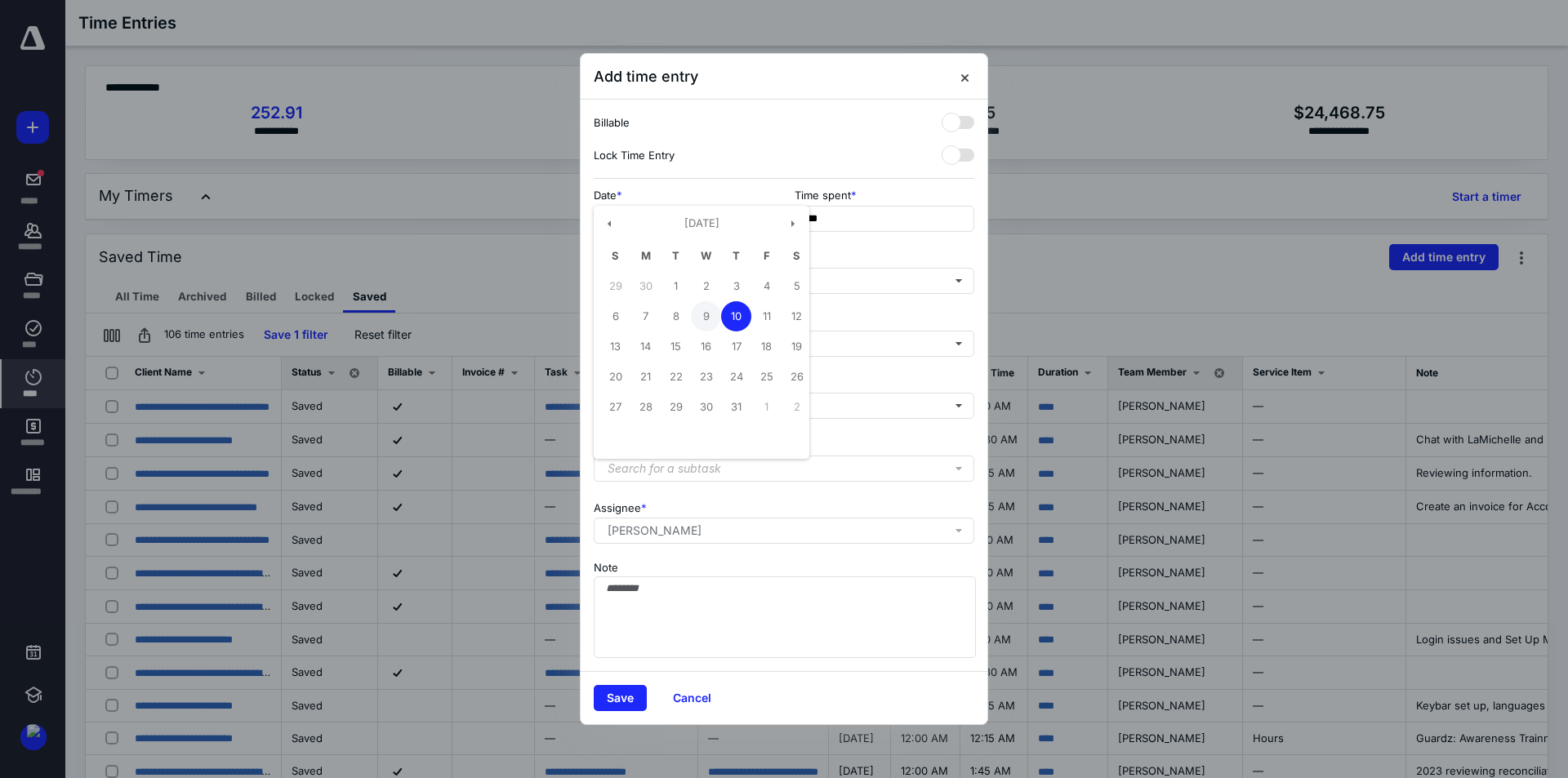 type on "**********" 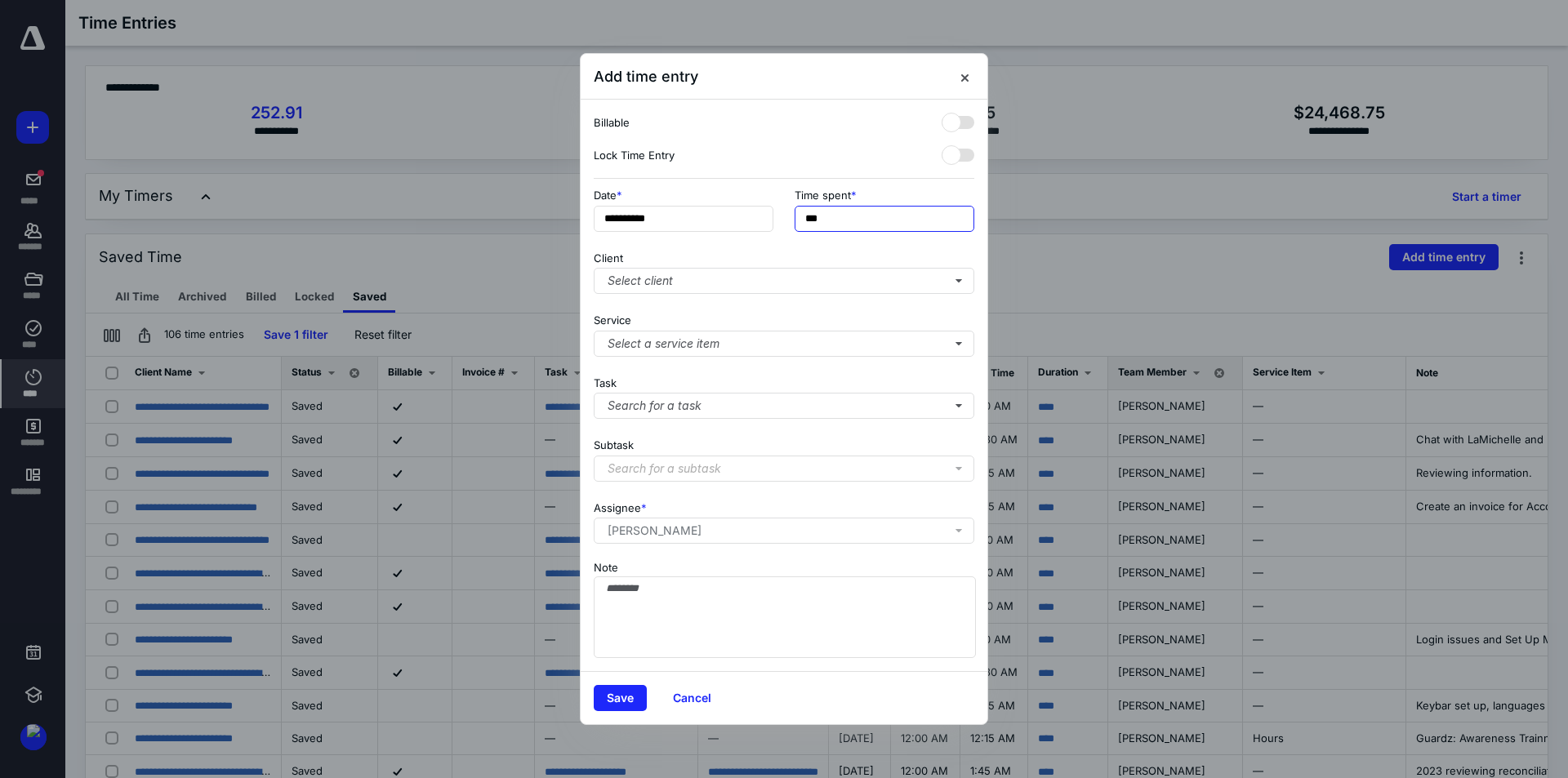 click on "***" at bounding box center (884, 219) 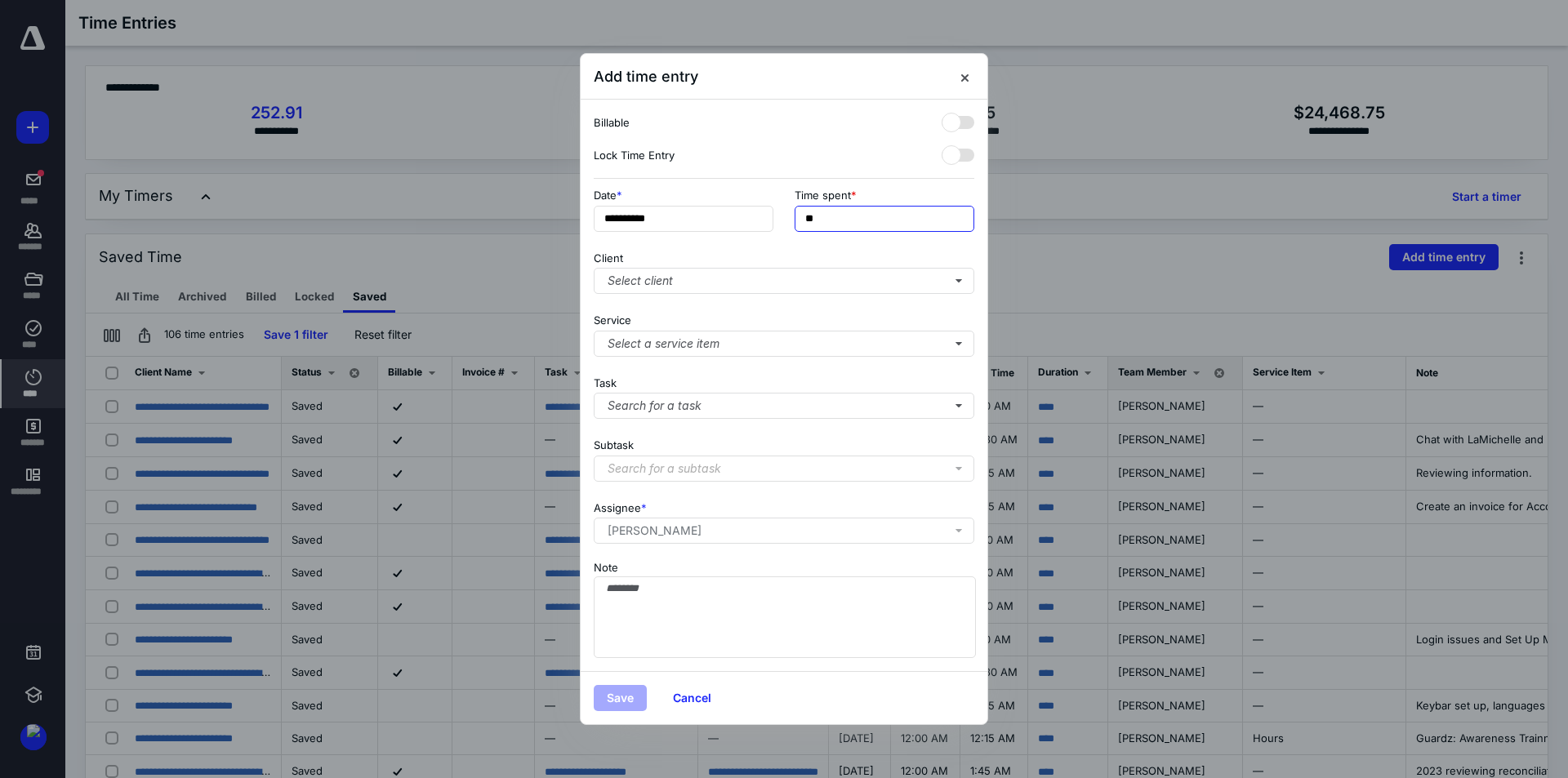 type on "*" 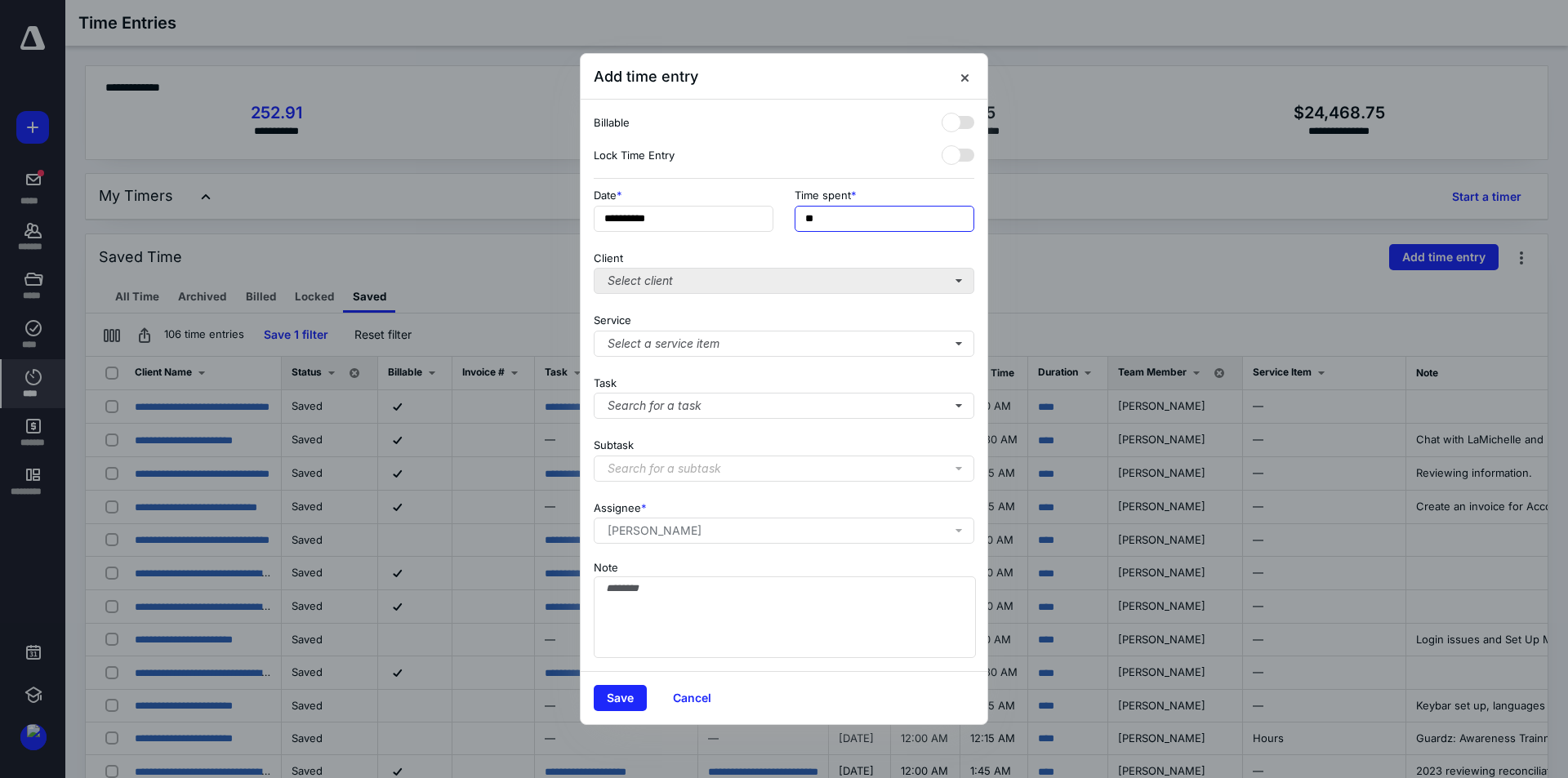 type on "**" 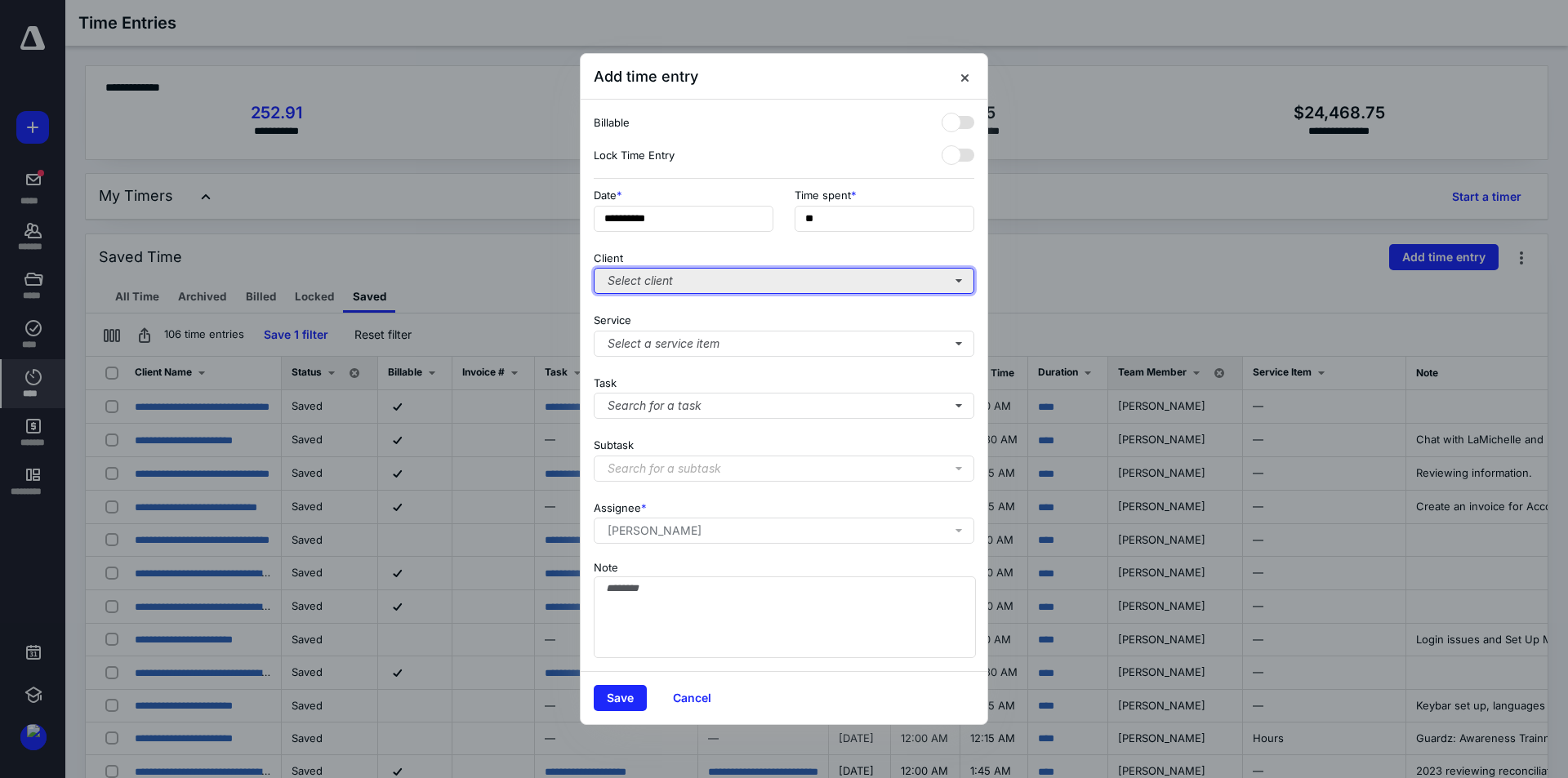 click on "Select client" at bounding box center [784, 281] 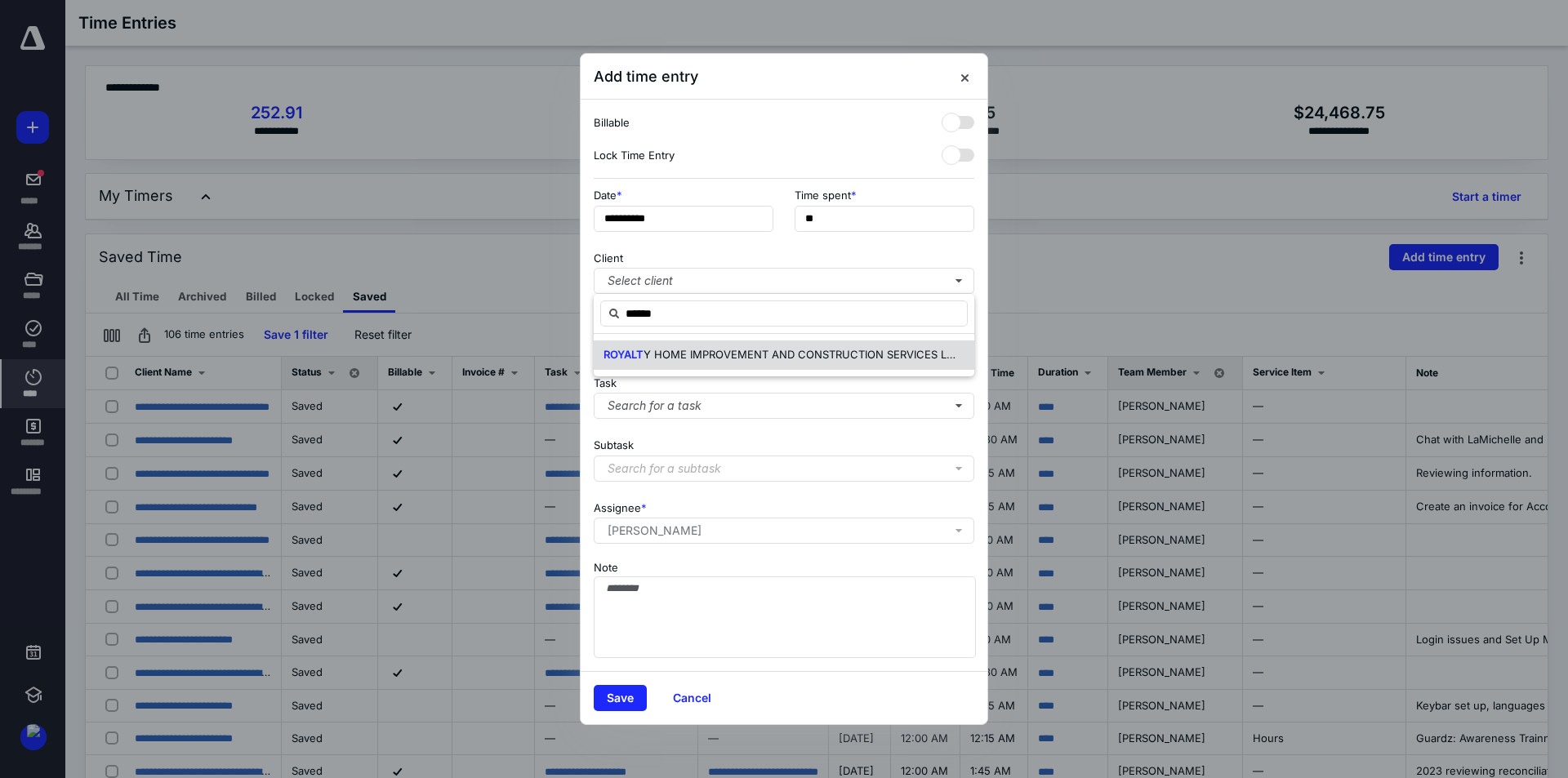click on "Y HOME IMPROVEMENT AND CONSTRUCTION SERVICES LLC" at bounding box center [802, 354] 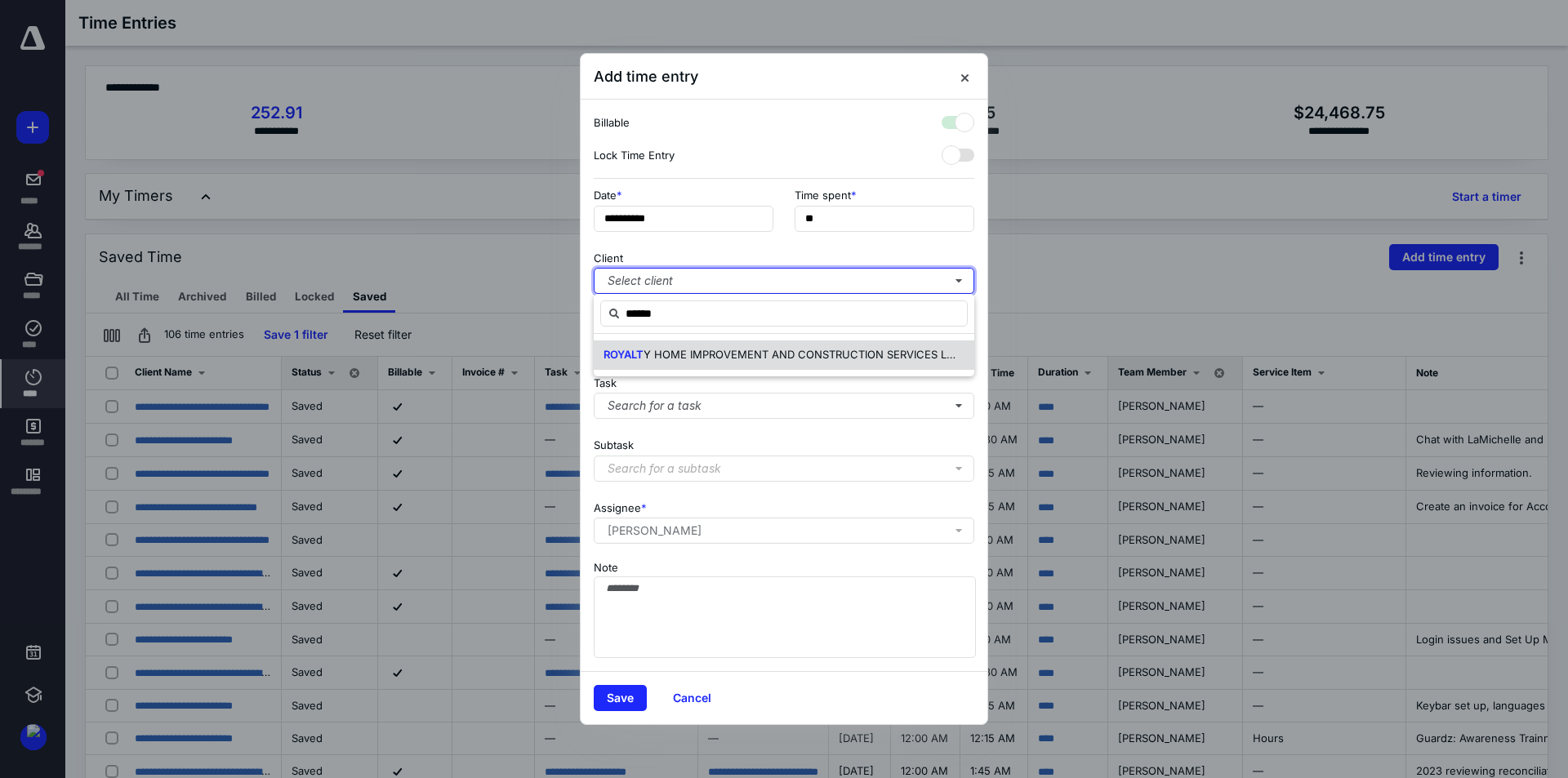 checkbox on "true" 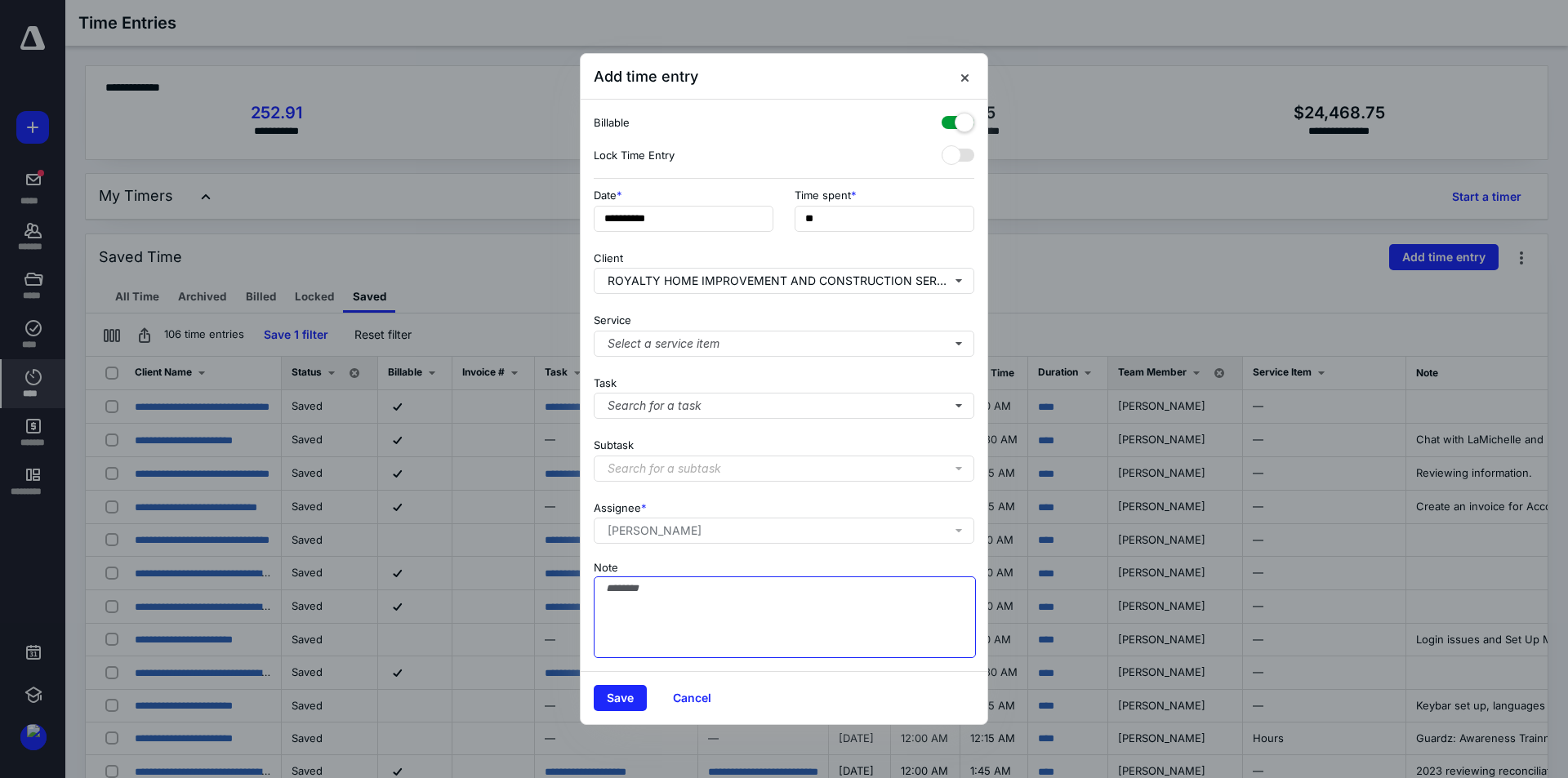click on "Note" at bounding box center (785, 617) 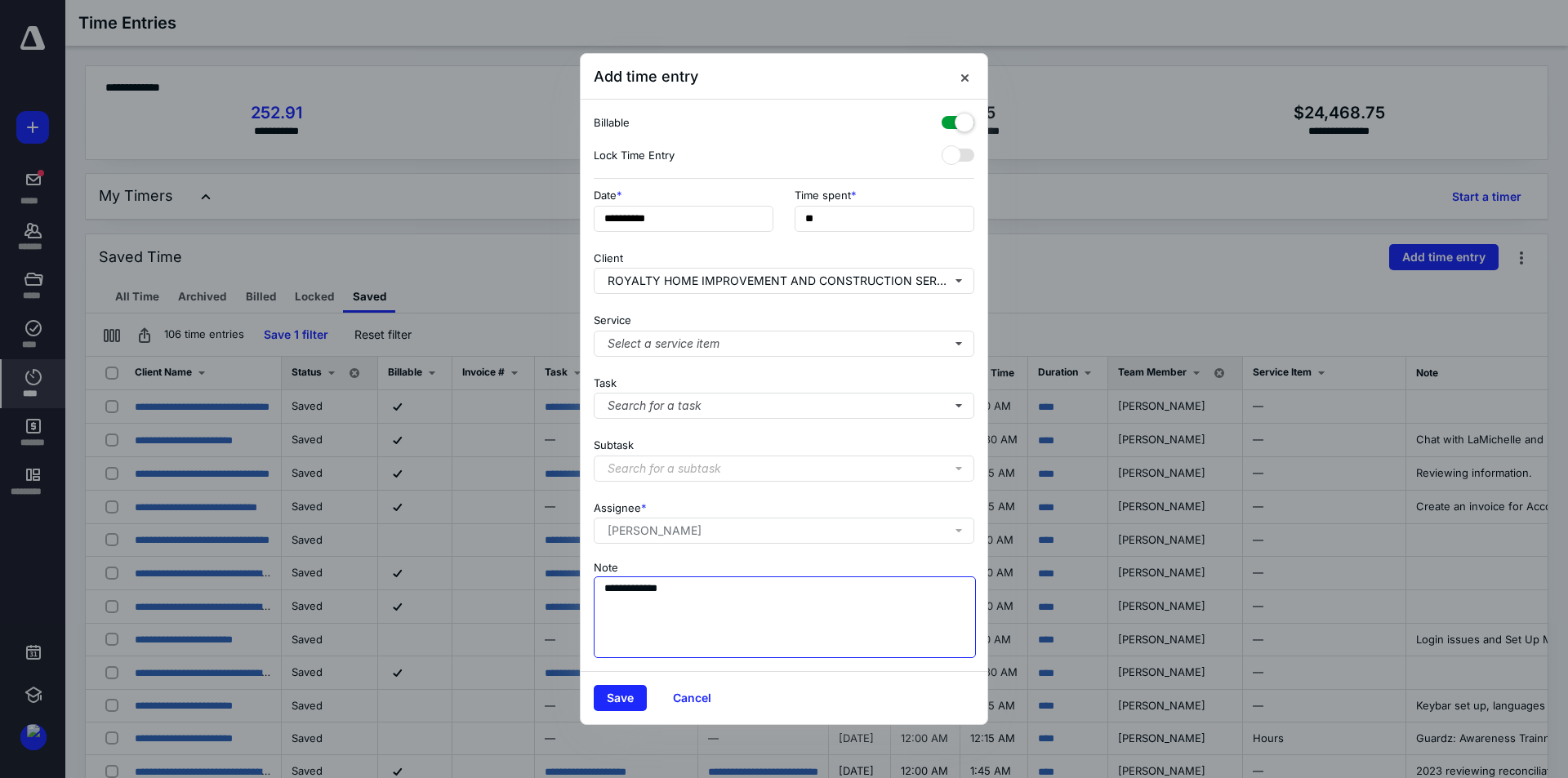 type on "**********" 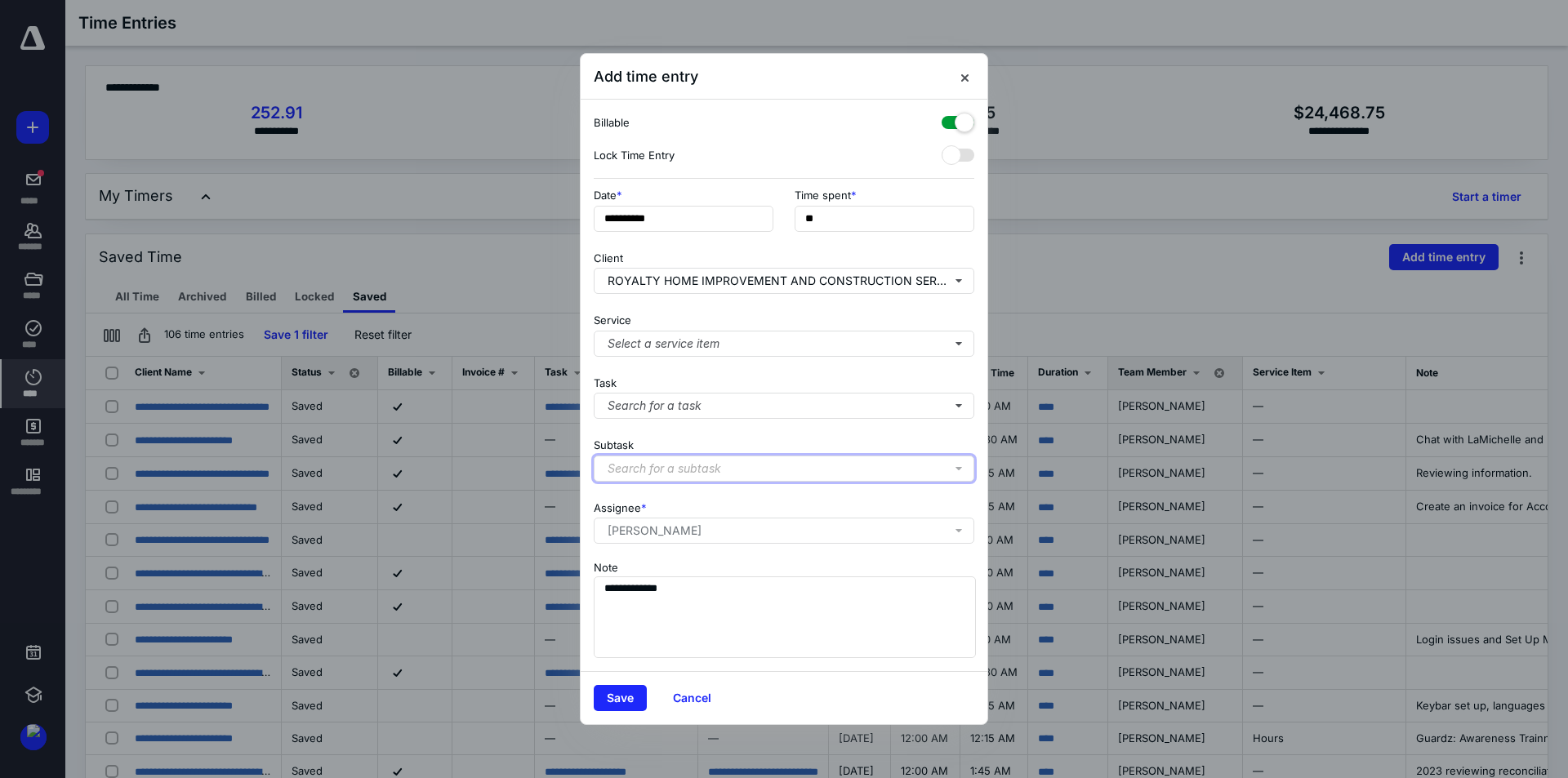 drag, startPoint x: 835, startPoint y: 470, endPoint x: 841, endPoint y: 462, distance: 10 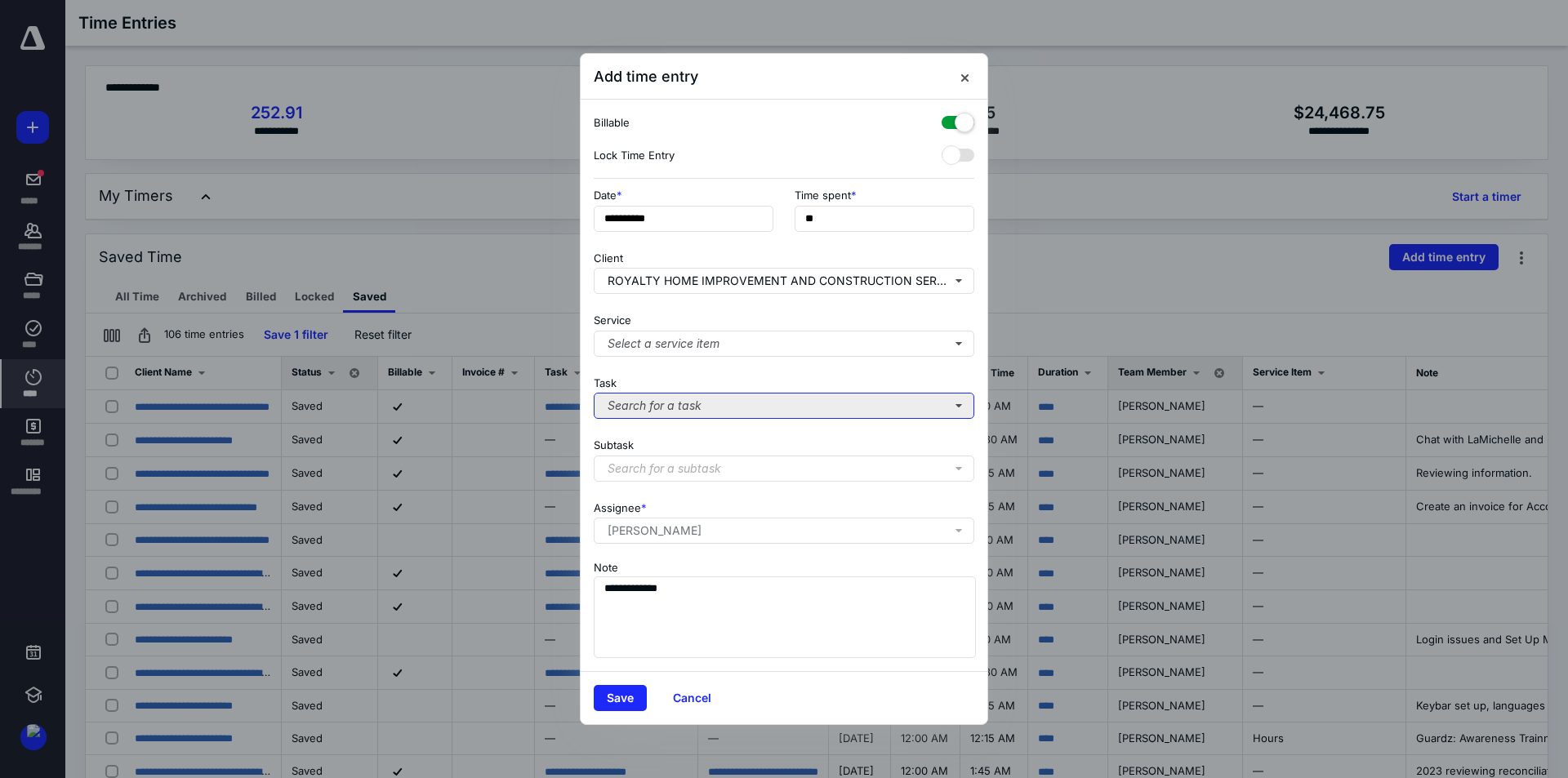 click on "Search for a task" at bounding box center [784, 406] 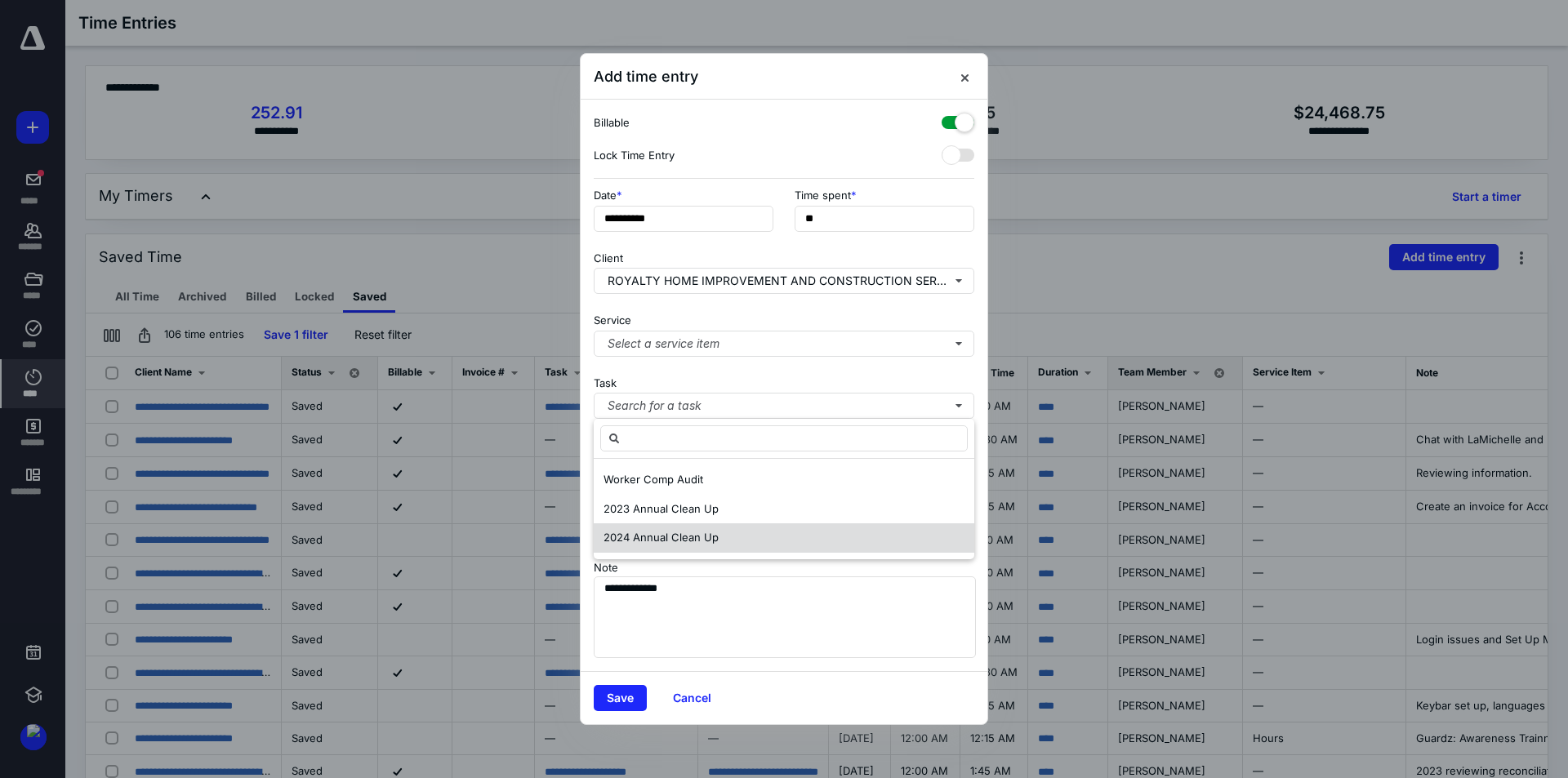 click on "2024 Annual Clean Up" at bounding box center [784, 538] 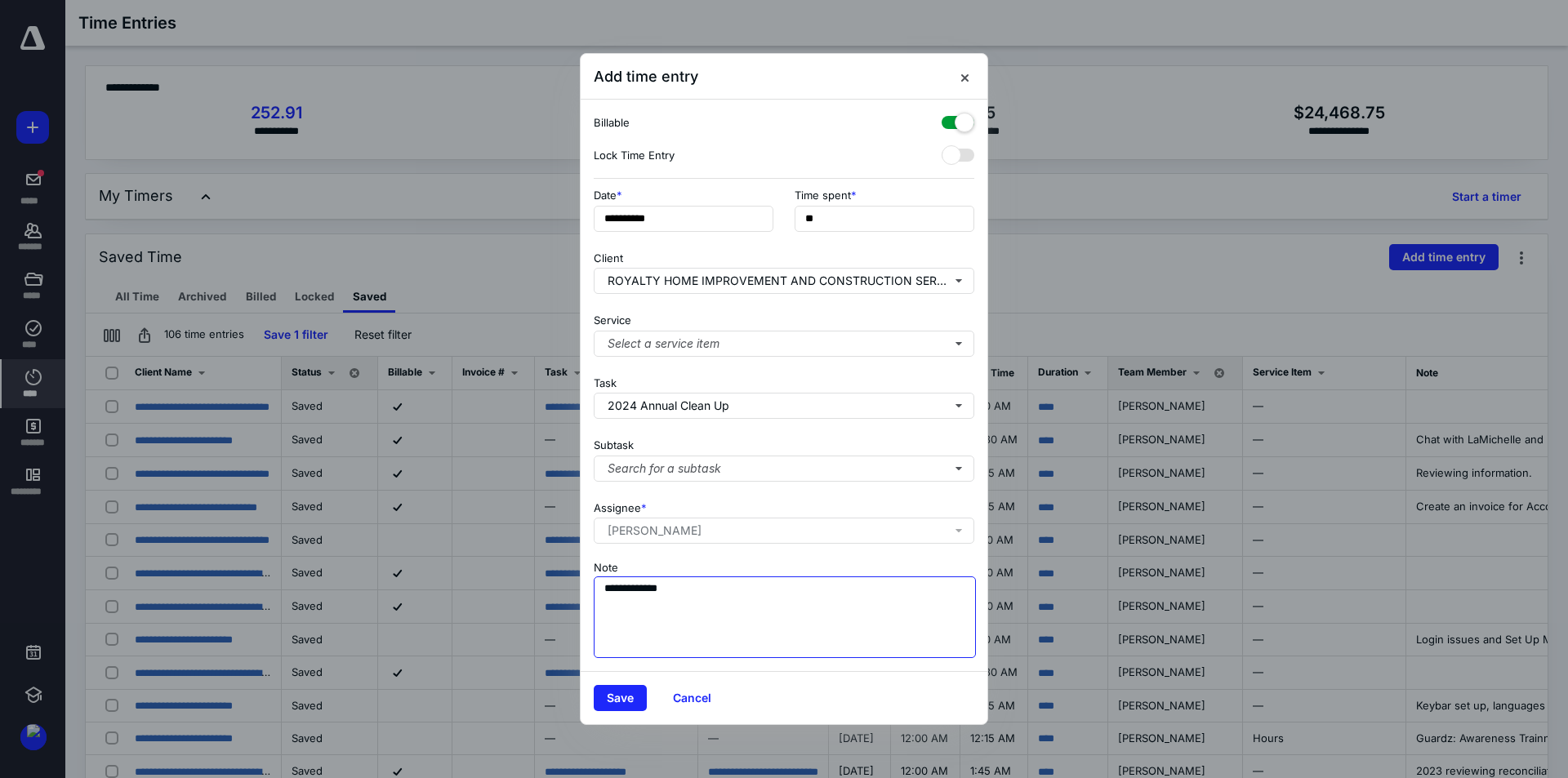 click on "**********" at bounding box center [785, 617] 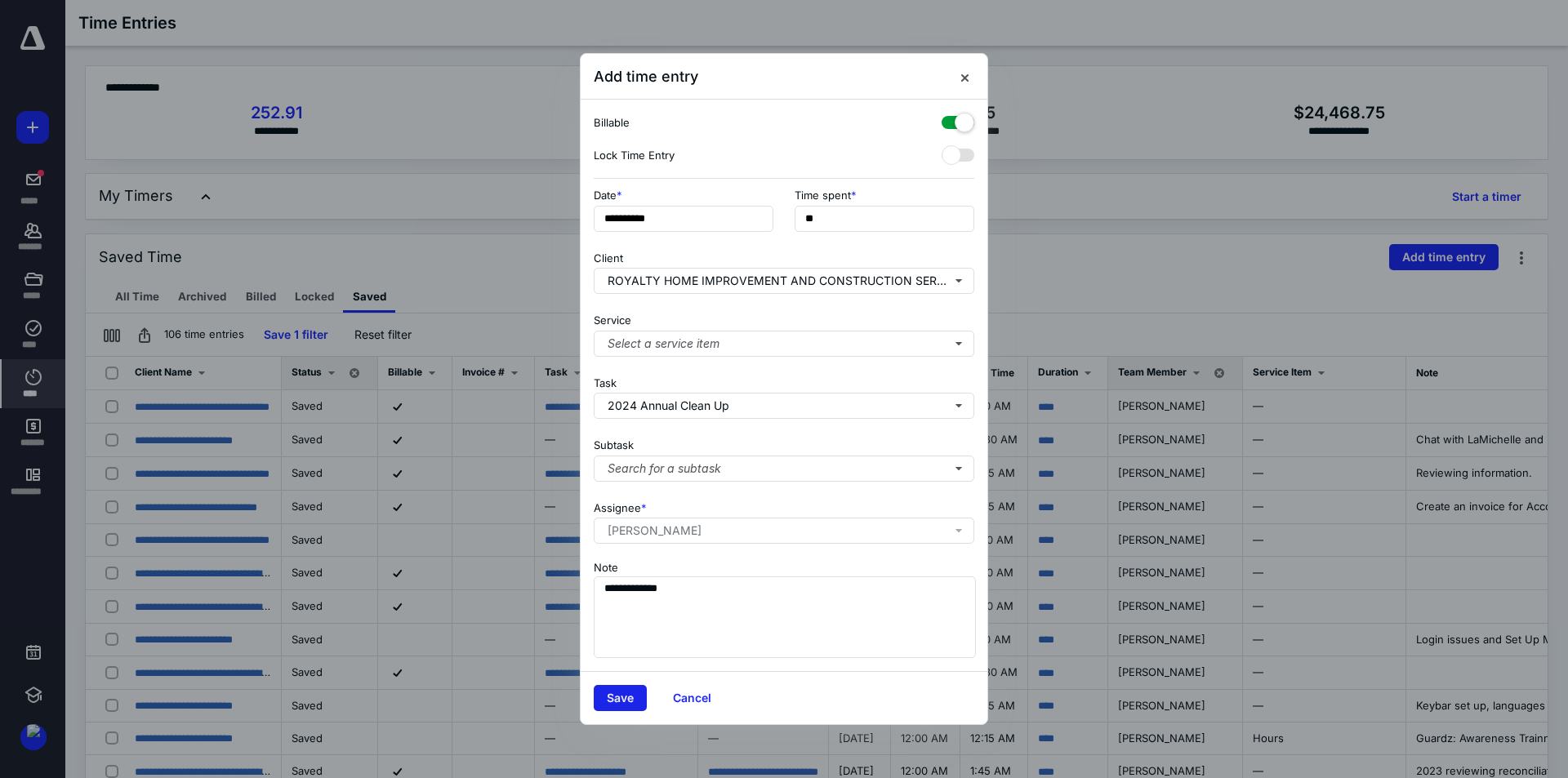 click on "Save" at bounding box center [620, 698] 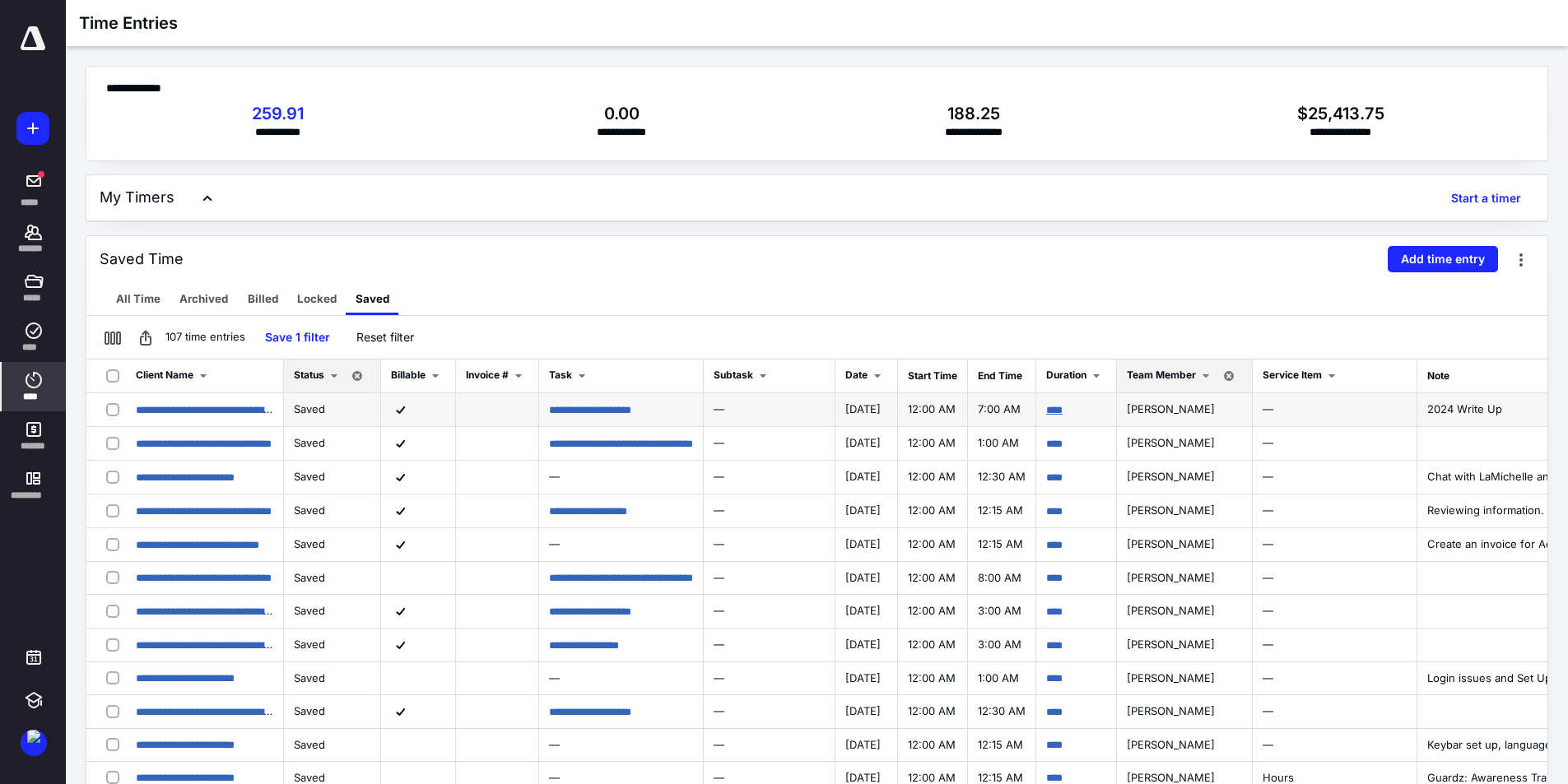 click on "****" at bounding box center [1054, 410] 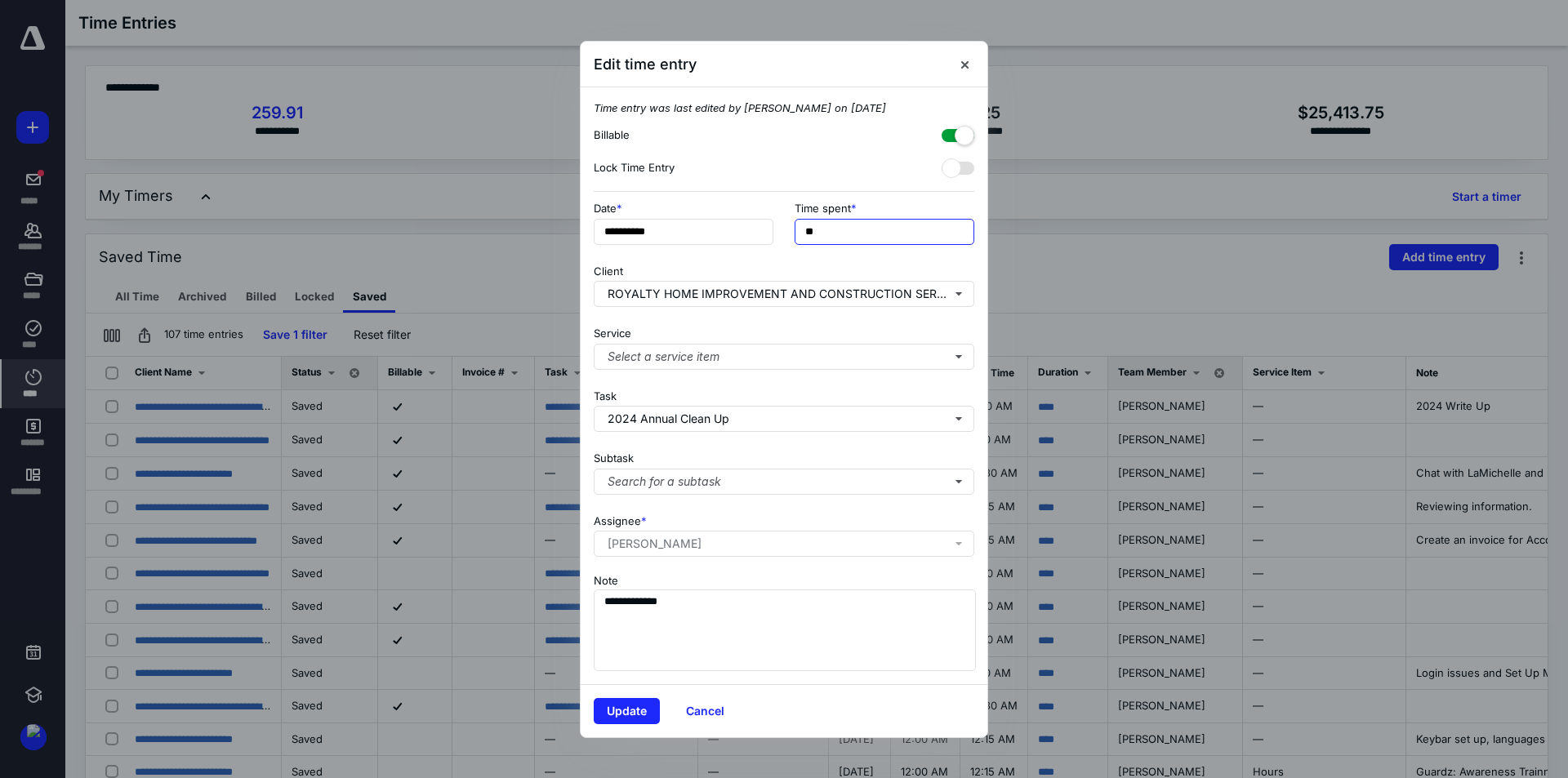 drag, startPoint x: 811, startPoint y: 233, endPoint x: 795, endPoint y: 230, distance: 16.278821 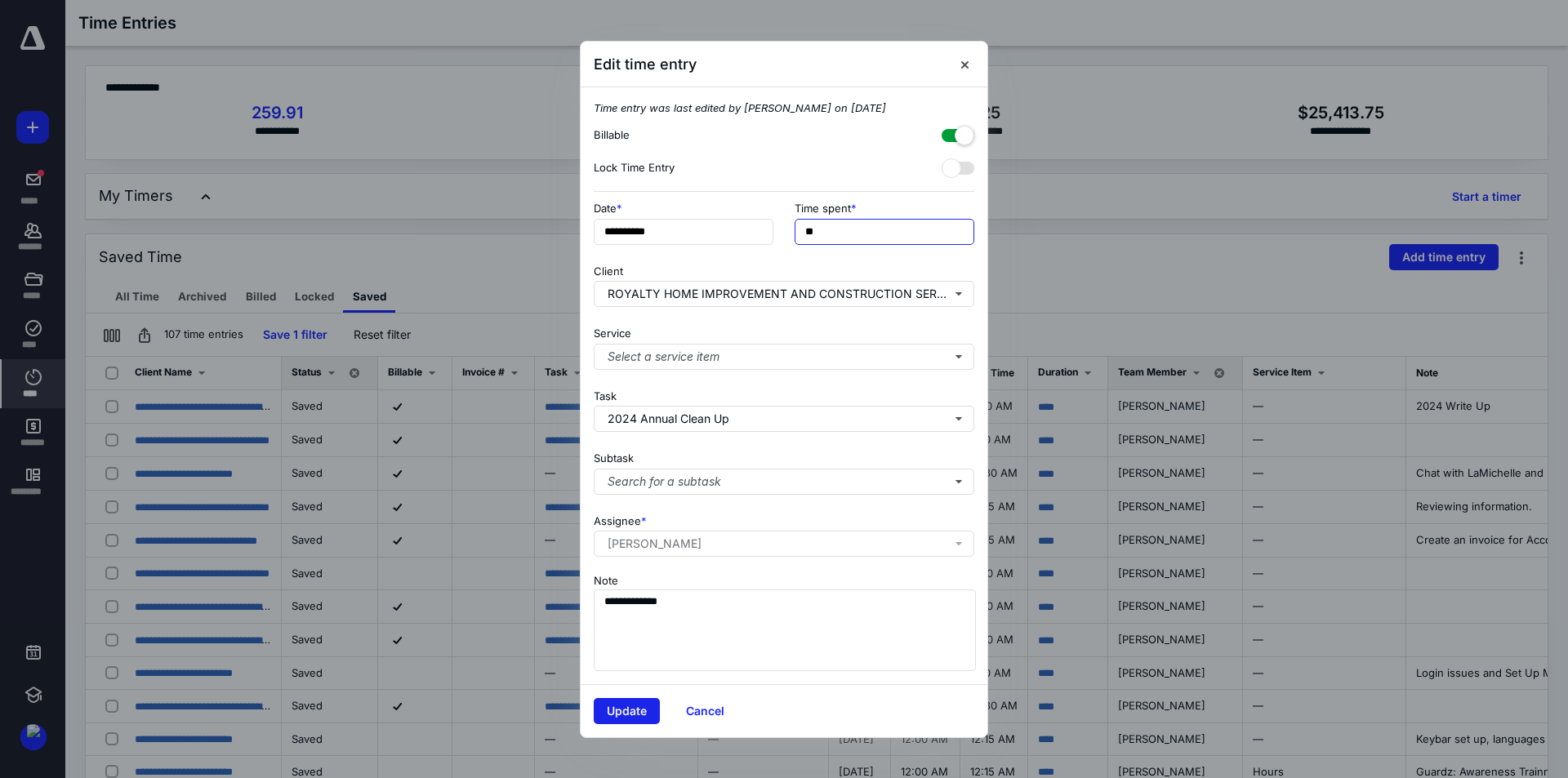 type on "**" 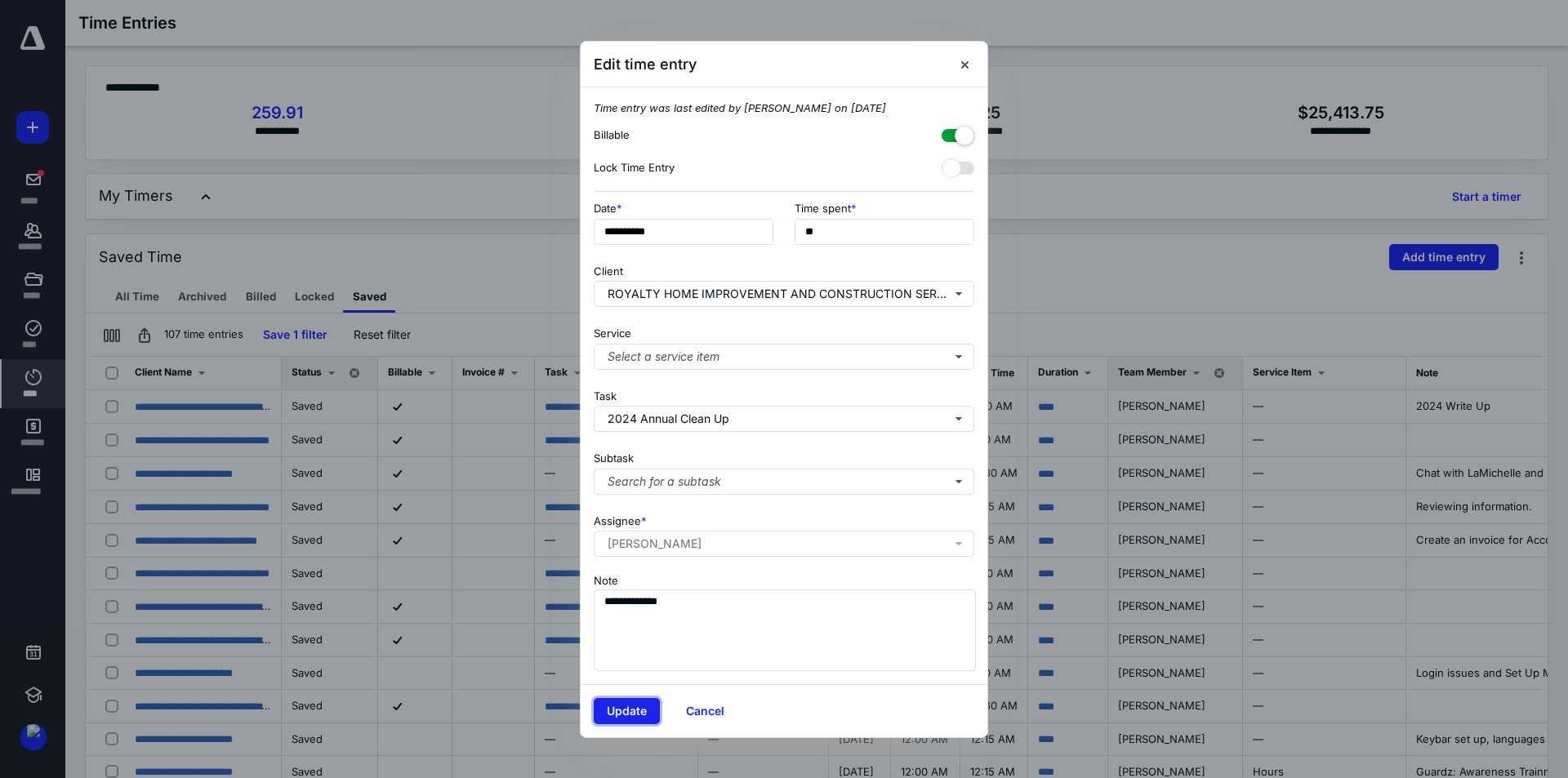 click on "Update" at bounding box center [626, 711] 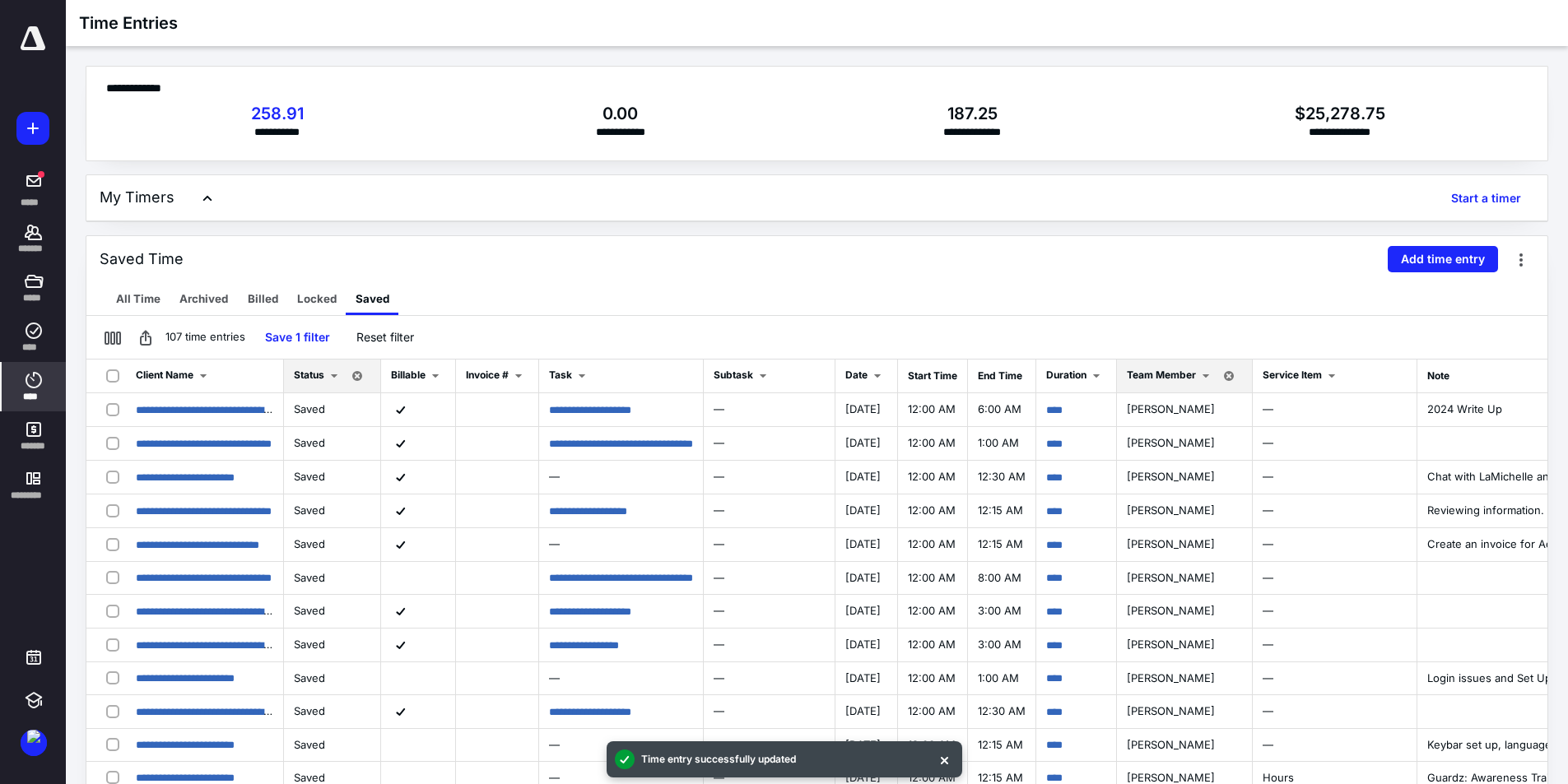 click on "Saved Time Add time entry" at bounding box center (817, 259) 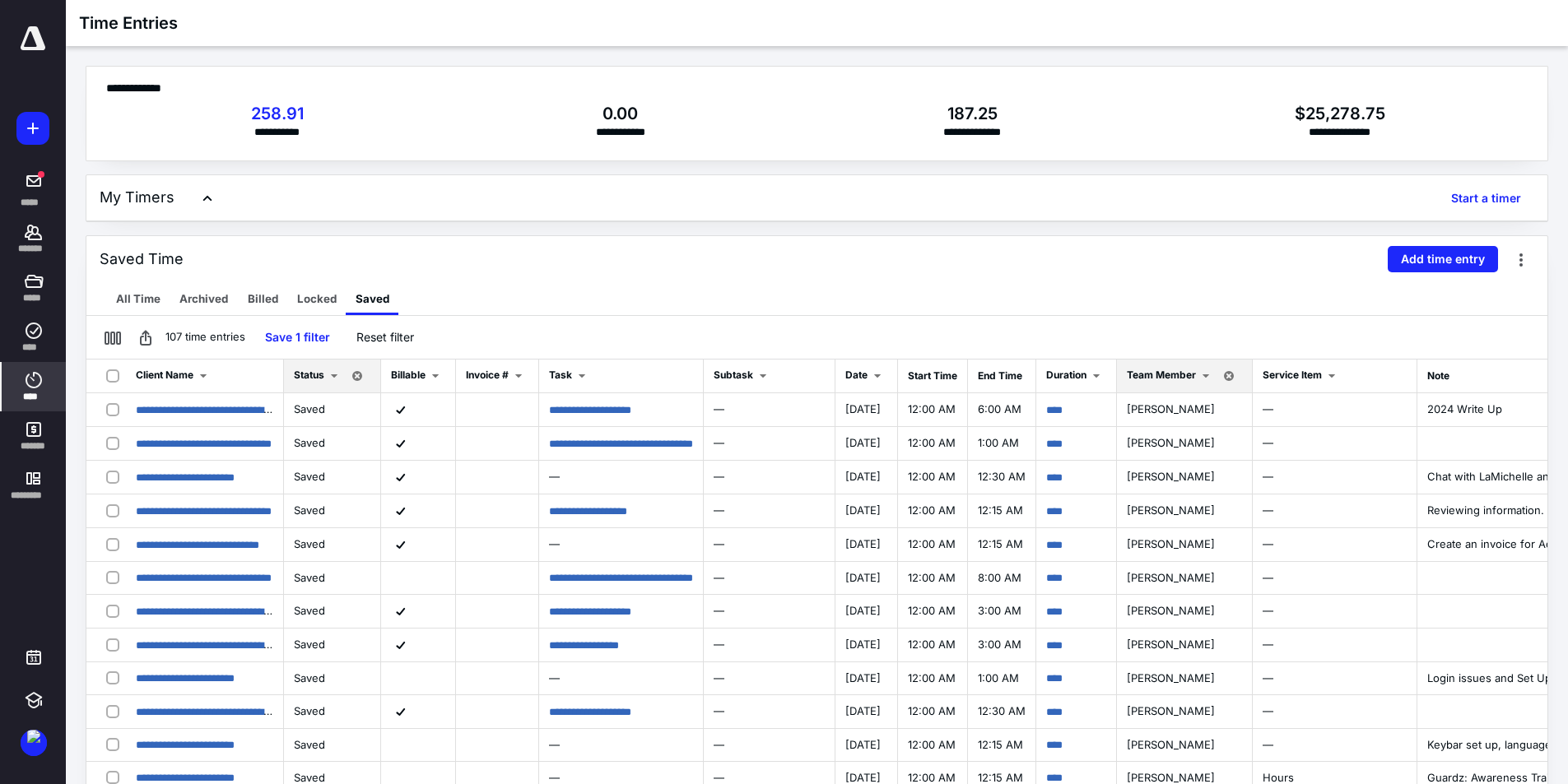 click on "****" at bounding box center [34, 387] 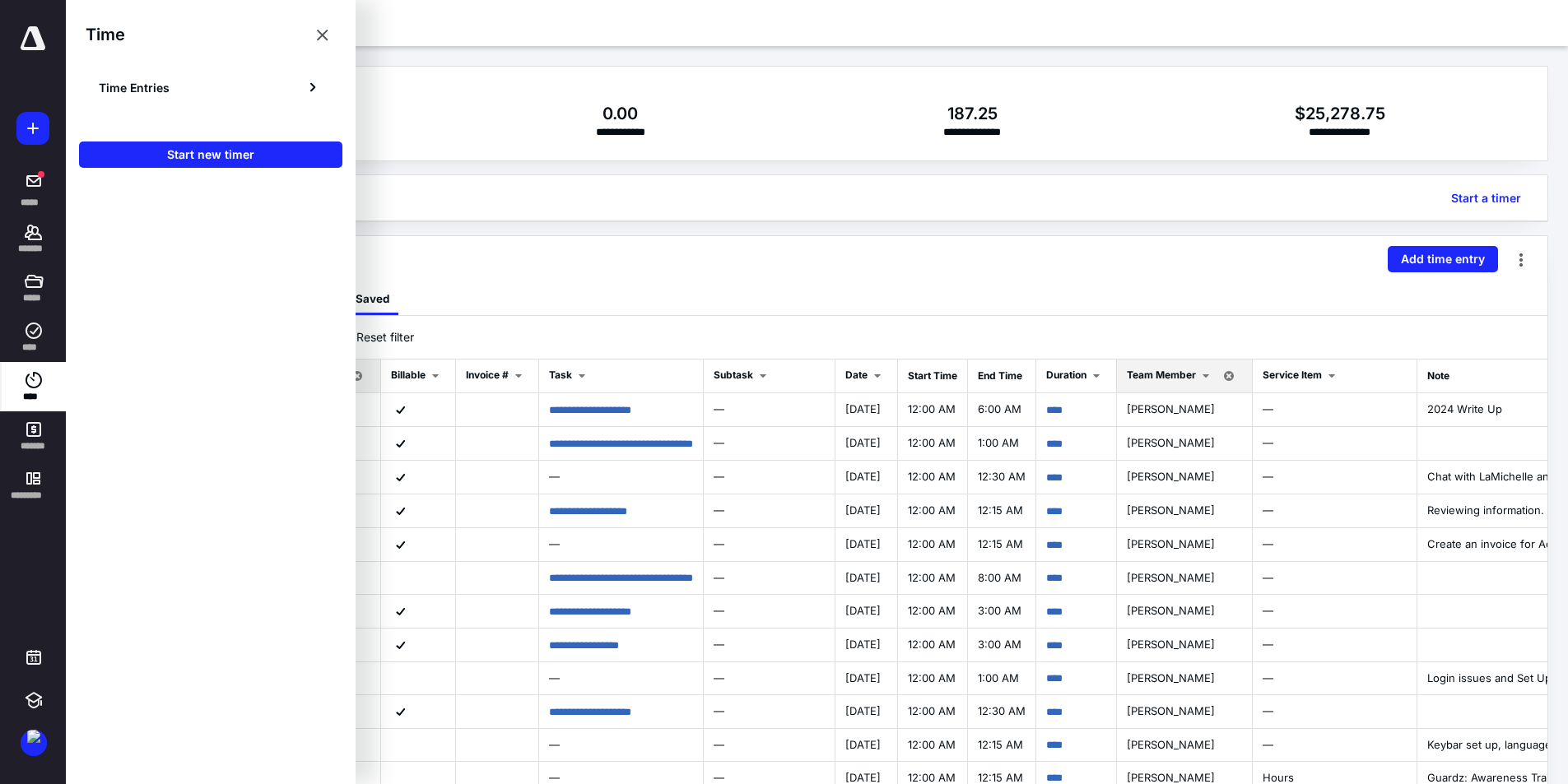 click on "Saved Time Add time entry" at bounding box center (817, 259) 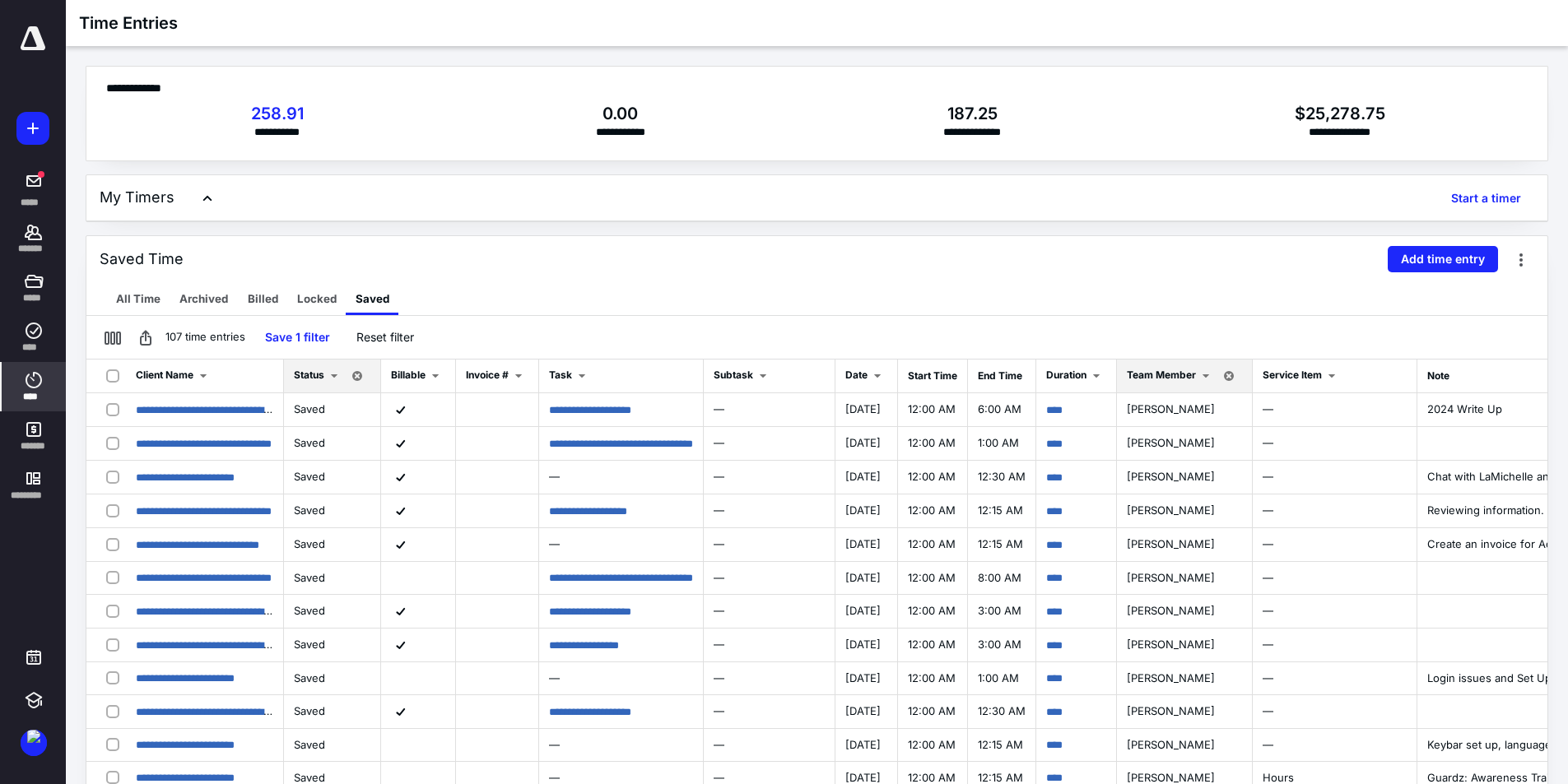 click on "All Time Archived Billed Locked Saved" at bounding box center [817, 299] 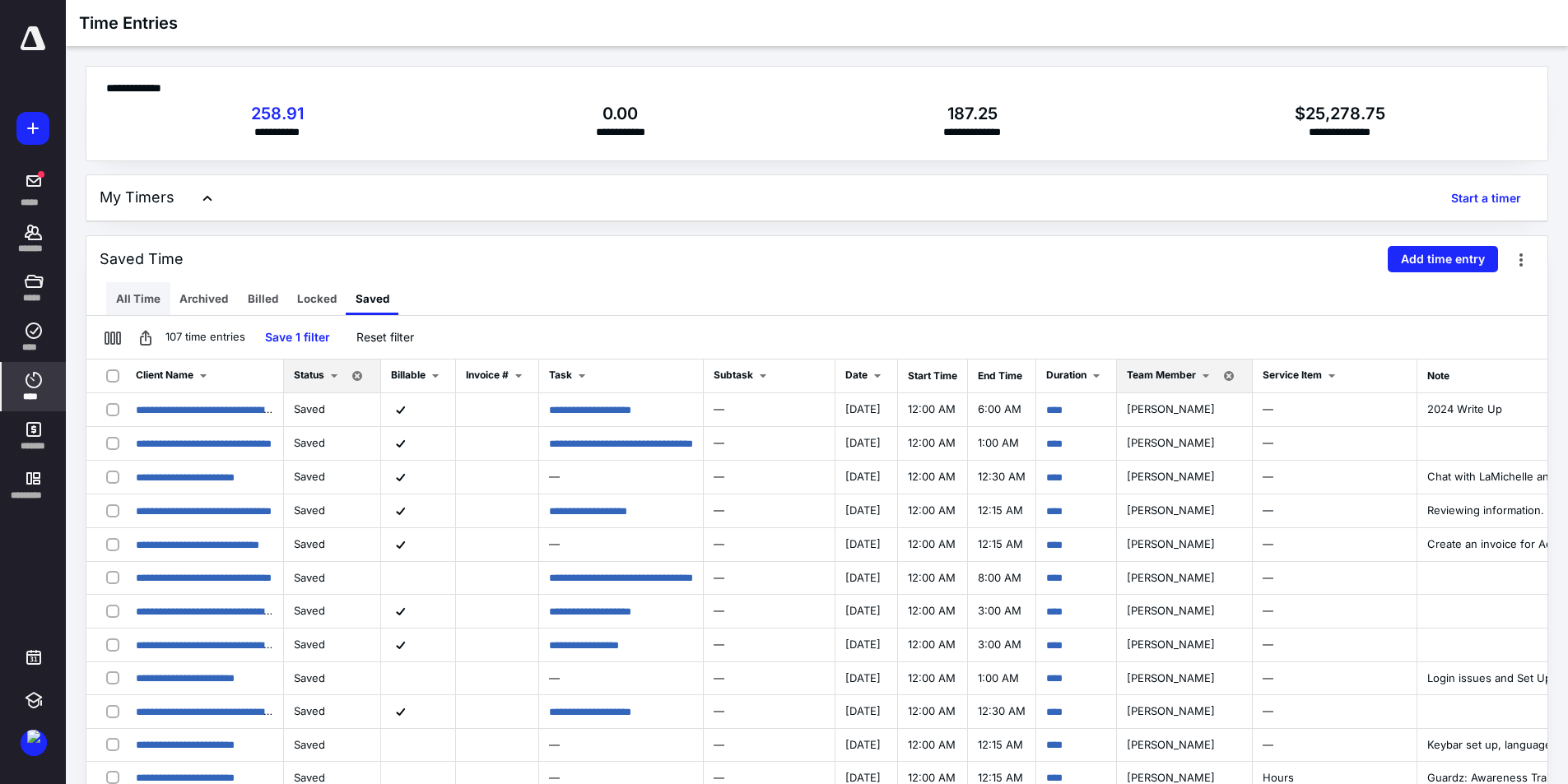 click on "All Time" at bounding box center (138, 299) 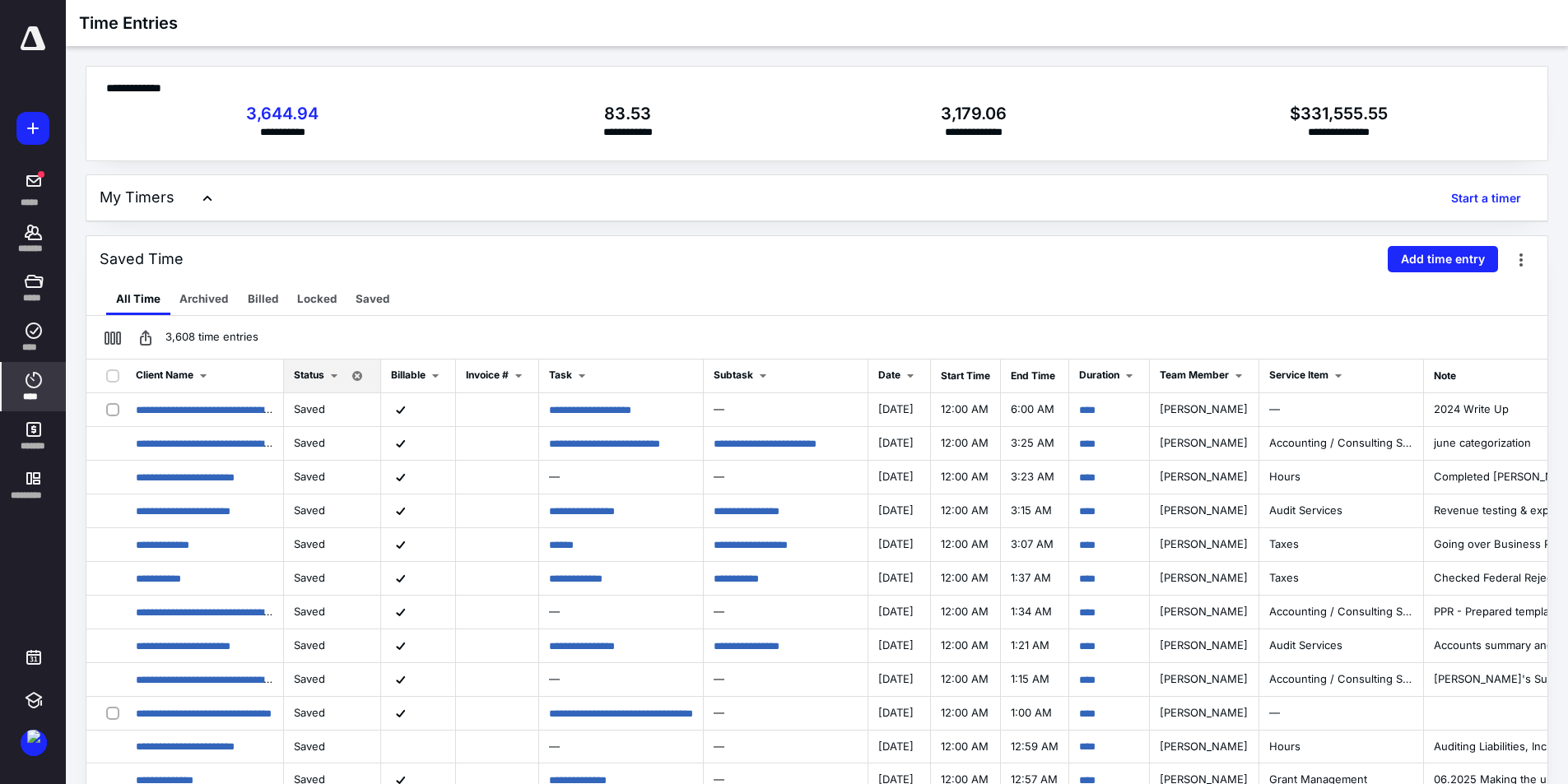 click on "3,608 time entries" at bounding box center [817, 337] 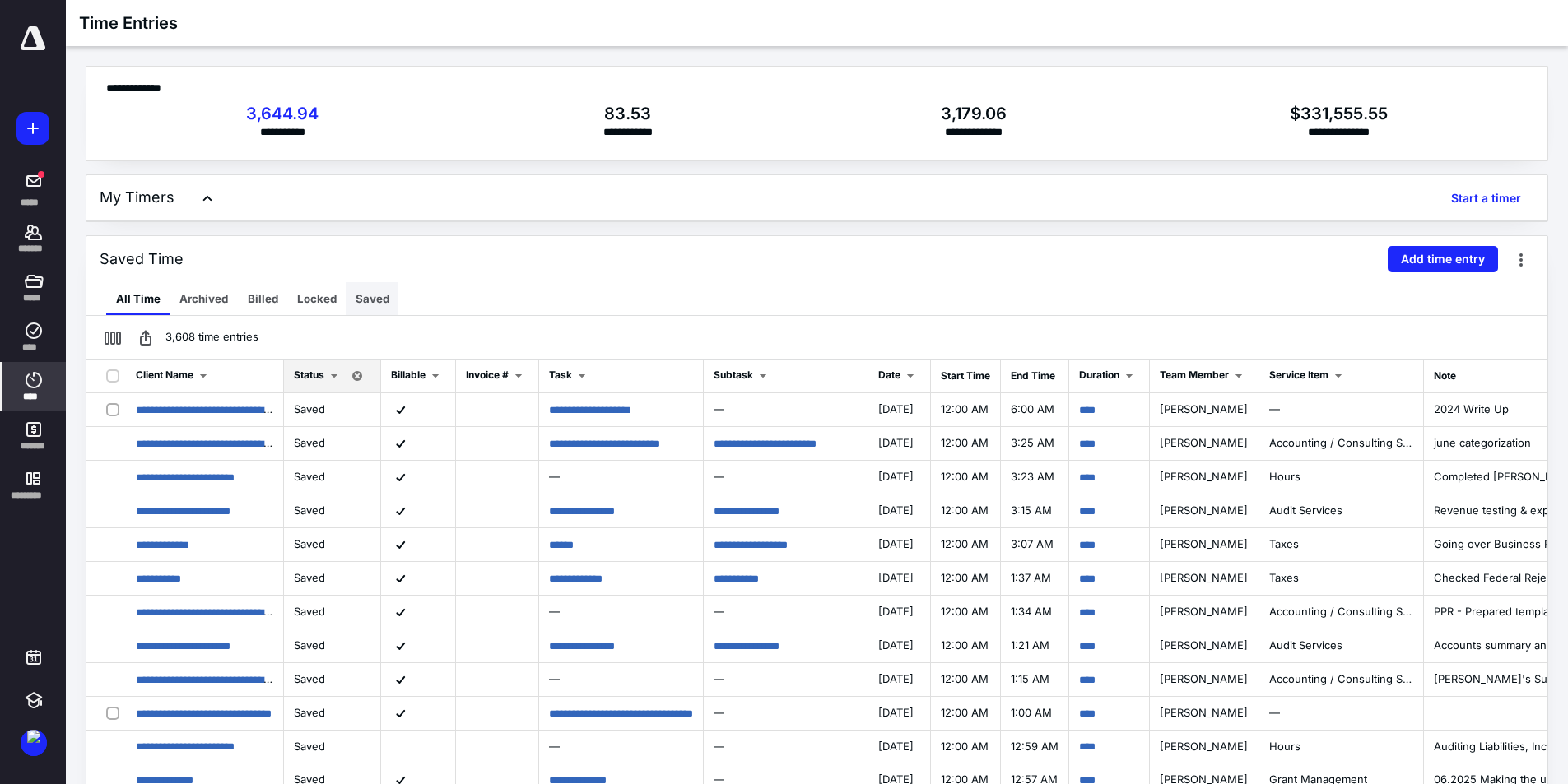 click on "Saved" at bounding box center (372, 299) 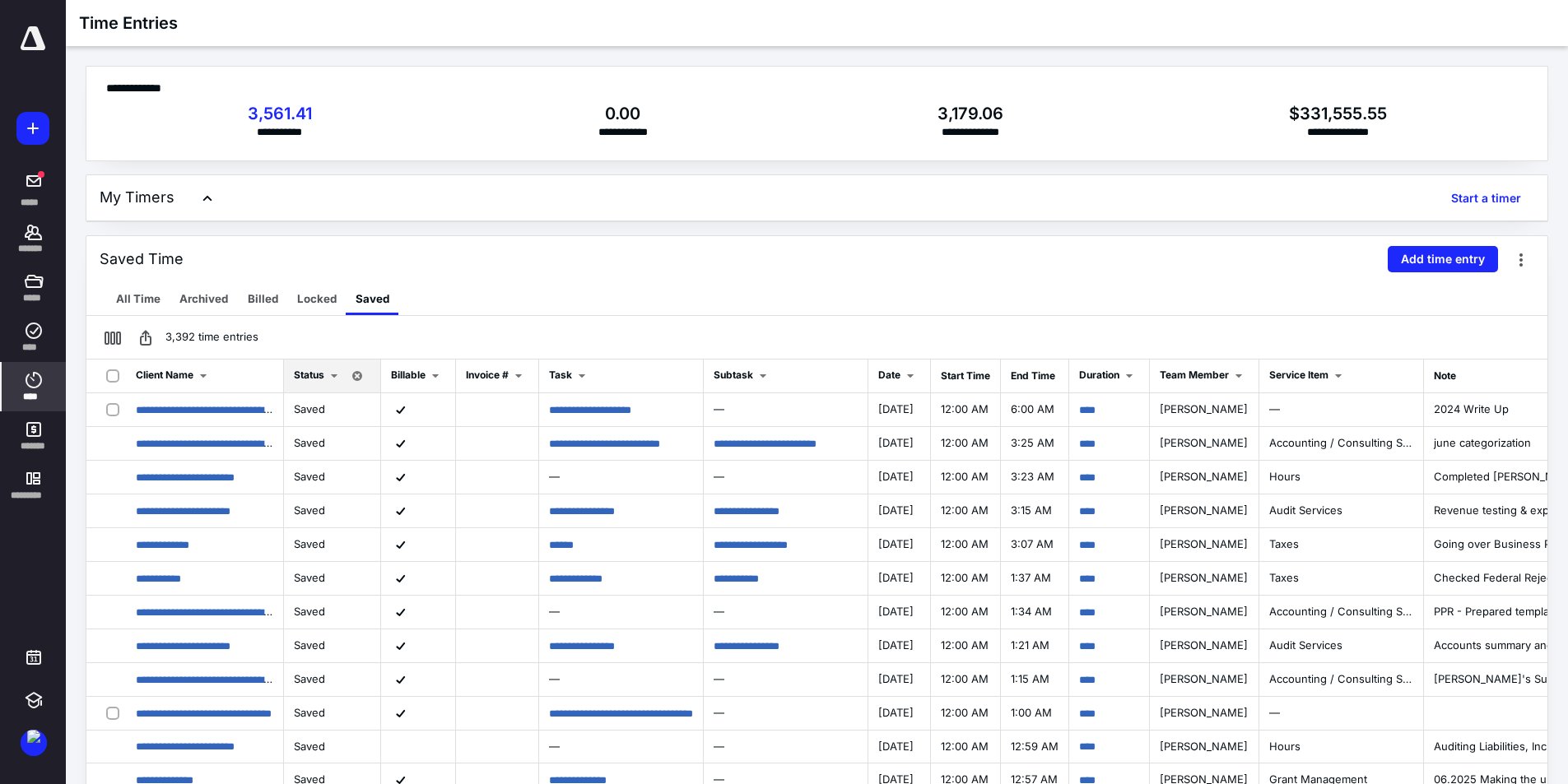 click on "All Time Archived Billed Locked Saved" at bounding box center [817, 299] 